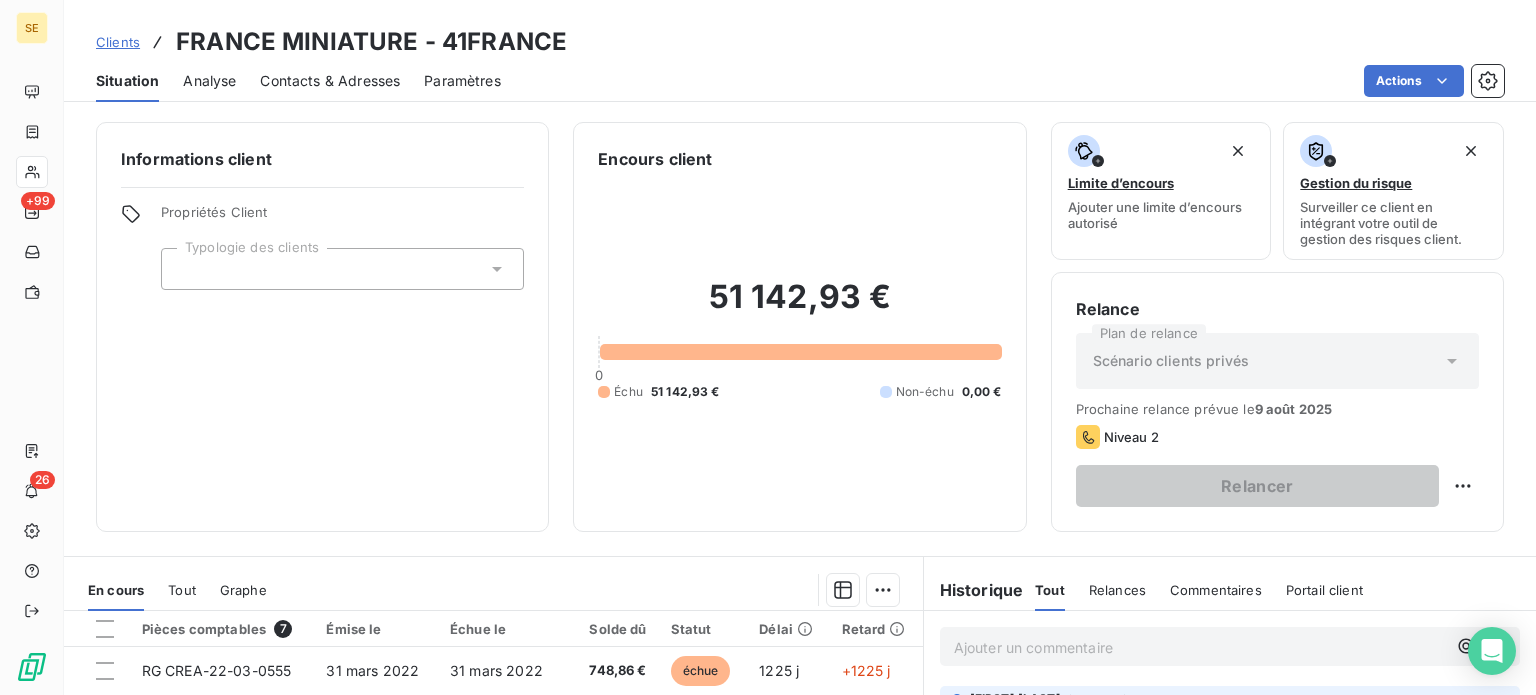scroll, scrollTop: 0, scrollLeft: 0, axis: both 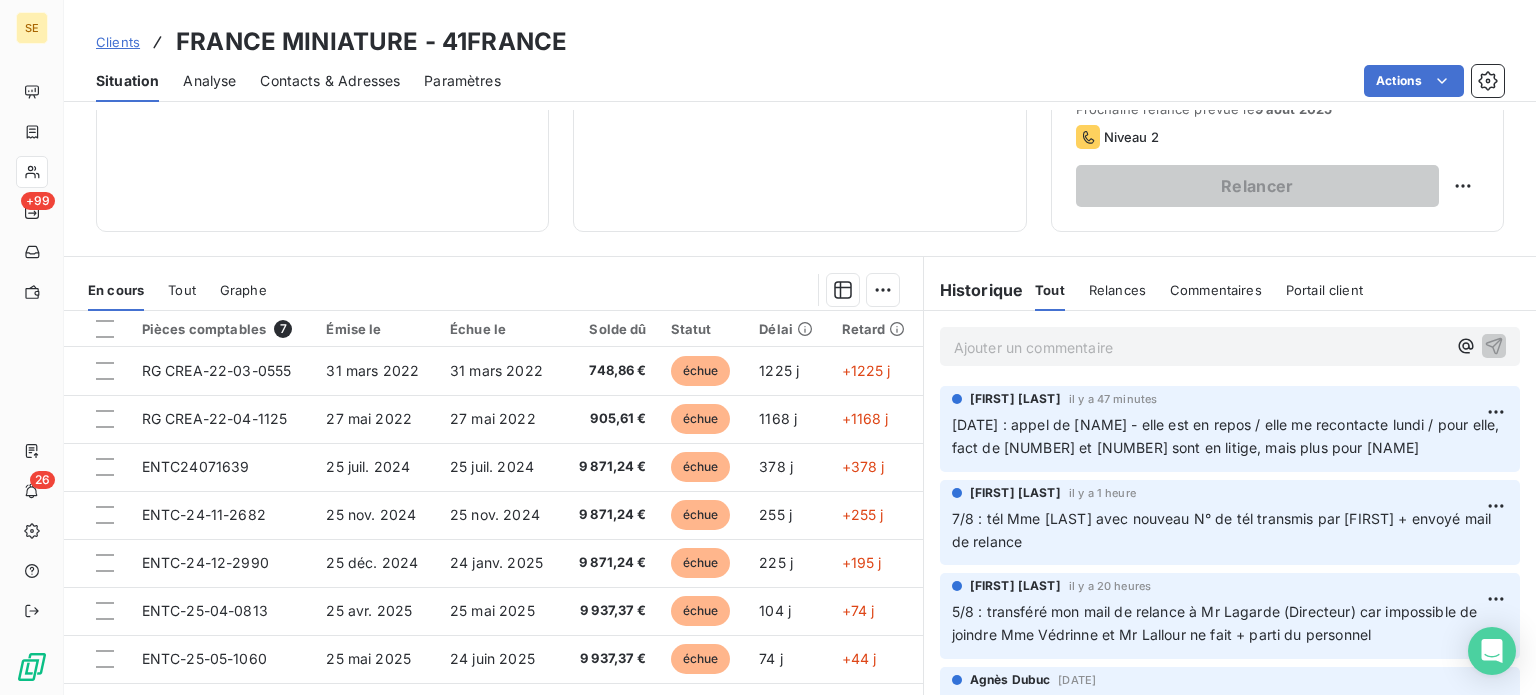 click on "Clients" at bounding box center (118, 42) 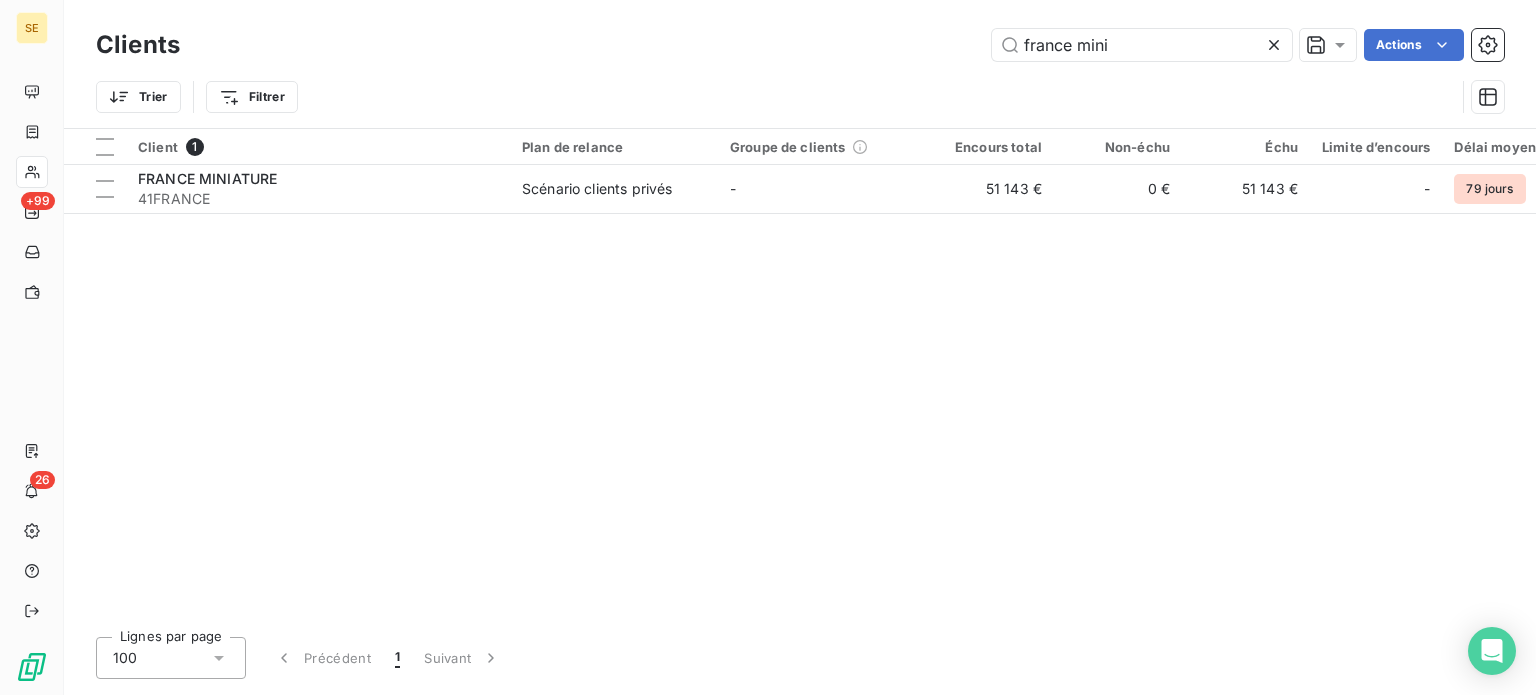 drag, startPoint x: 1196, startPoint y: 42, endPoint x: 881, endPoint y: 38, distance: 315.0254 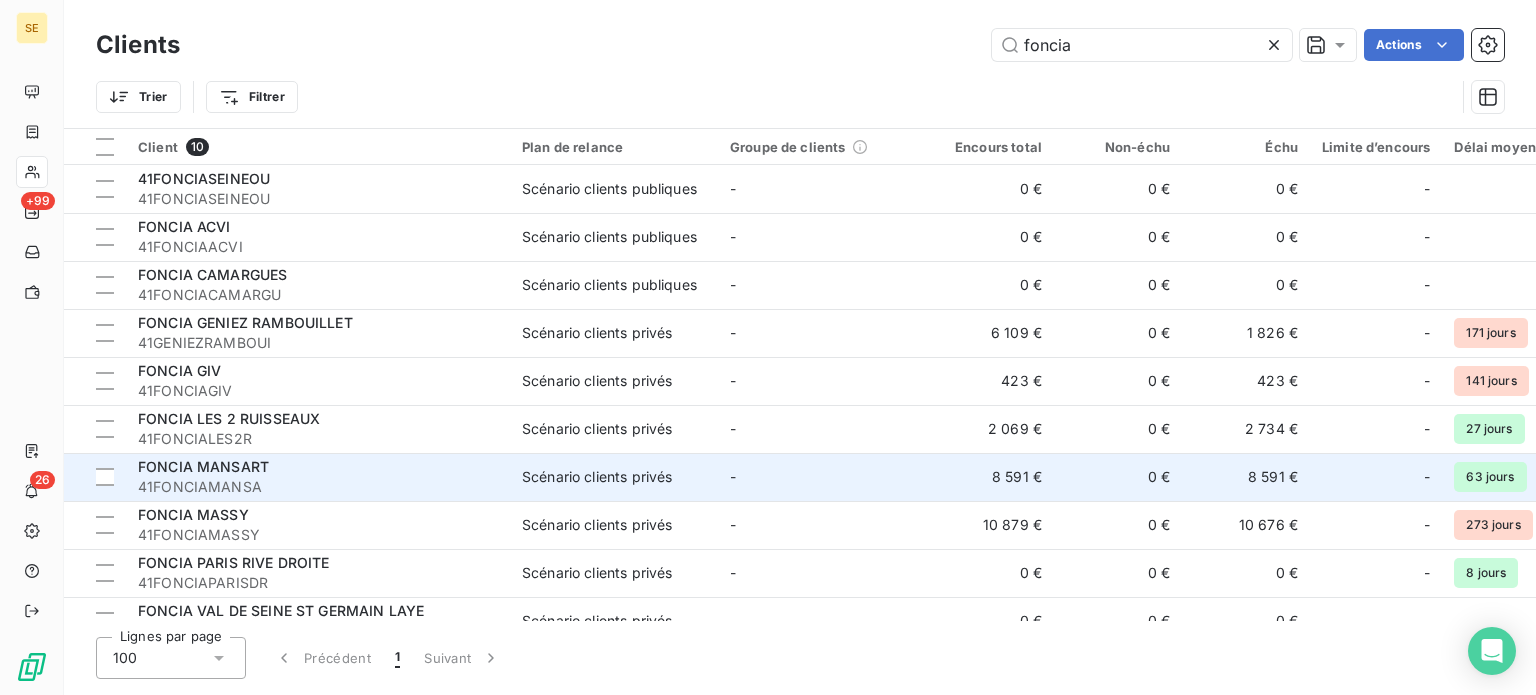 type on "foncia" 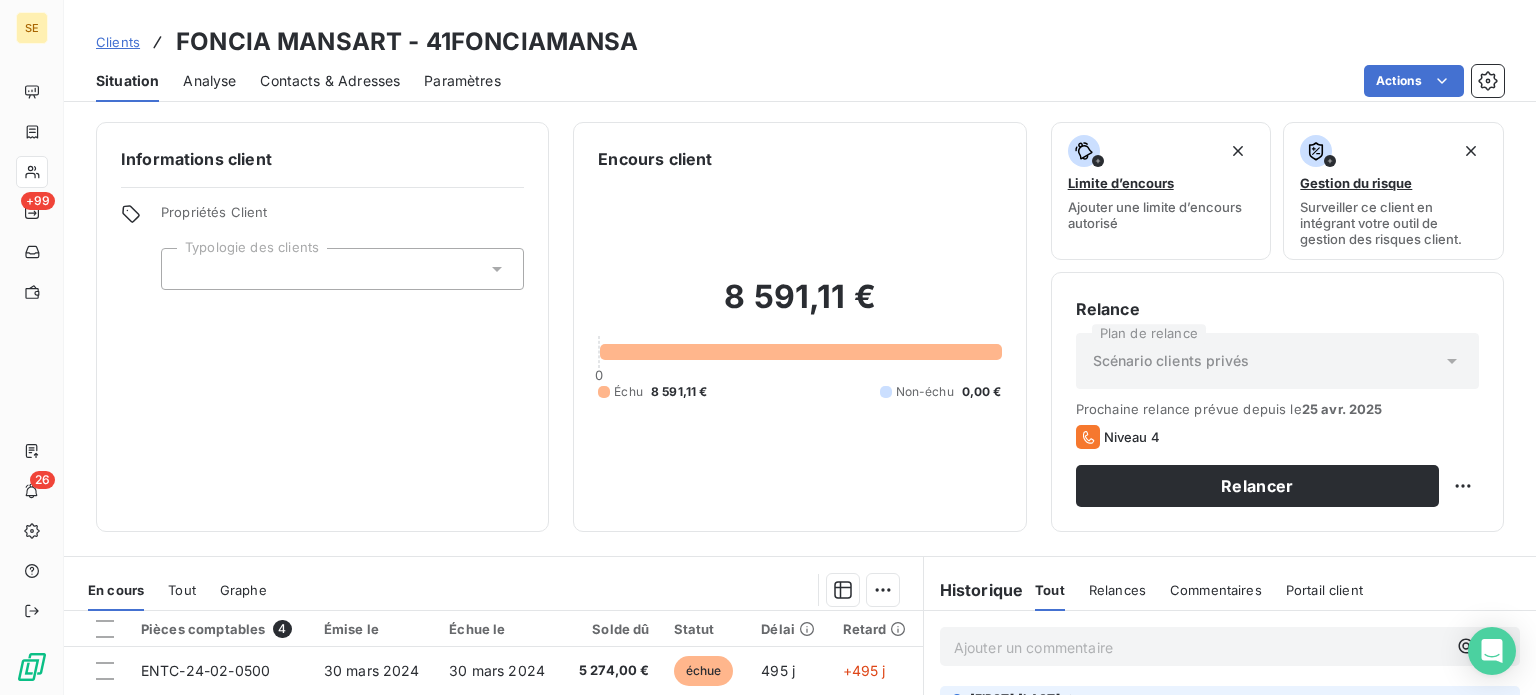 click on "Contacts & Adresses" at bounding box center (330, 81) 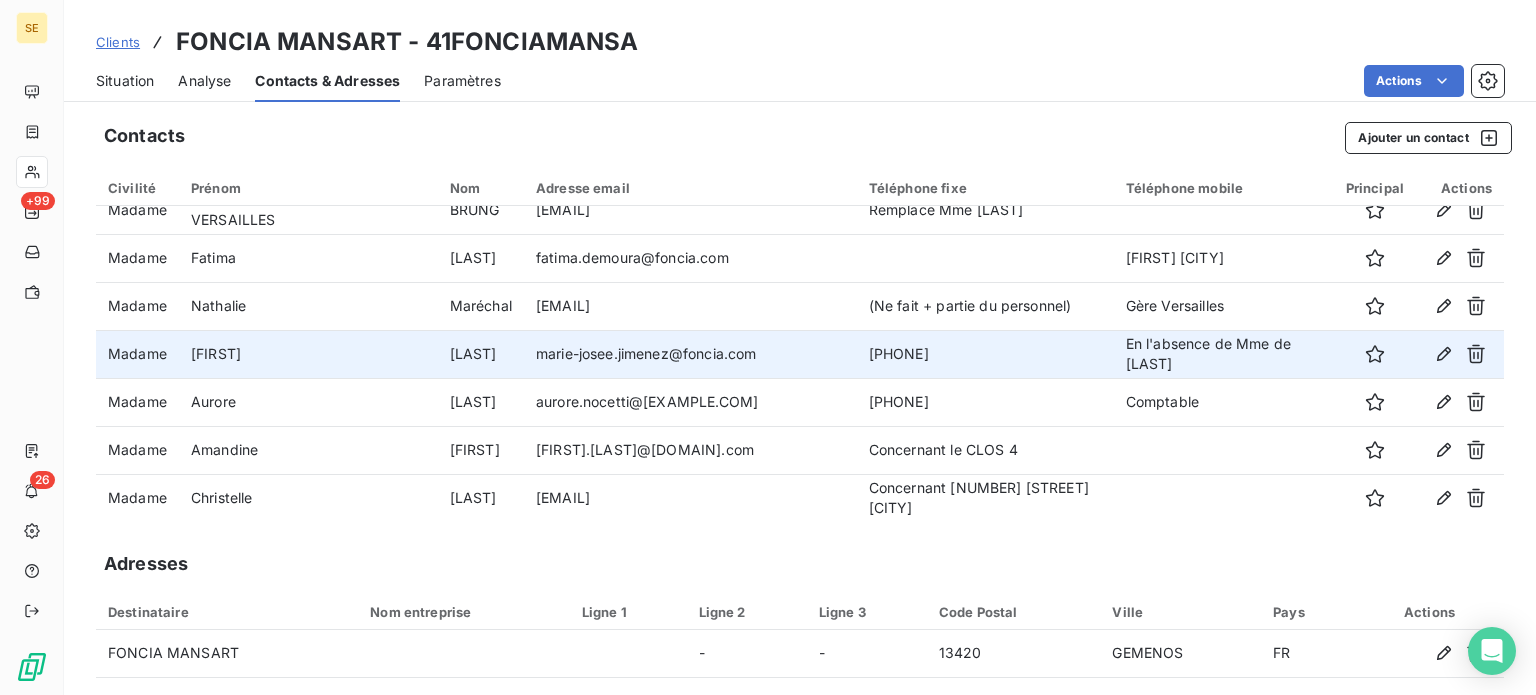 scroll, scrollTop: 120, scrollLeft: 0, axis: vertical 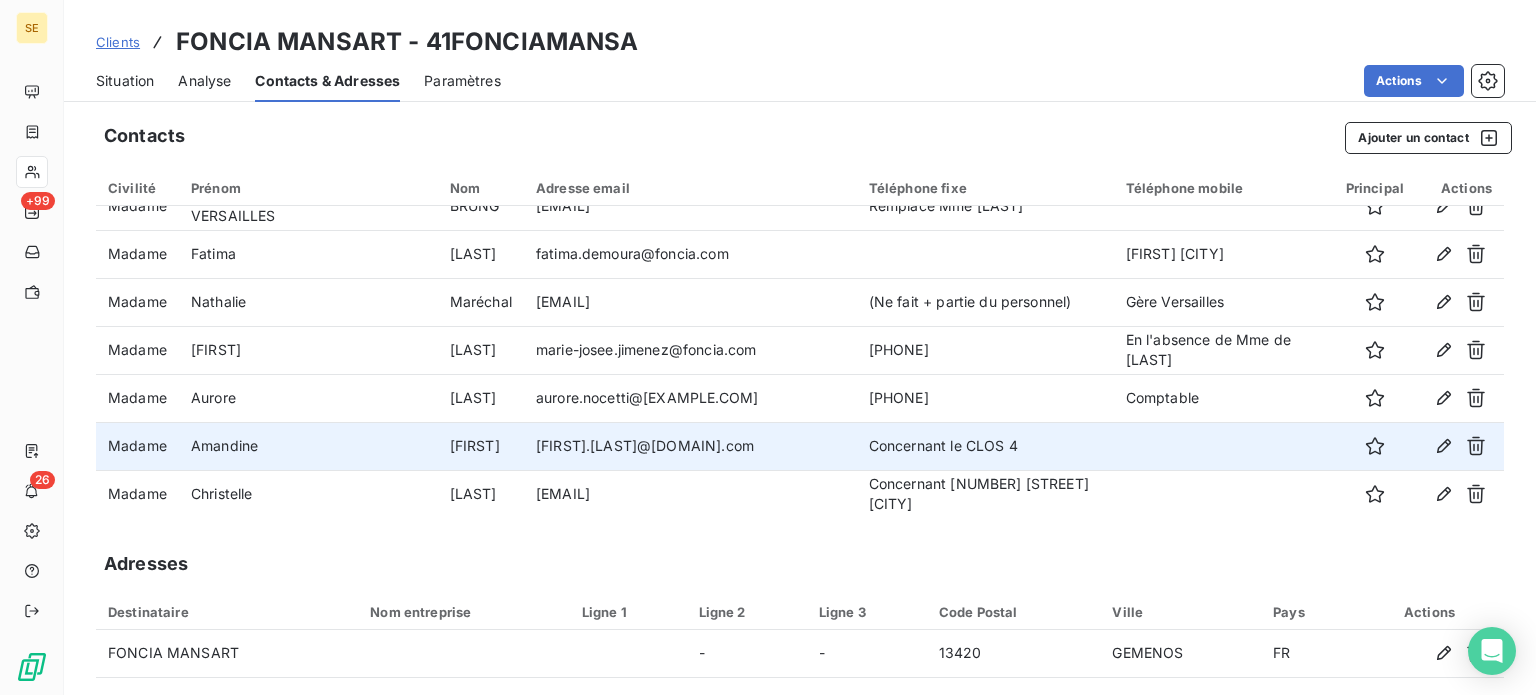 click on "Concernant le CLOS 4" at bounding box center (985, 446) 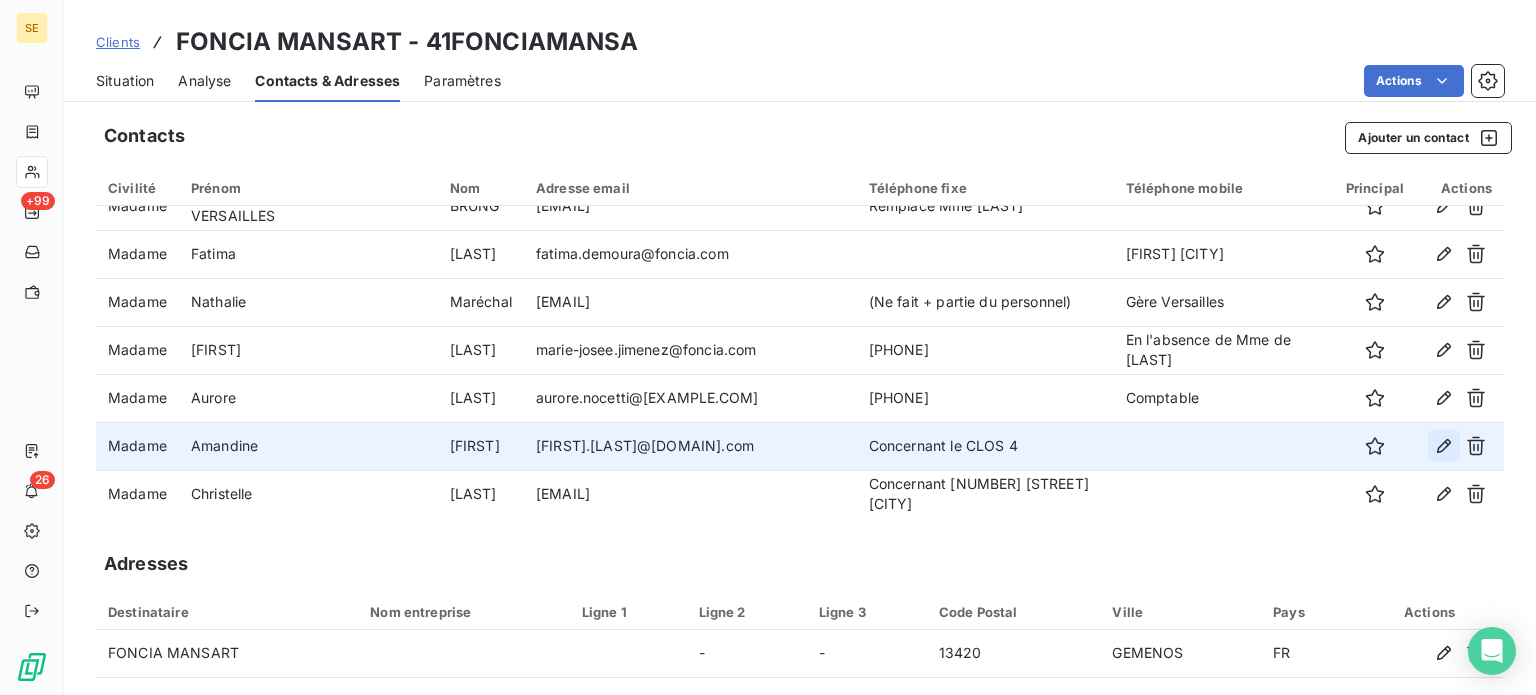 click 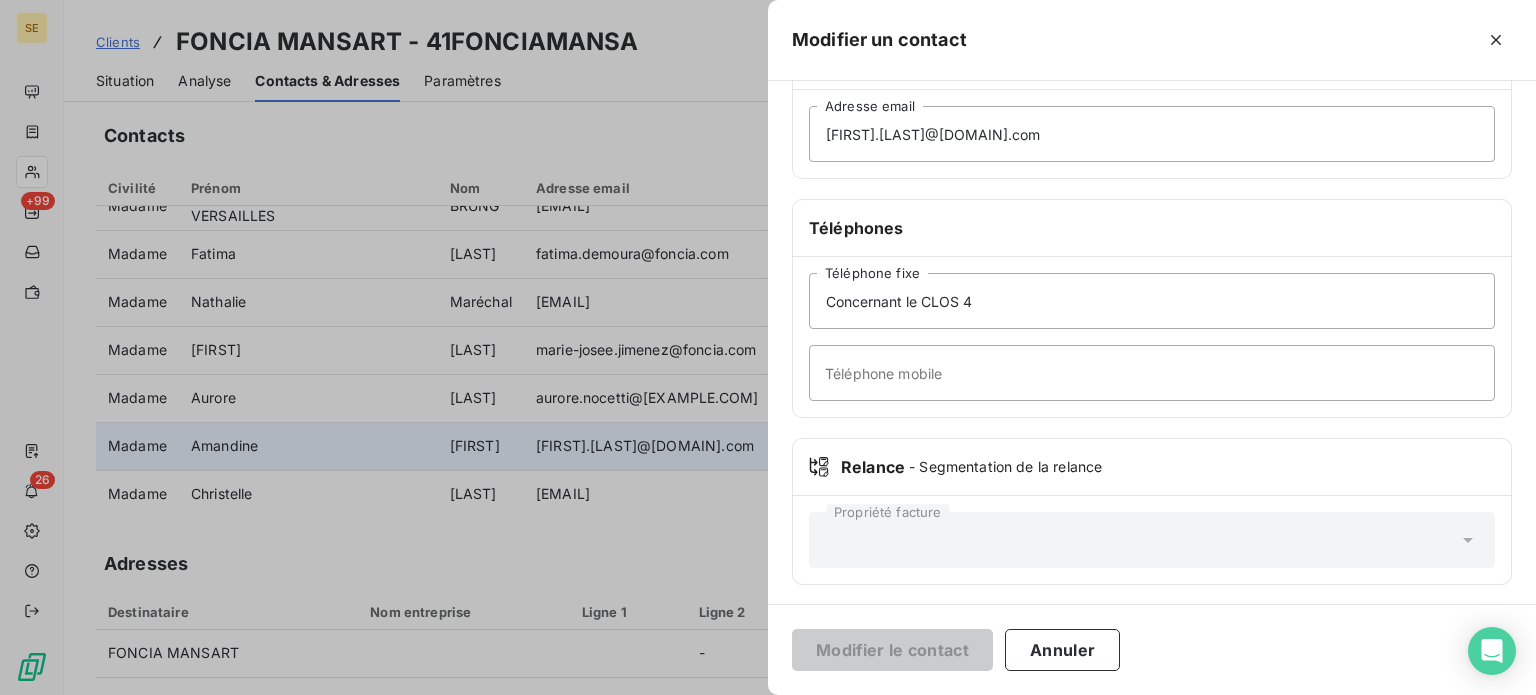 scroll, scrollTop: 385, scrollLeft: 0, axis: vertical 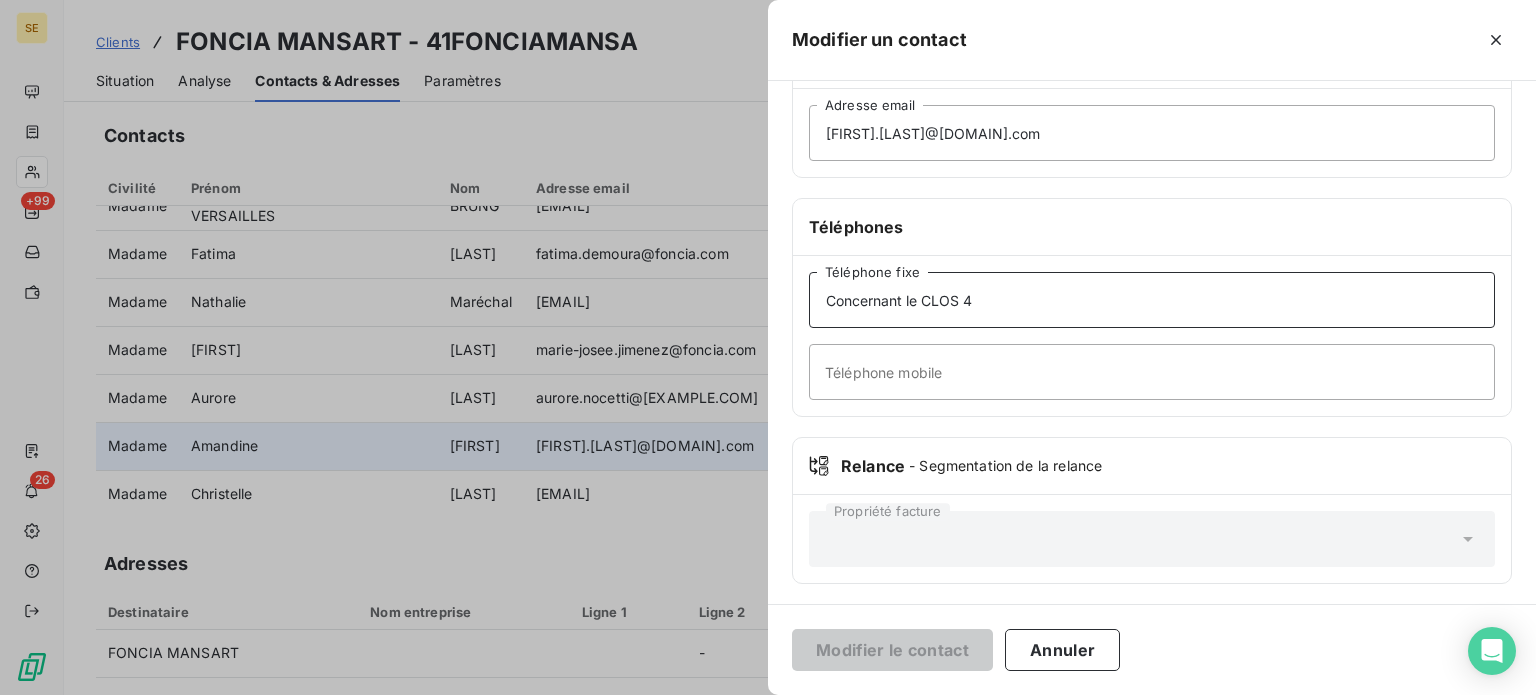 click on "Concernant le CLOS 4" at bounding box center (1152, 300) 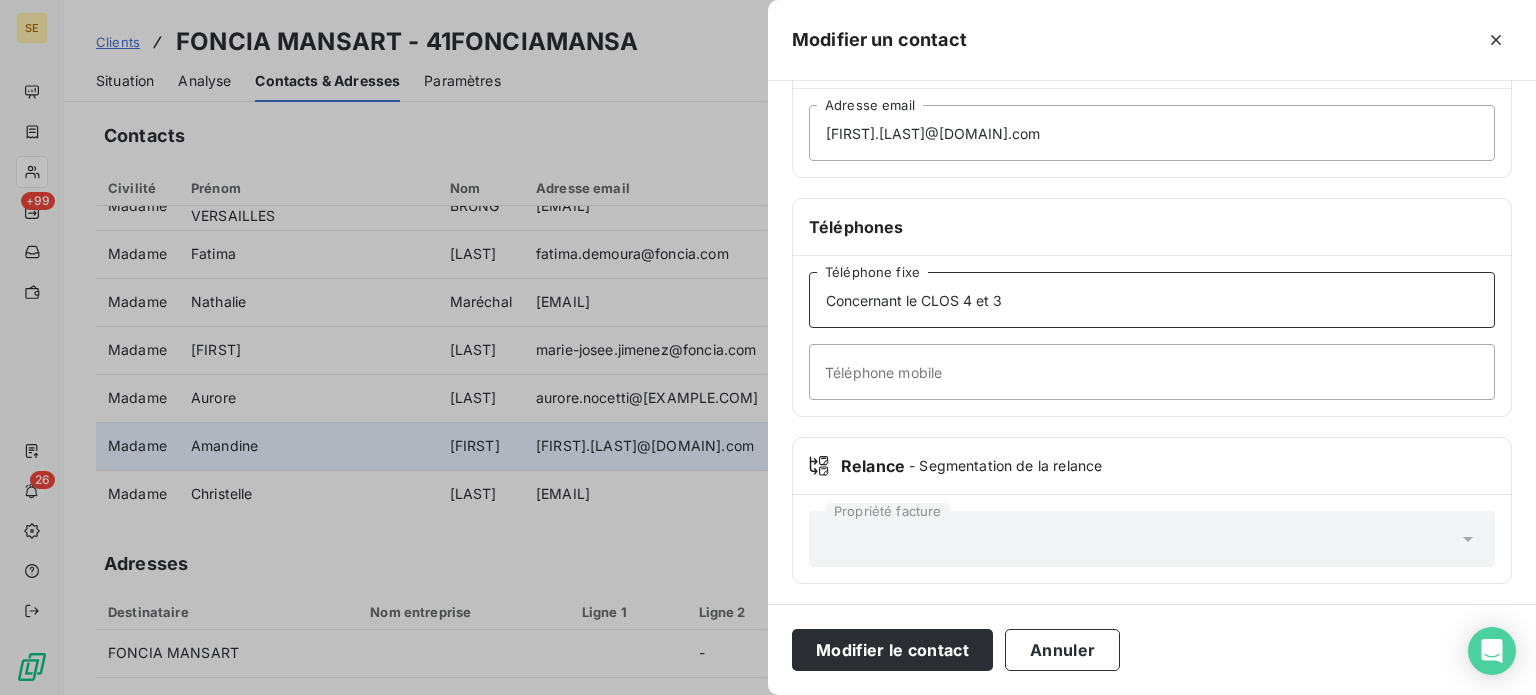 type on "Concernant le CLOS 4 et 3" 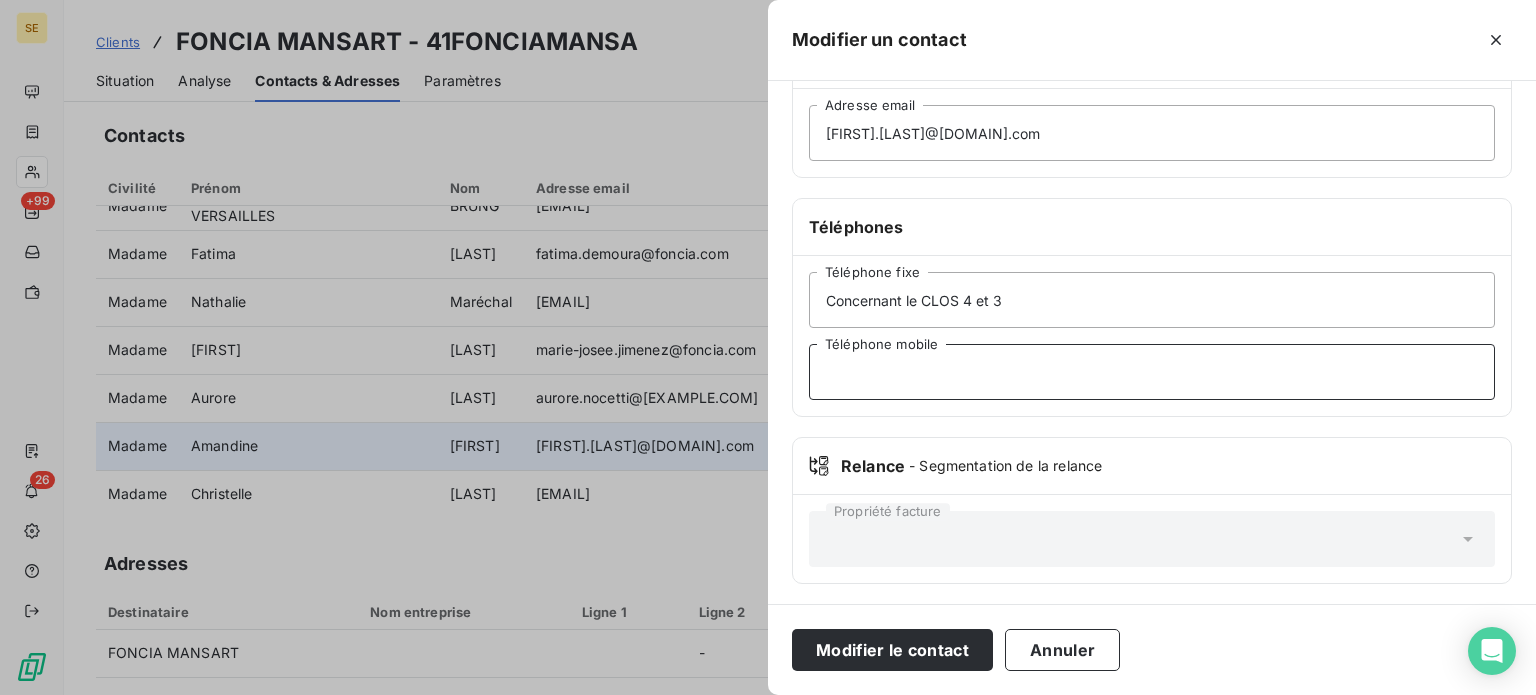click on "Téléphone mobile" at bounding box center [1152, 372] 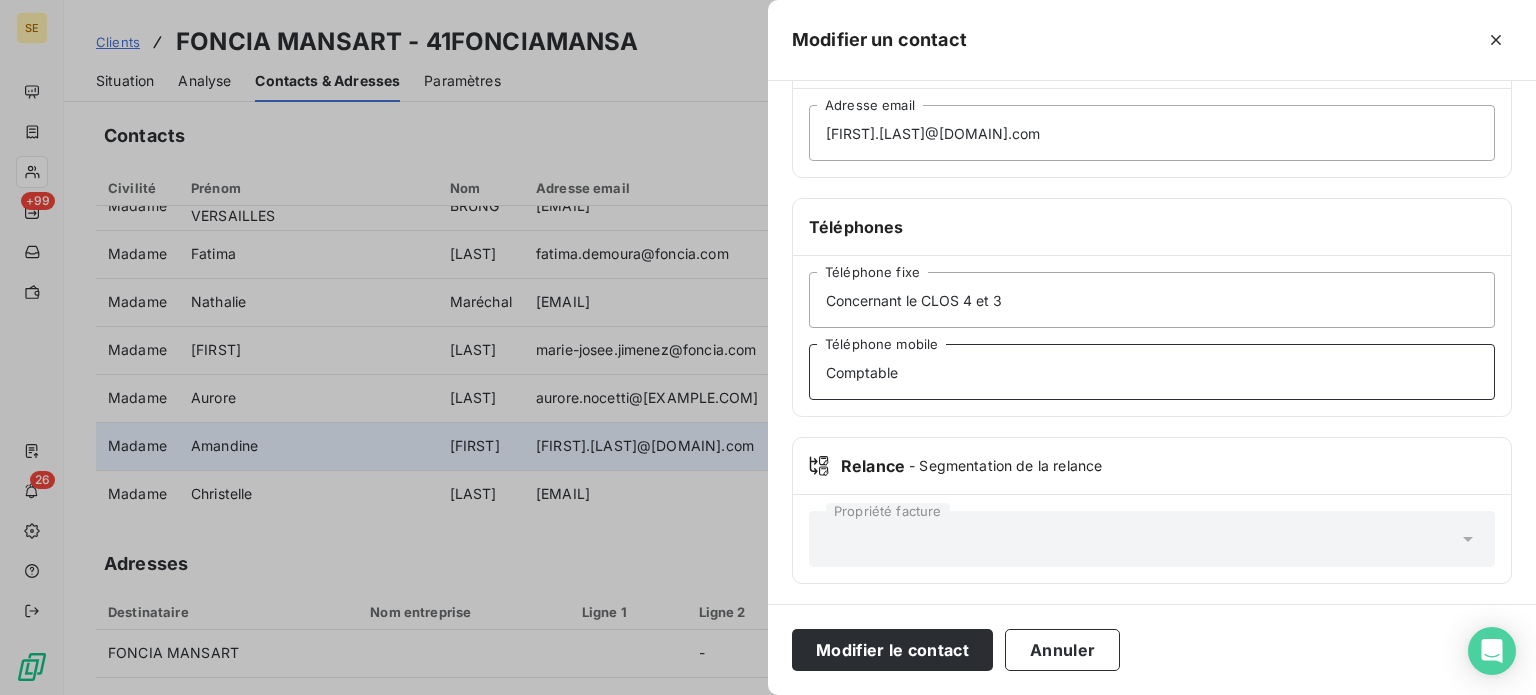 type on "Comptable" 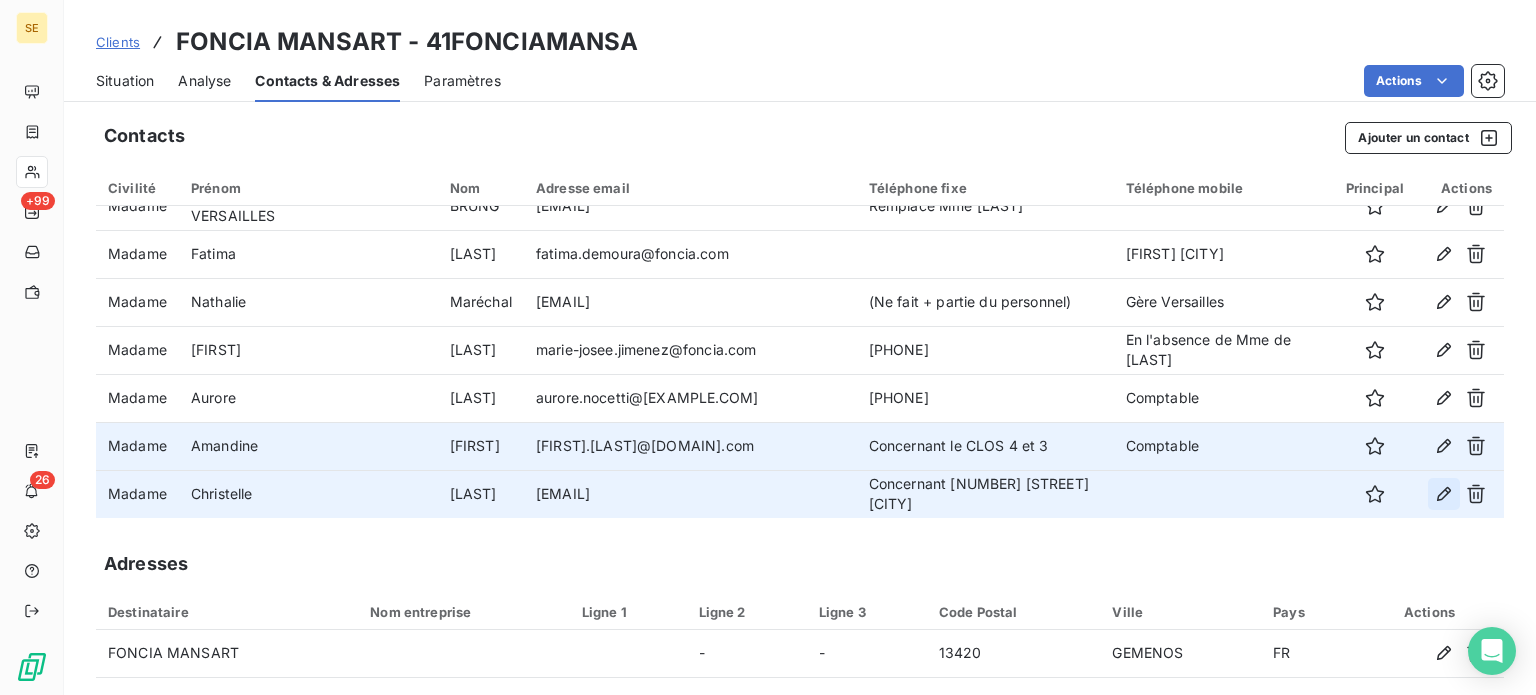 click 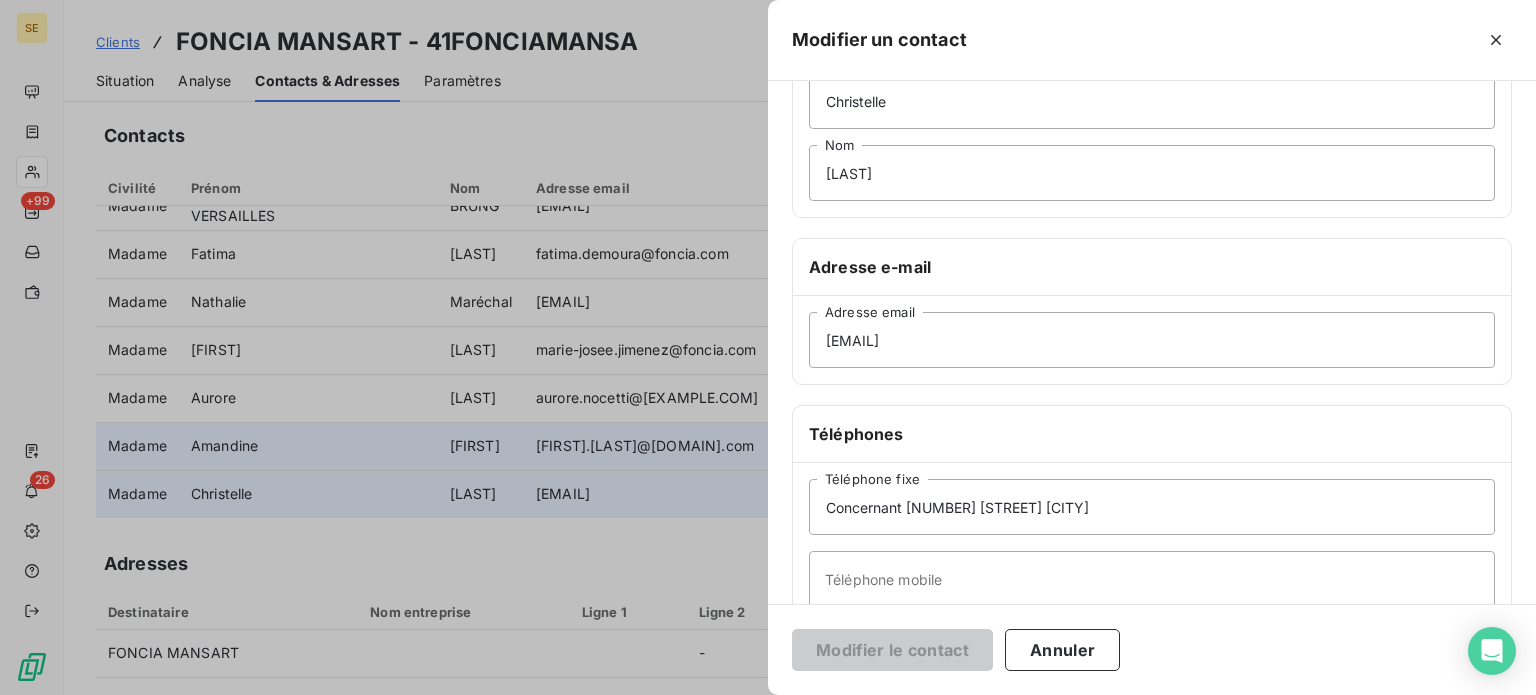 scroll, scrollTop: 300, scrollLeft: 0, axis: vertical 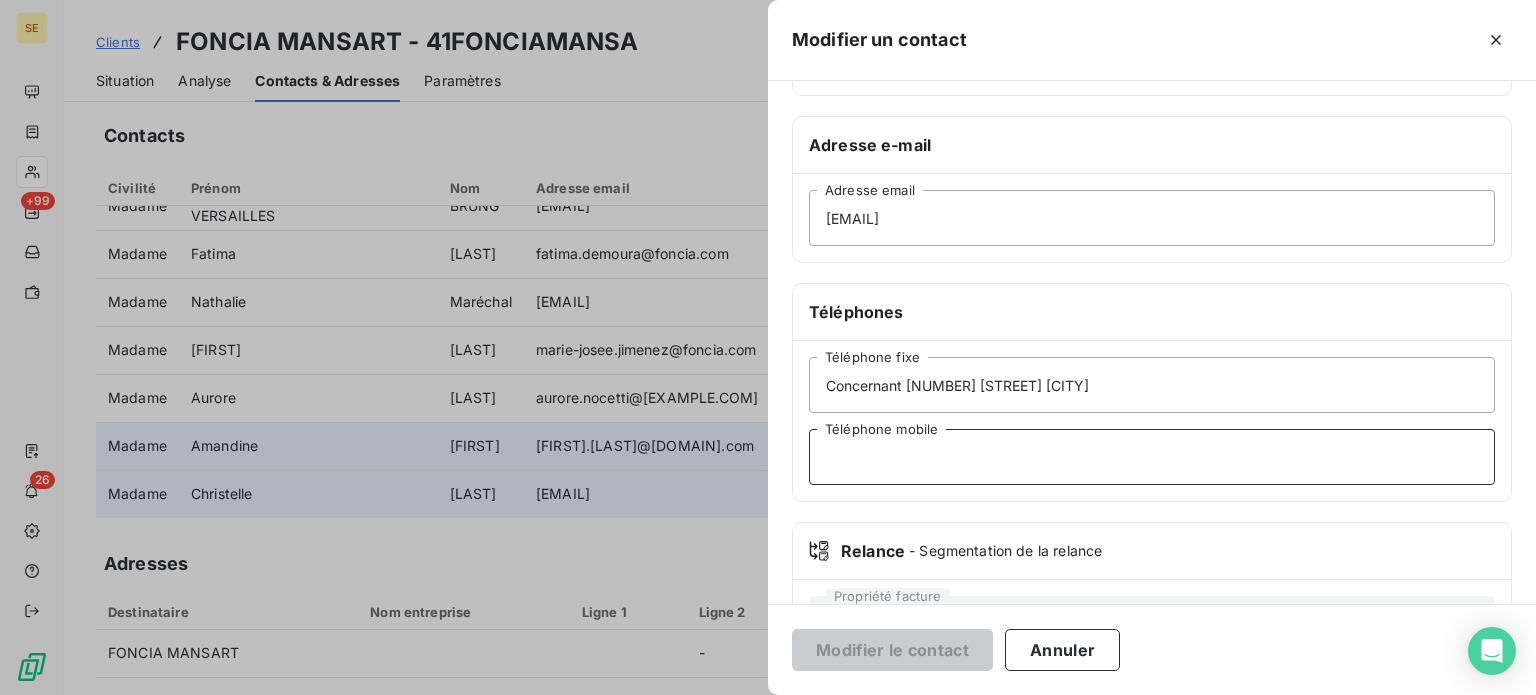 click on "Téléphone mobile" at bounding box center [1152, 457] 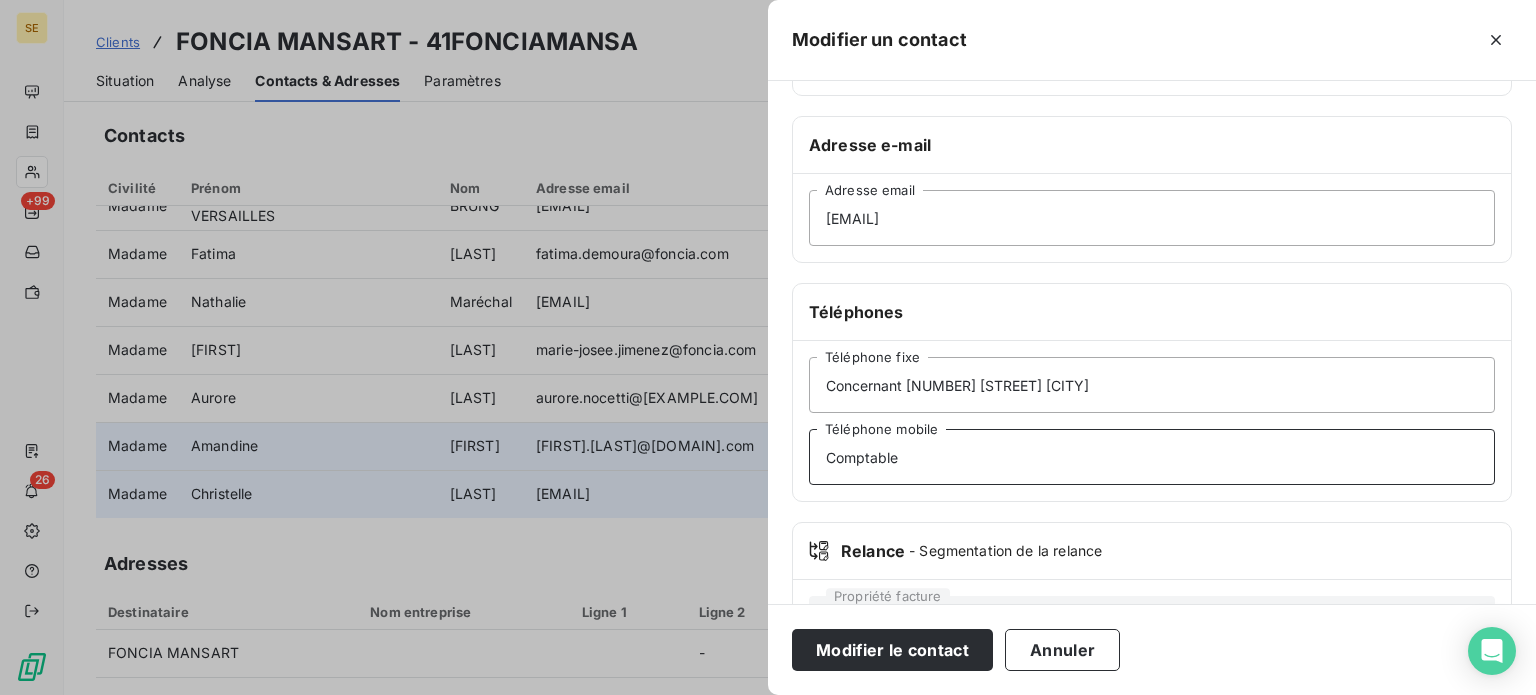 type on "Comptable" 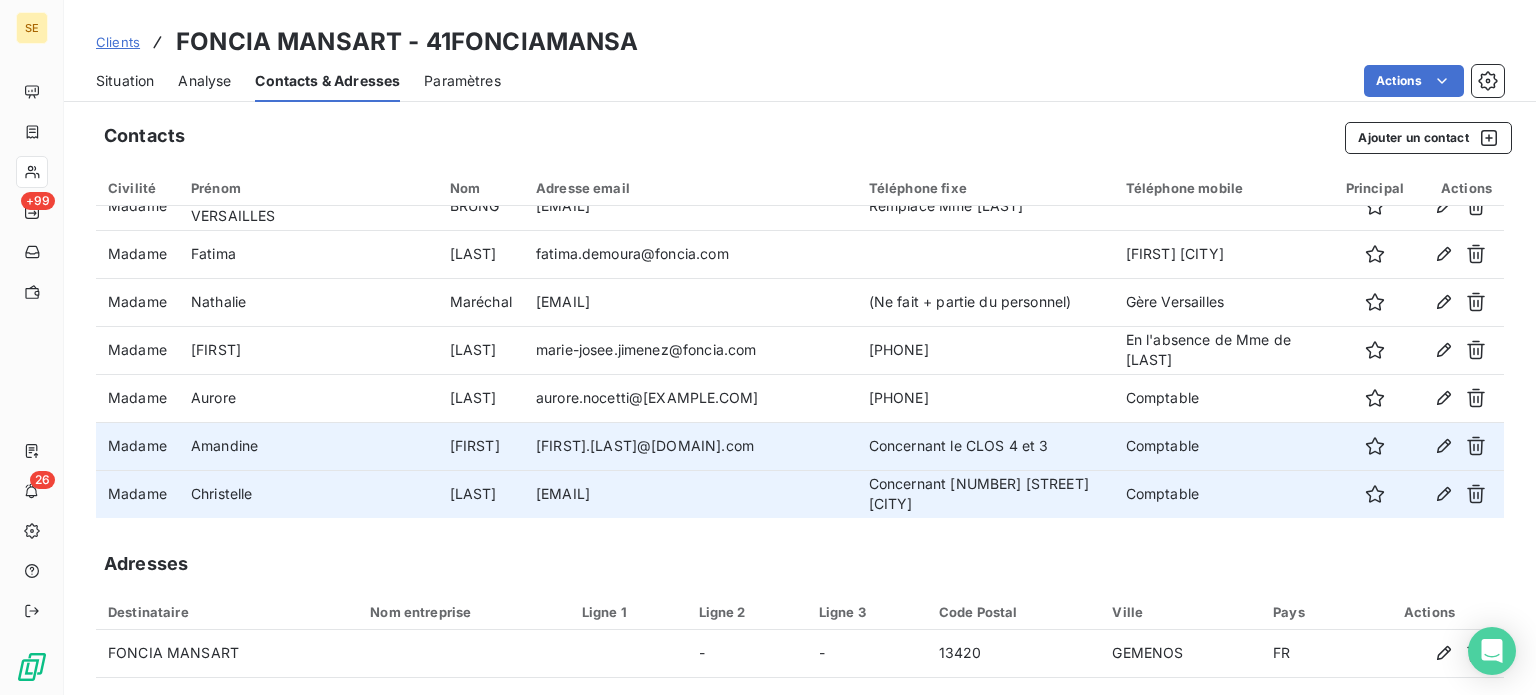 click on "Contacts & Adresses" at bounding box center (327, 81) 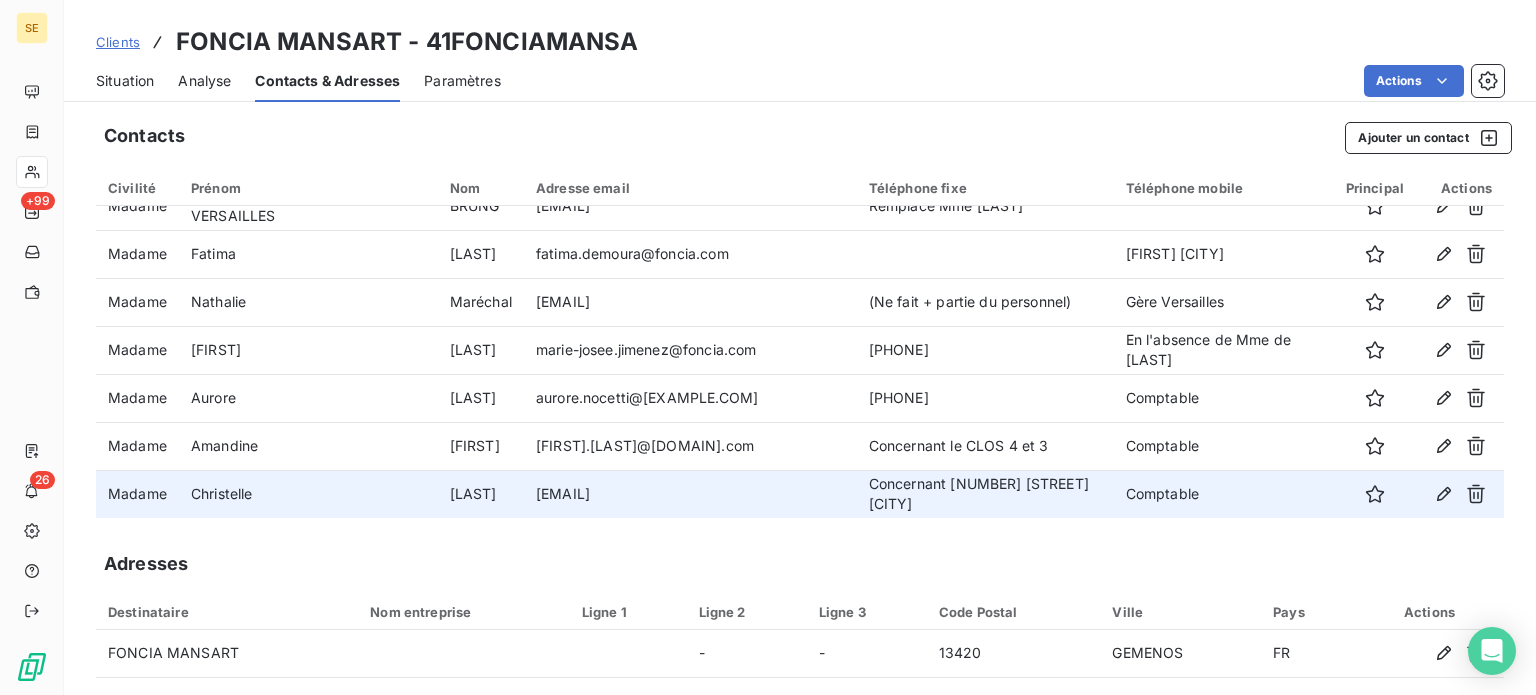 drag, startPoint x: 570, startPoint y: 494, endPoint x: 628, endPoint y: 493, distance: 58.00862 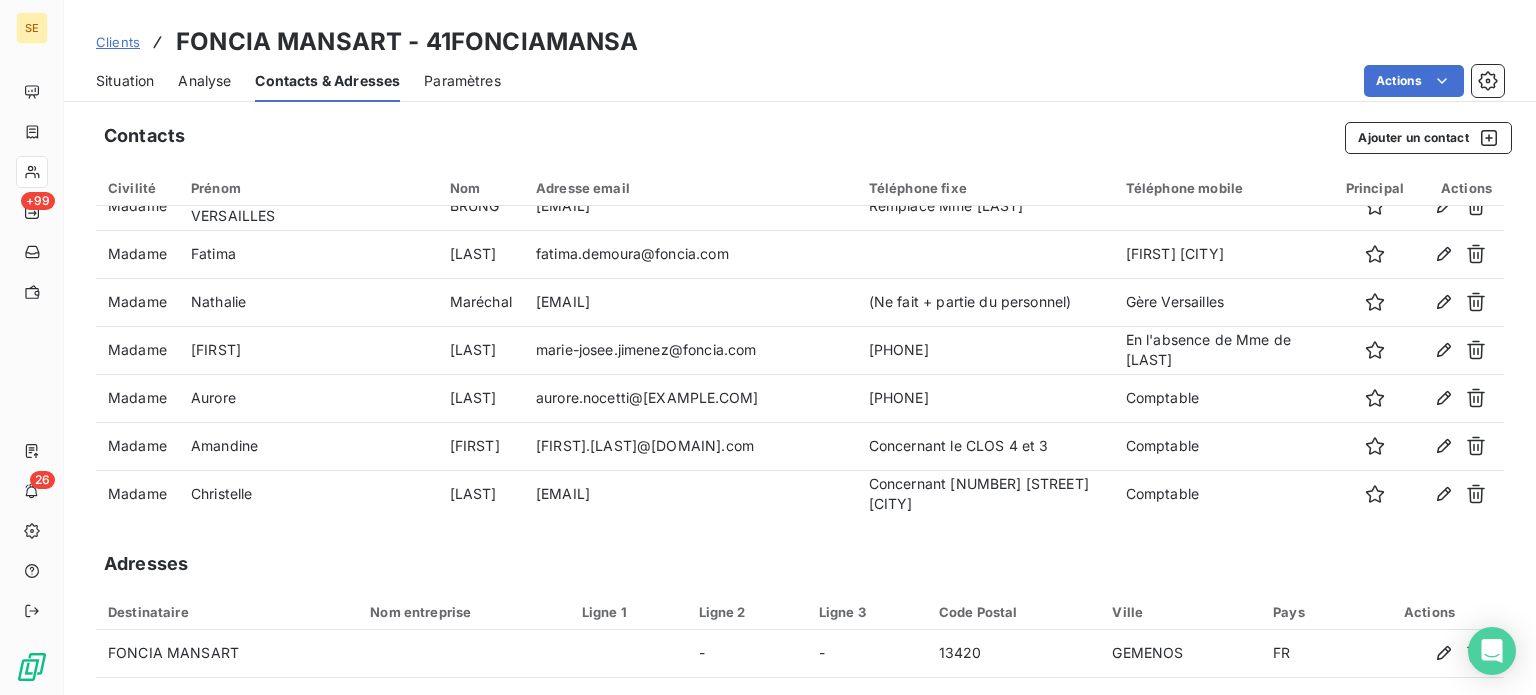 click on "Situation" at bounding box center [125, 81] 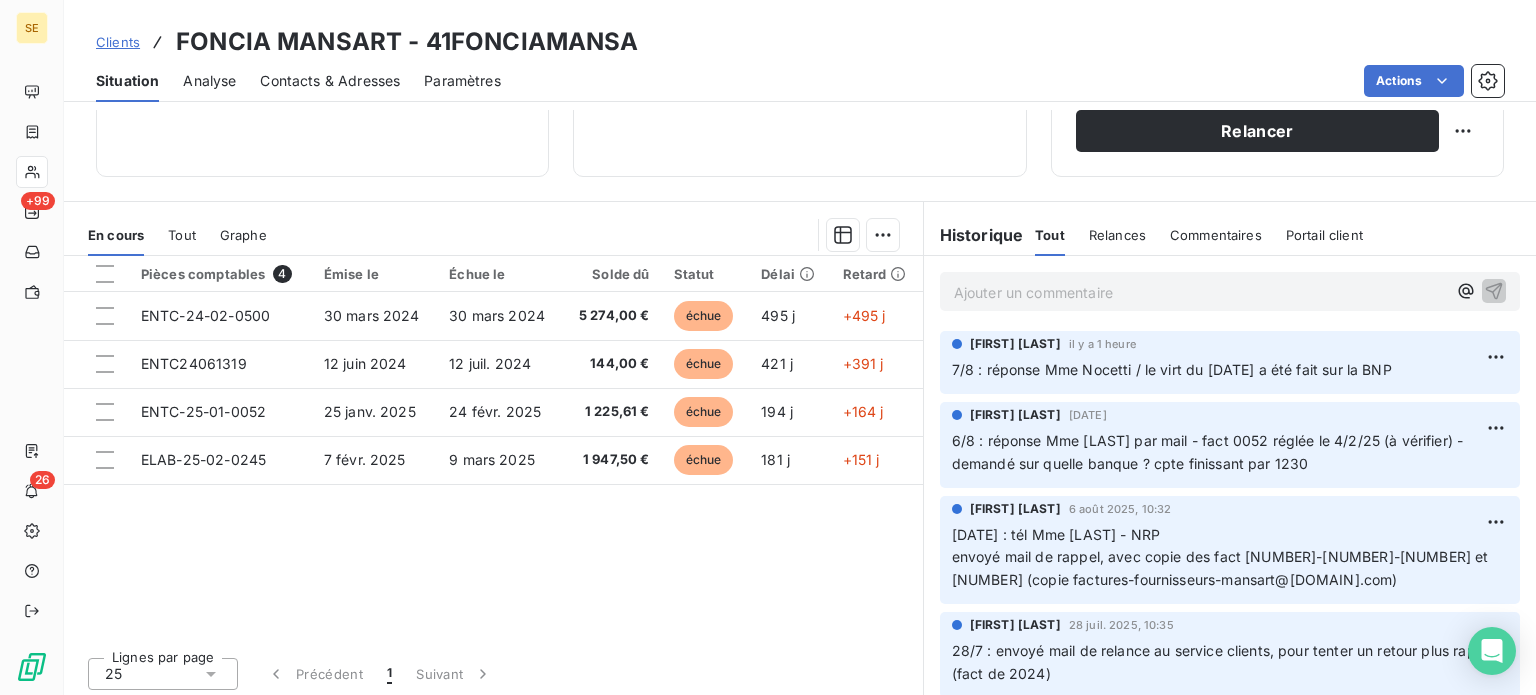 scroll, scrollTop: 360, scrollLeft: 0, axis: vertical 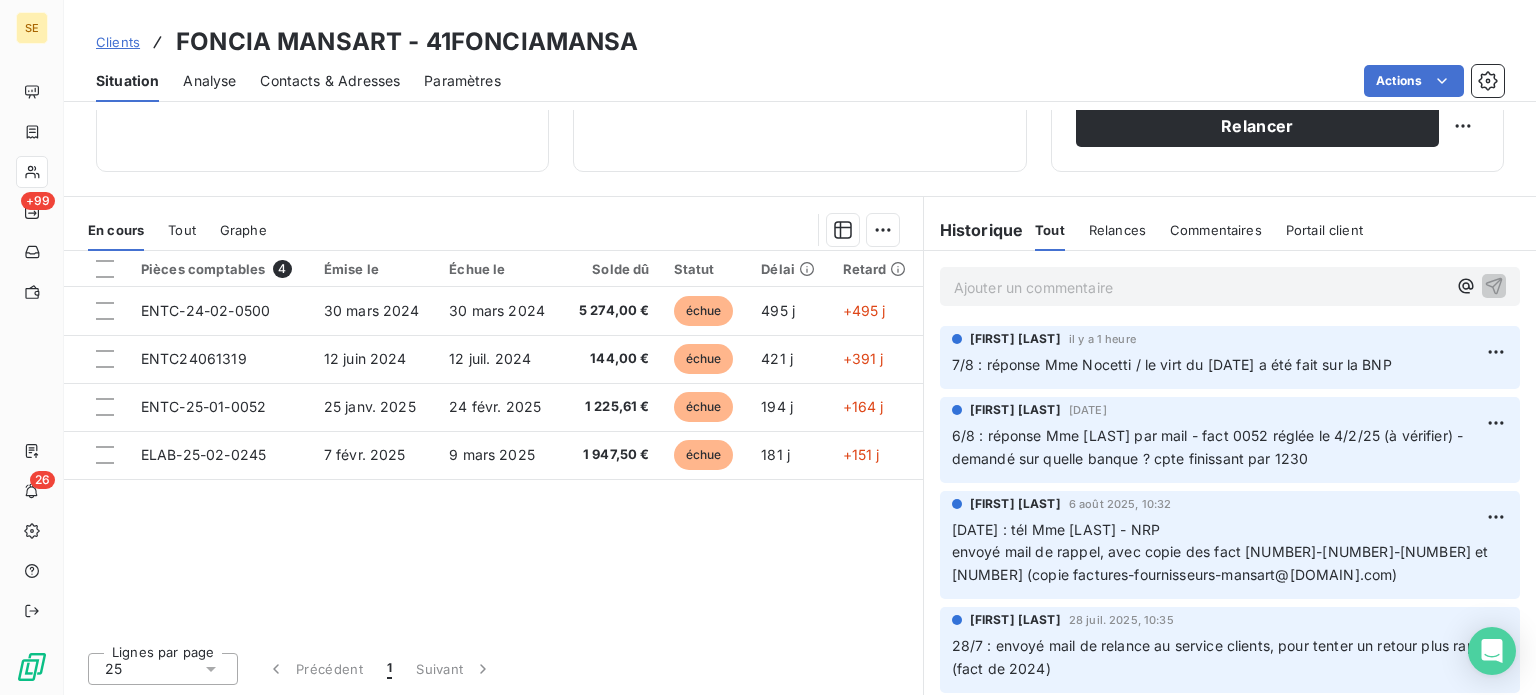 click on "Ajouter un commentaire ﻿" at bounding box center [1200, 287] 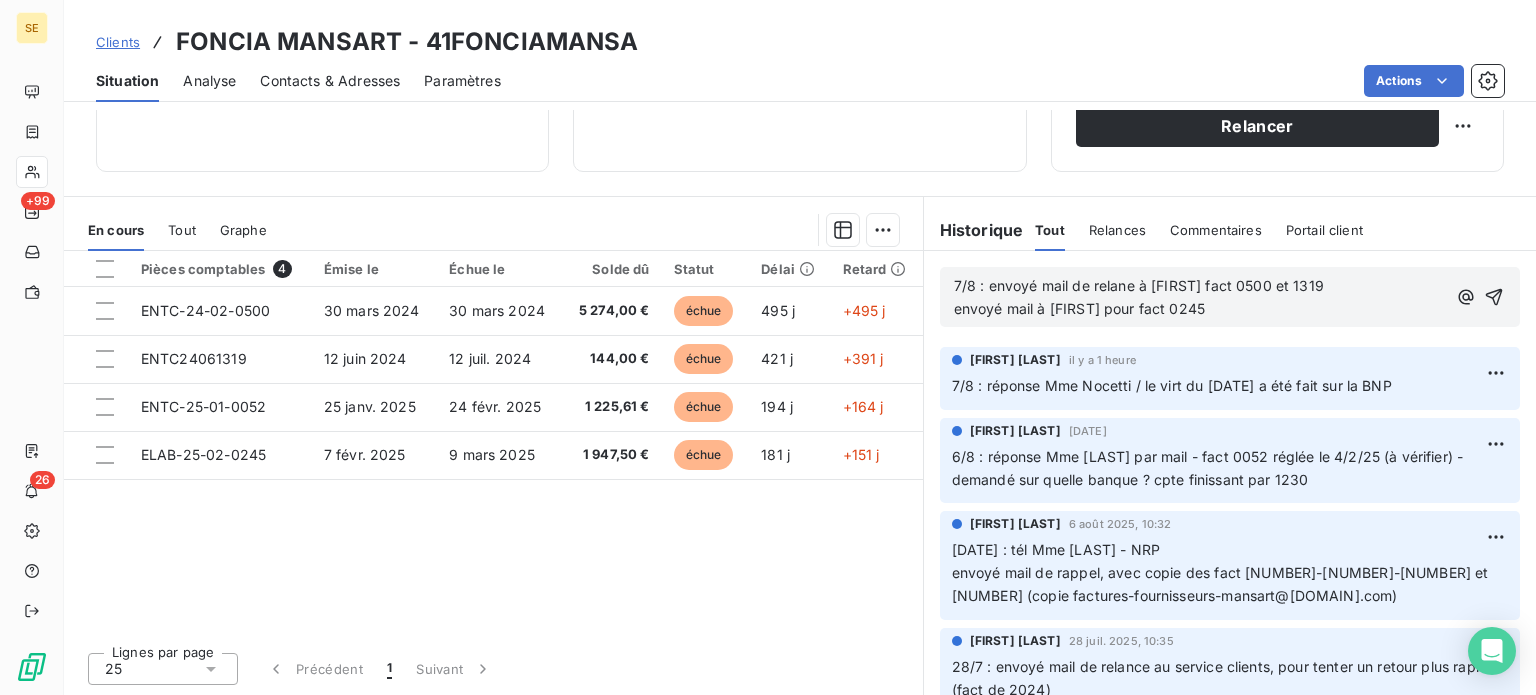 click on "7/8 : envoyé mail de relane à [FIRST] fact 0500 et 1319
envoyé mail à [FIRST] pour fact 0245" at bounding box center (1139, 297) 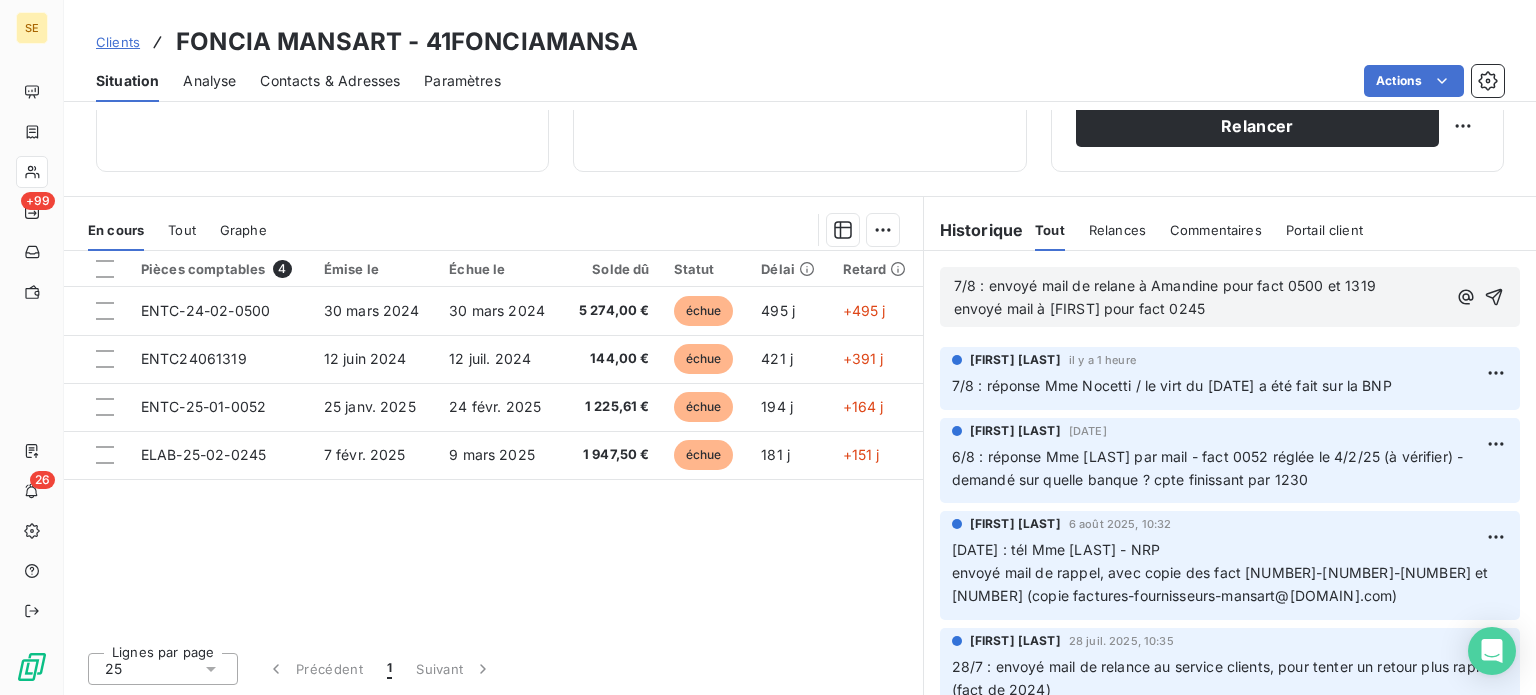 click on "7/8 : envoyé mail de relane à Amandine pour fact 0500 et 1319
envoyé mail à [FIRST] pour fact 0245" at bounding box center (1200, 298) 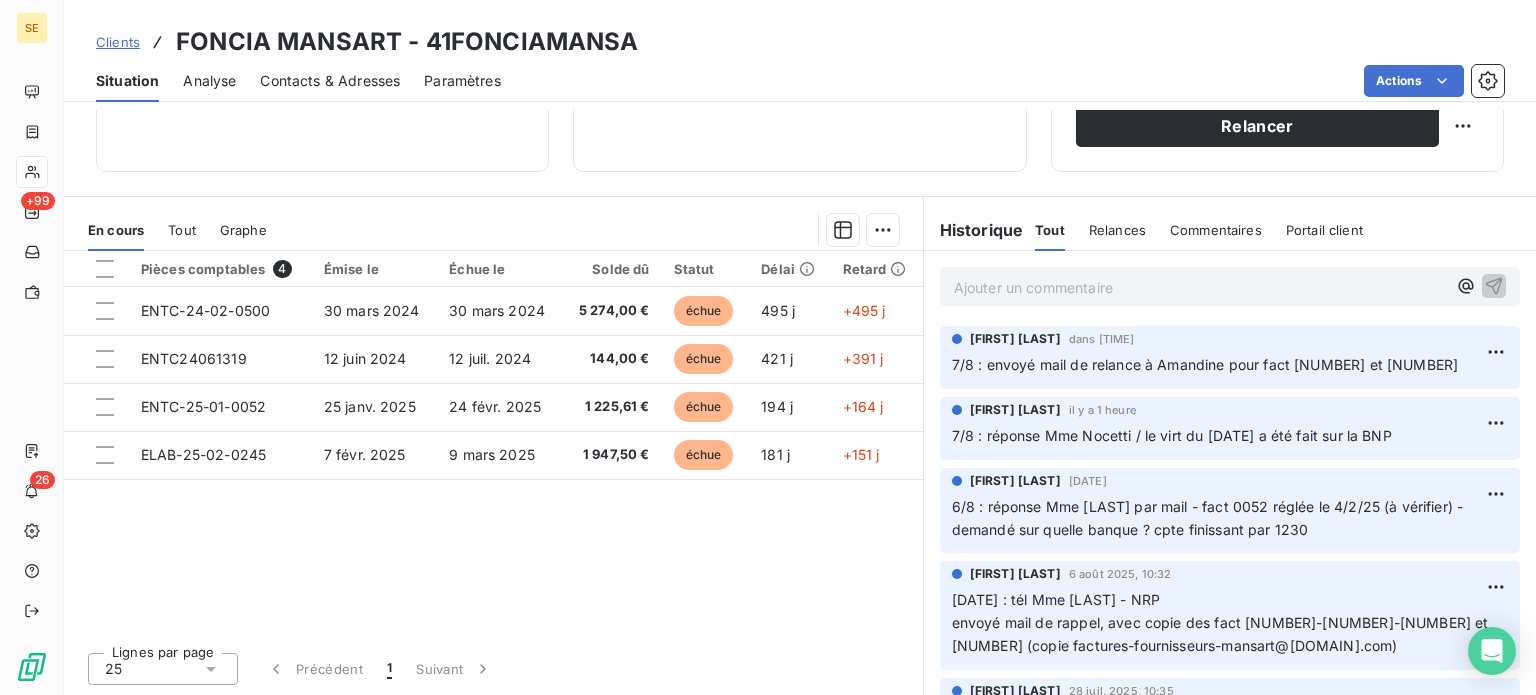 click on "Contacts & Adresses" at bounding box center [330, 81] 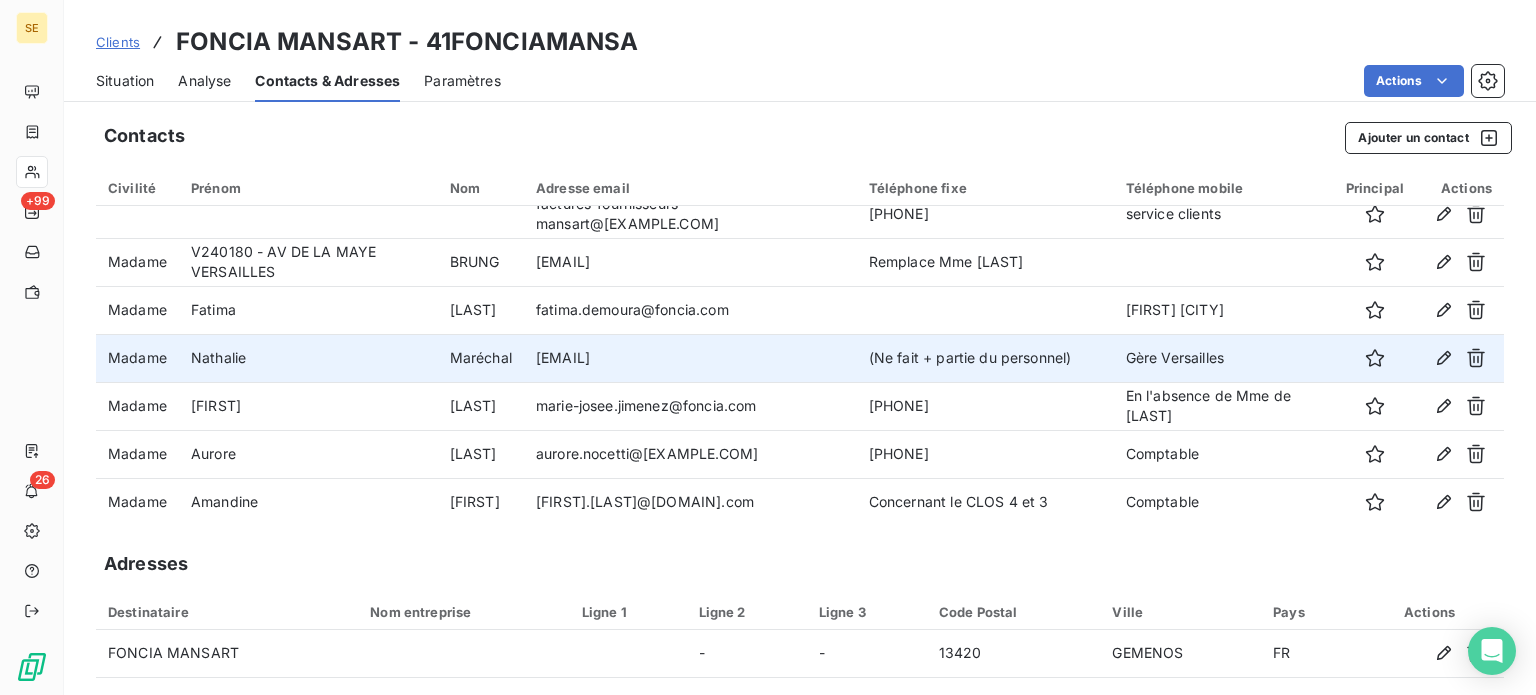 scroll, scrollTop: 120, scrollLeft: 0, axis: vertical 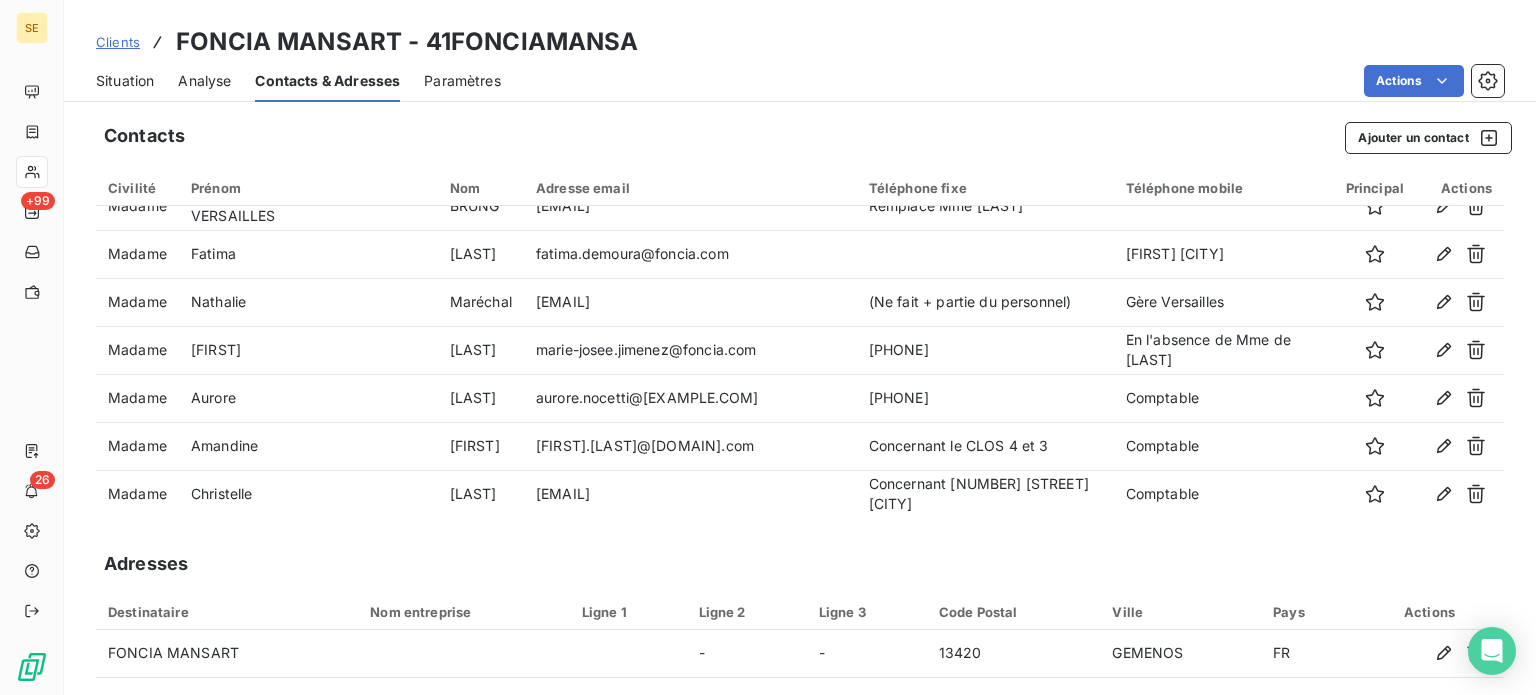 click on "Clients" at bounding box center [118, 42] 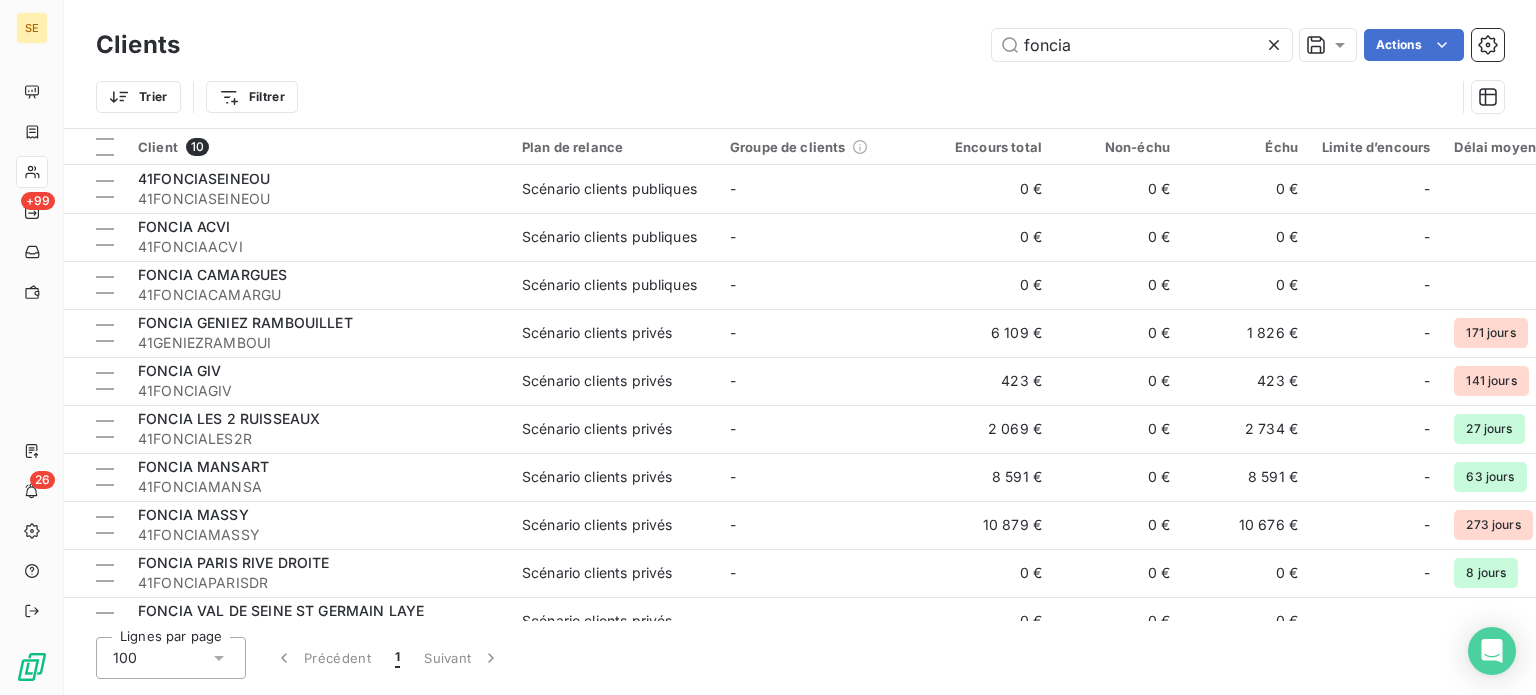 drag, startPoint x: 977, startPoint y: 44, endPoint x: 860, endPoint y: 43, distance: 117.00427 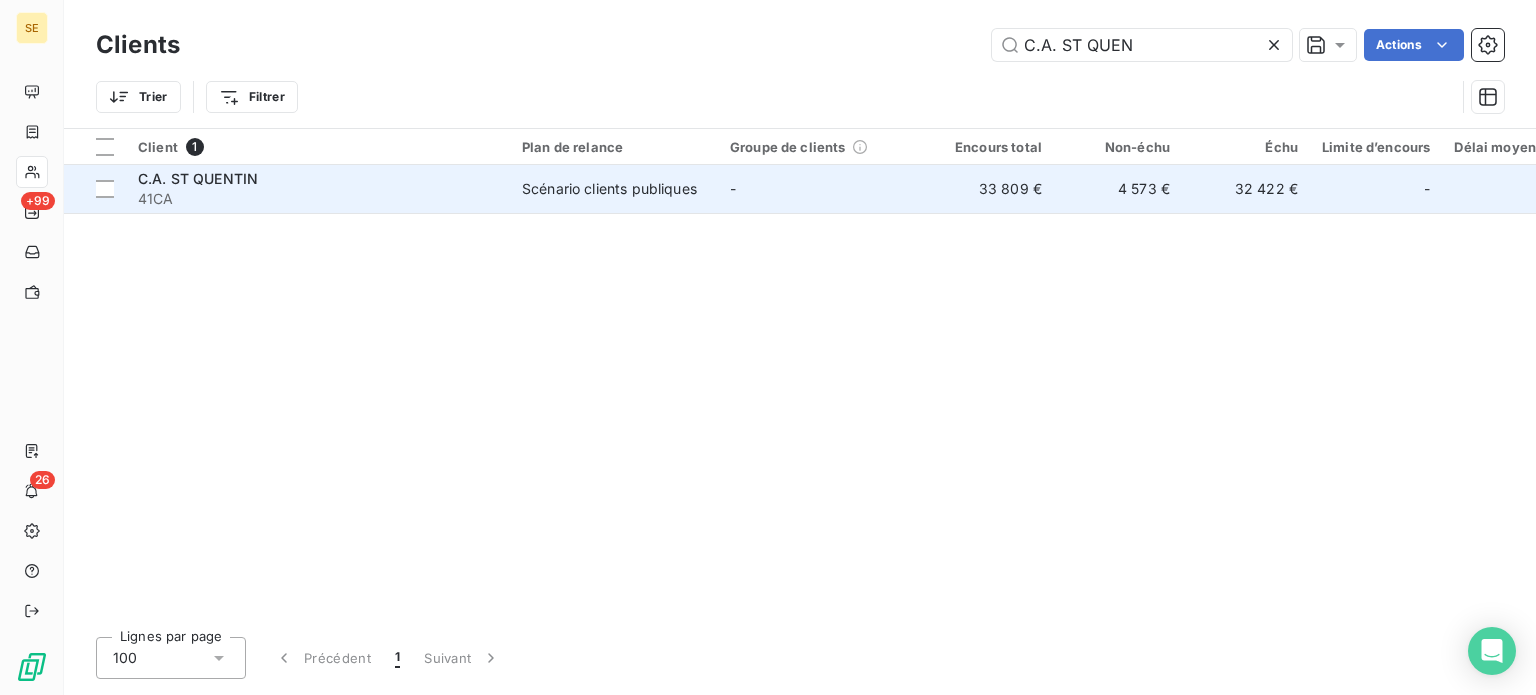 type on "C.A. ST QUEN" 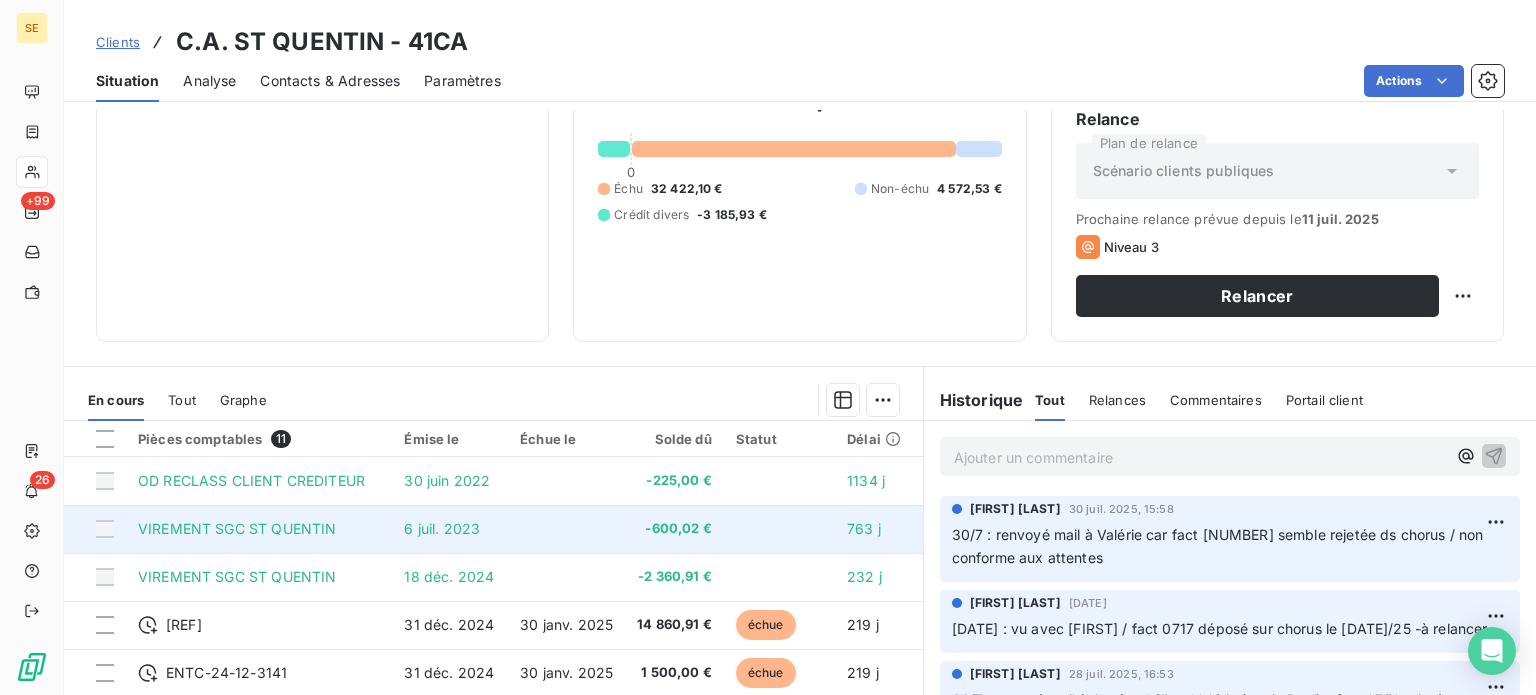 scroll, scrollTop: 300, scrollLeft: 0, axis: vertical 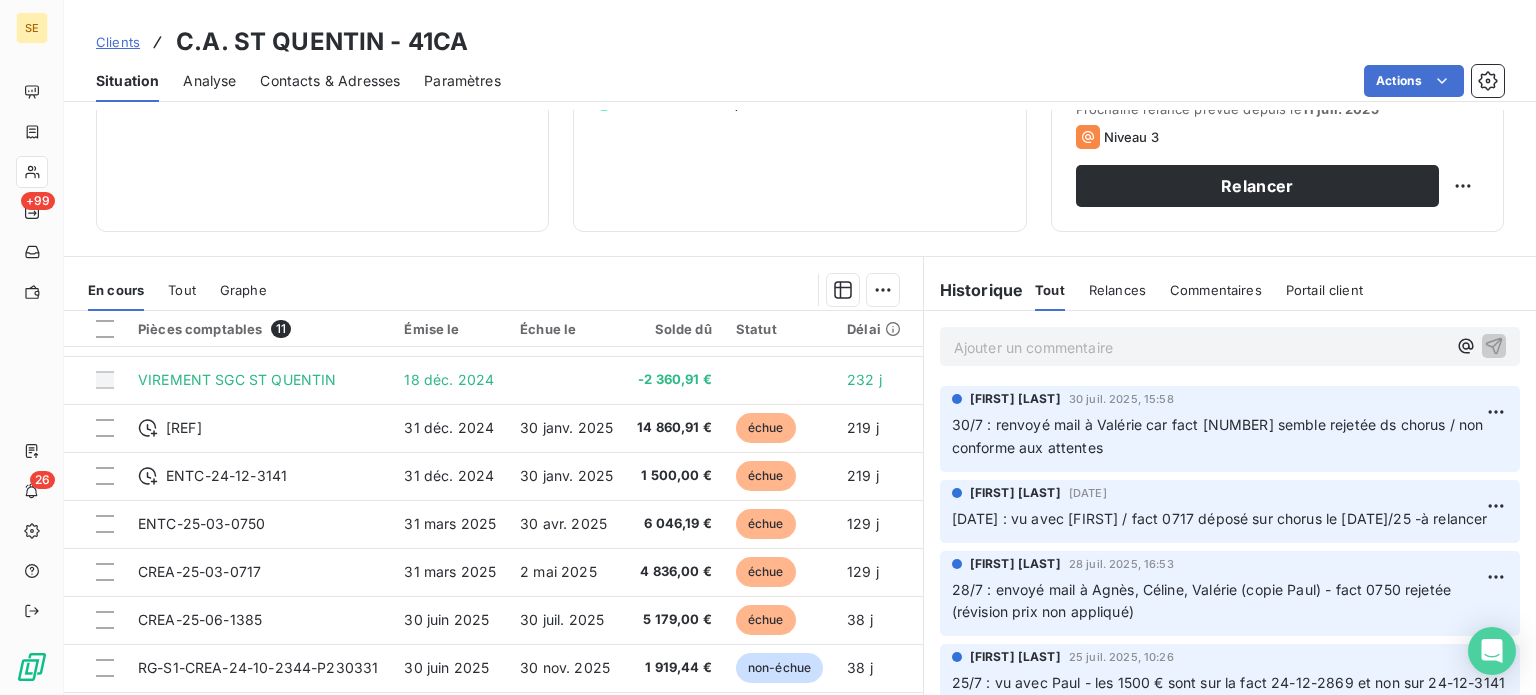 click on "Clients" at bounding box center (118, 42) 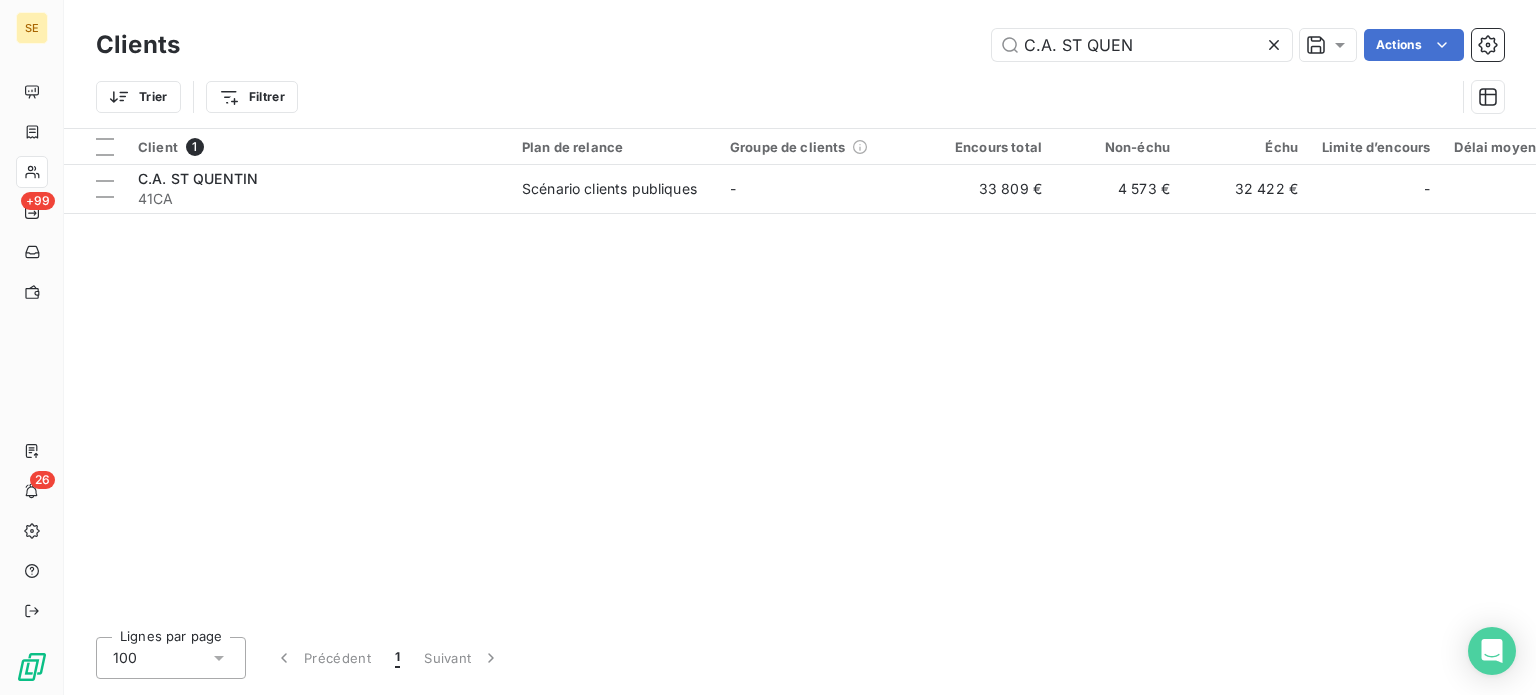 drag, startPoint x: 1152, startPoint y: 35, endPoint x: 676, endPoint y: 38, distance: 476.00946 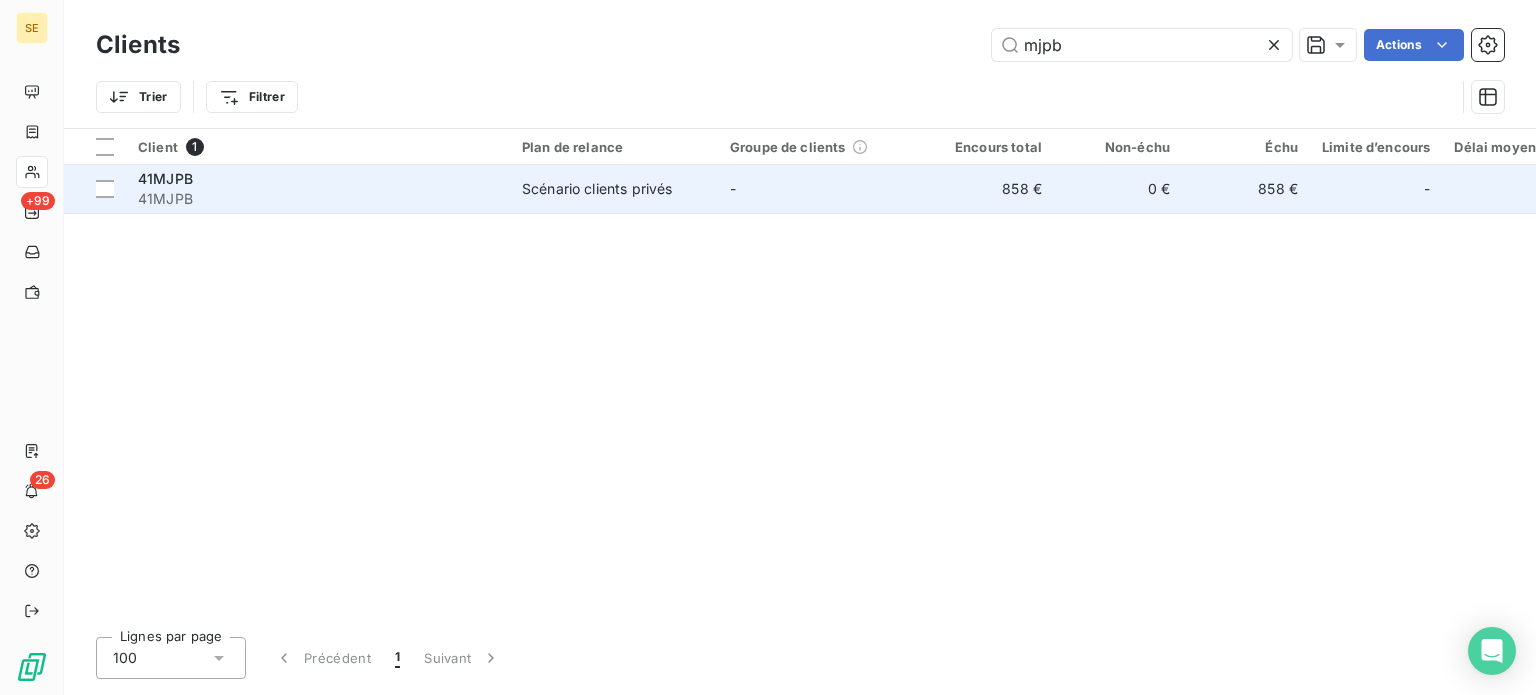 type on "mjpb" 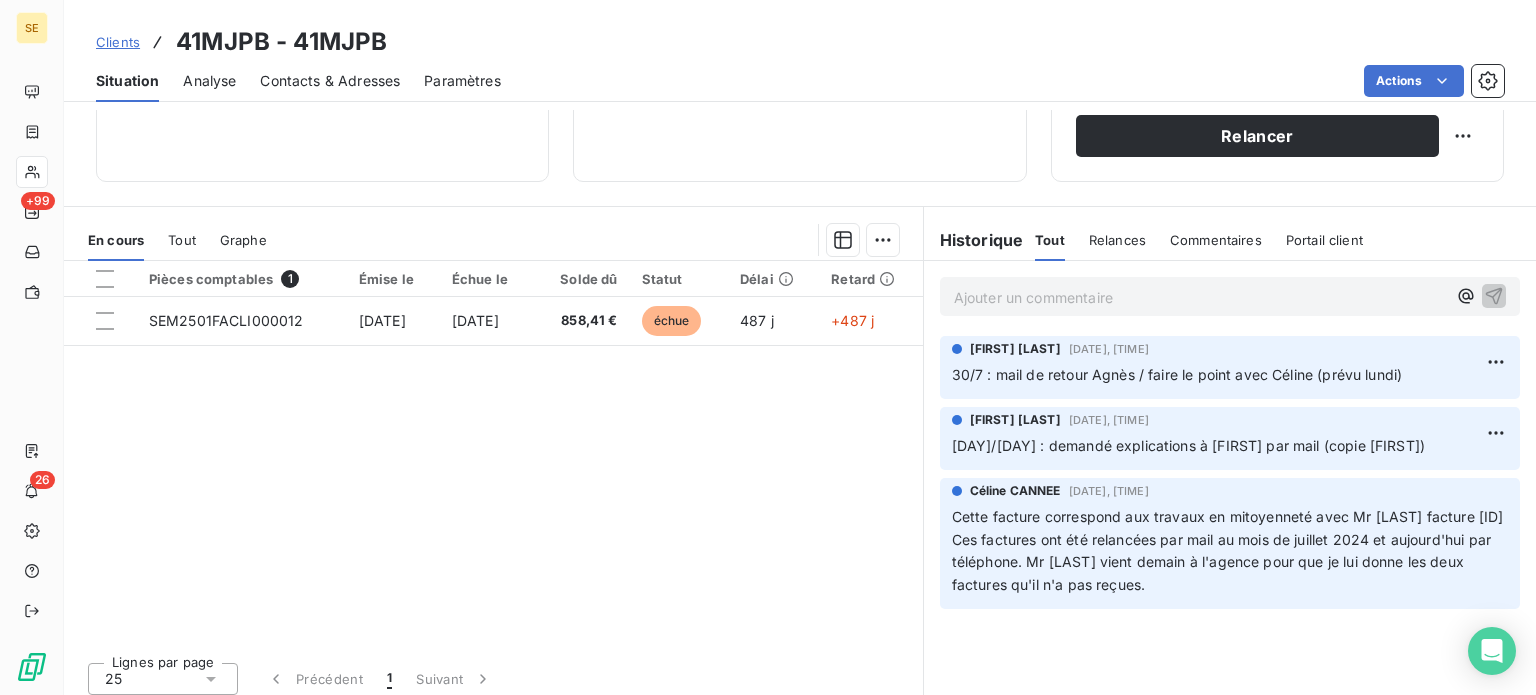 scroll, scrollTop: 360, scrollLeft: 0, axis: vertical 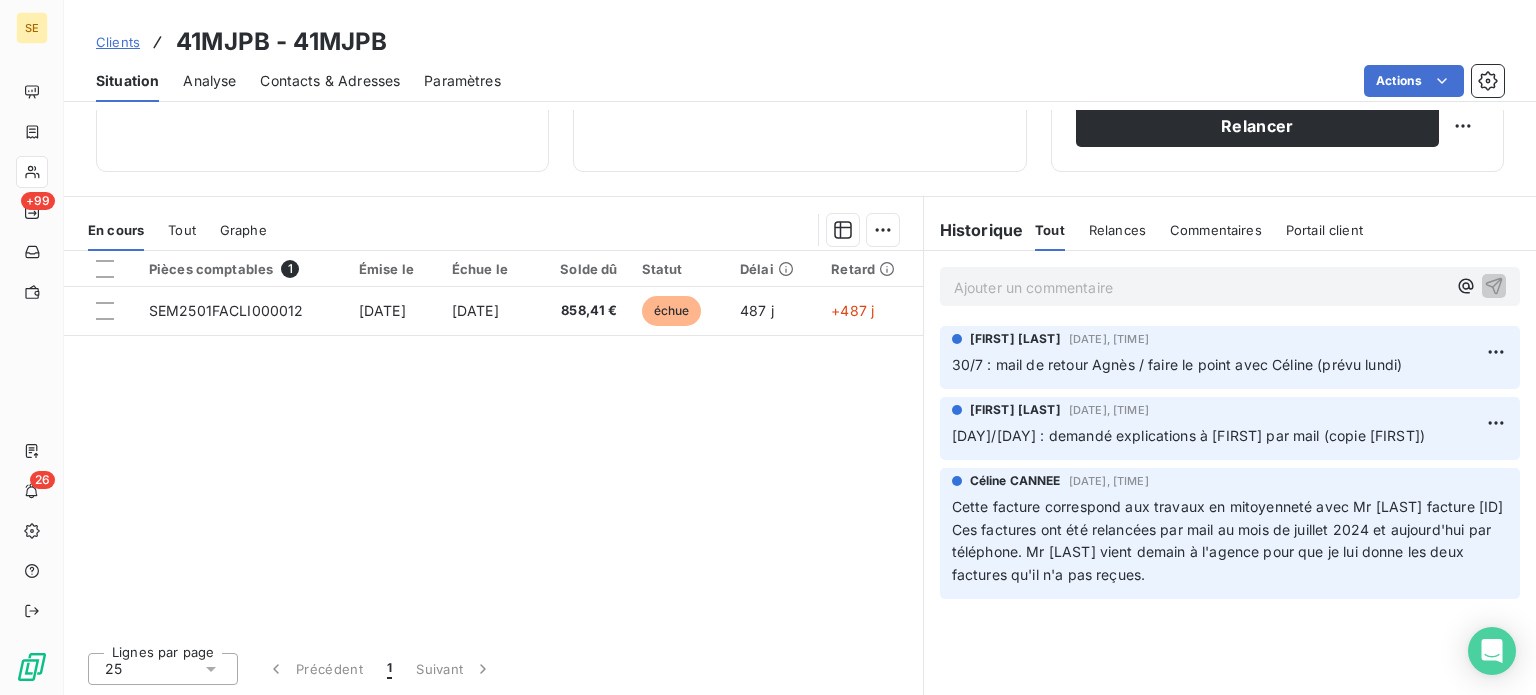 click on "Clients" at bounding box center (118, 42) 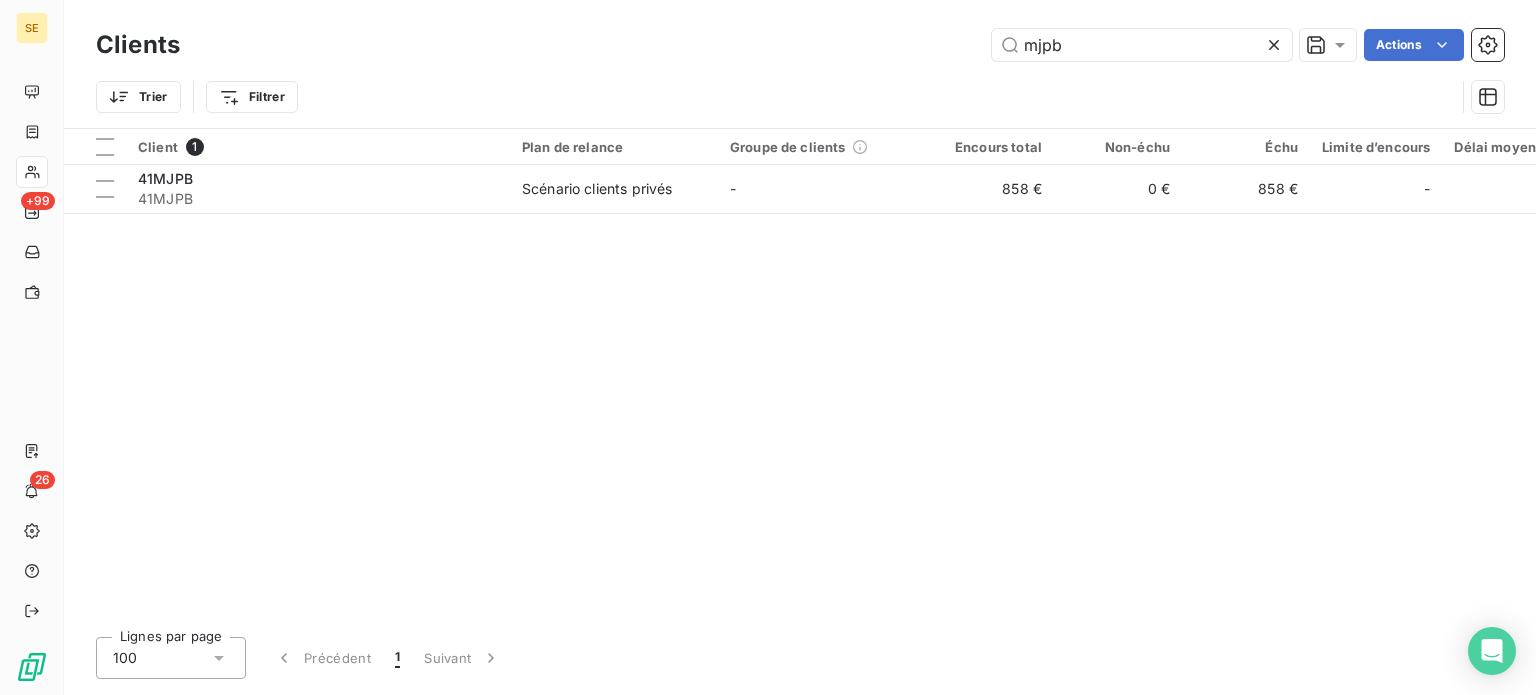 drag, startPoint x: 1079, startPoint y: 43, endPoint x: 749, endPoint y: 47, distance: 330.02423 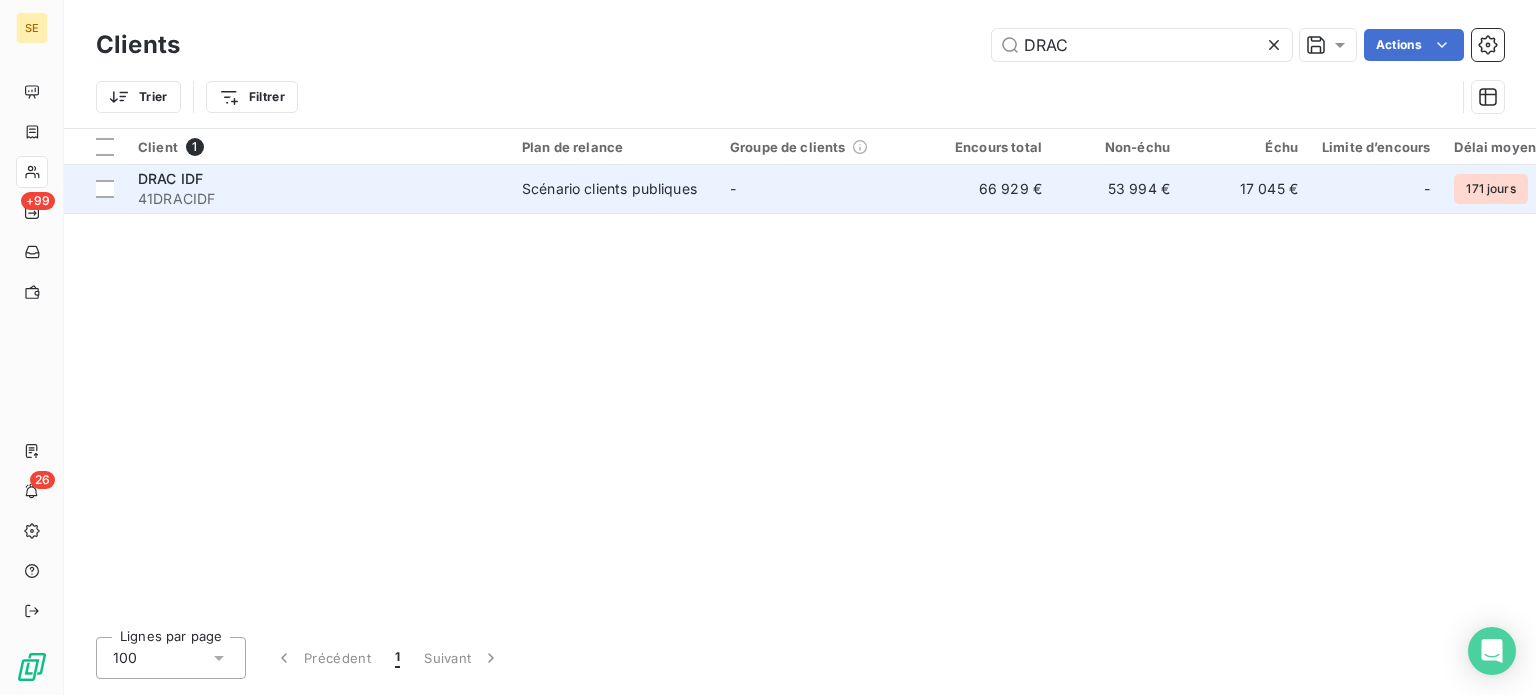 type on "DRAC" 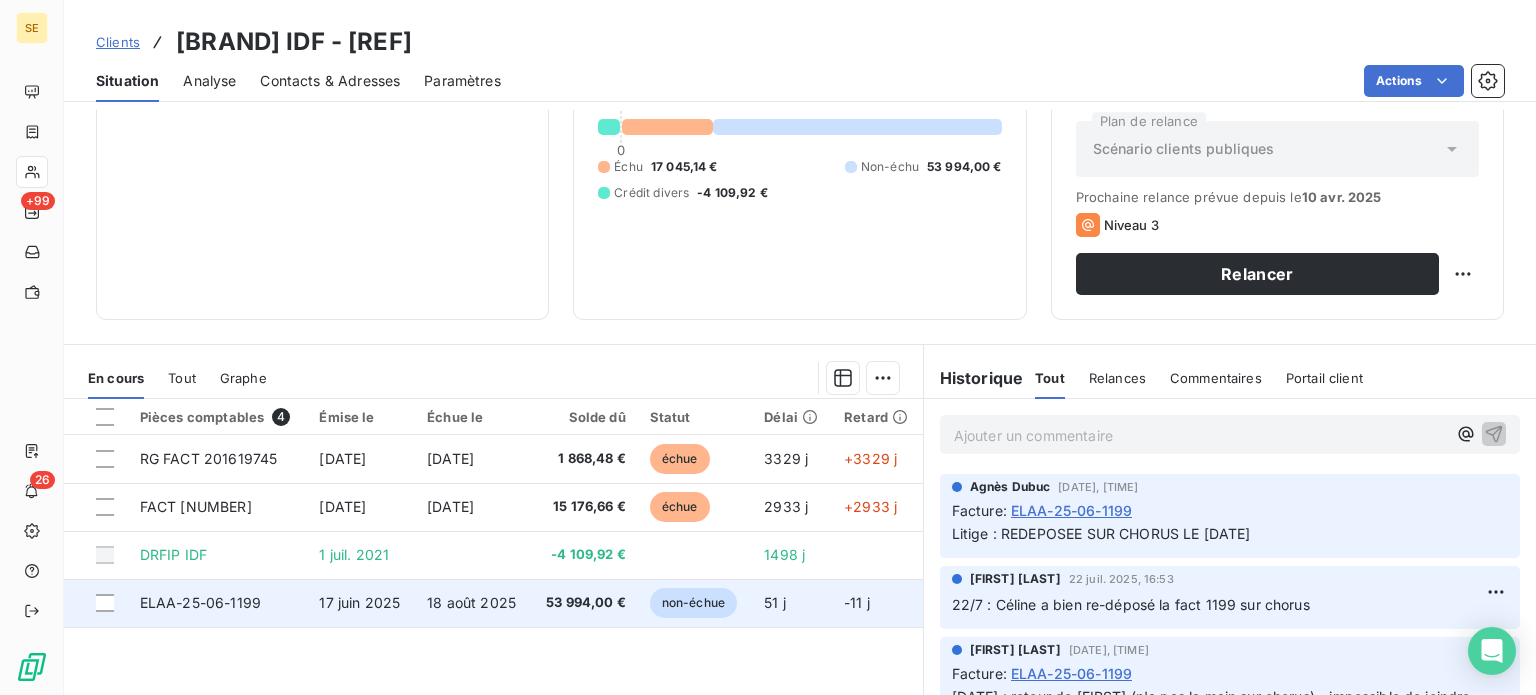 scroll, scrollTop: 360, scrollLeft: 0, axis: vertical 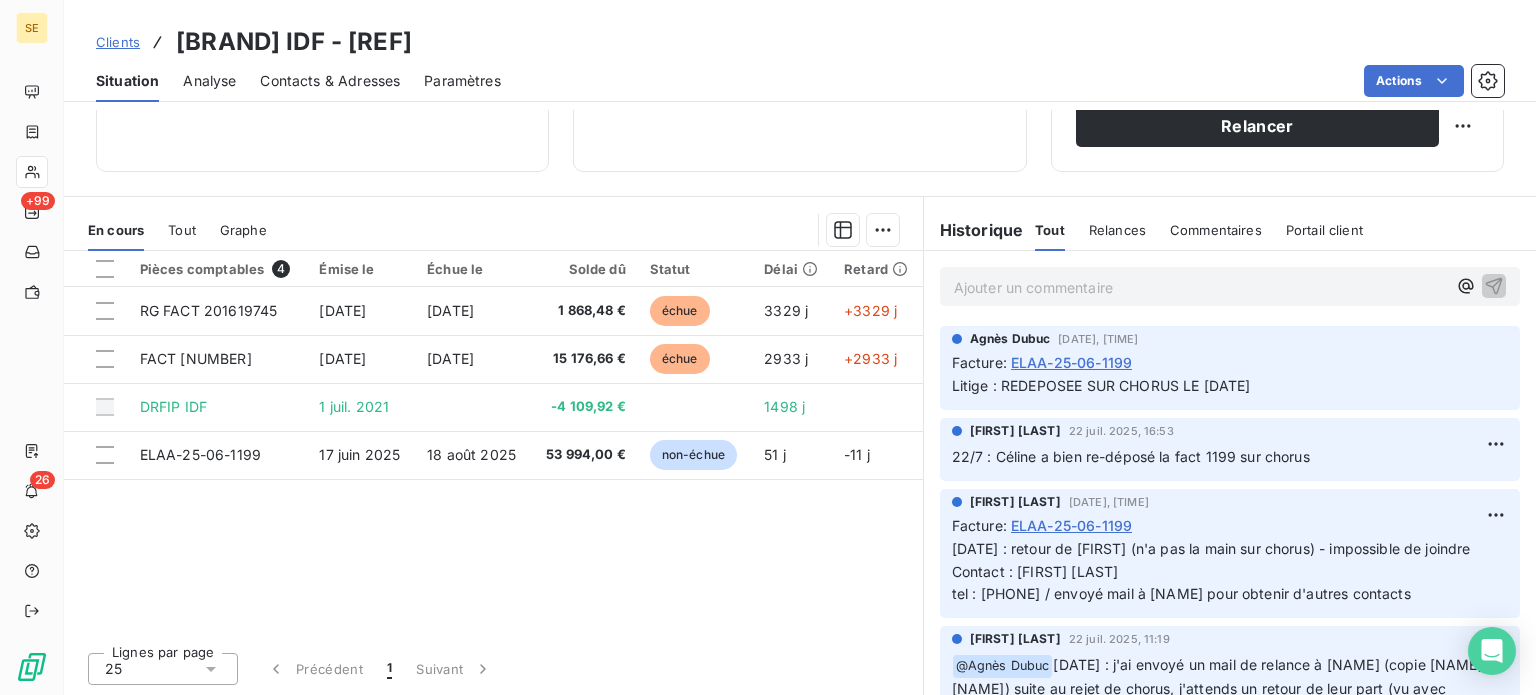 click on "Clients" at bounding box center [118, 42] 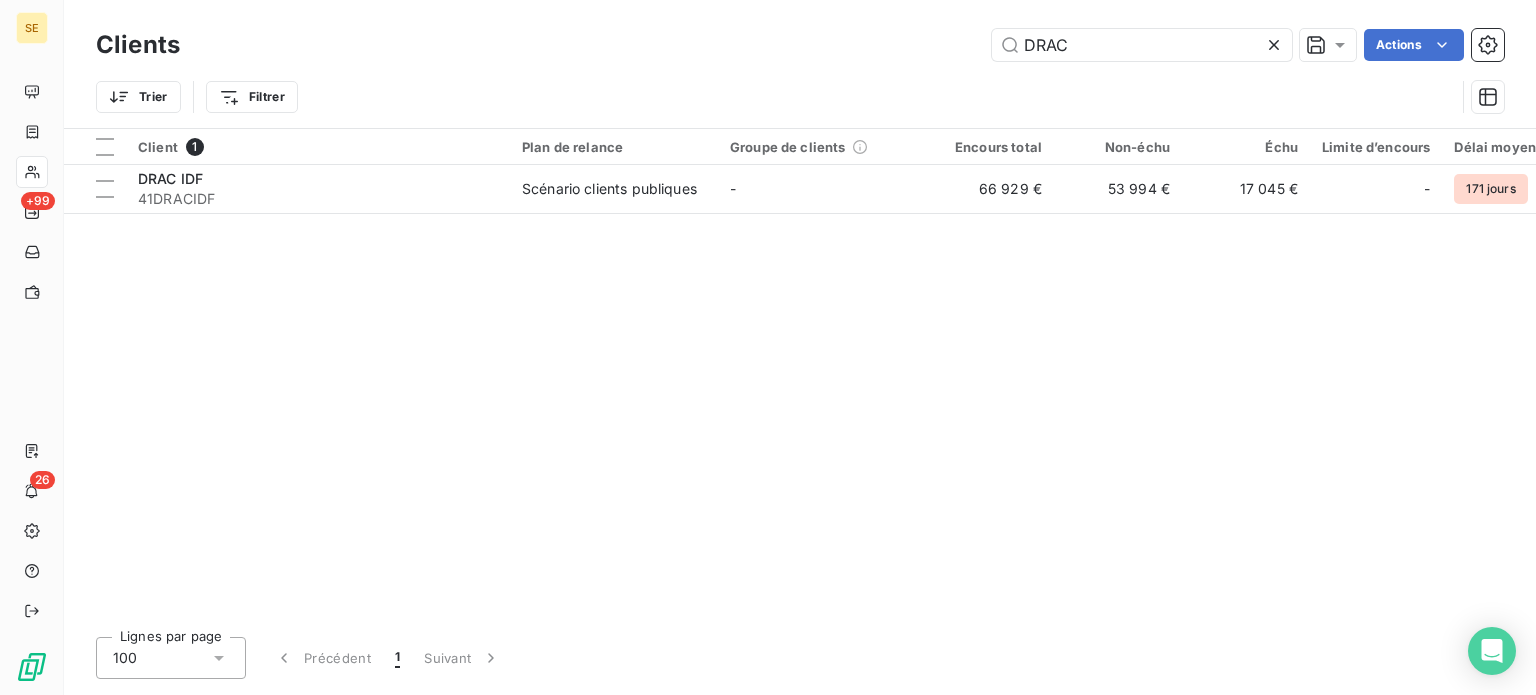 drag, startPoint x: 1100, startPoint y: 51, endPoint x: 825, endPoint y: 21, distance: 276.63153 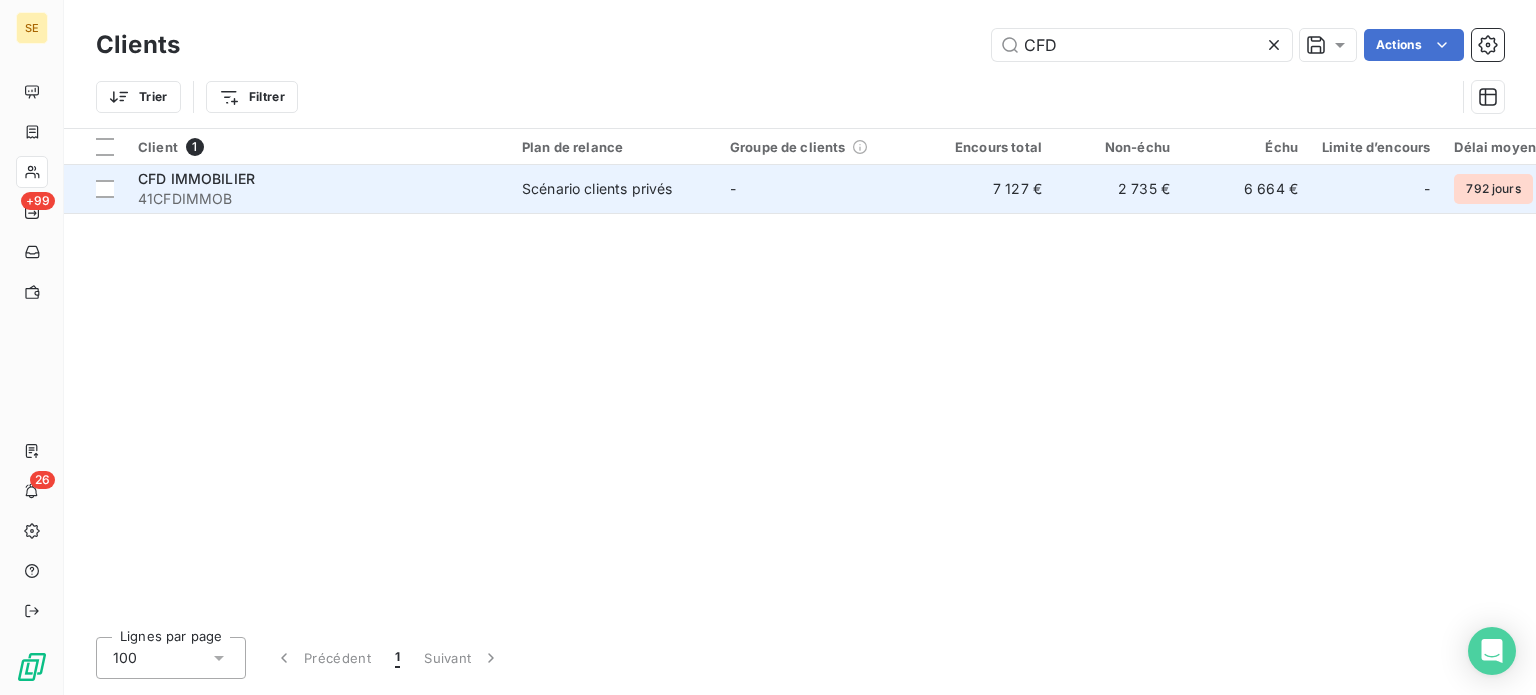 type on "CFD" 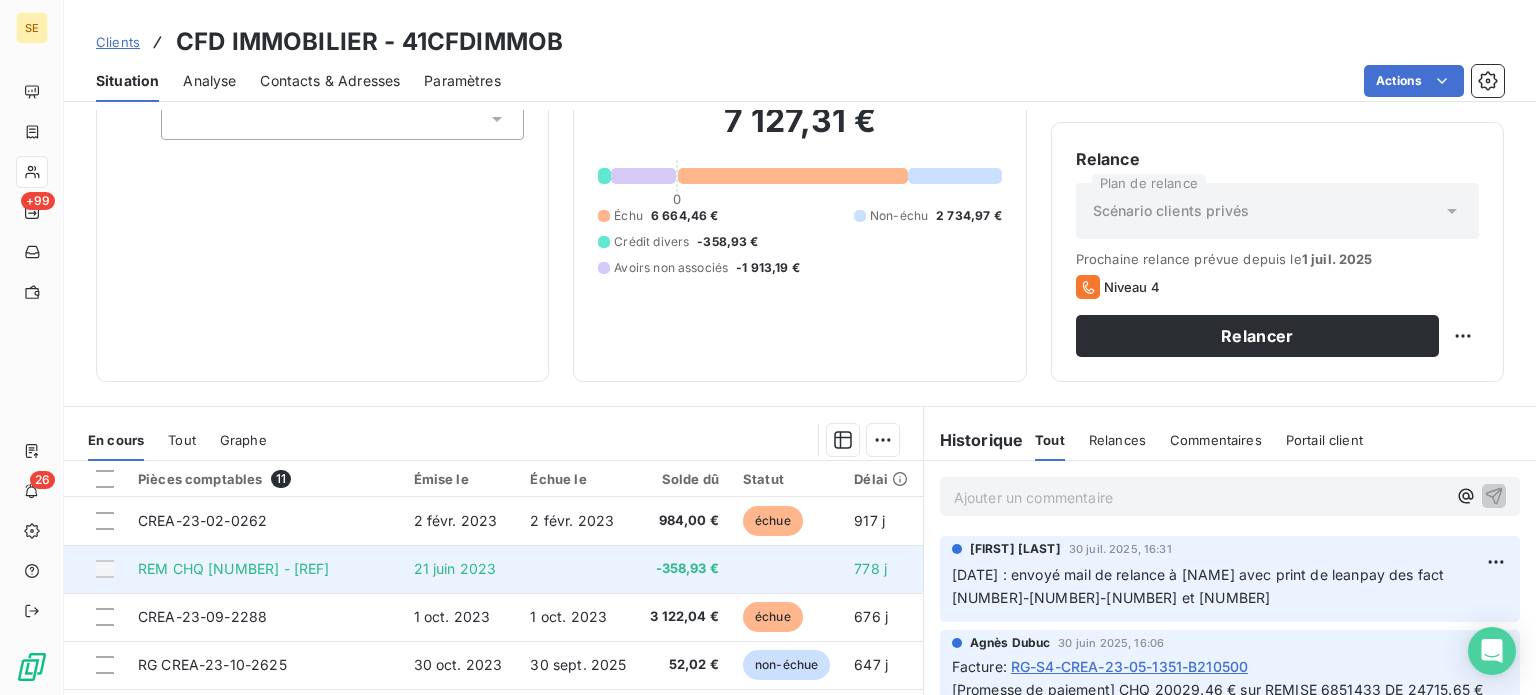 scroll, scrollTop: 360, scrollLeft: 0, axis: vertical 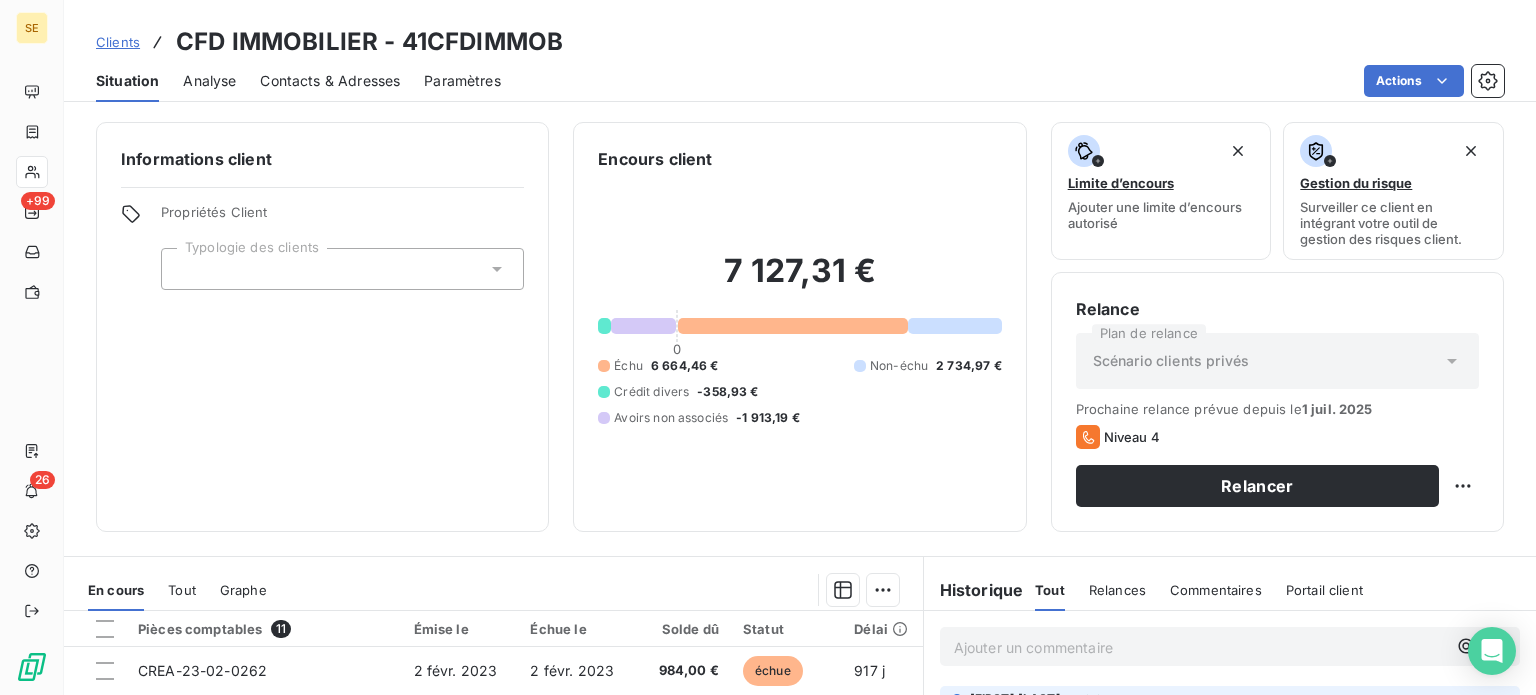 click on "Clients" at bounding box center [118, 42] 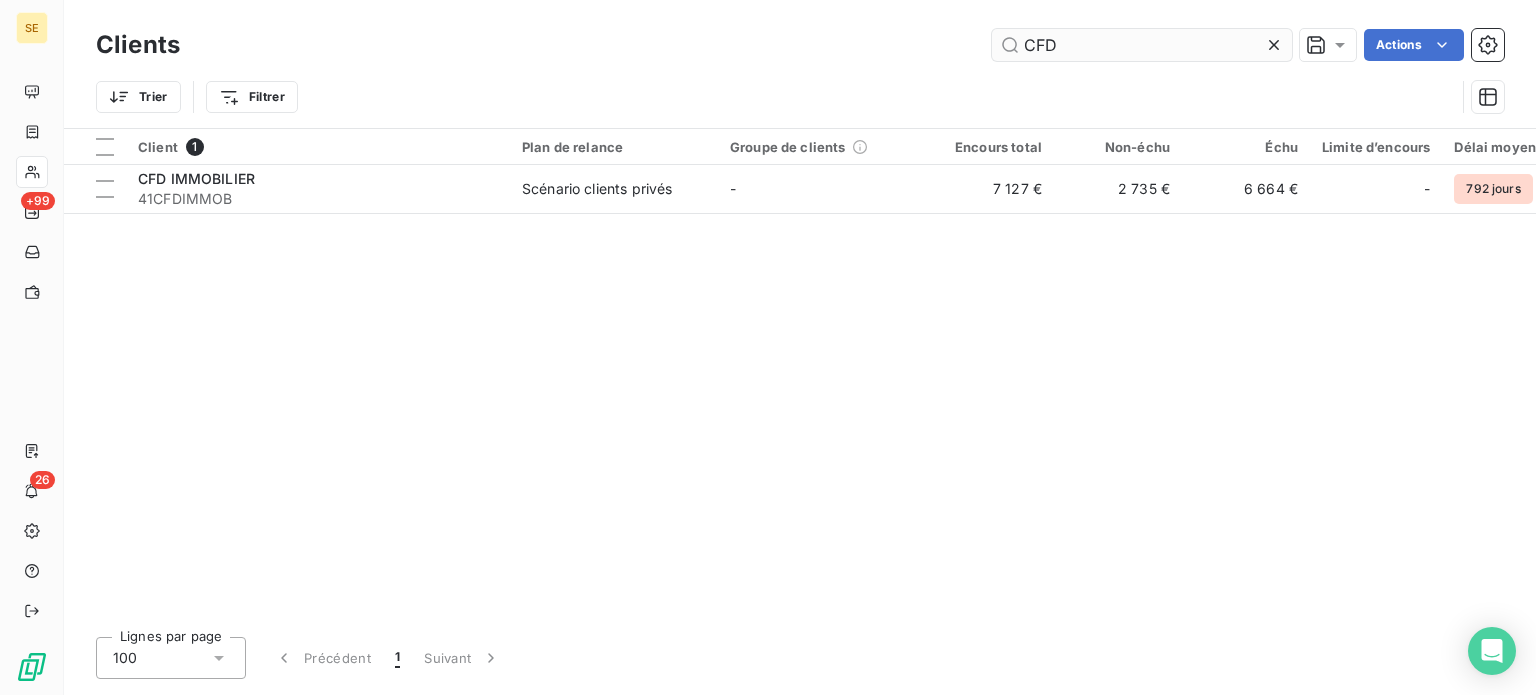 drag, startPoint x: 1090, startPoint y: 24, endPoint x: 999, endPoint y: 57, distance: 96.79876 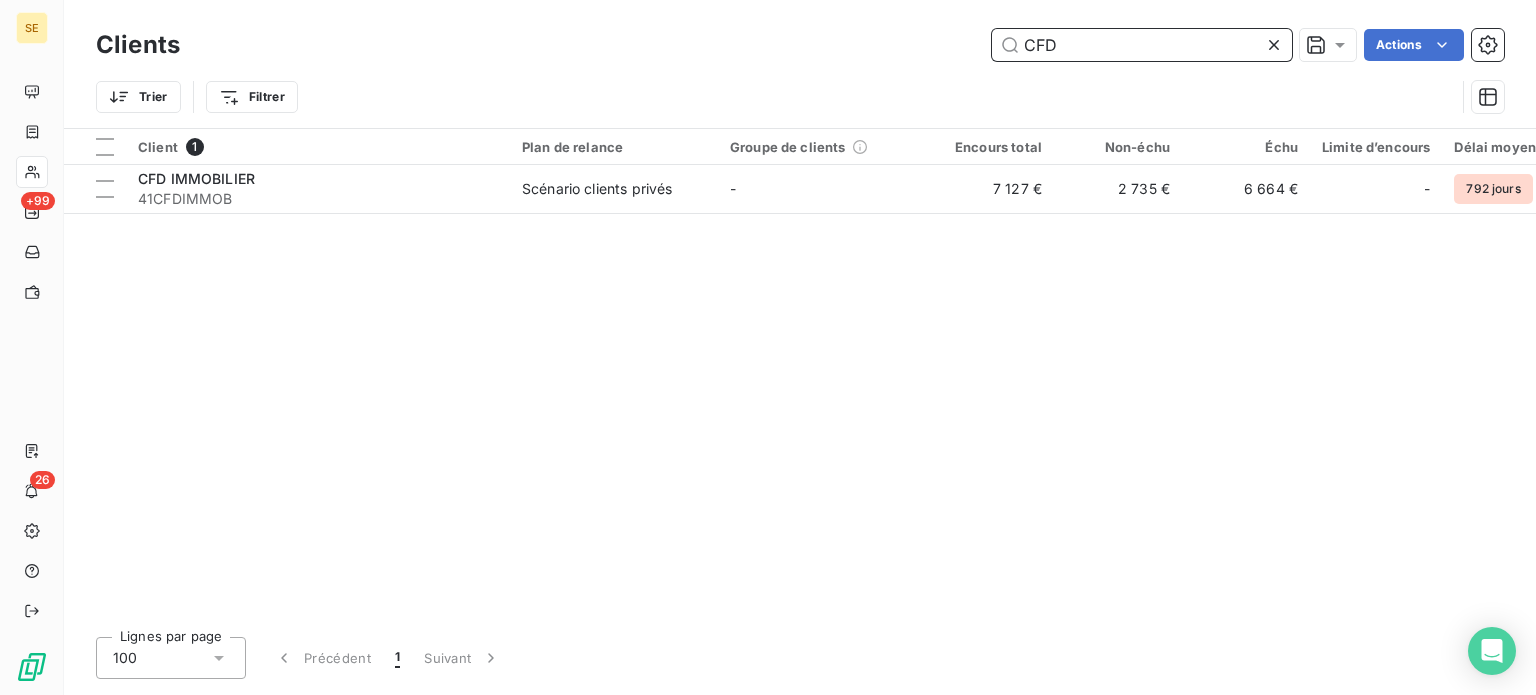 click on "Clients CFD Actions Trier Filtrer" at bounding box center (800, 76) 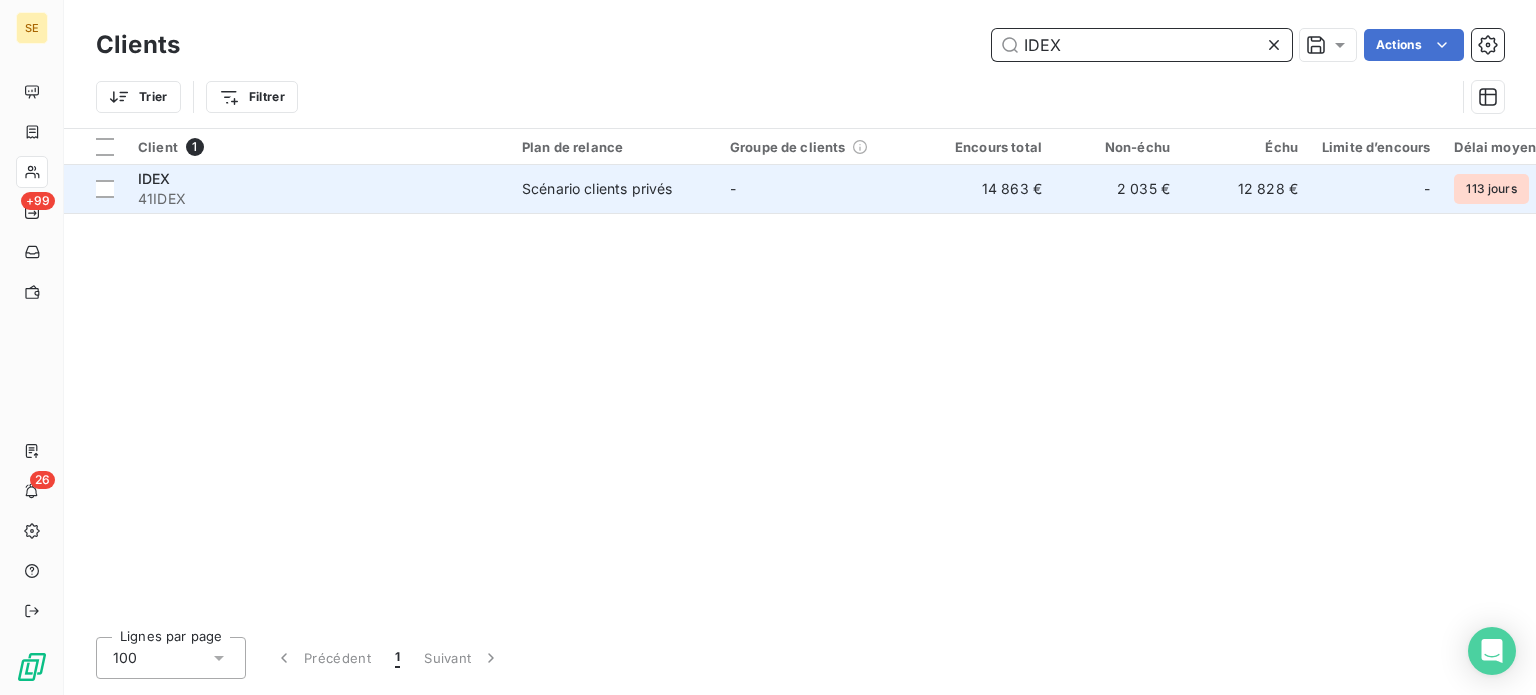 type on "IDEX" 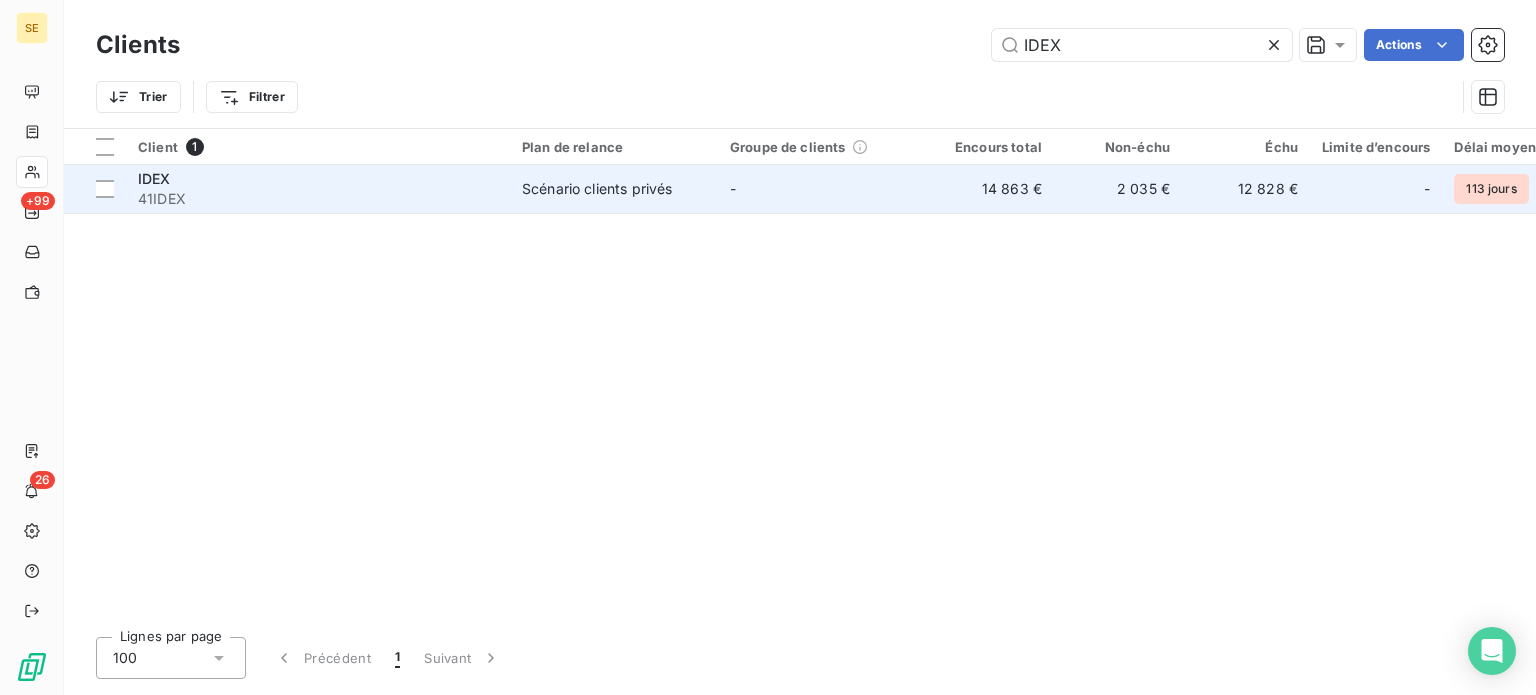 click on "Scénario clients privés" at bounding box center [614, 189] 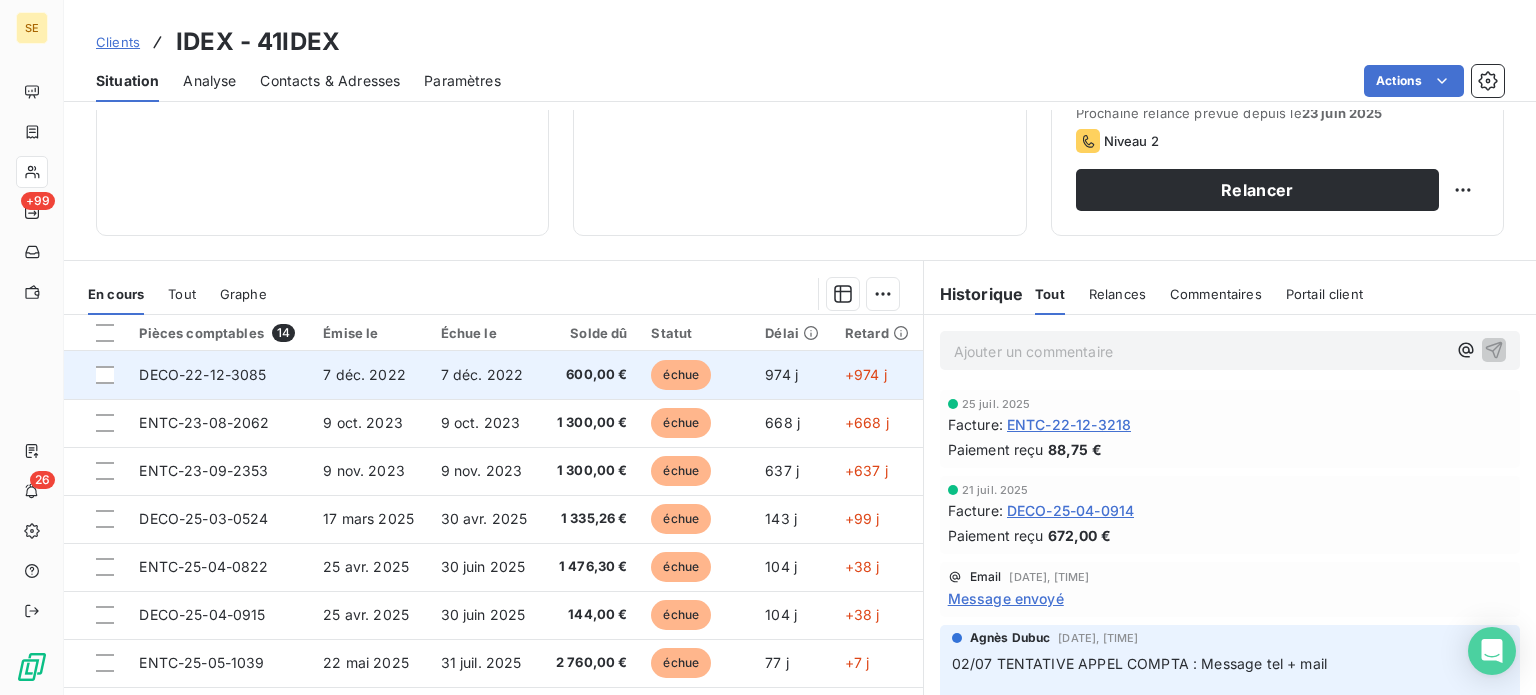 scroll, scrollTop: 300, scrollLeft: 0, axis: vertical 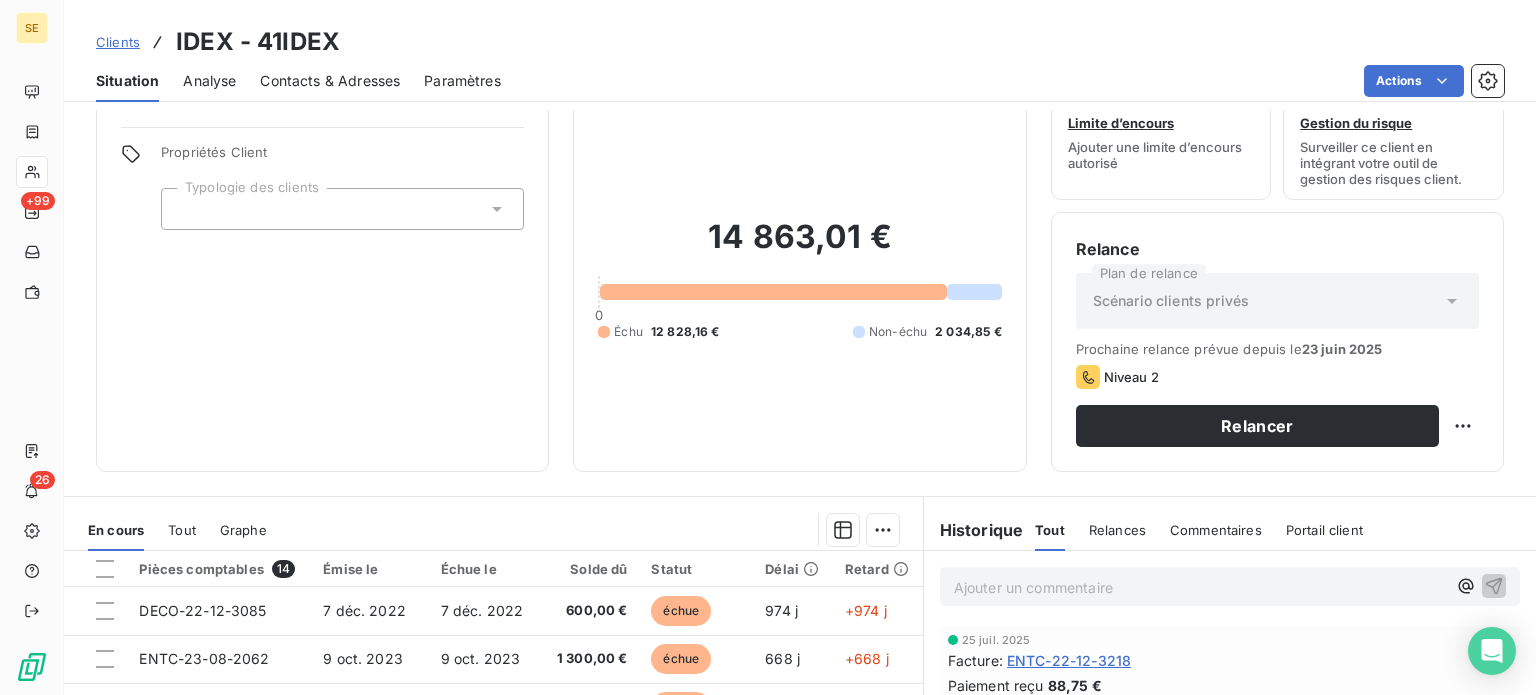 click on "Contacts & Adresses" at bounding box center [330, 81] 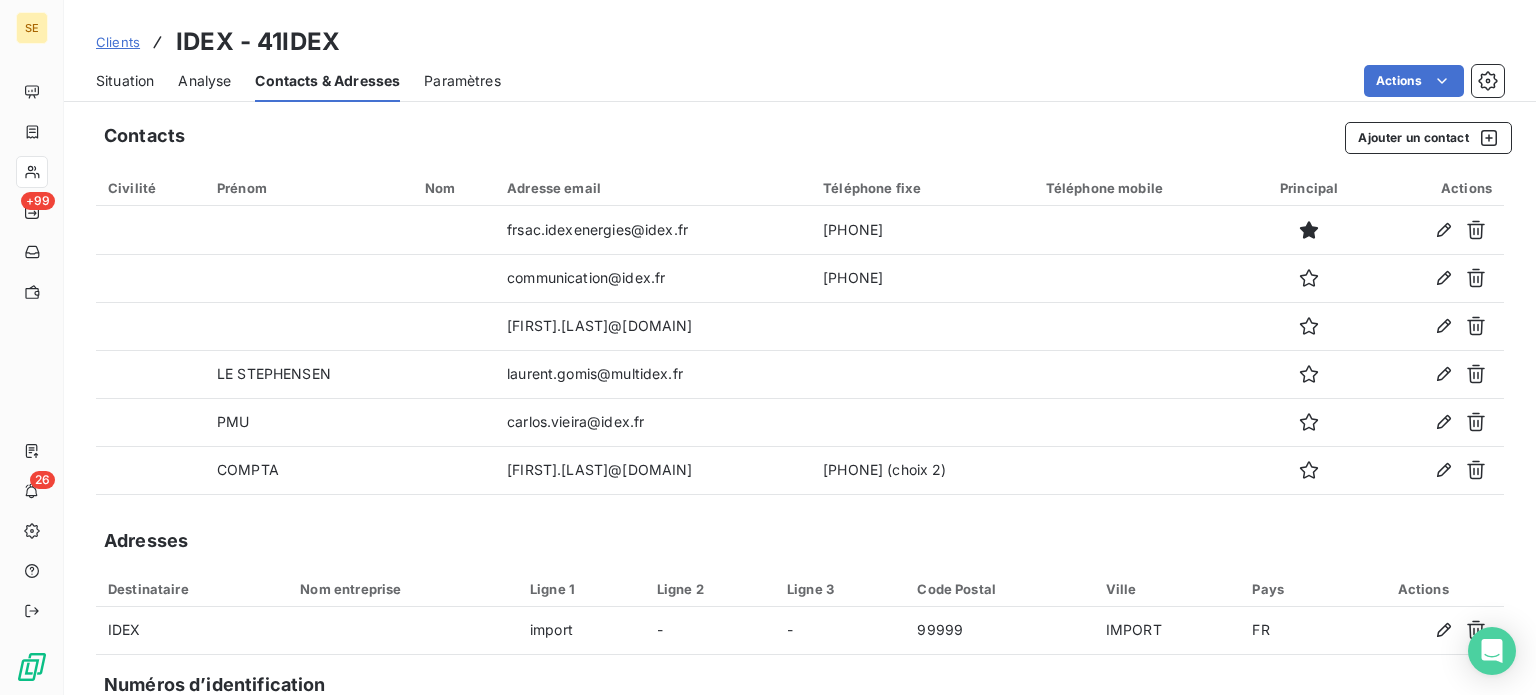 click on "Situation" at bounding box center (125, 81) 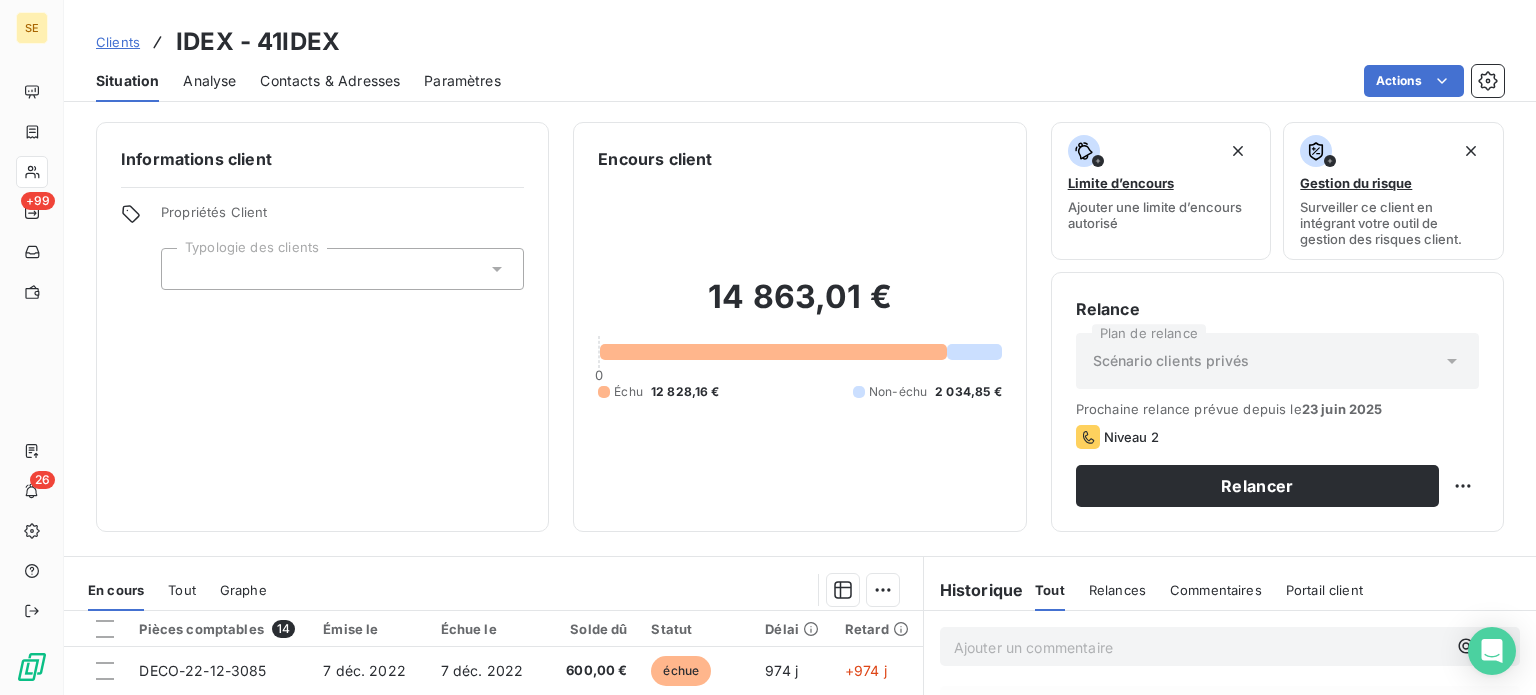 click on "Clients" at bounding box center [118, 42] 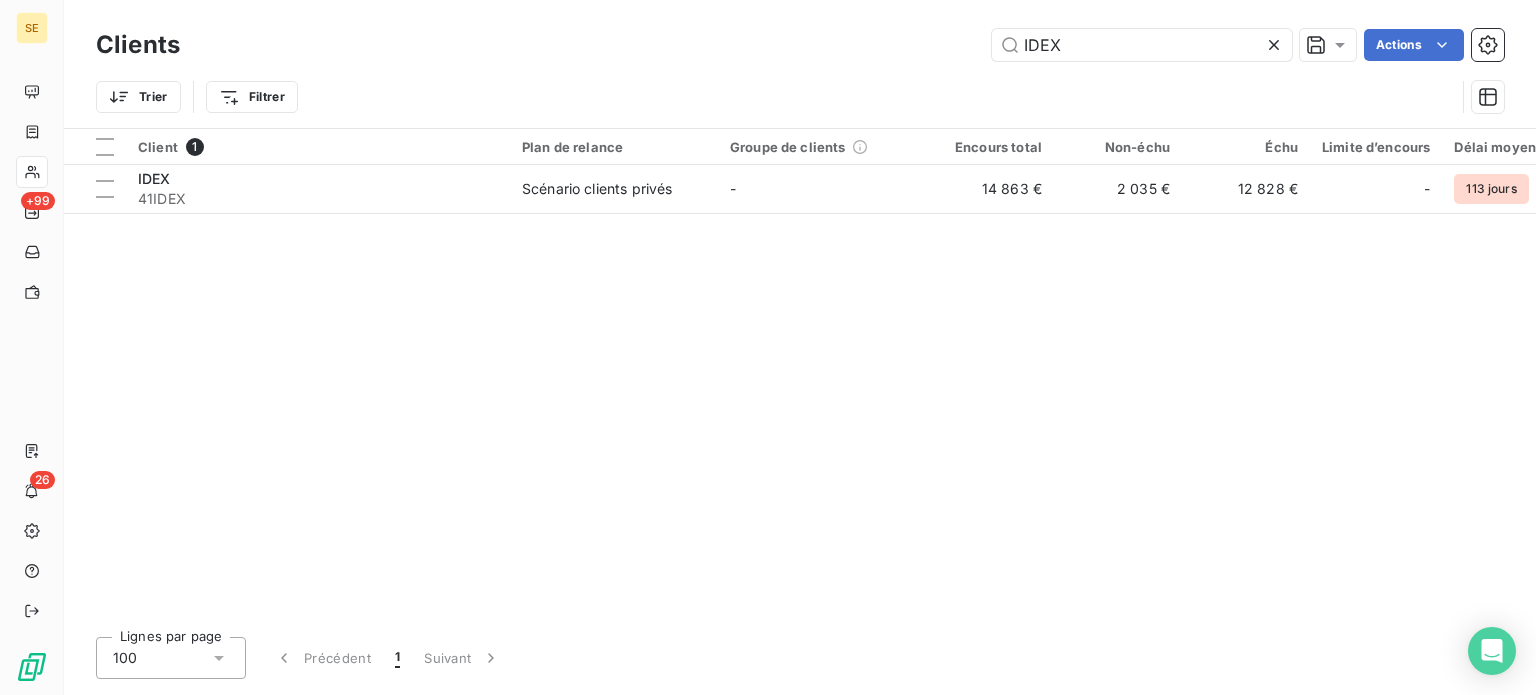 drag, startPoint x: 1125, startPoint y: 43, endPoint x: 841, endPoint y: 34, distance: 284.14258 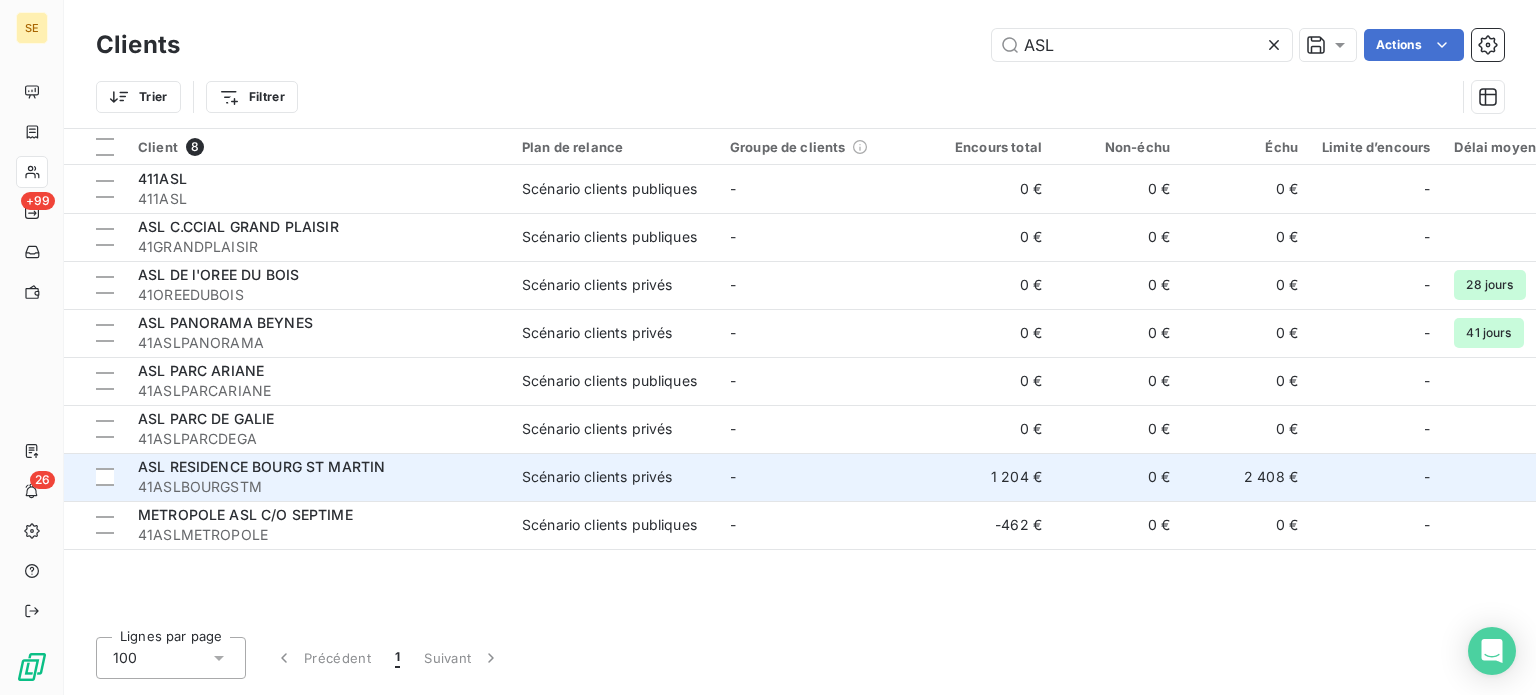 type on "ASL" 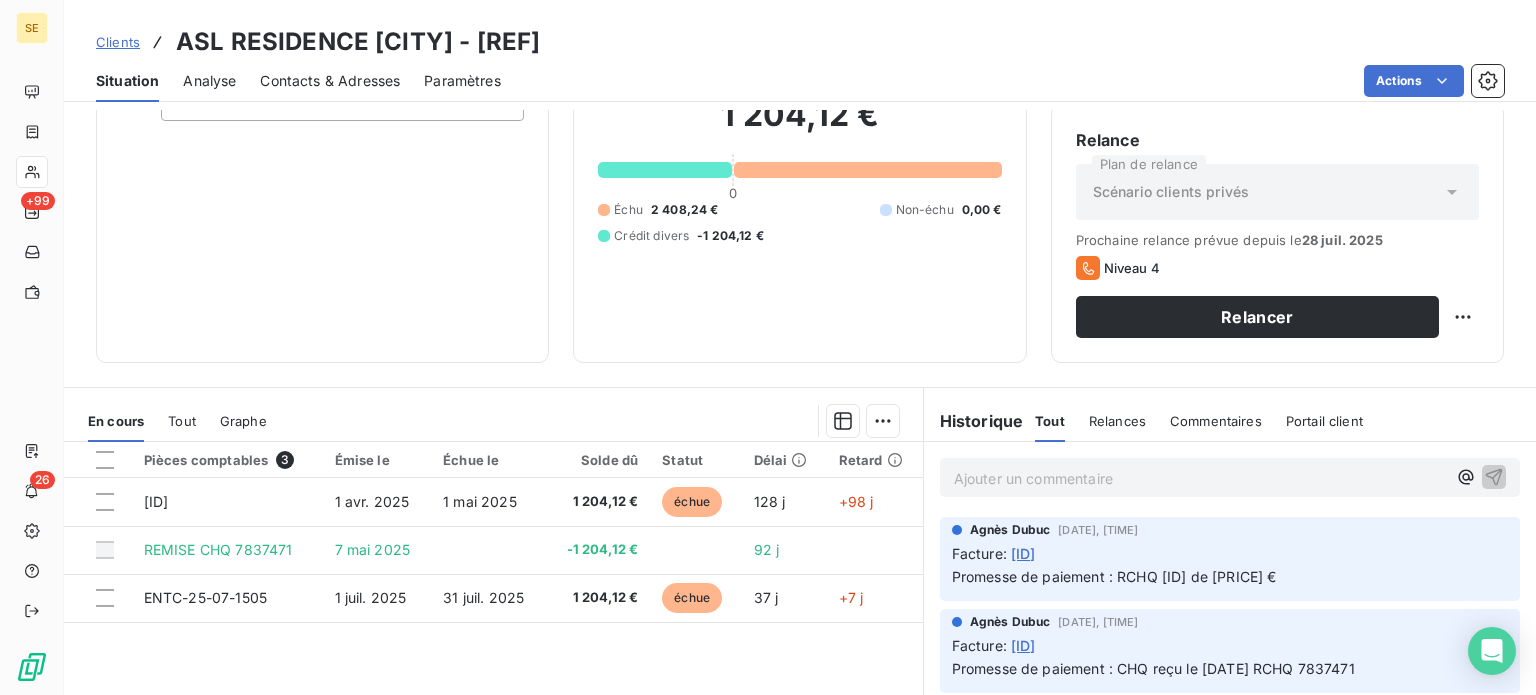 scroll, scrollTop: 200, scrollLeft: 0, axis: vertical 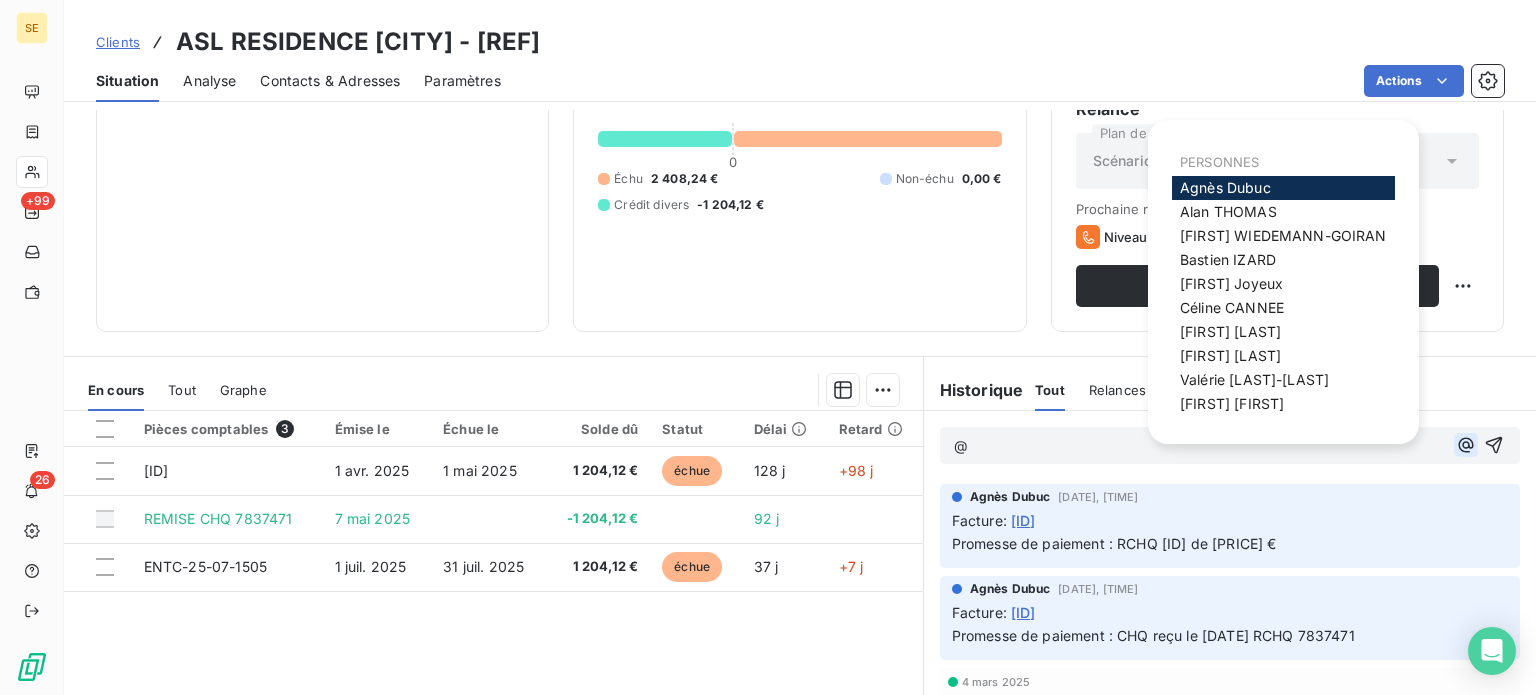 click 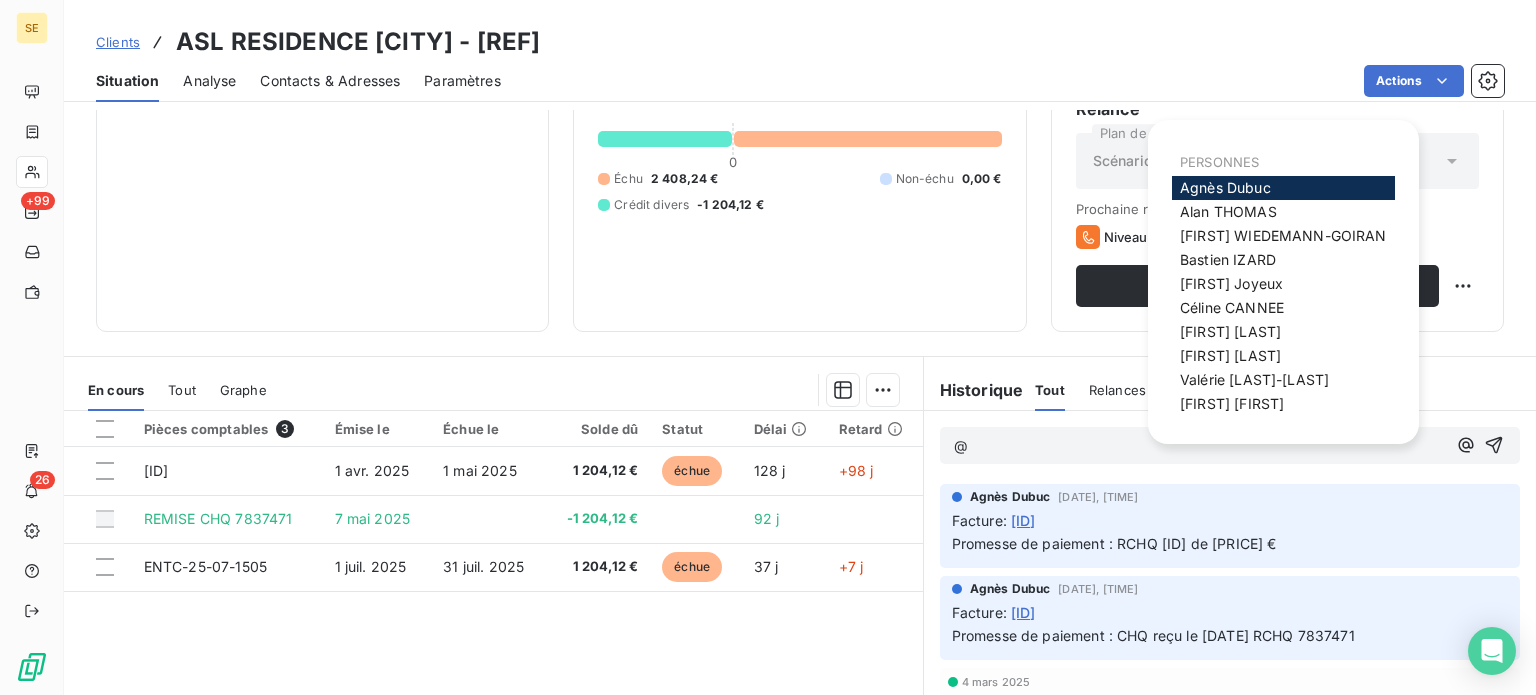 click on "[FIRST] [LAST]" at bounding box center (1225, 187) 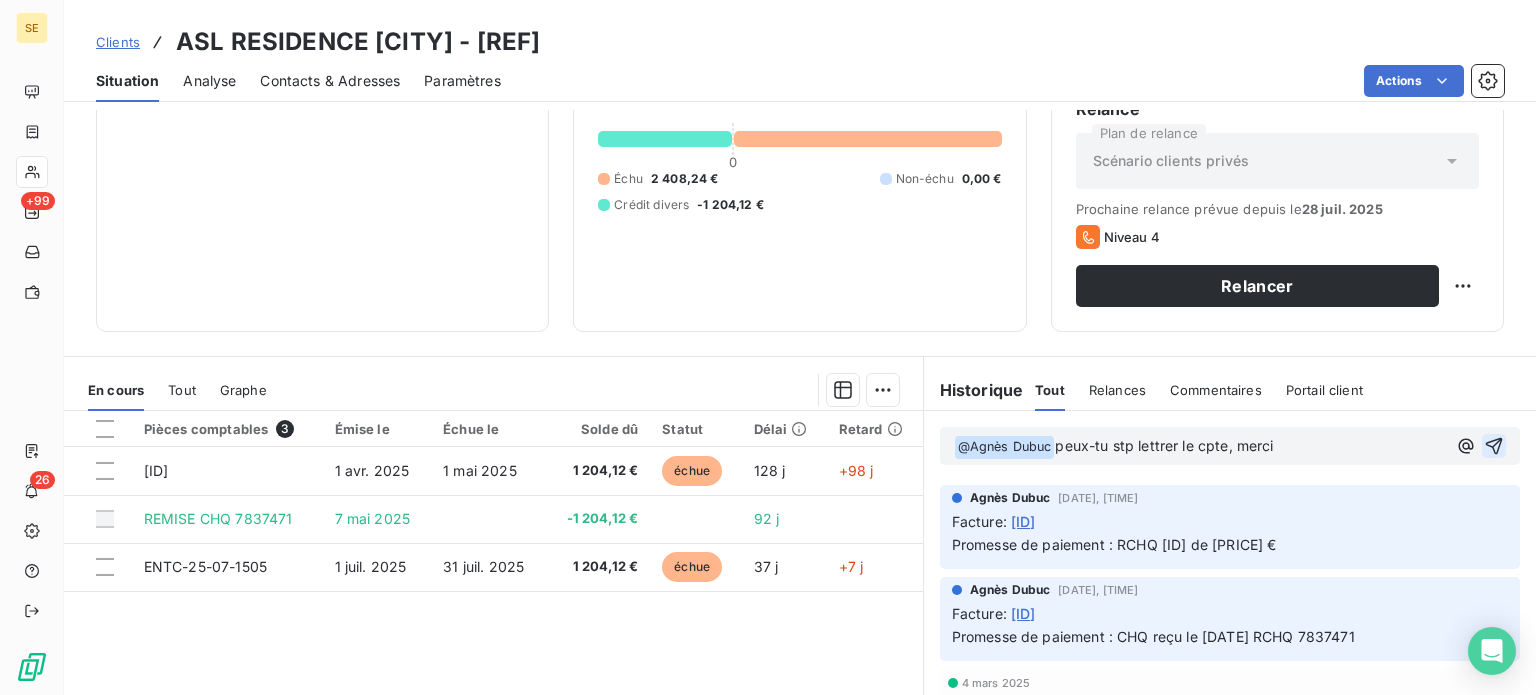 click 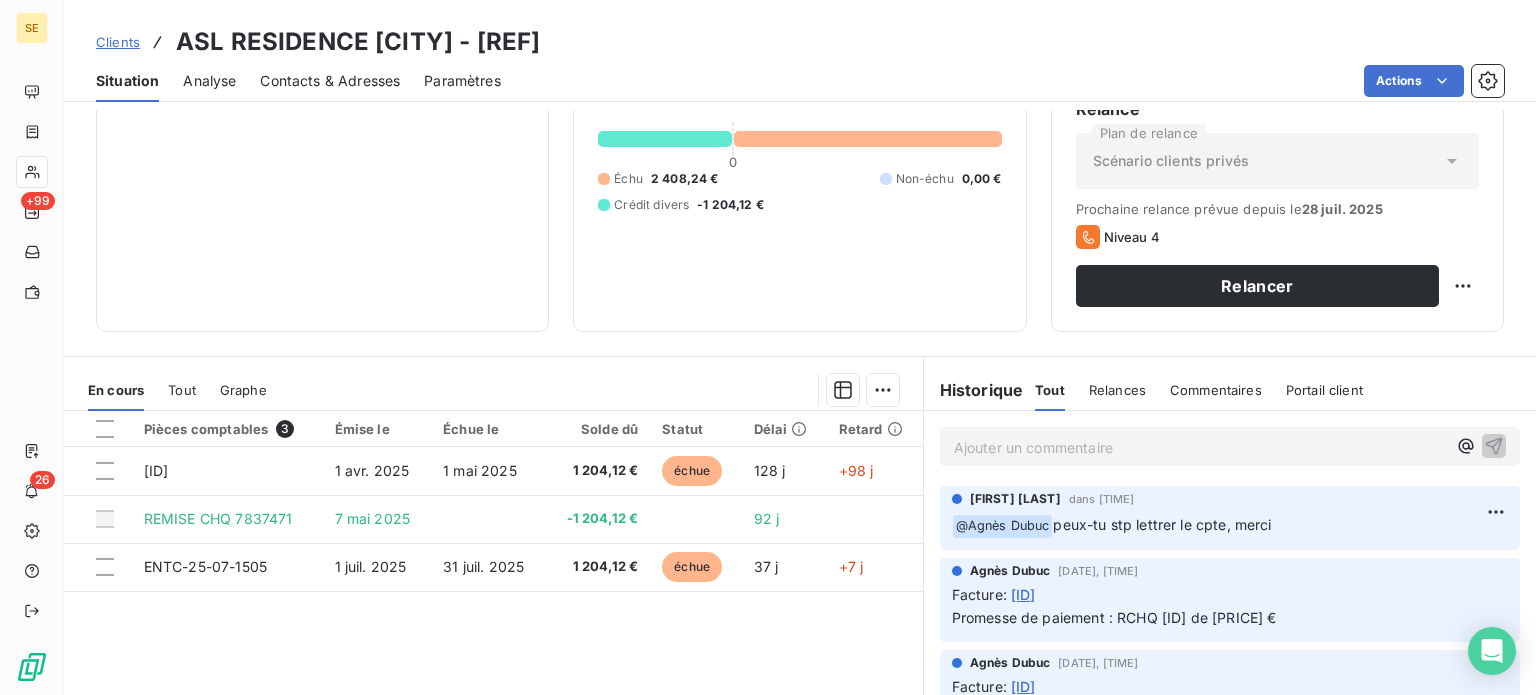 click on "Clients" at bounding box center [118, 42] 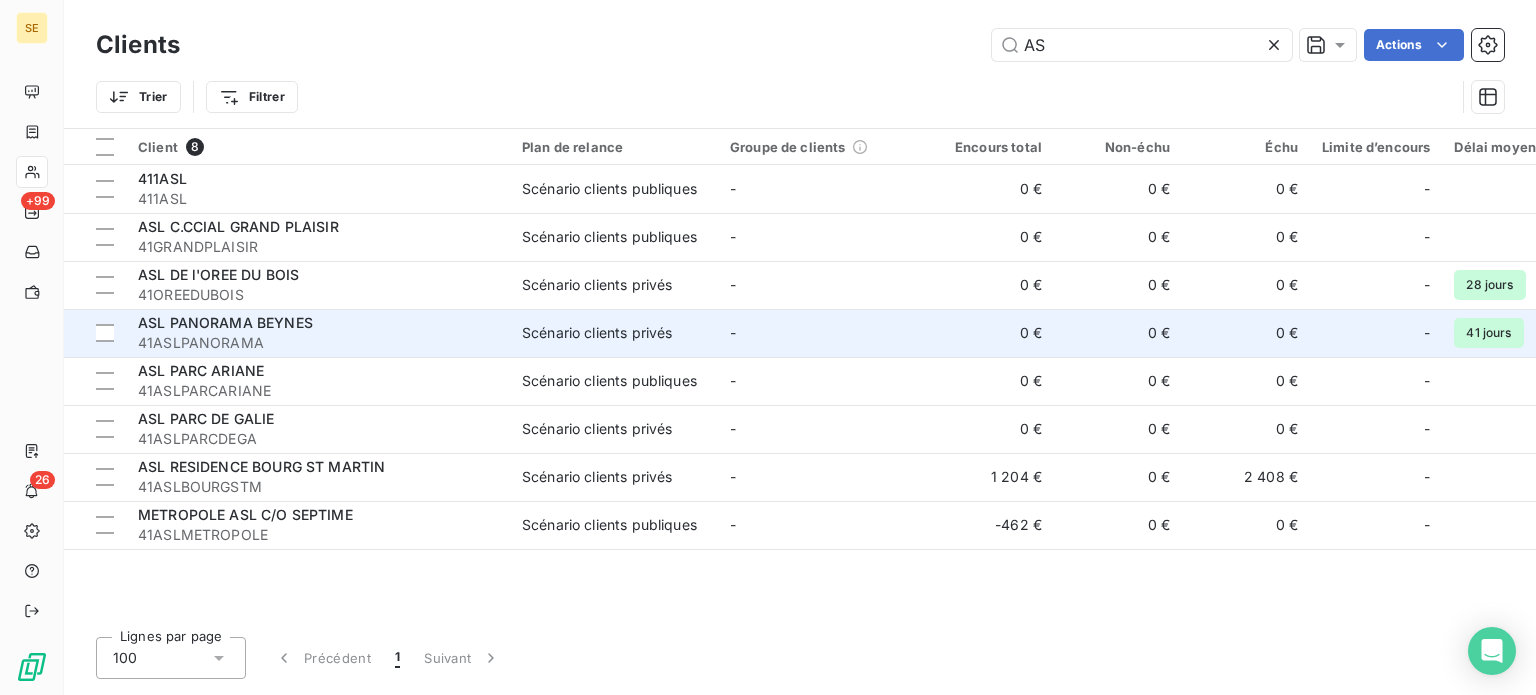 type on "A" 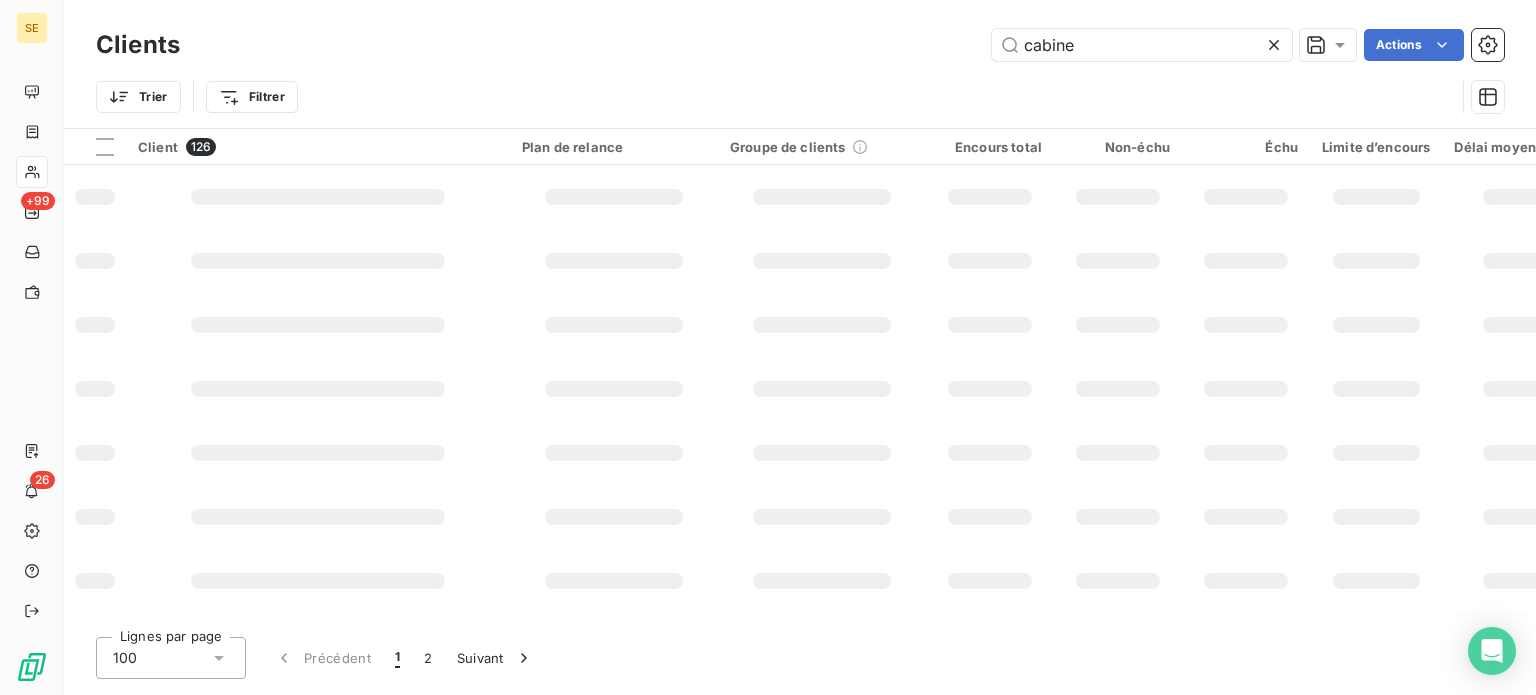 type on "cabinet" 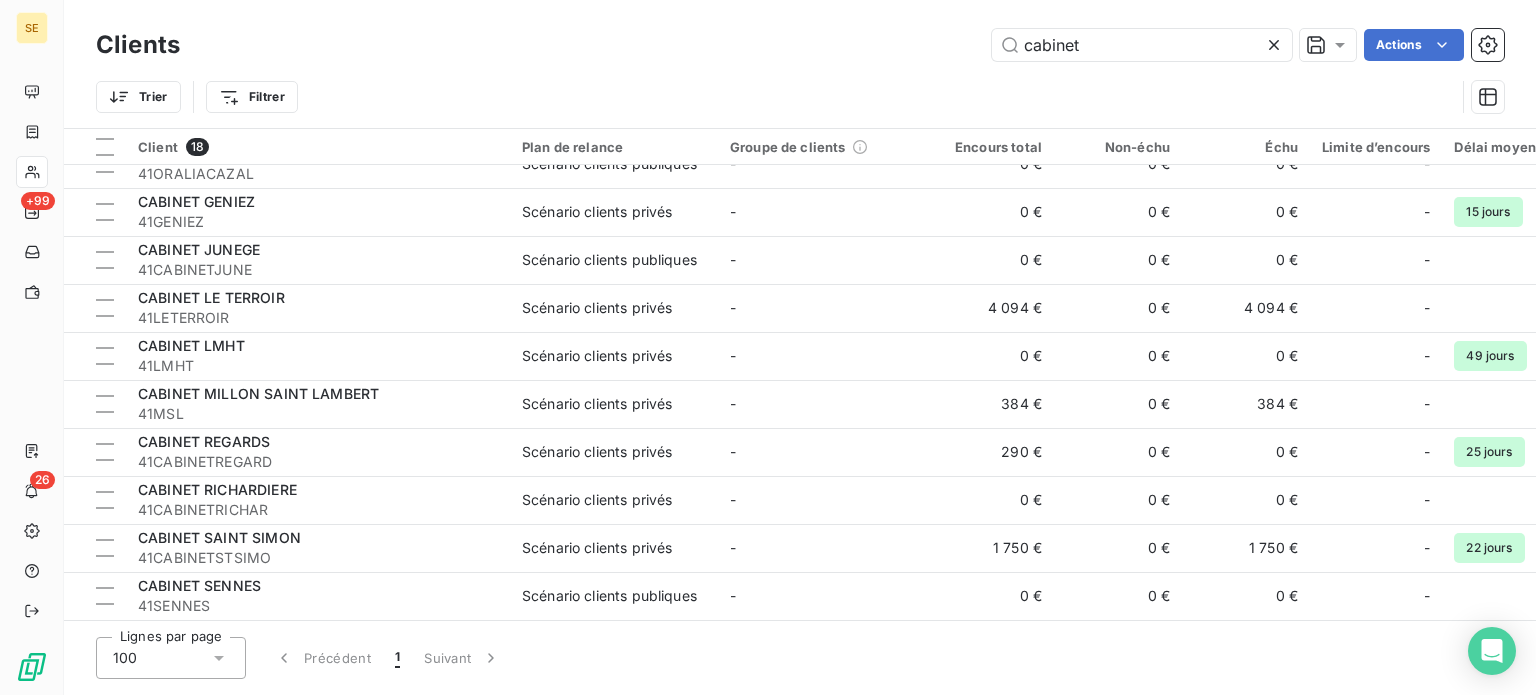 scroll, scrollTop: 416, scrollLeft: 0, axis: vertical 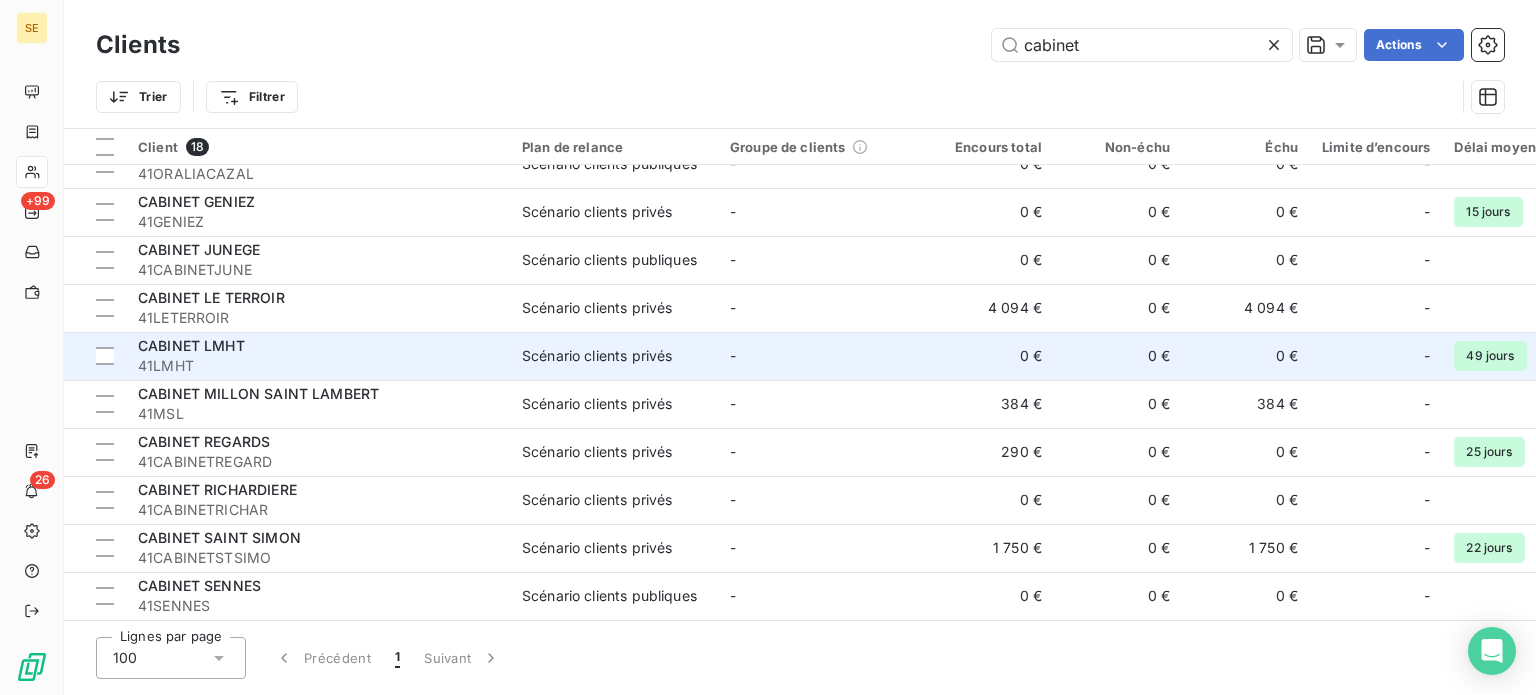 click on "41LMHT" at bounding box center [318, 366] 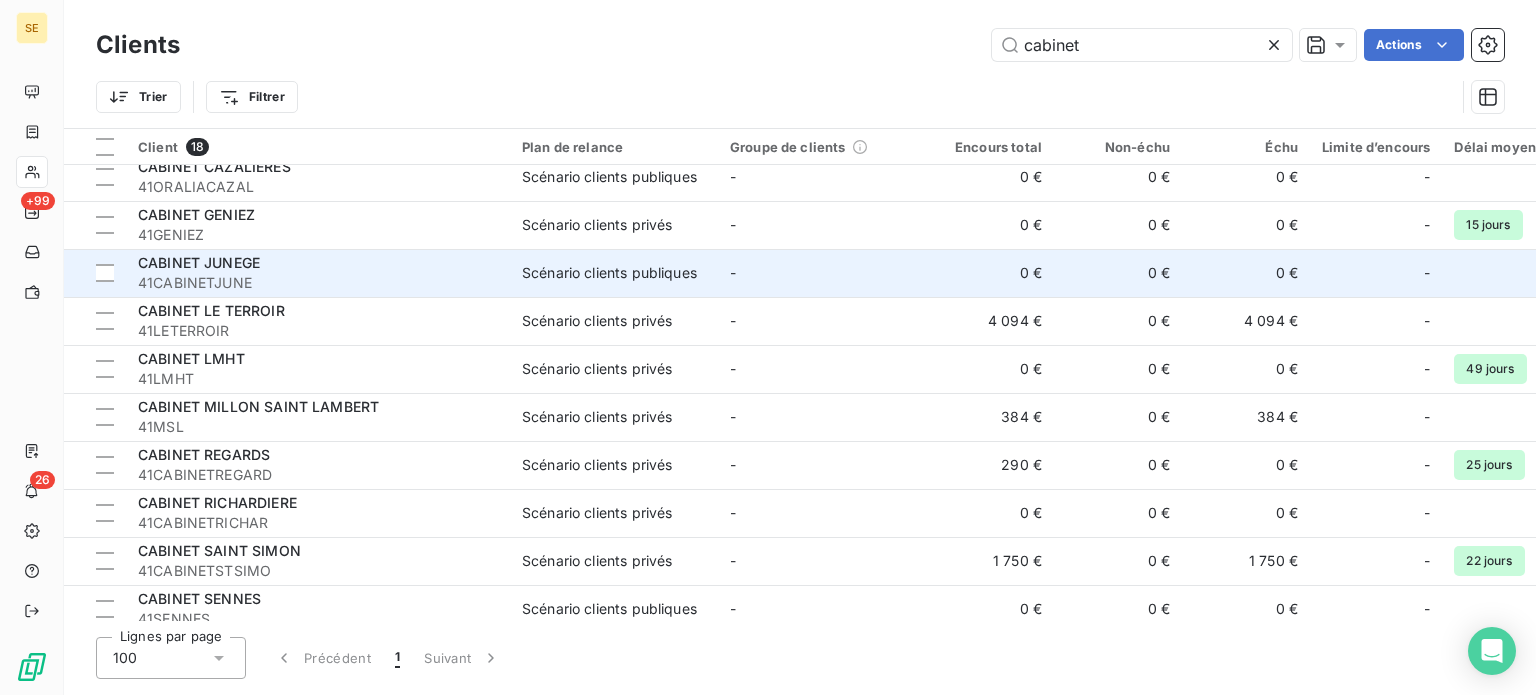 scroll, scrollTop: 400, scrollLeft: 0, axis: vertical 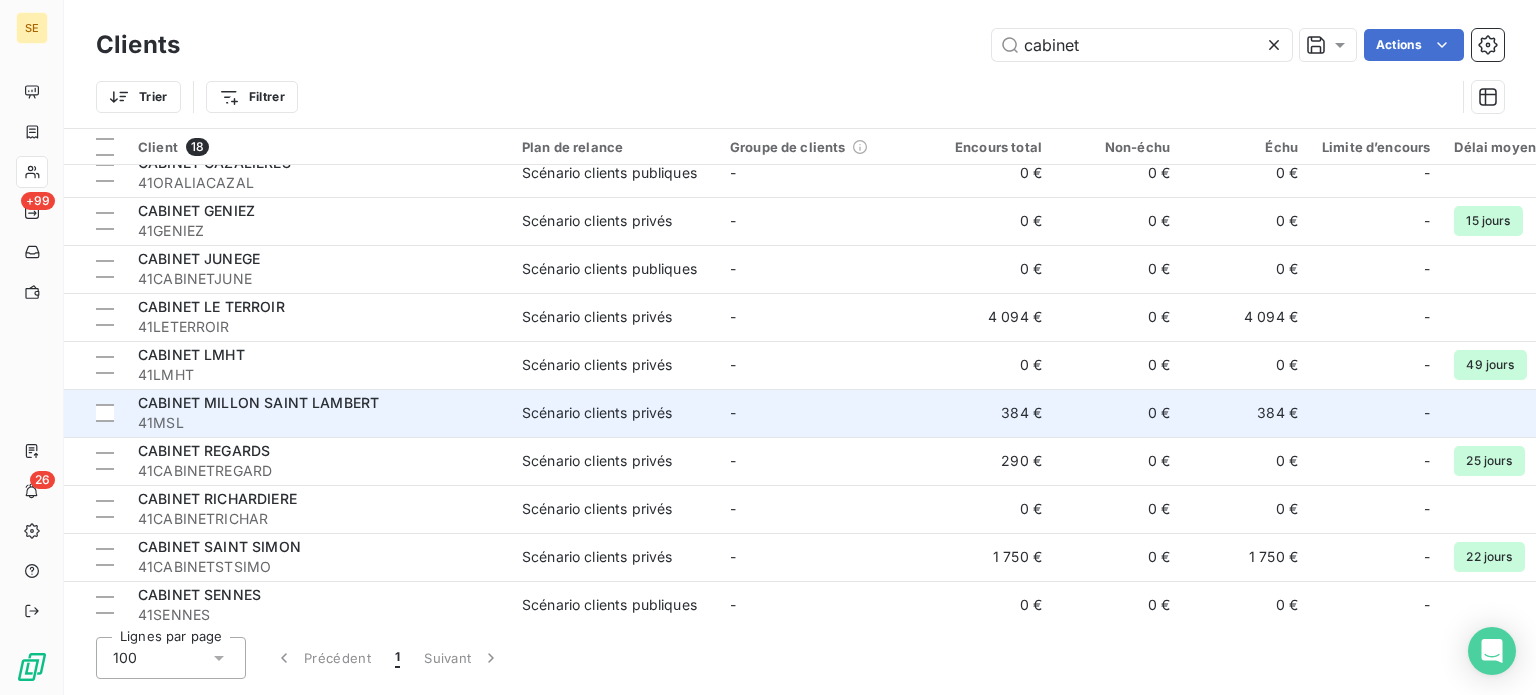 click on "CABINET MILLON SAINT LAMBERT" at bounding box center [258, 402] 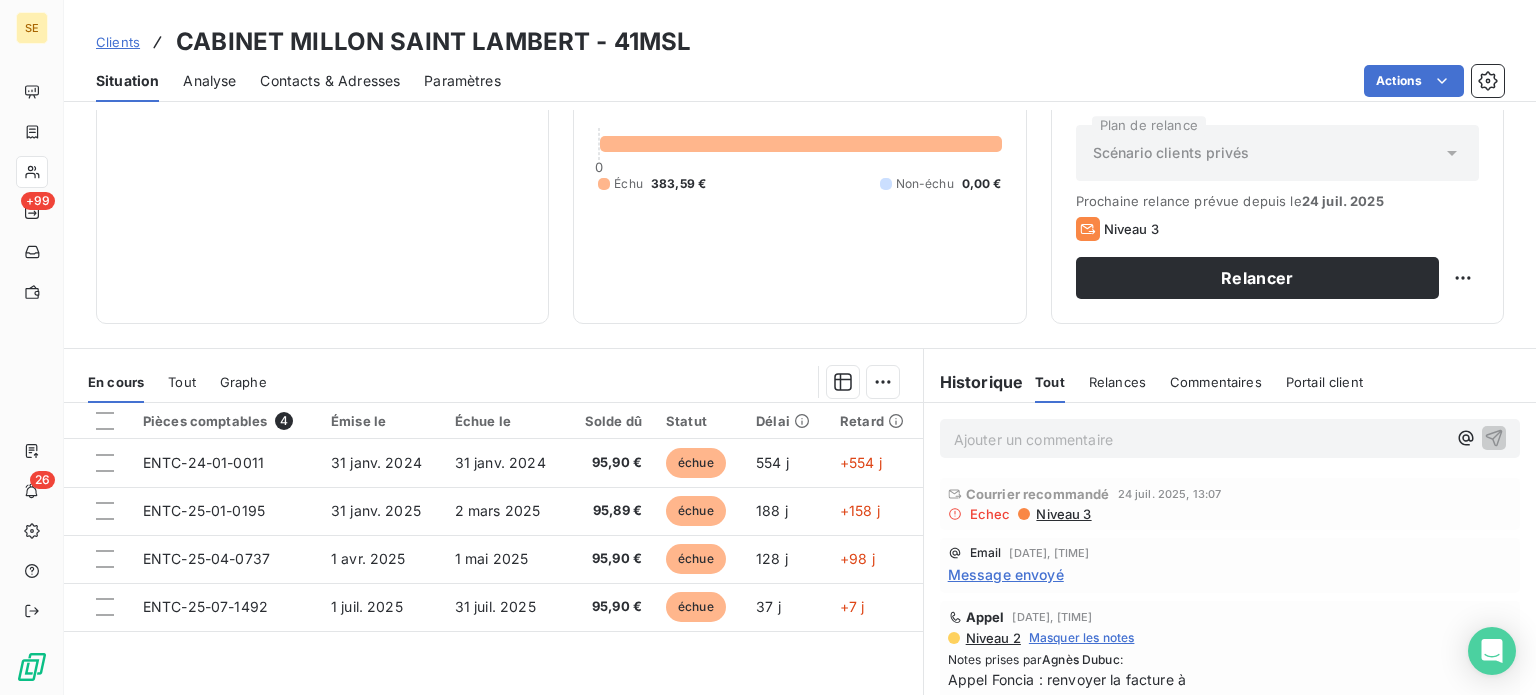 scroll, scrollTop: 160, scrollLeft: 0, axis: vertical 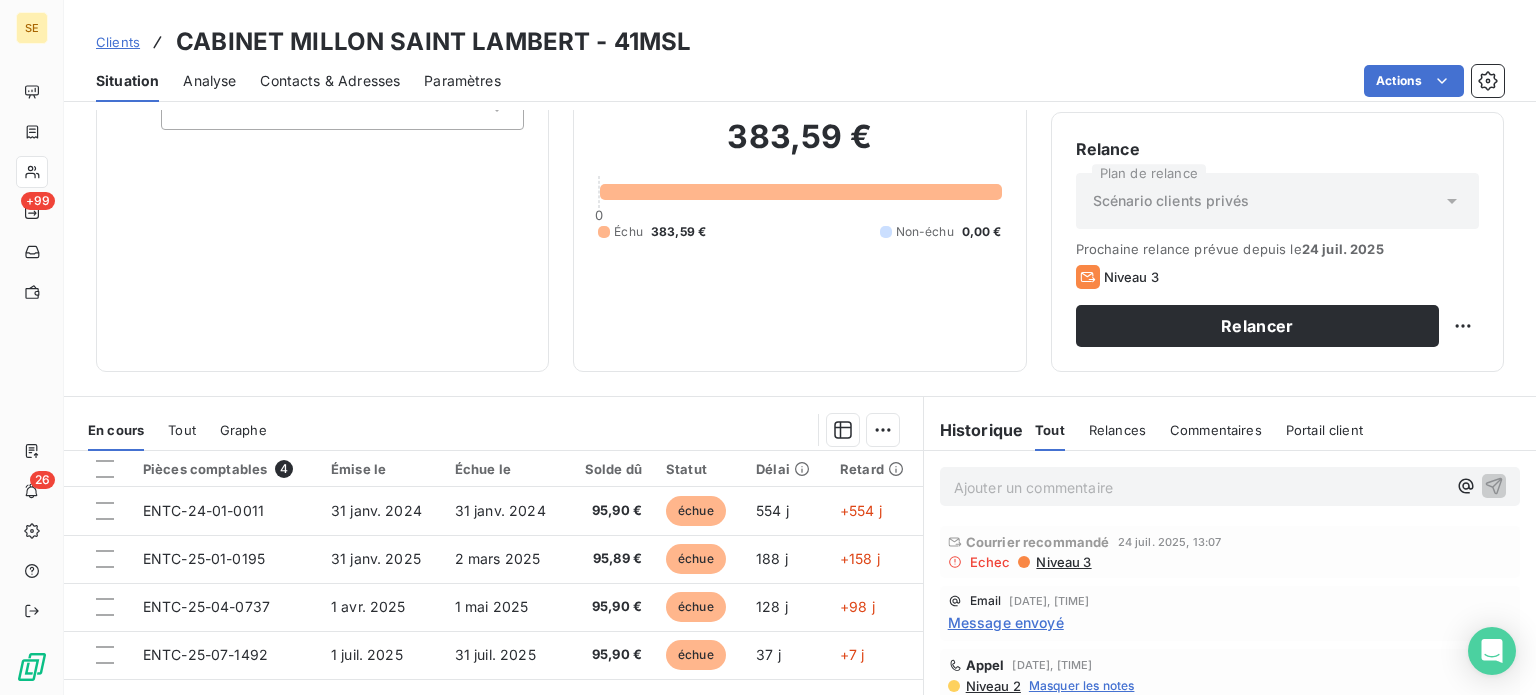 click on "Clients" at bounding box center (118, 42) 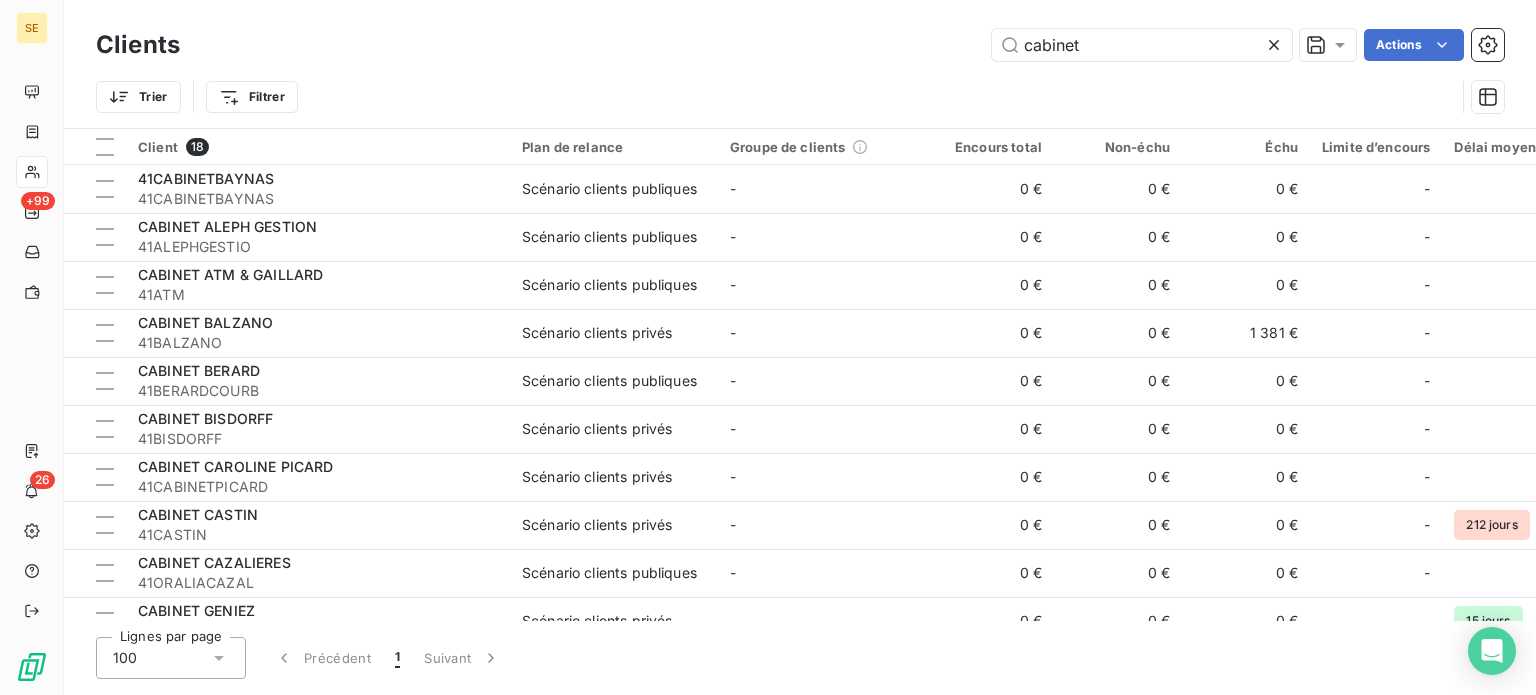 drag, startPoint x: 1148, startPoint y: 41, endPoint x: 588, endPoint y: 12, distance: 560.75037 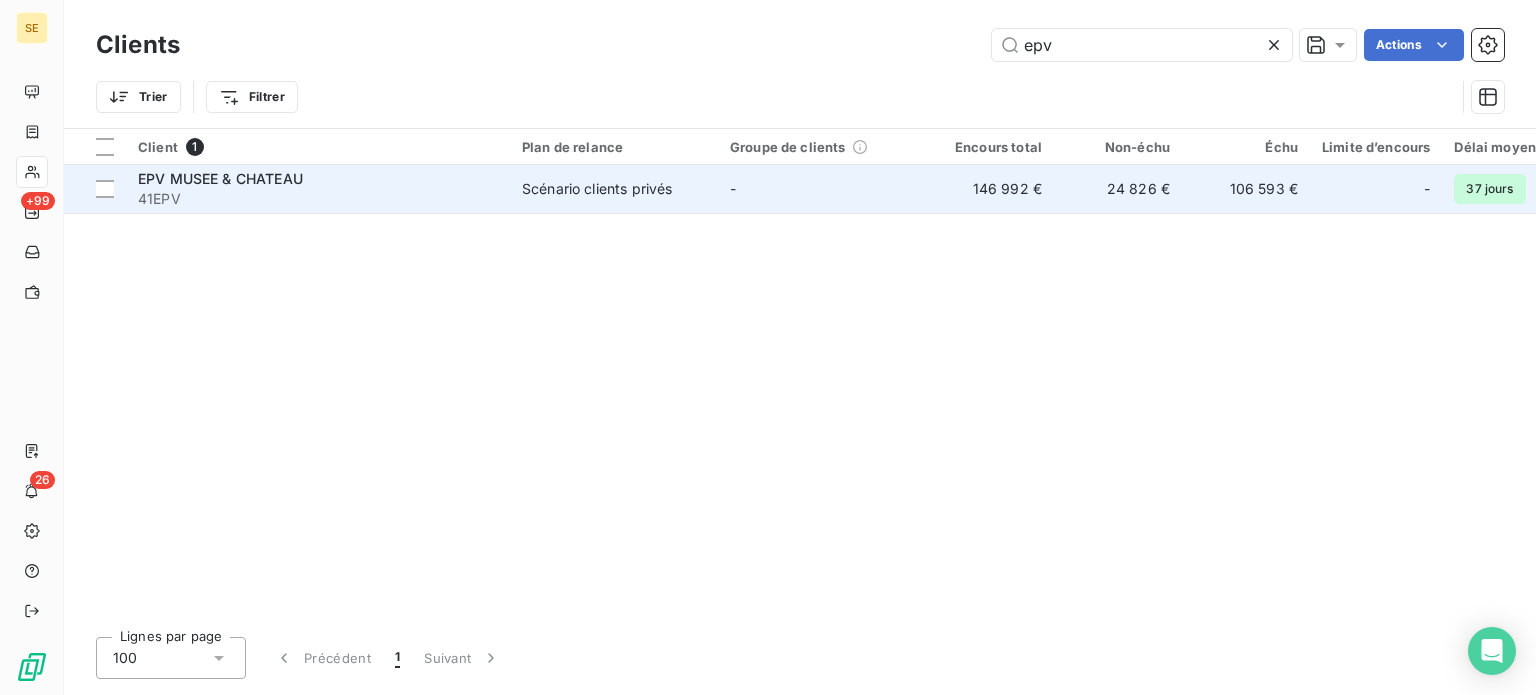 type on "epv" 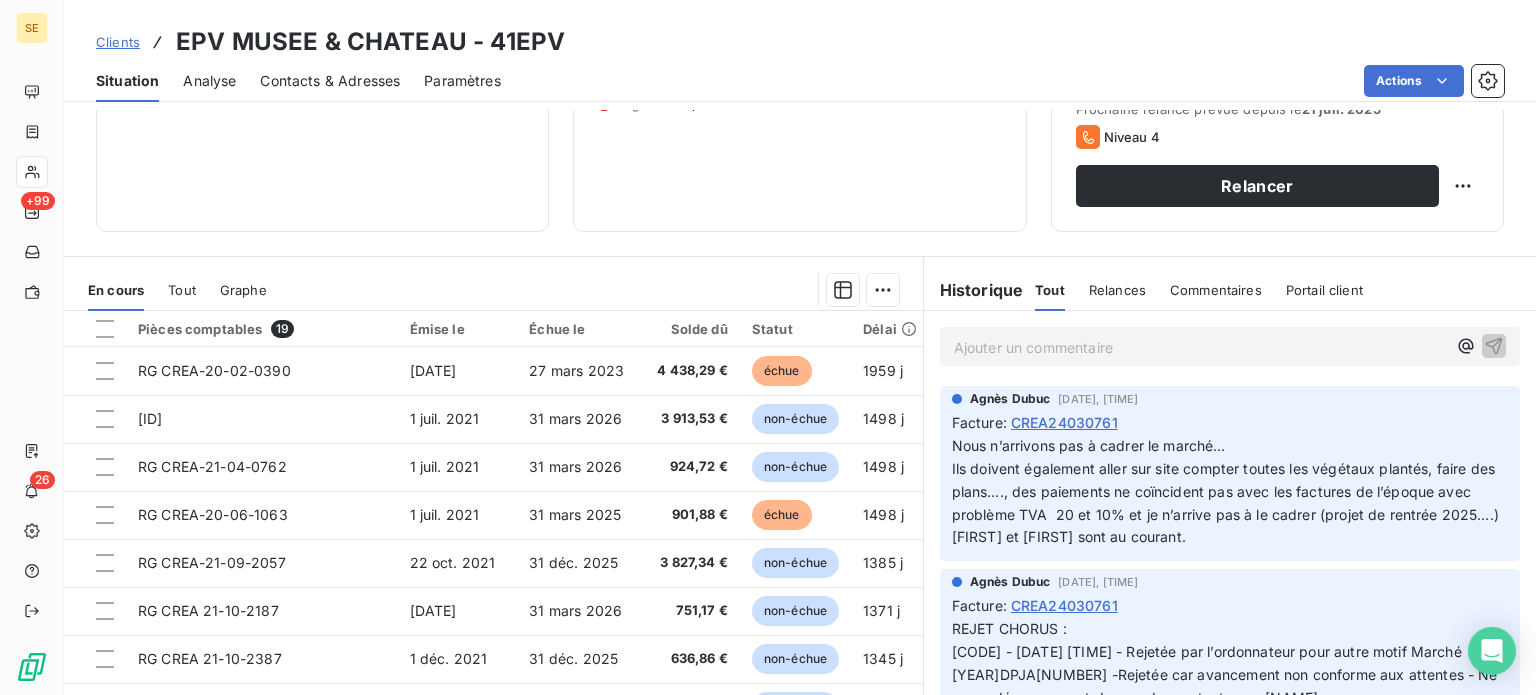 scroll, scrollTop: 360, scrollLeft: 0, axis: vertical 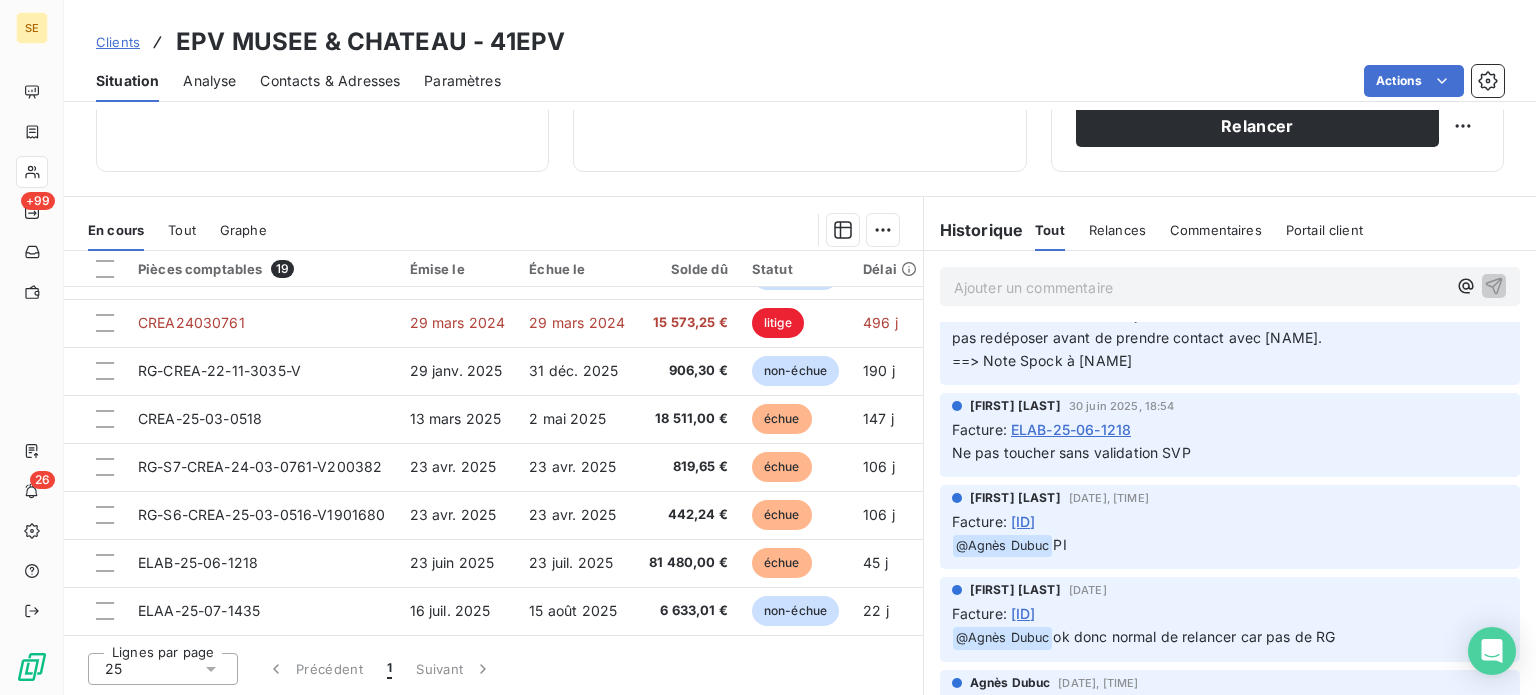 click on "Clients" at bounding box center [118, 42] 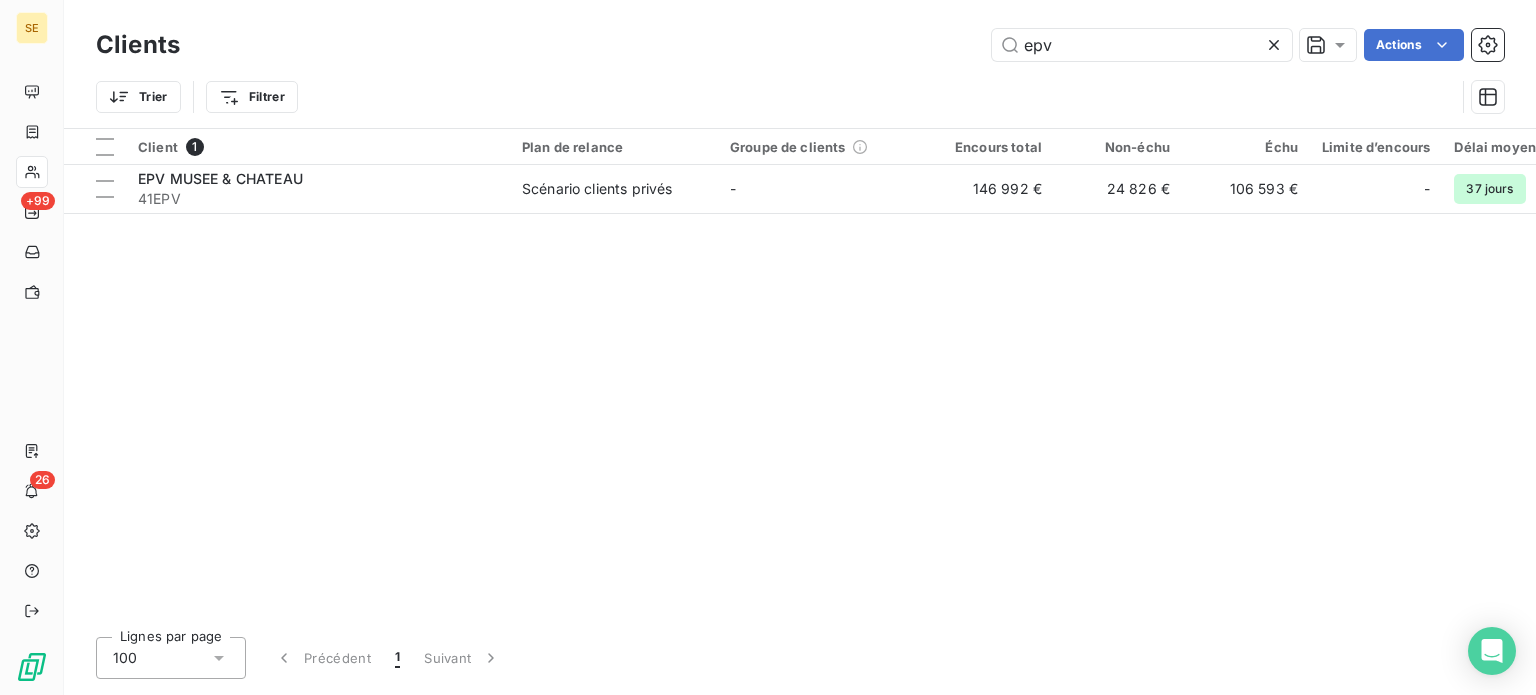drag, startPoint x: 1063, startPoint y: 48, endPoint x: 955, endPoint y: 45, distance: 108.04166 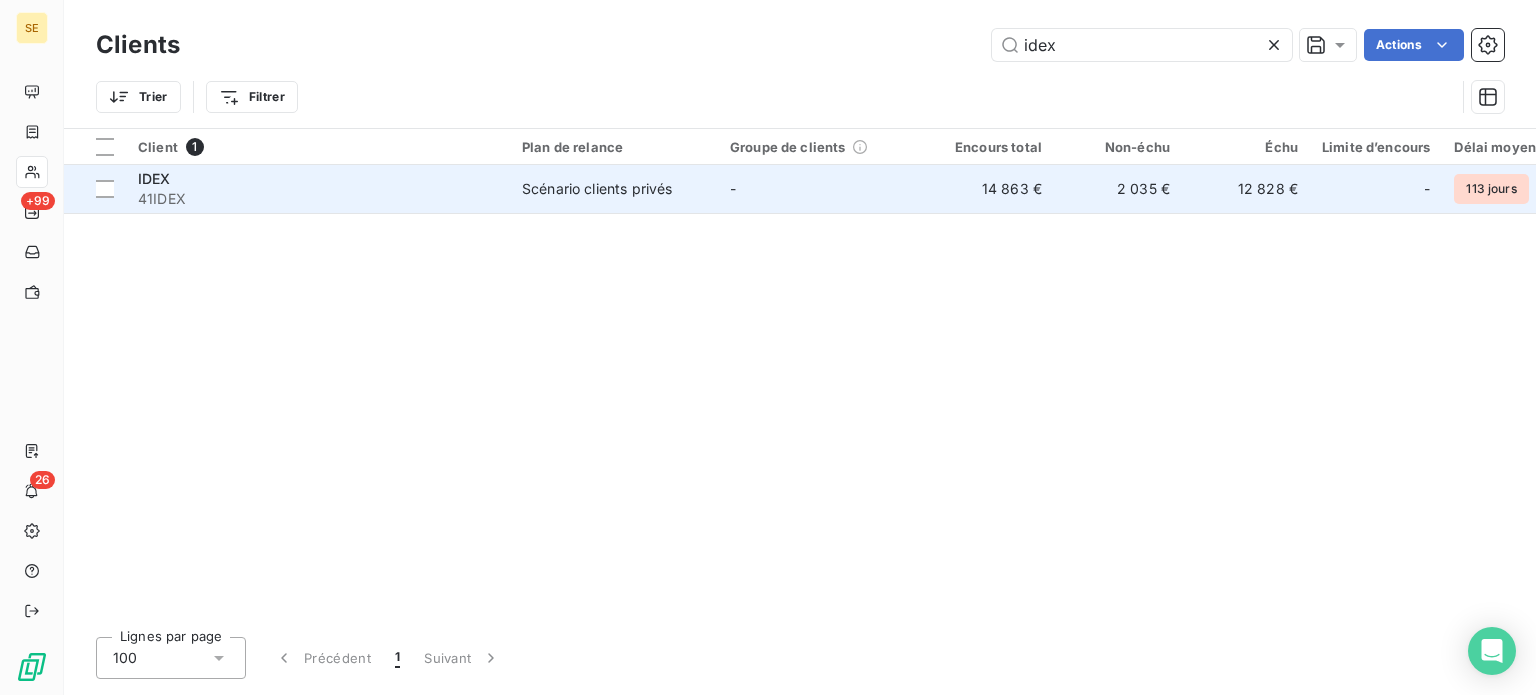 type on "idex" 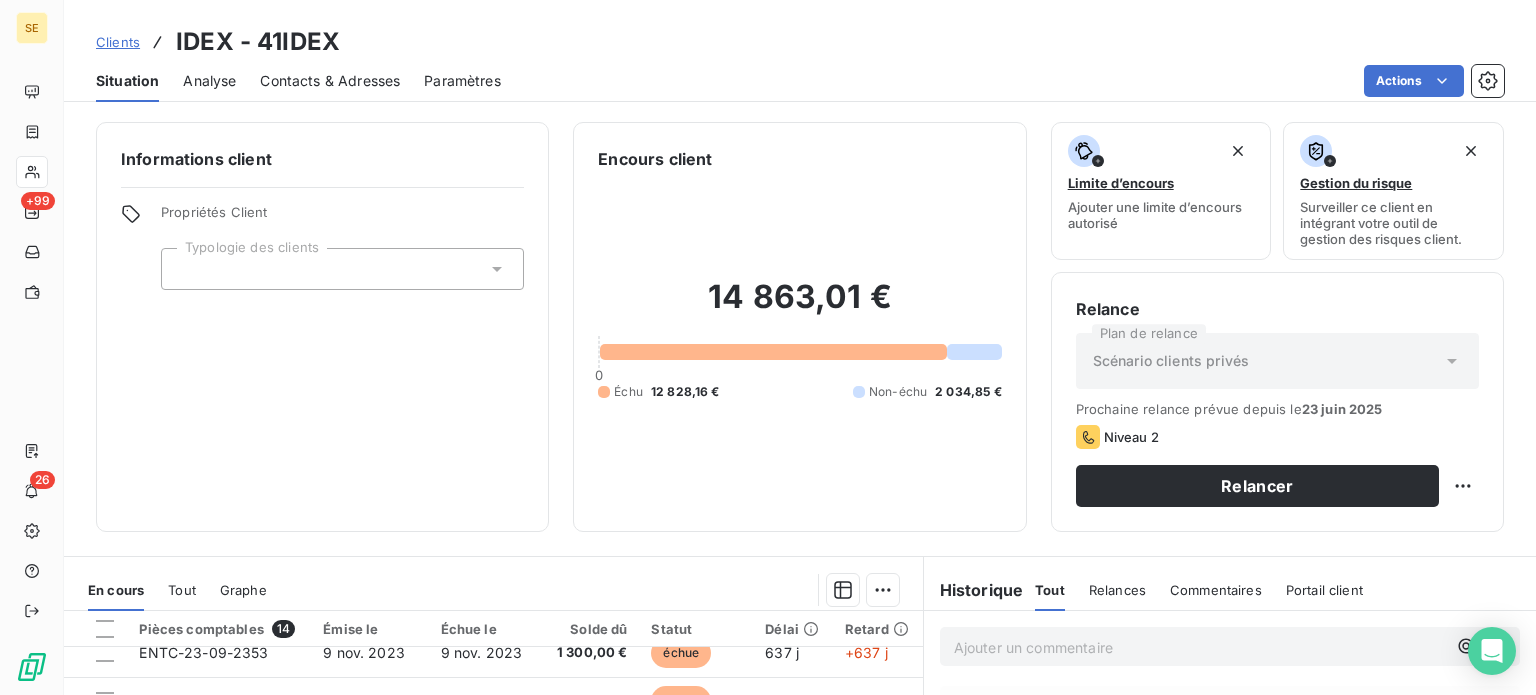 scroll, scrollTop: 0, scrollLeft: 0, axis: both 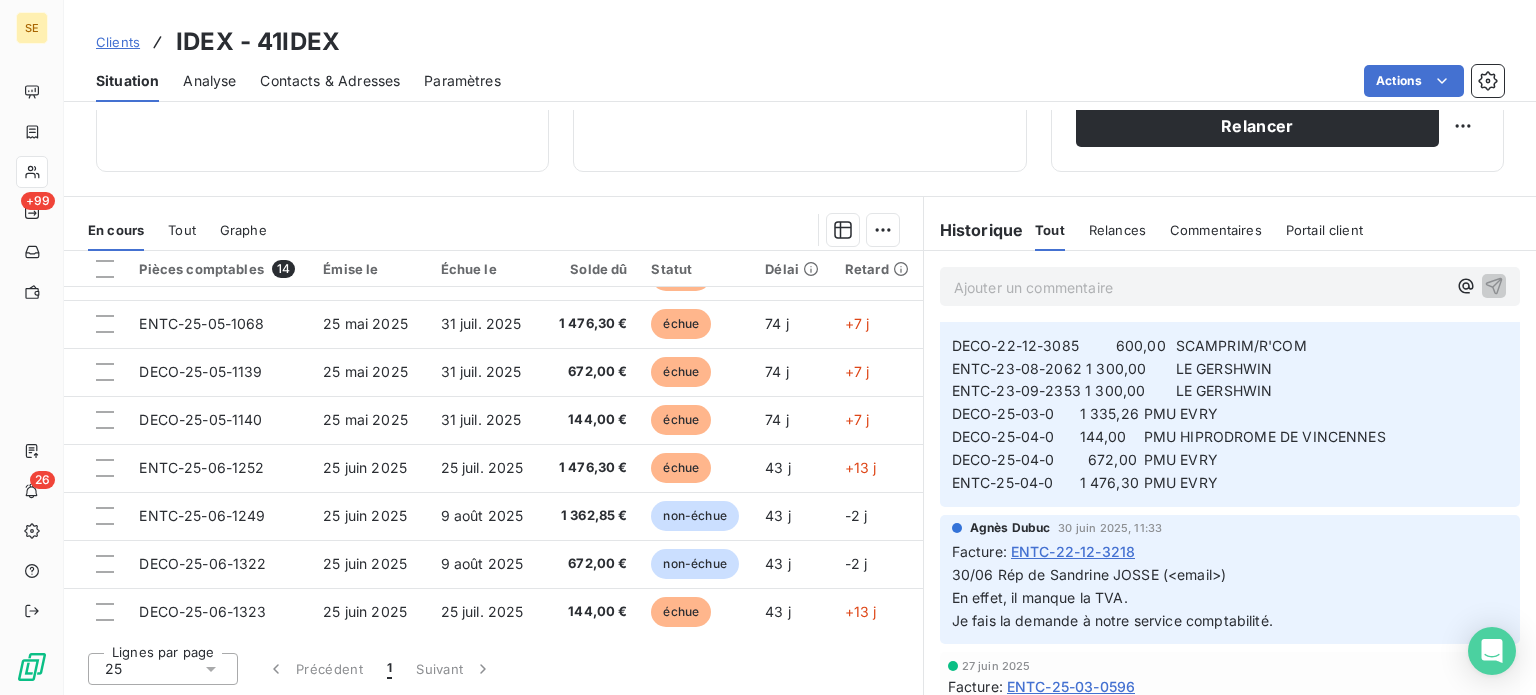 click on "Contacts & Adresses" at bounding box center [330, 81] 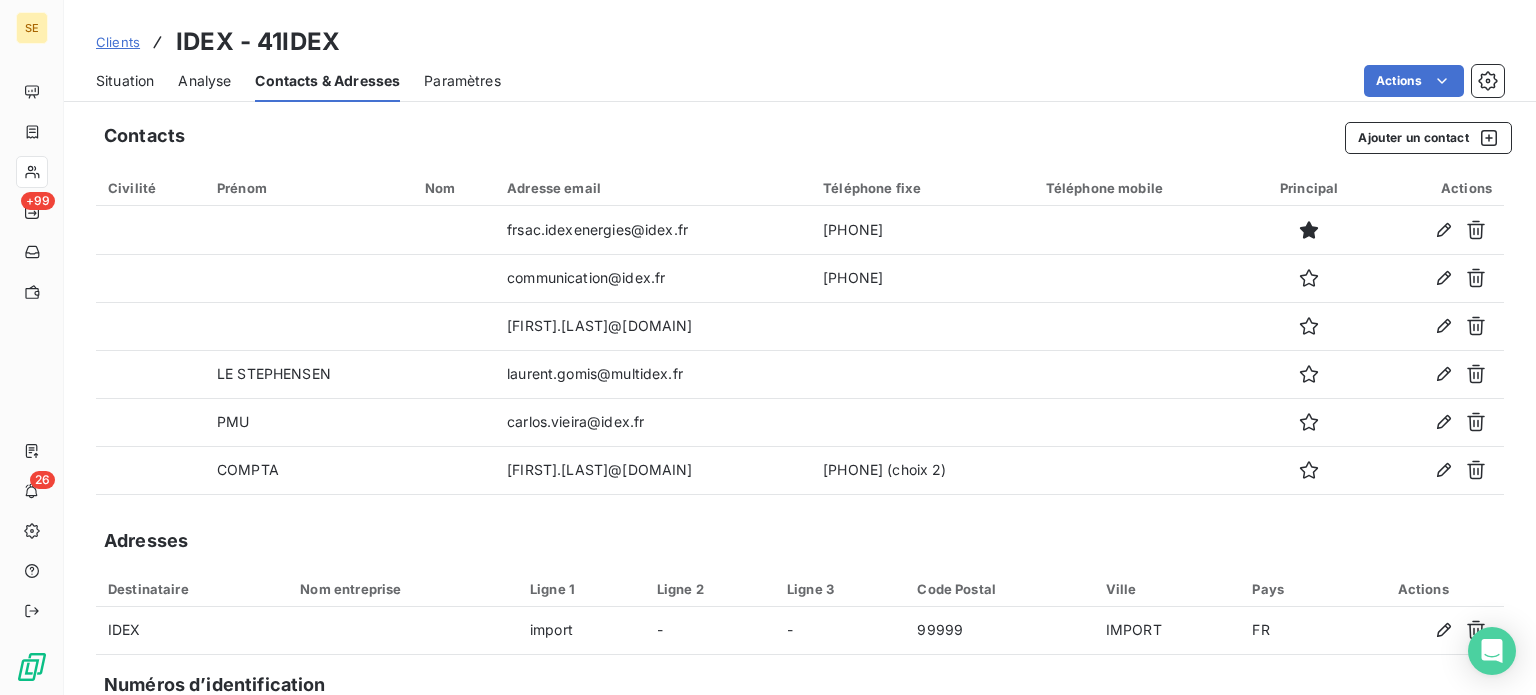 click on "Situation" at bounding box center (125, 81) 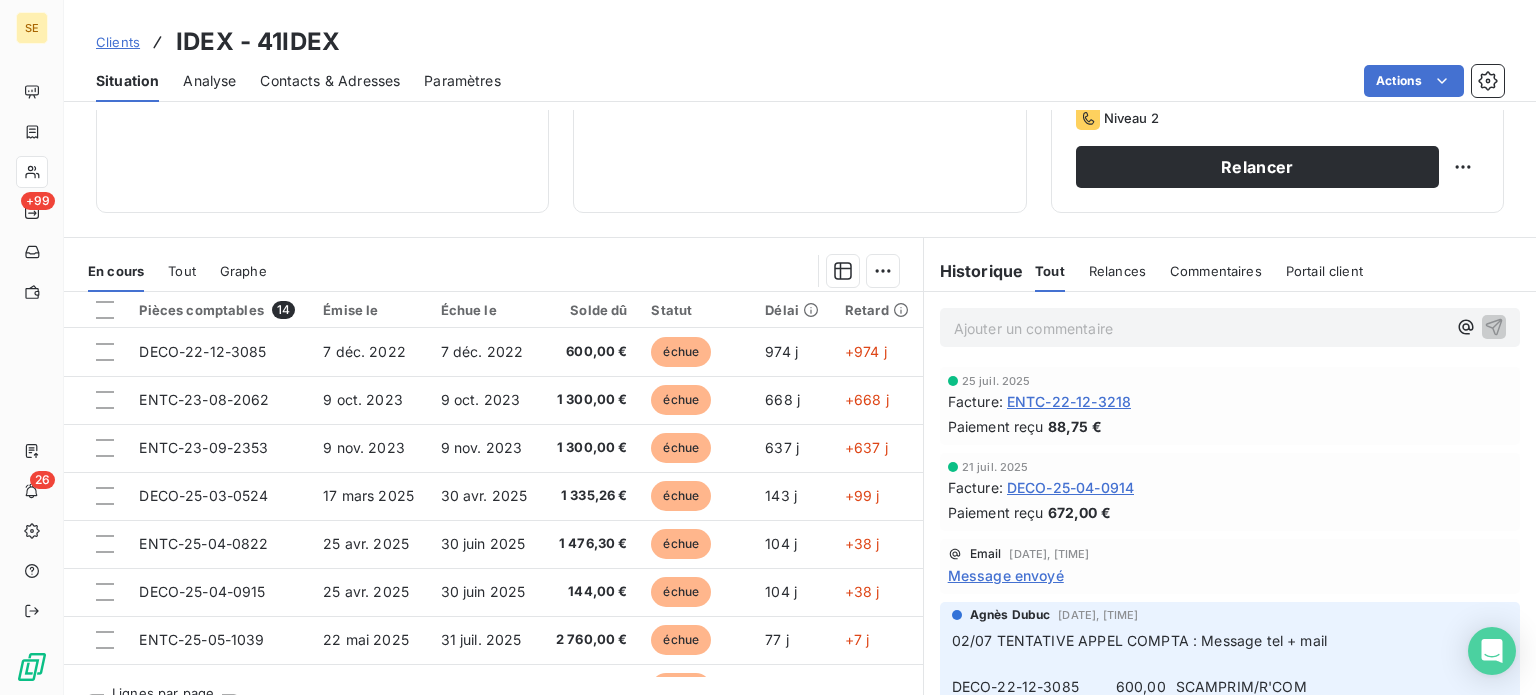 scroll, scrollTop: 360, scrollLeft: 0, axis: vertical 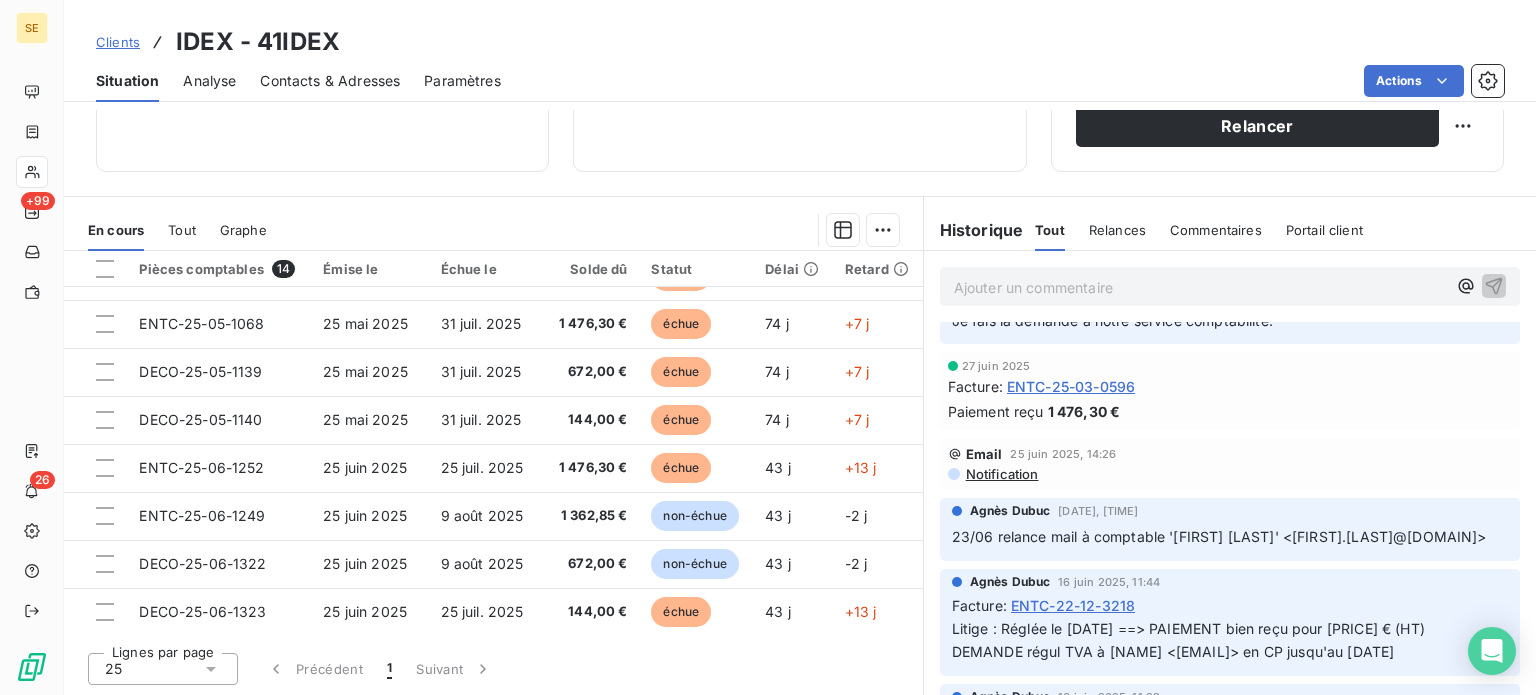 click on "Contacts & Adresses" at bounding box center [330, 81] 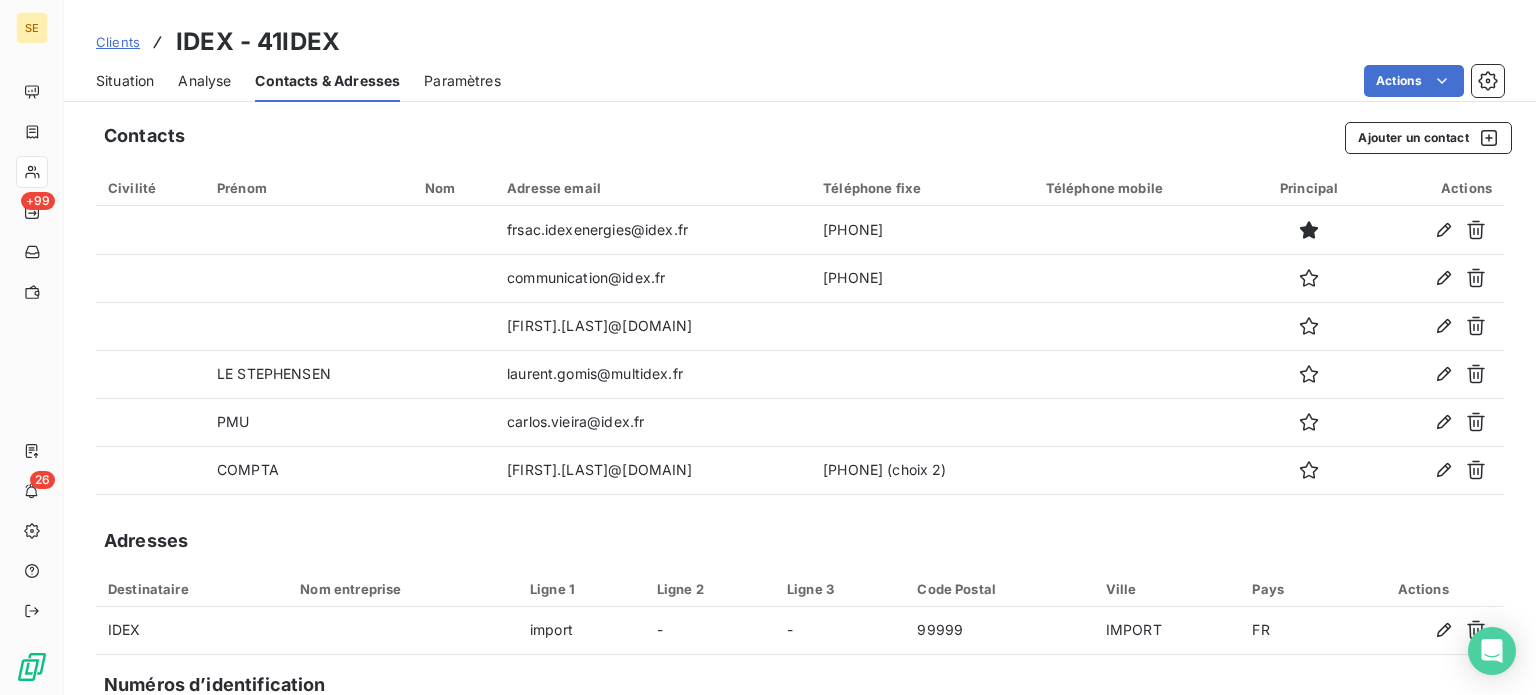 click on "Situation" at bounding box center (125, 81) 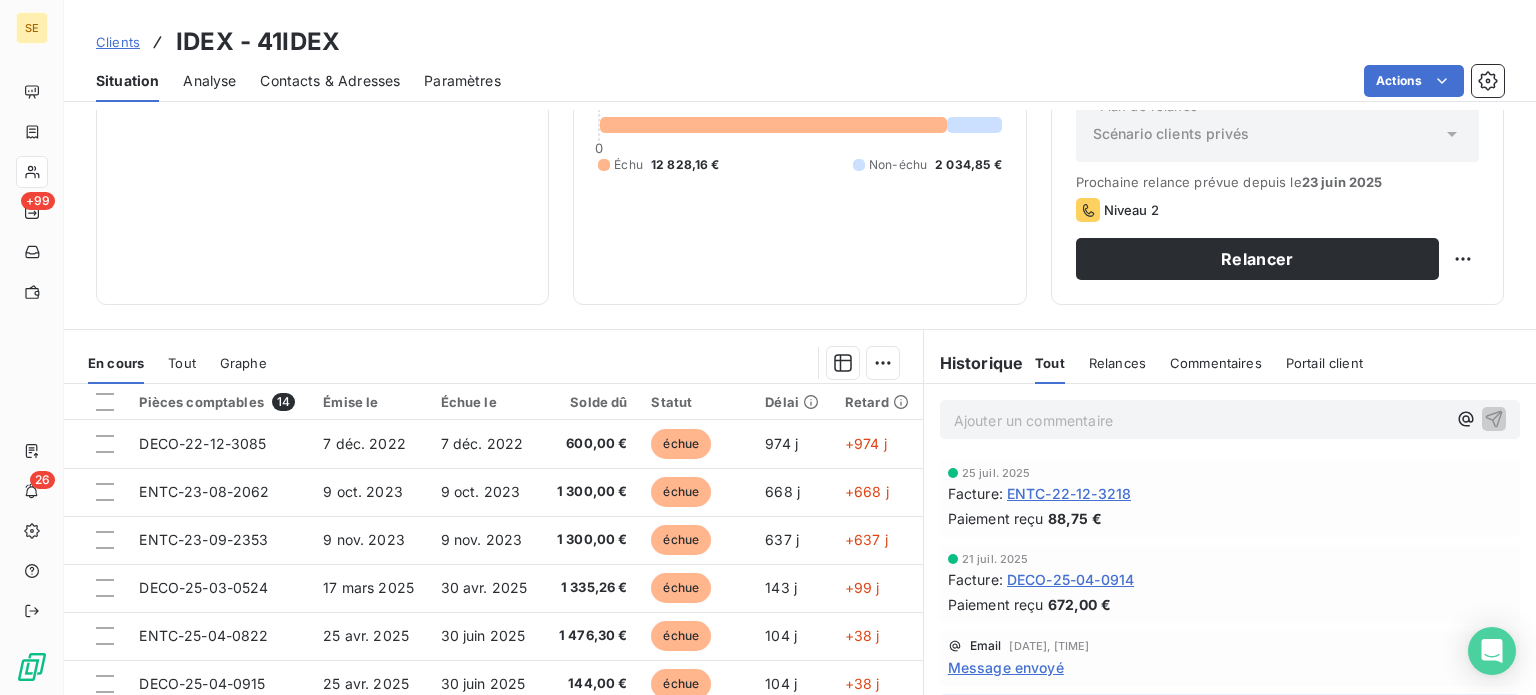 scroll, scrollTop: 360, scrollLeft: 0, axis: vertical 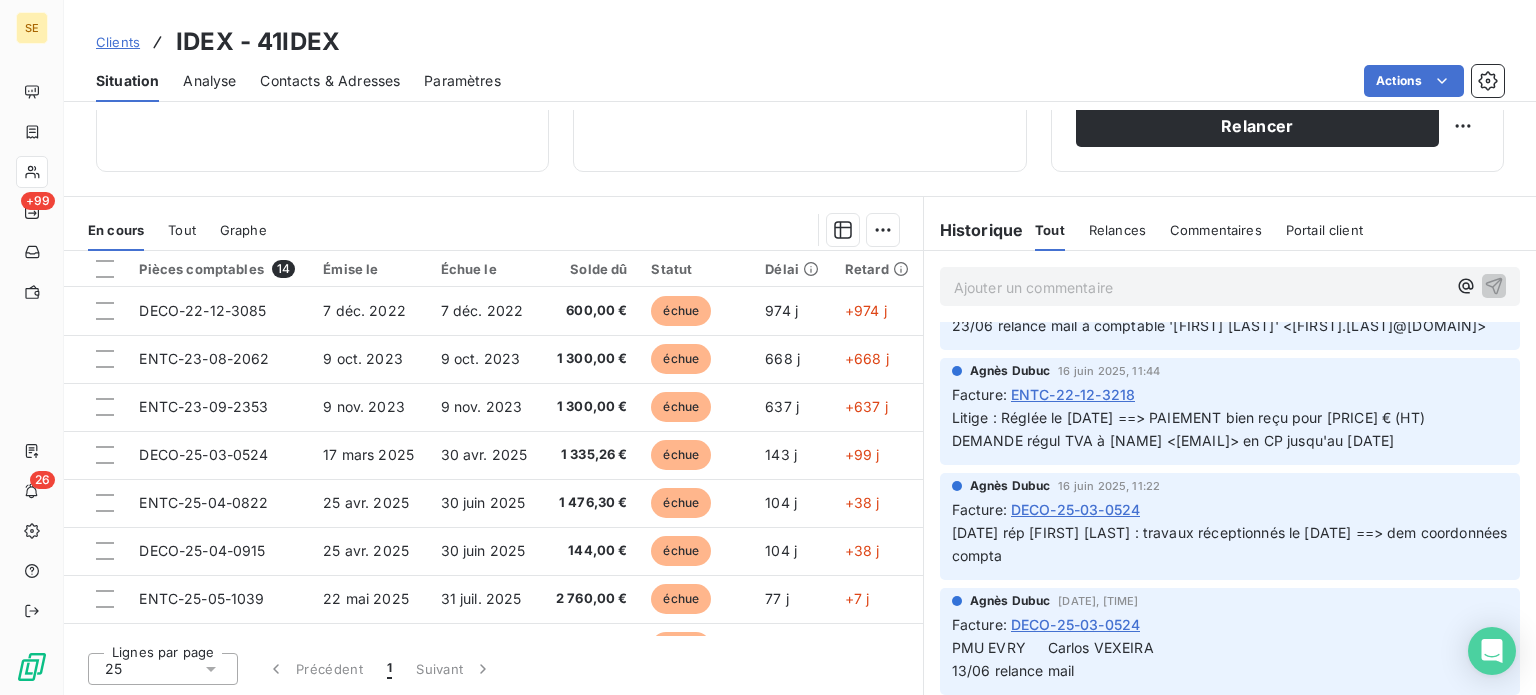 drag, startPoint x: 1224, startPoint y: 441, endPoint x: 1379, endPoint y: 439, distance: 155.01291 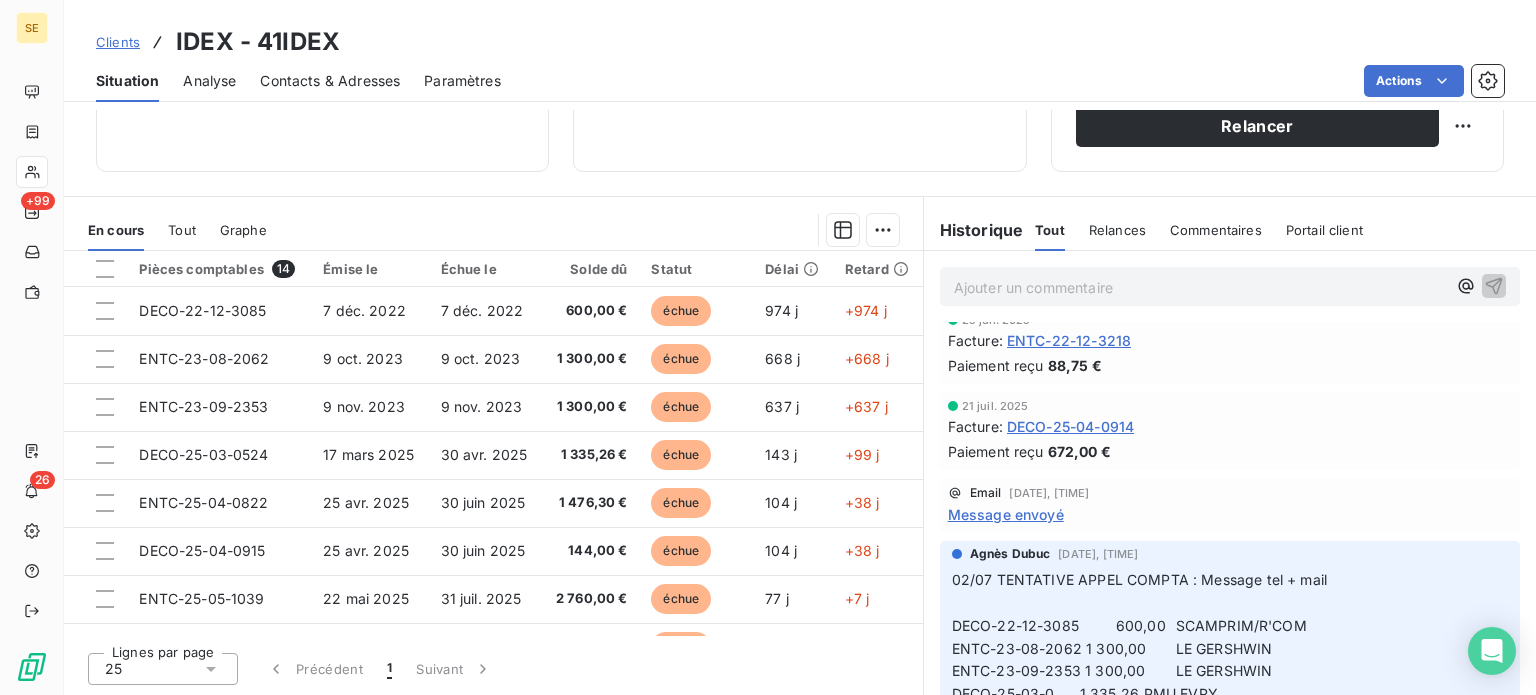 scroll, scrollTop: 0, scrollLeft: 0, axis: both 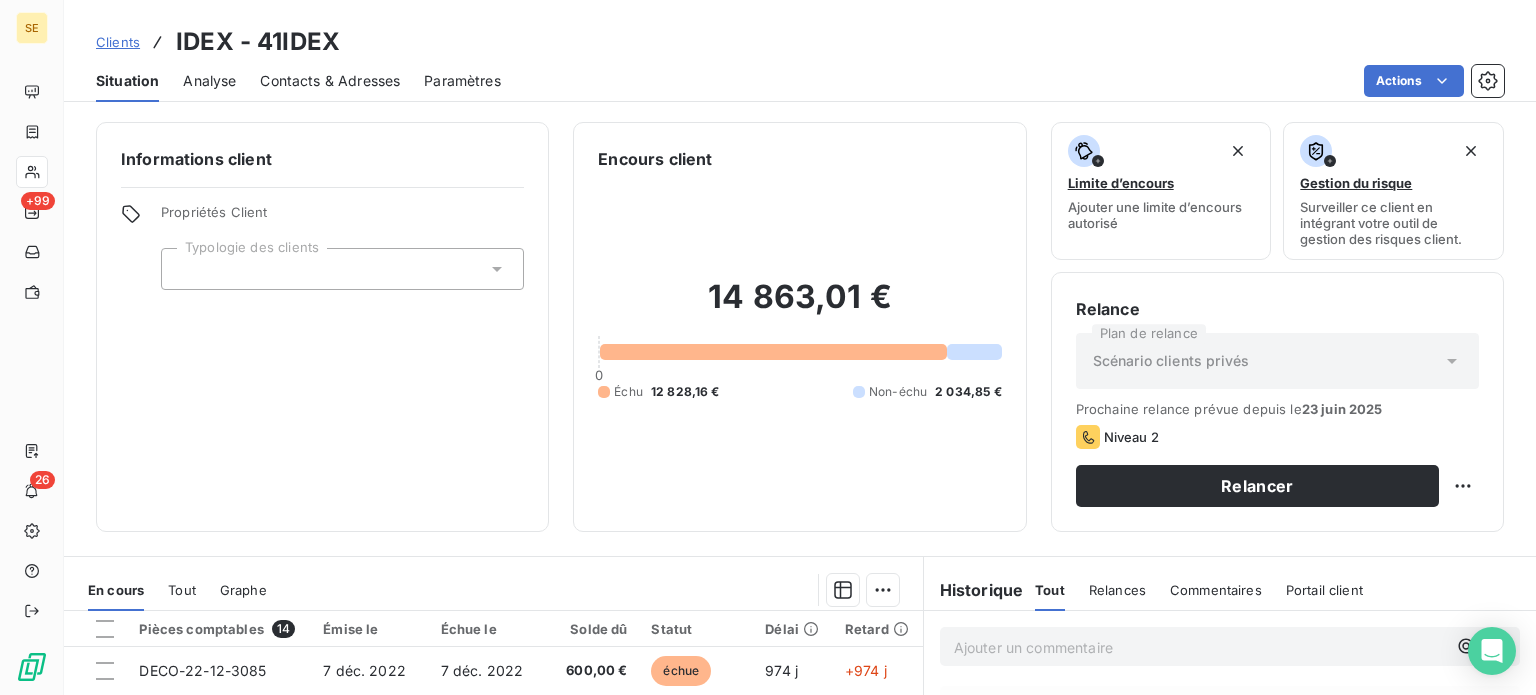click on "Contacts & Adresses" at bounding box center [330, 81] 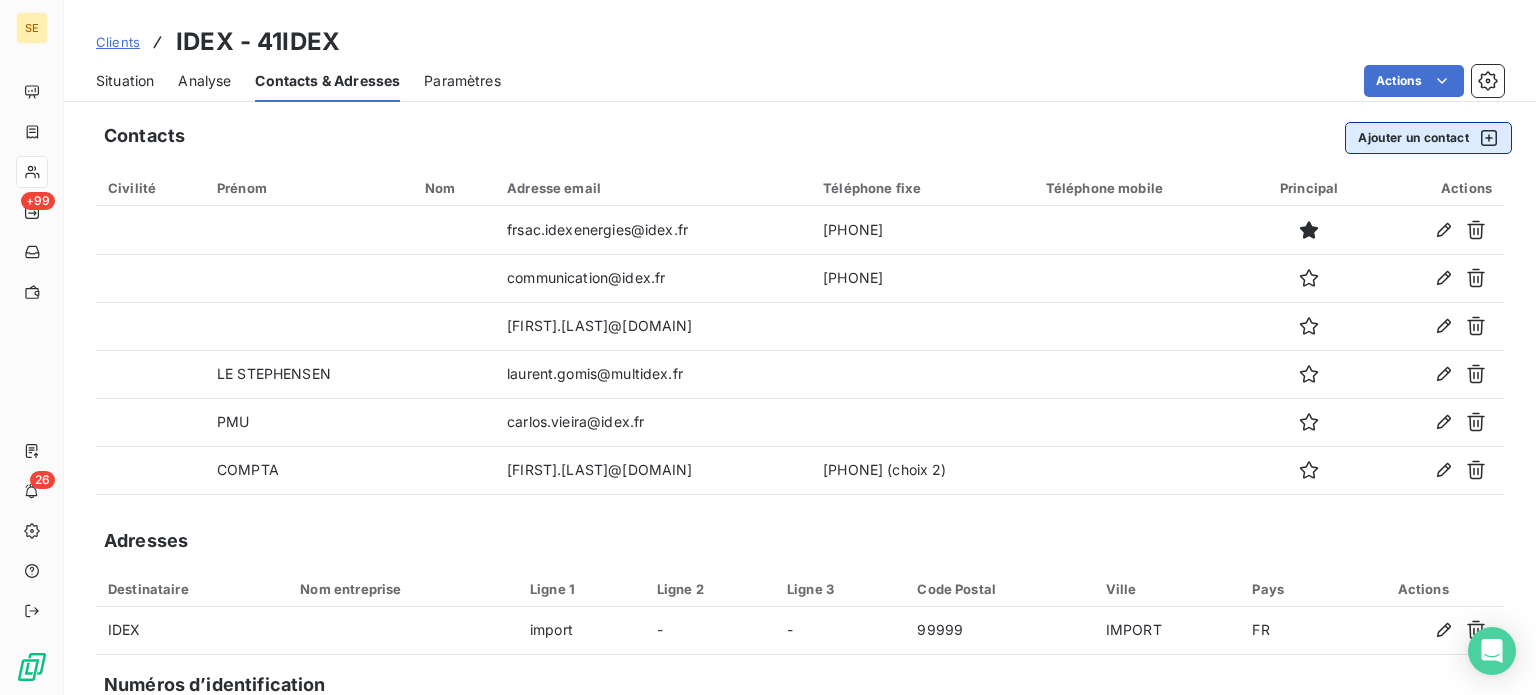 click on "Ajouter un contact" at bounding box center [1428, 138] 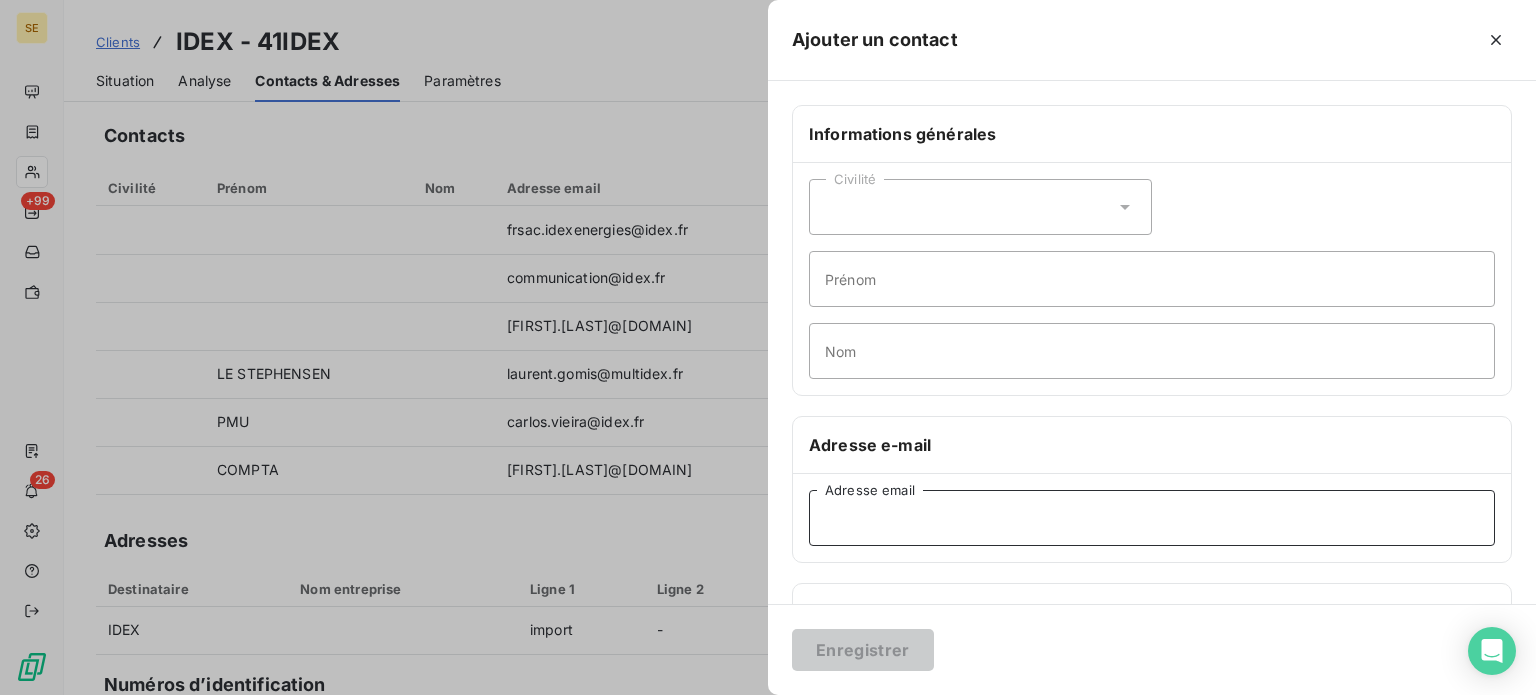click on "Adresse email" at bounding box center [1152, 518] 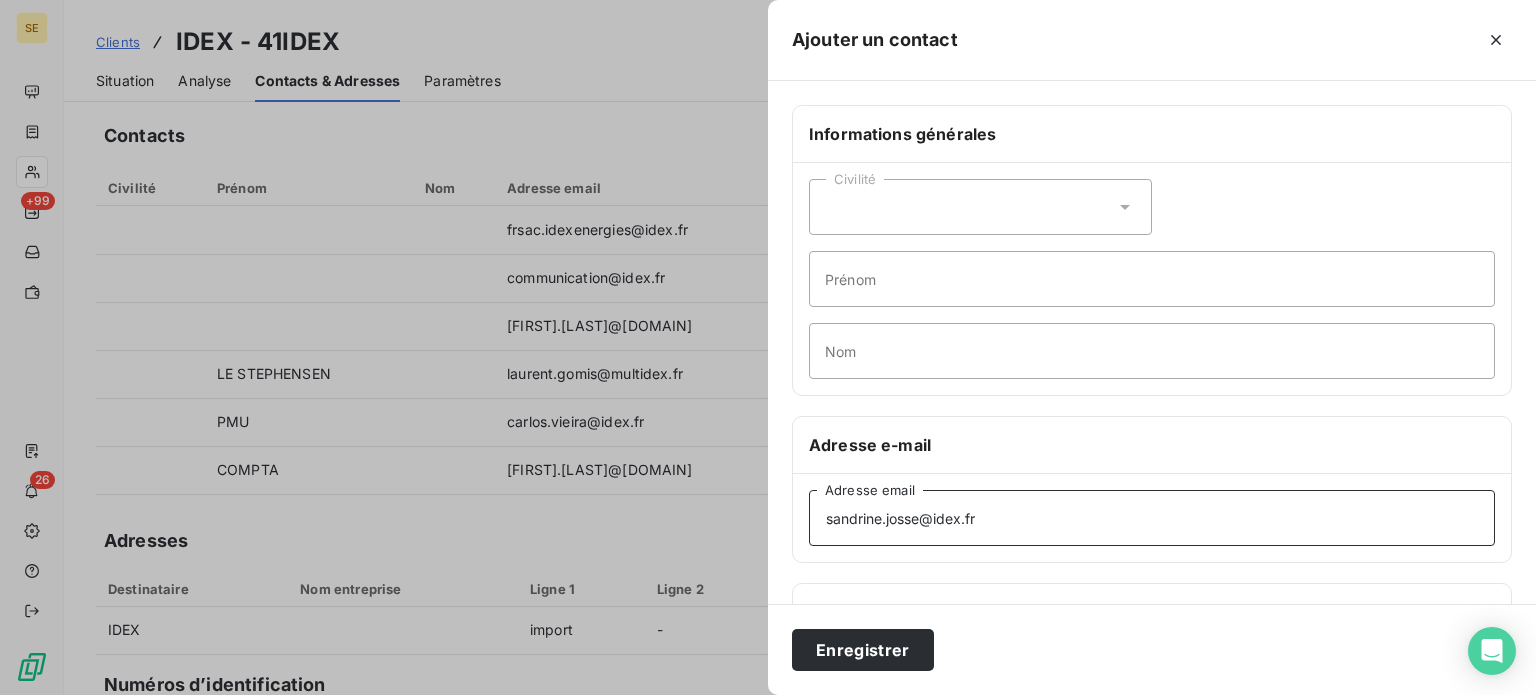 type on "sandrine.josse@idex.fr" 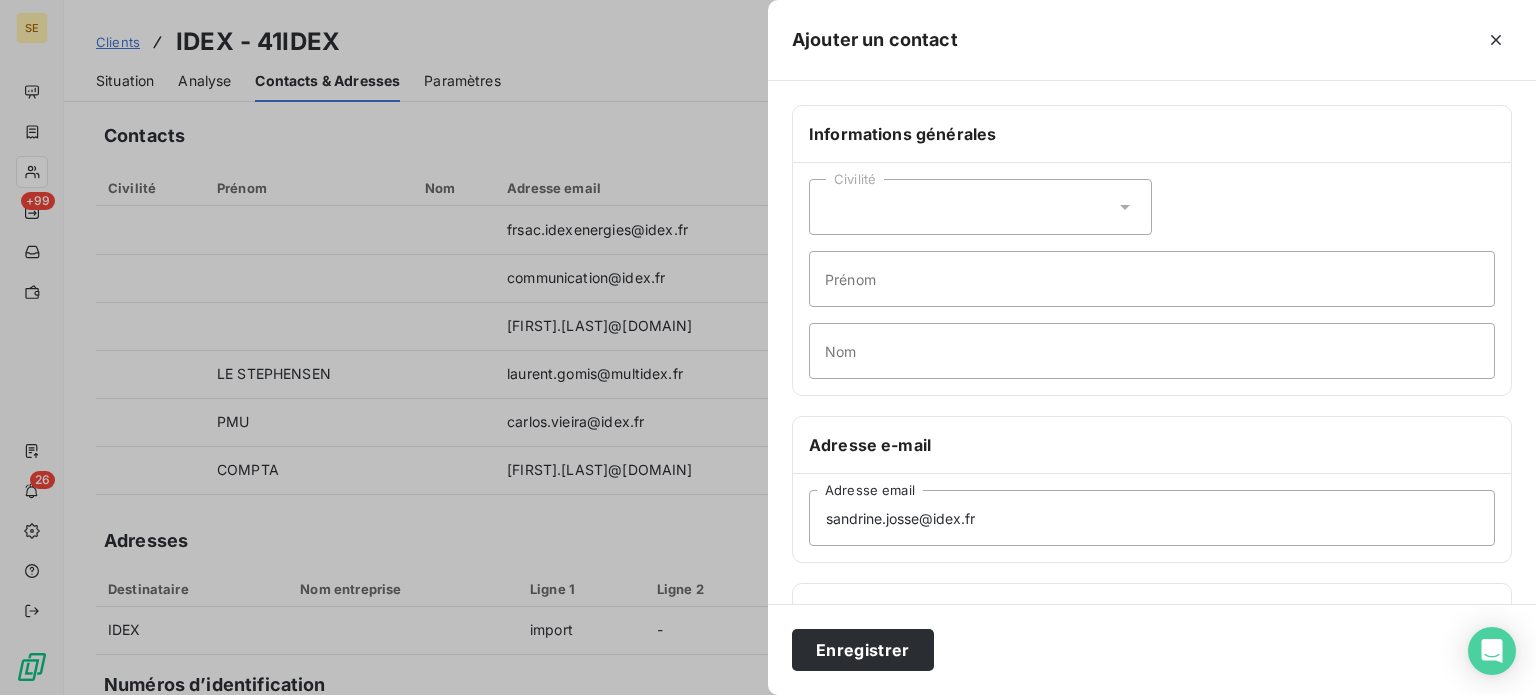 click on "Civilité" at bounding box center (980, 207) 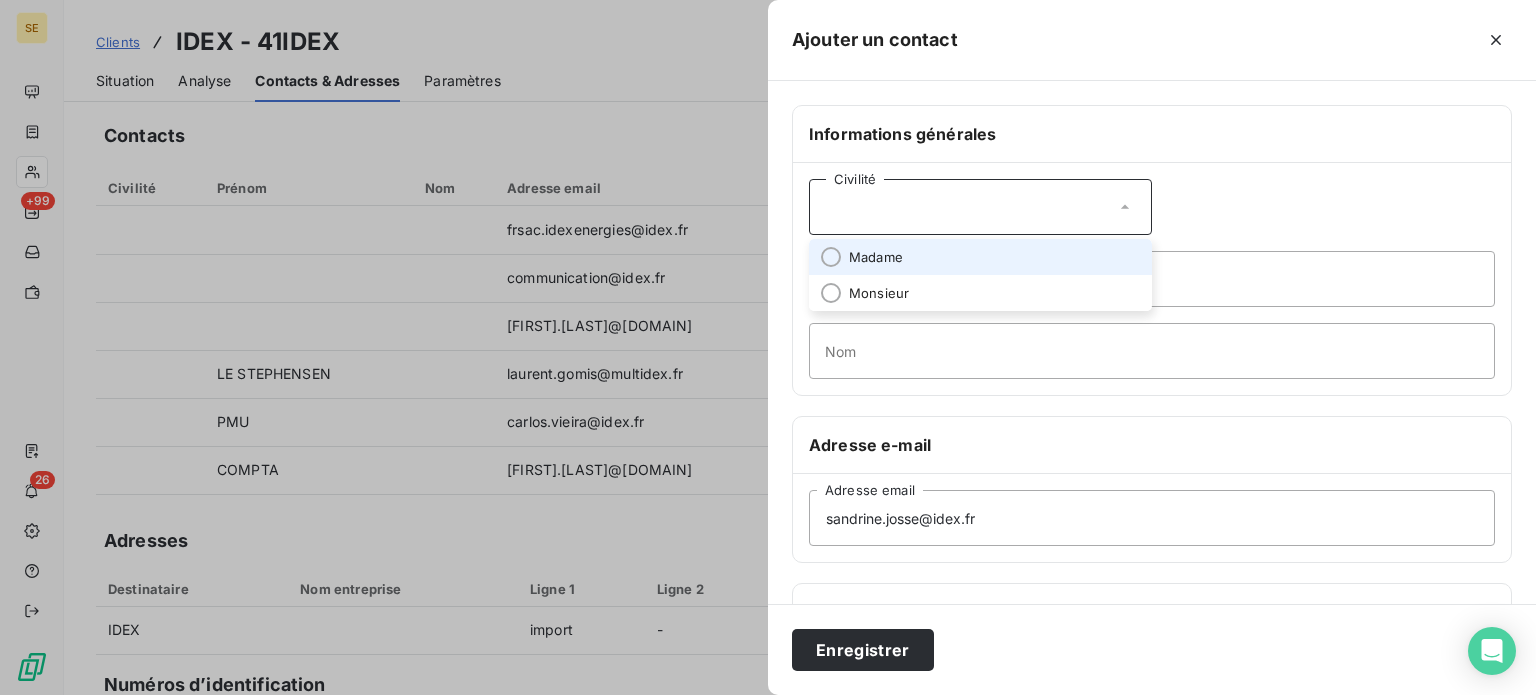 click on "Madame" at bounding box center (980, 257) 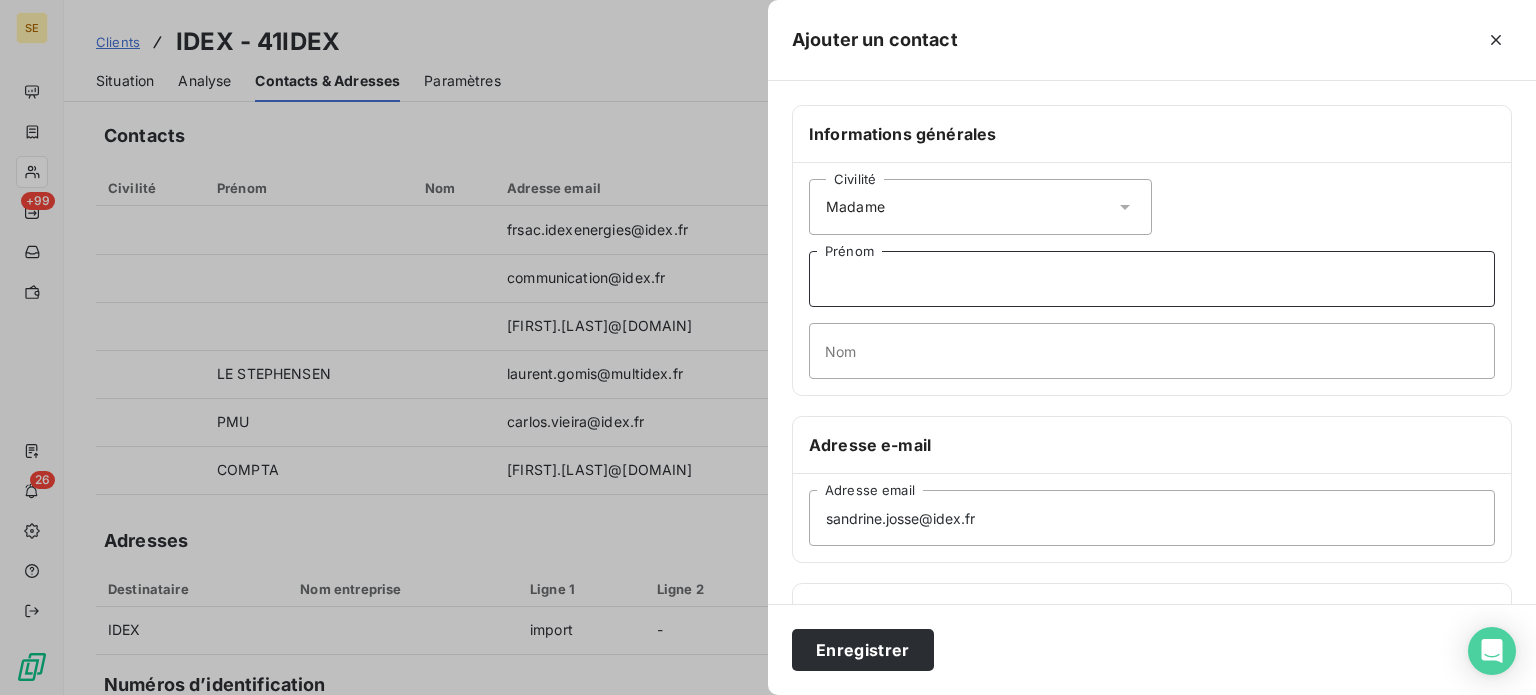click on "Prénom" at bounding box center [1152, 279] 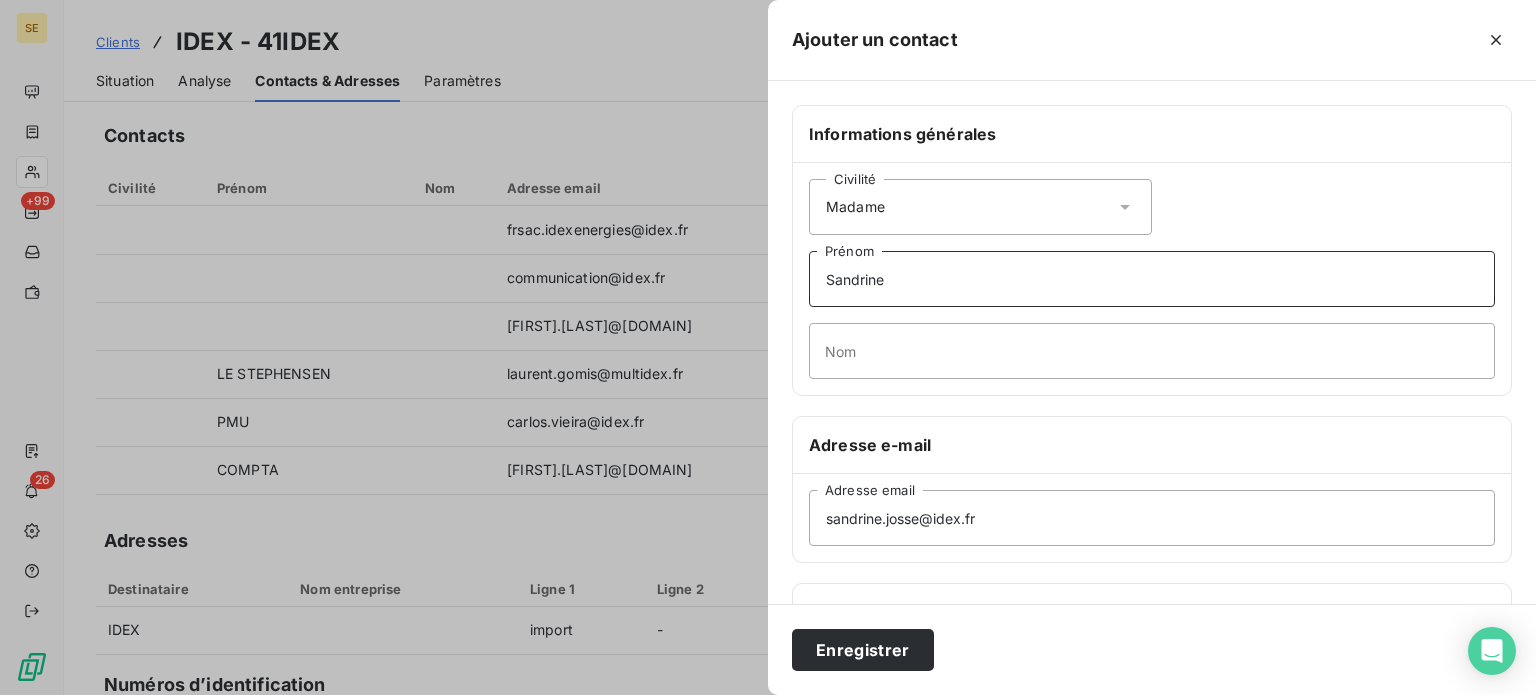 type on "Sandrine" 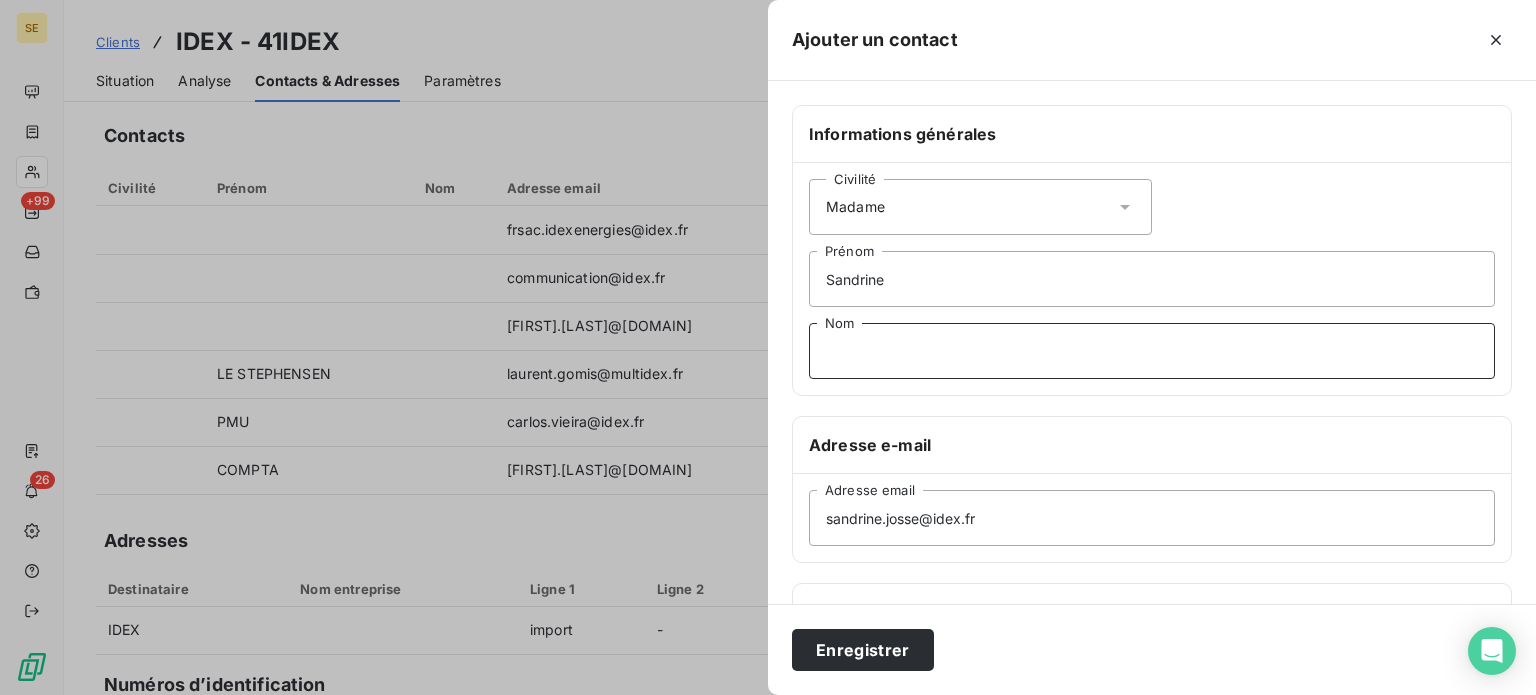 click on "Nom" at bounding box center (1152, 351) 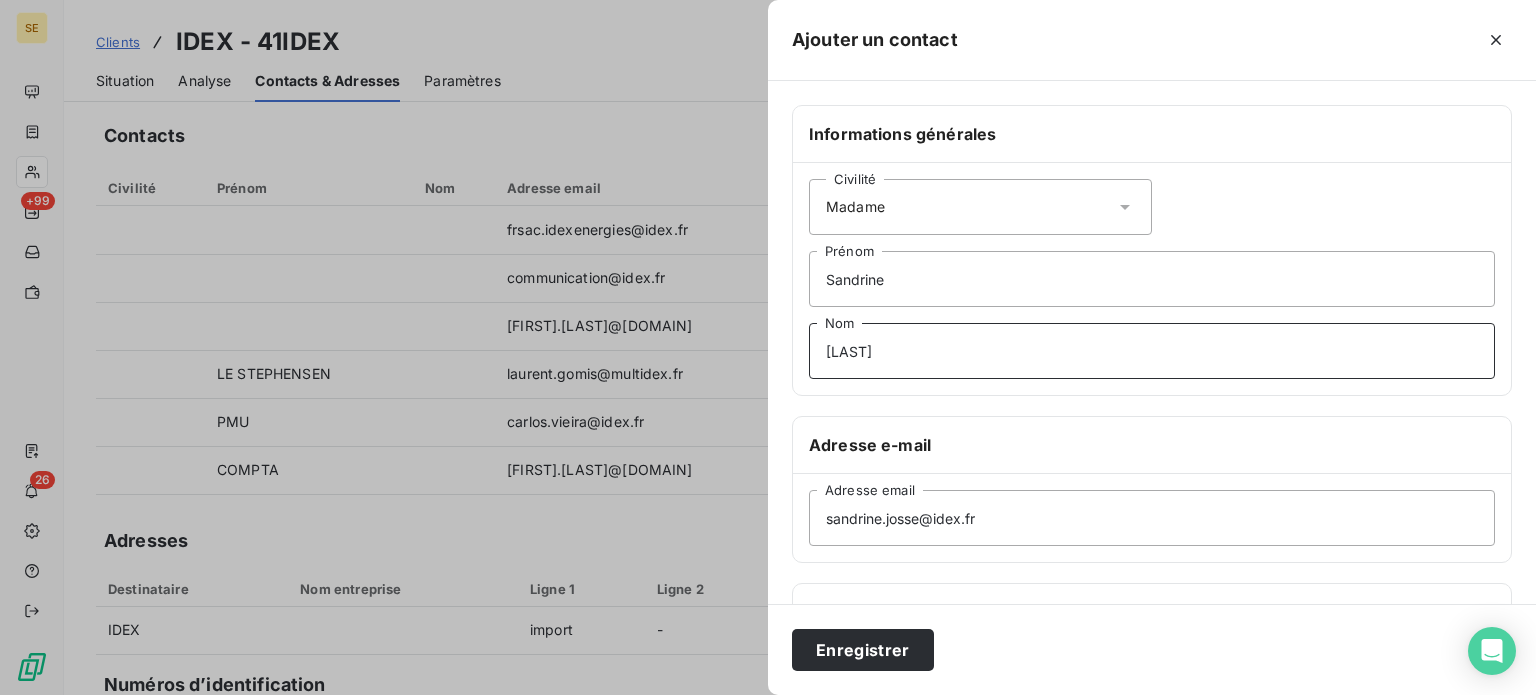type on "[LAST]" 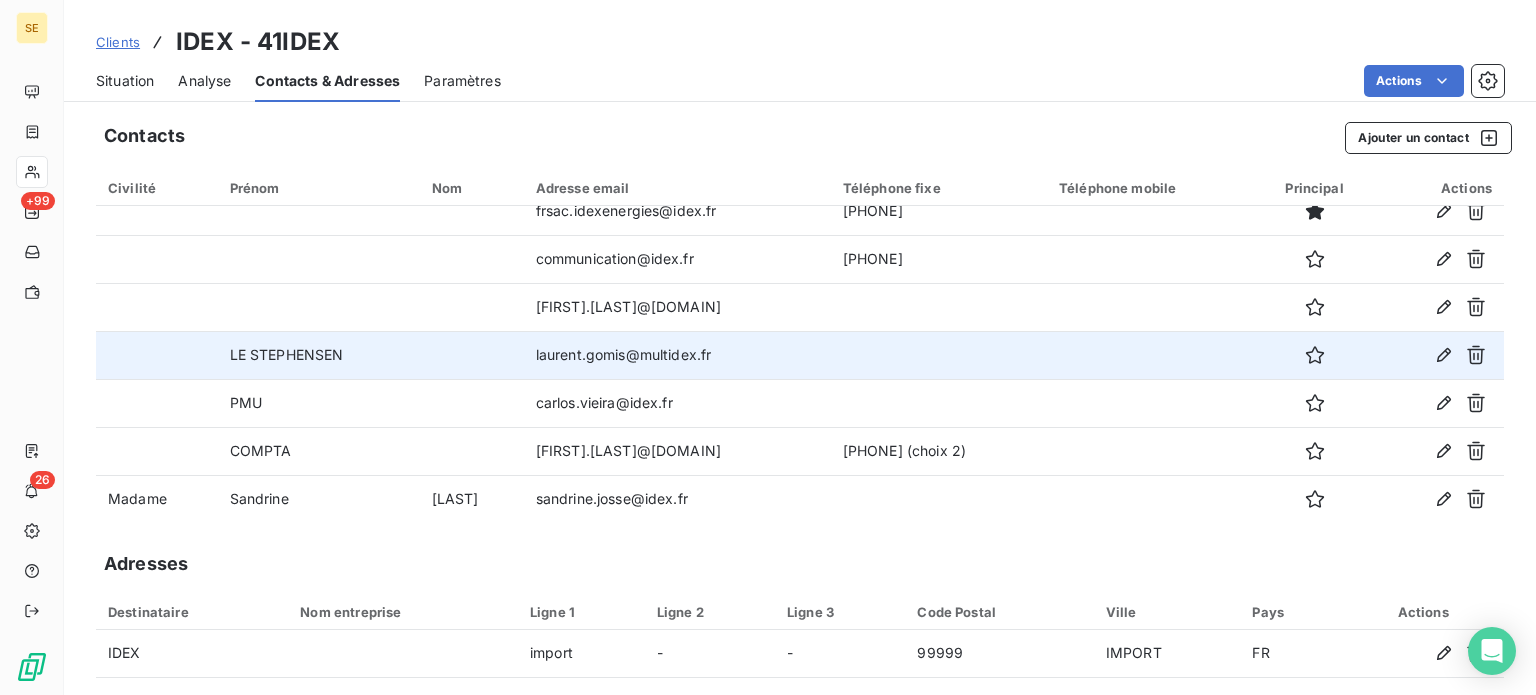 scroll, scrollTop: 24, scrollLeft: 0, axis: vertical 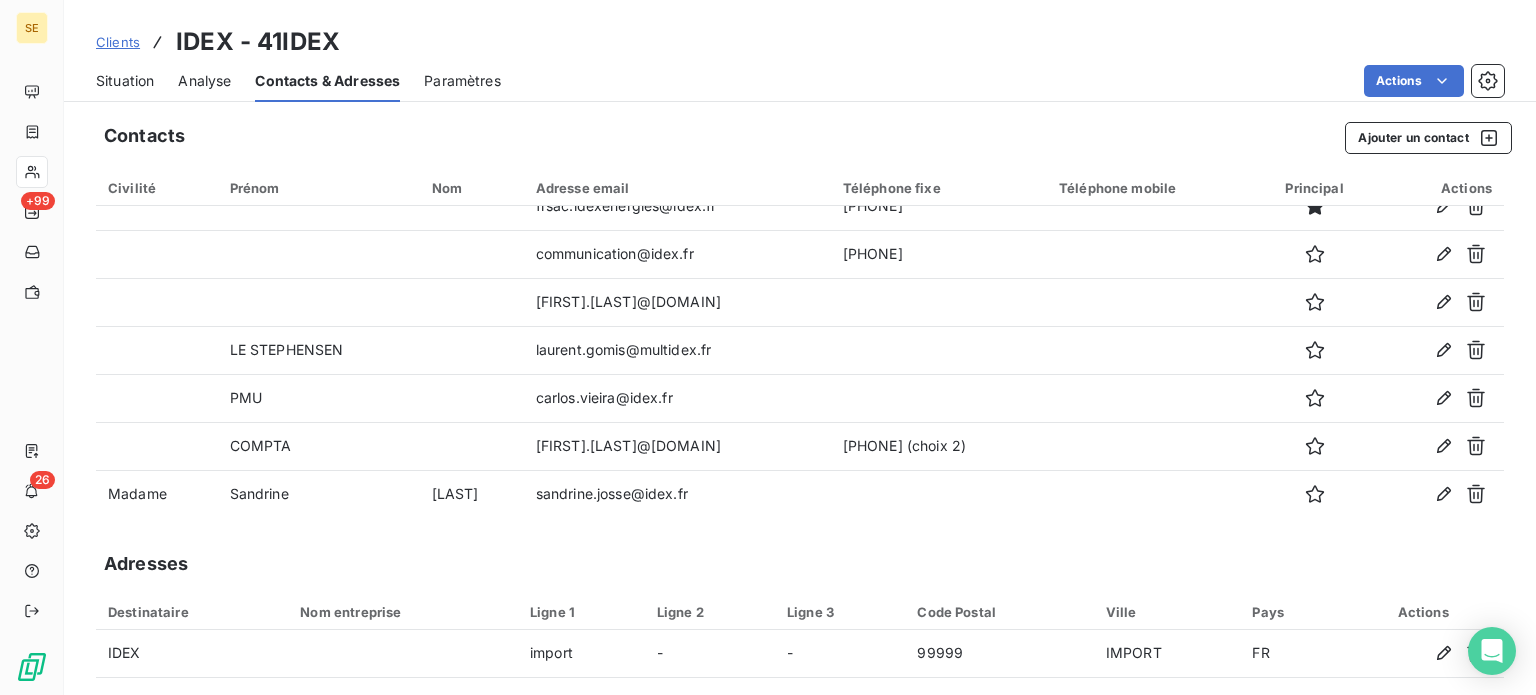 click on "Situation" at bounding box center (125, 81) 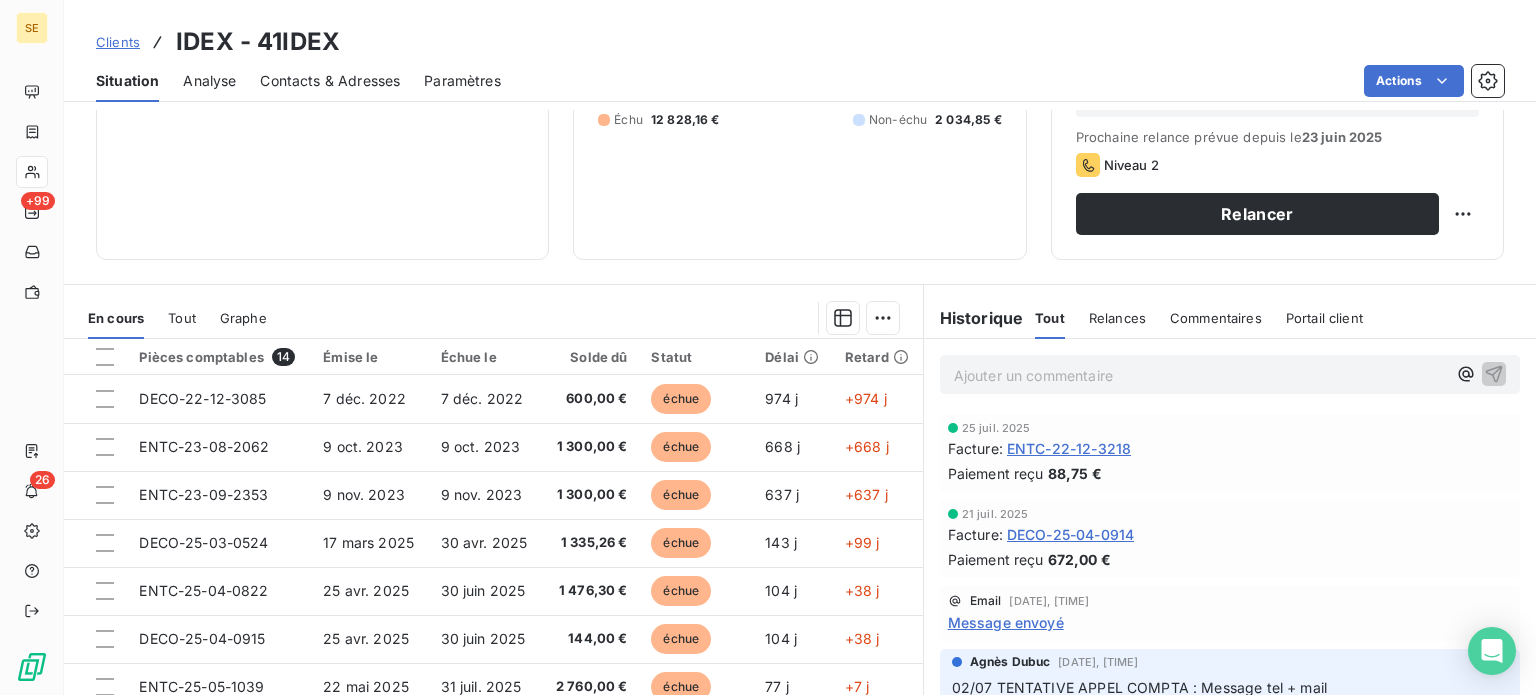 scroll, scrollTop: 300, scrollLeft: 0, axis: vertical 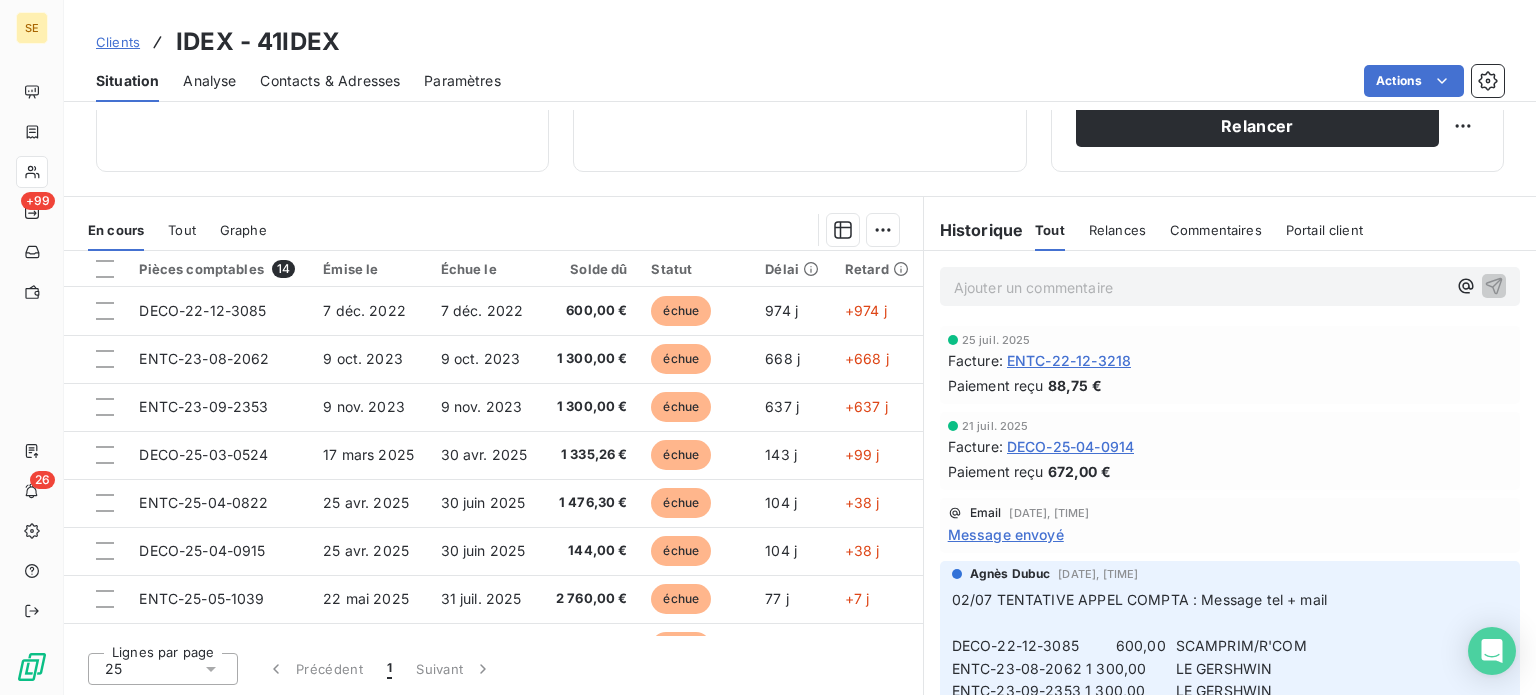 click on "Clients" at bounding box center (118, 42) 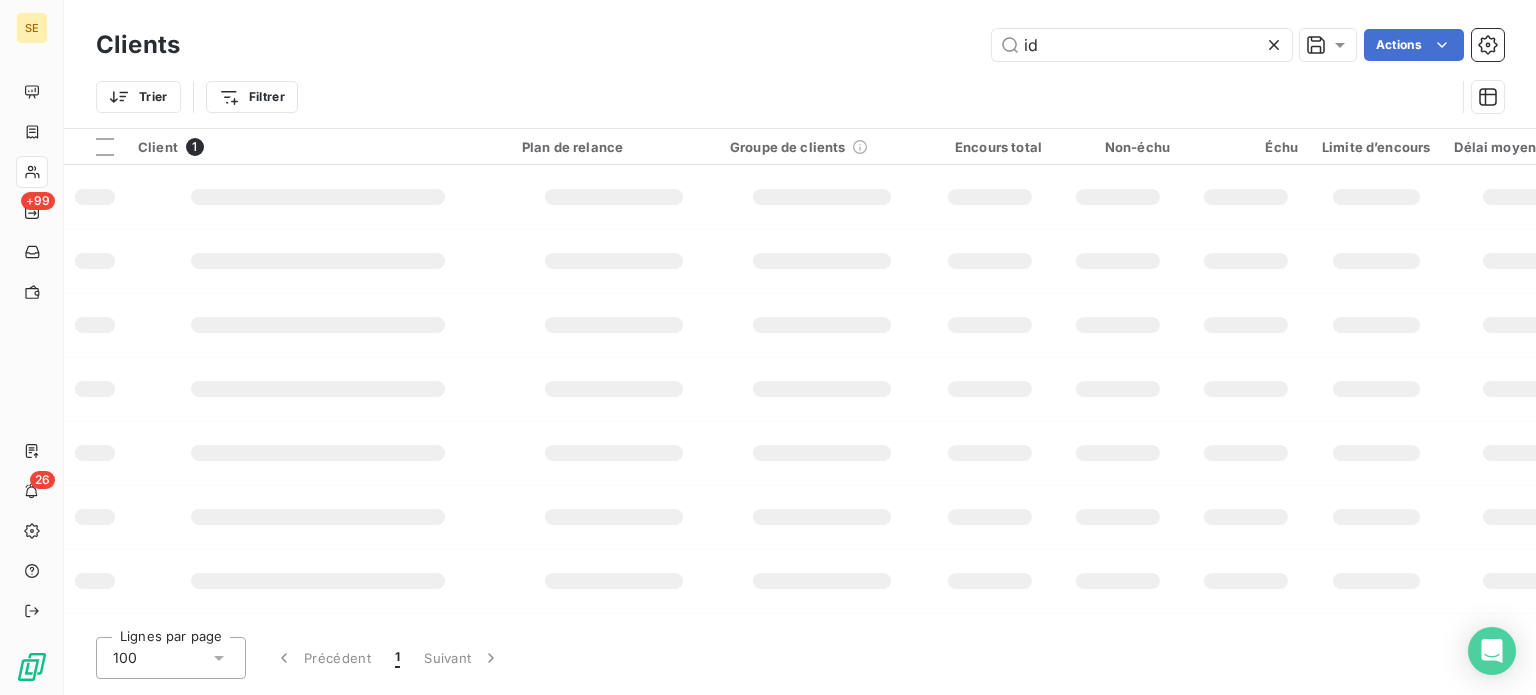 type on "i" 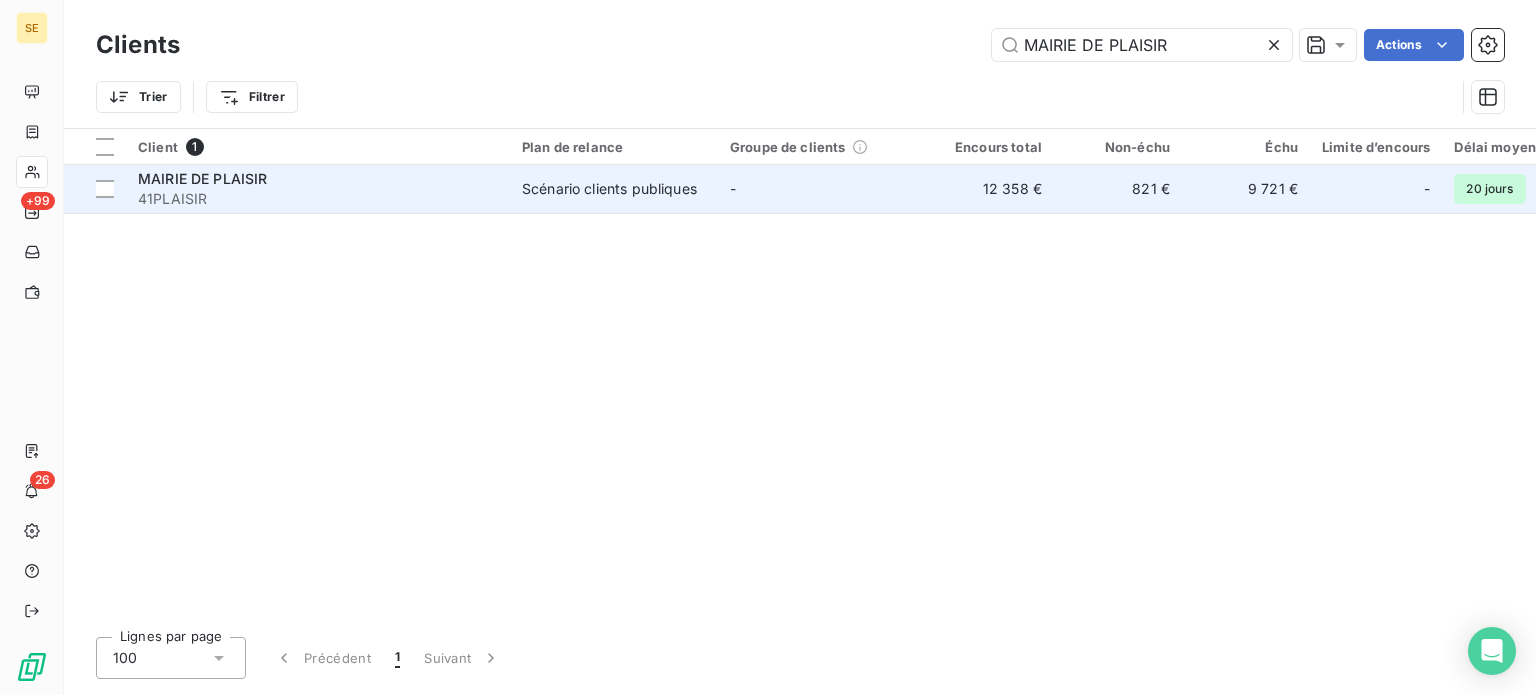 type on "MAIRIE DE PLAISIR" 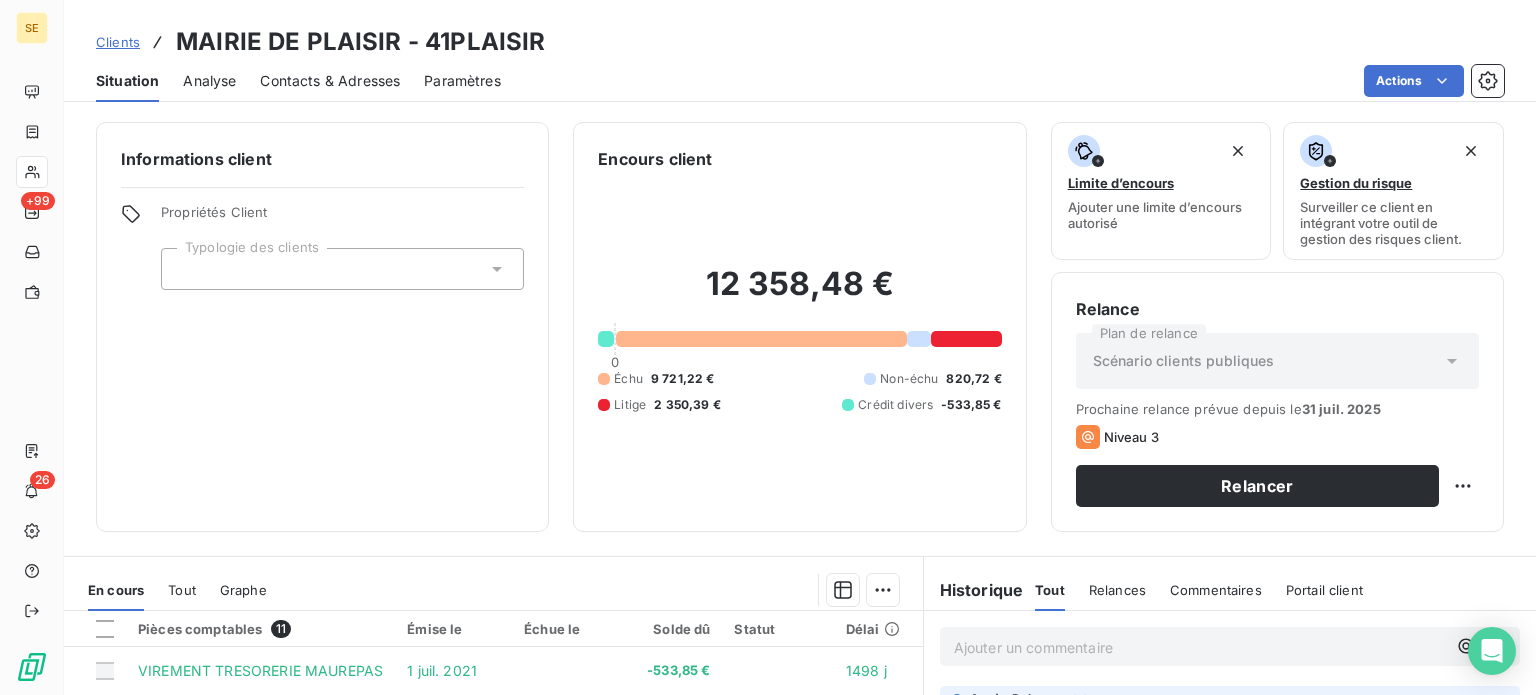 click on "Contacts & Adresses" at bounding box center (330, 81) 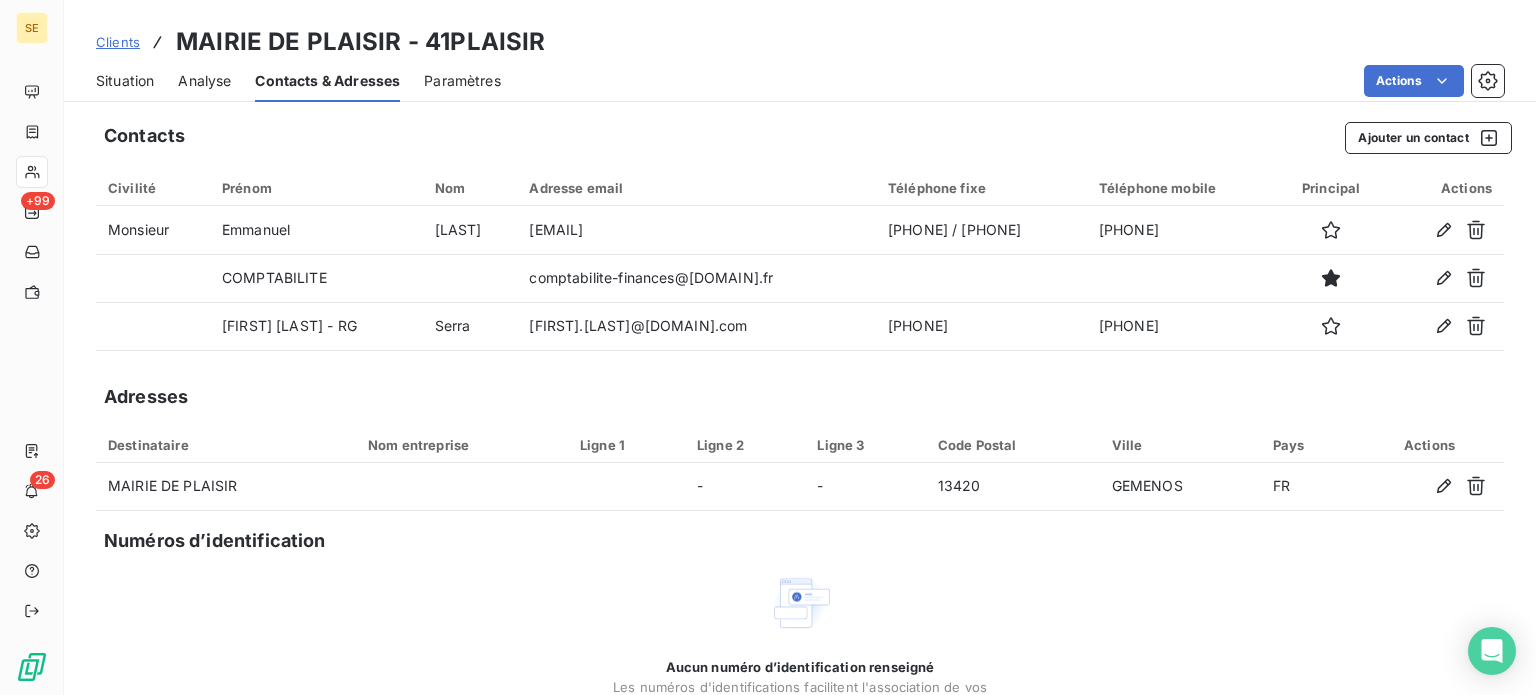 click on "Situation" at bounding box center [125, 81] 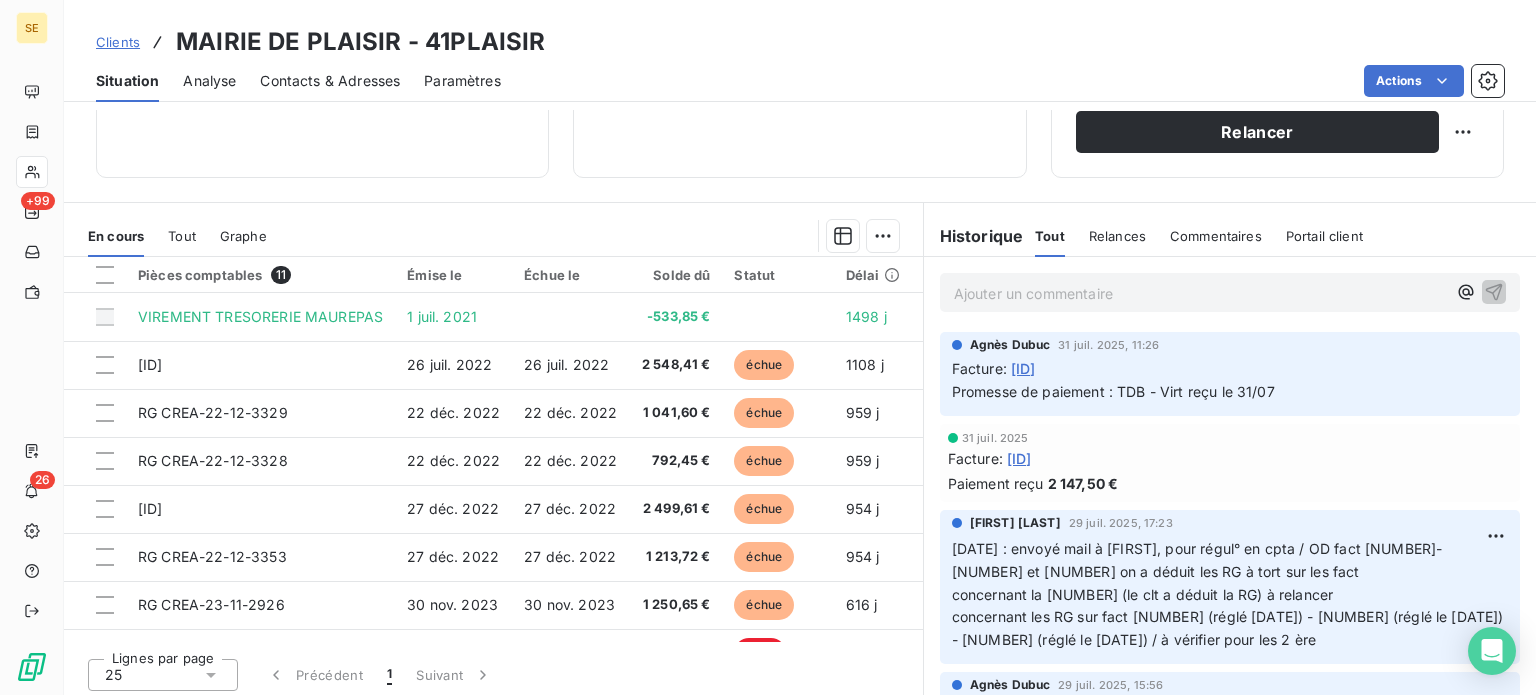 scroll, scrollTop: 360, scrollLeft: 0, axis: vertical 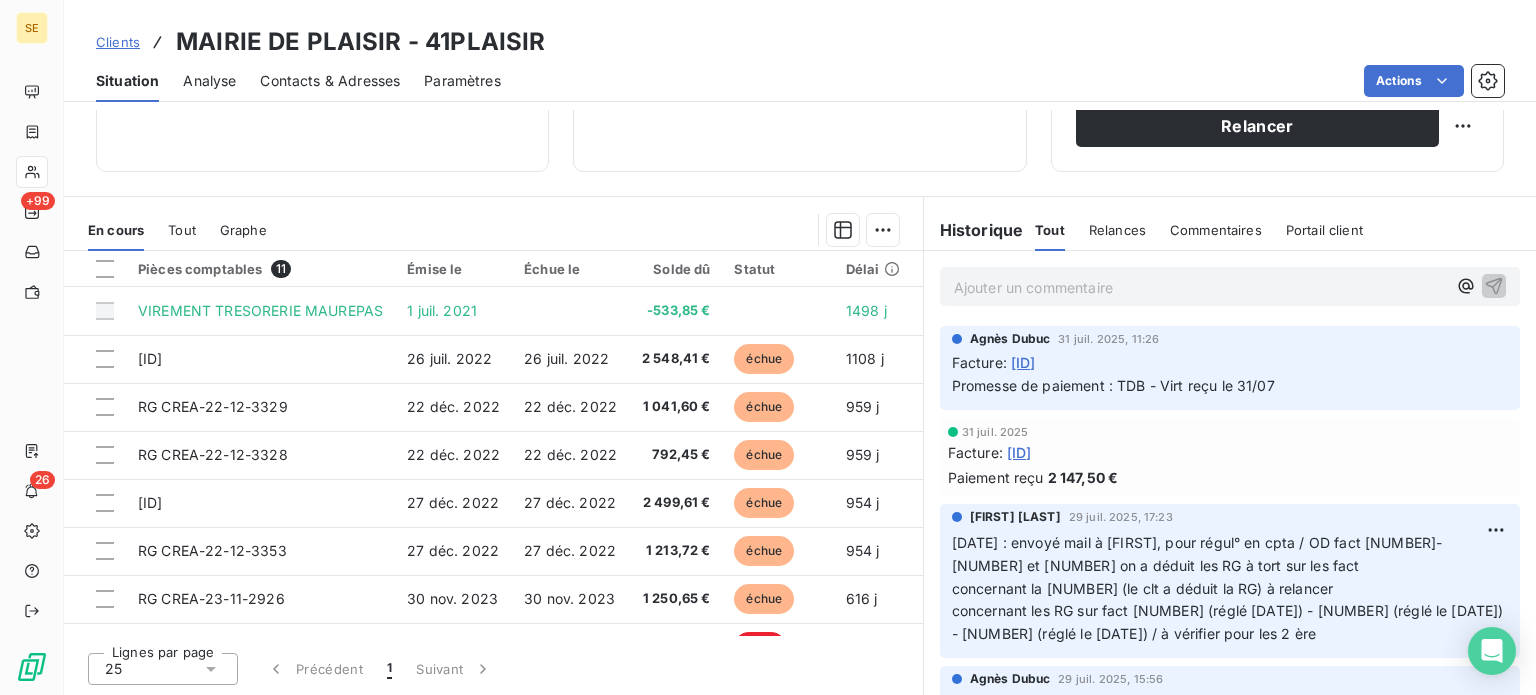 click on "Ajouter un commentaire ﻿" at bounding box center [1200, 286] 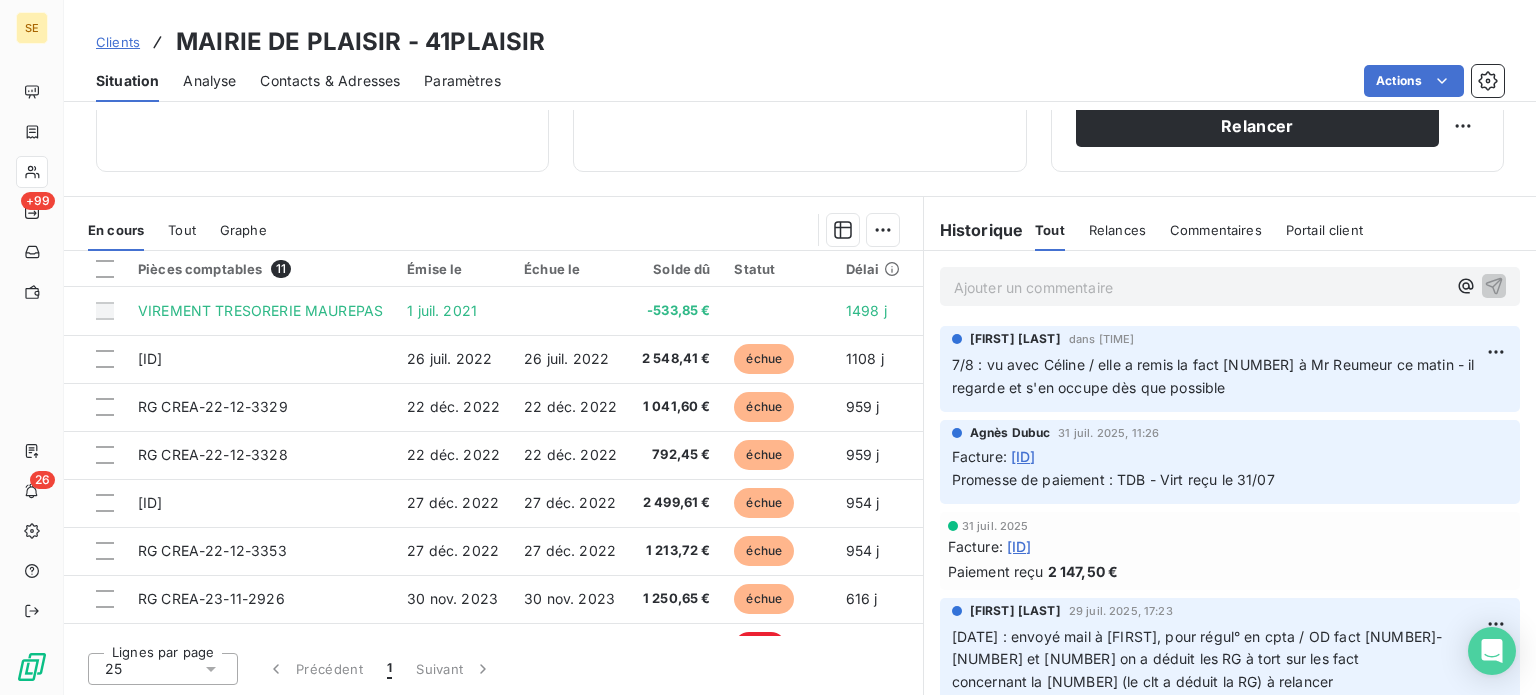 click on "Contacts & Adresses" at bounding box center [330, 81] 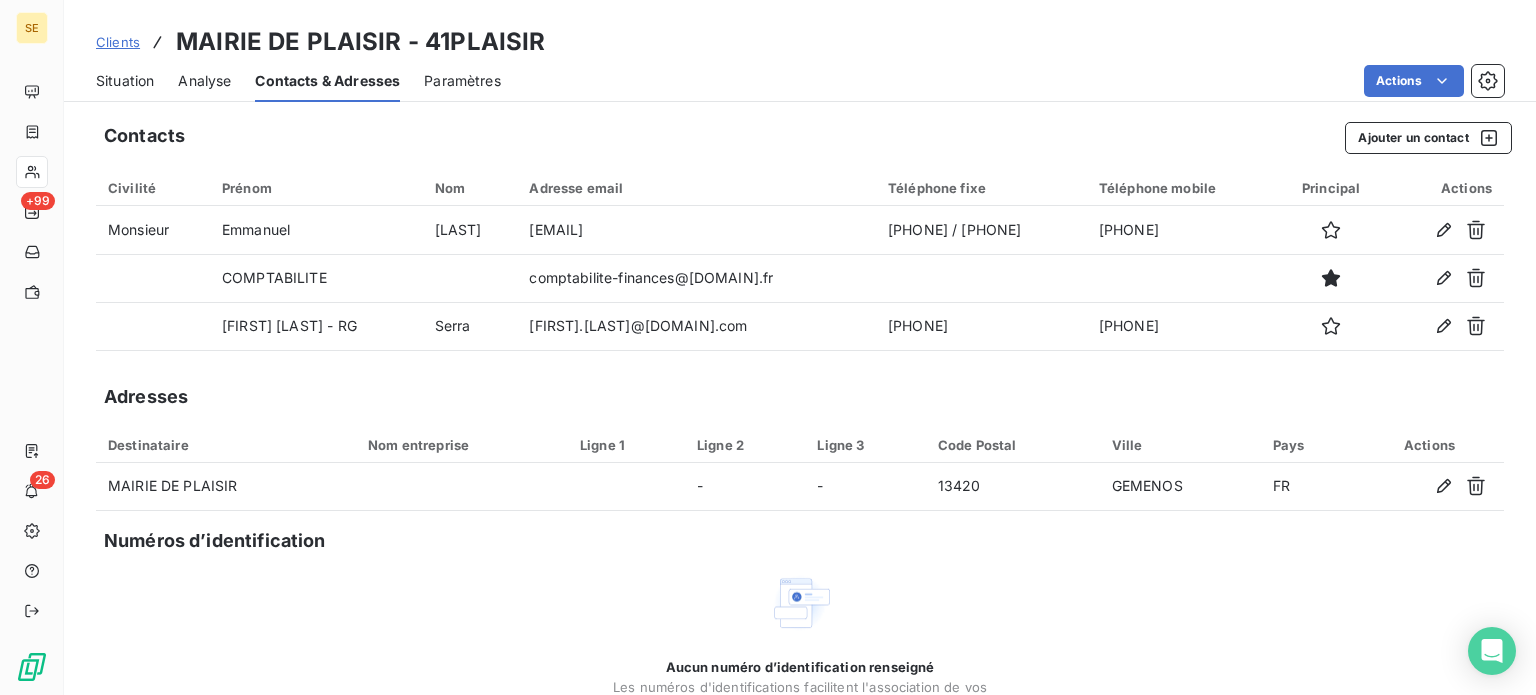 click on "Situation" at bounding box center [125, 81] 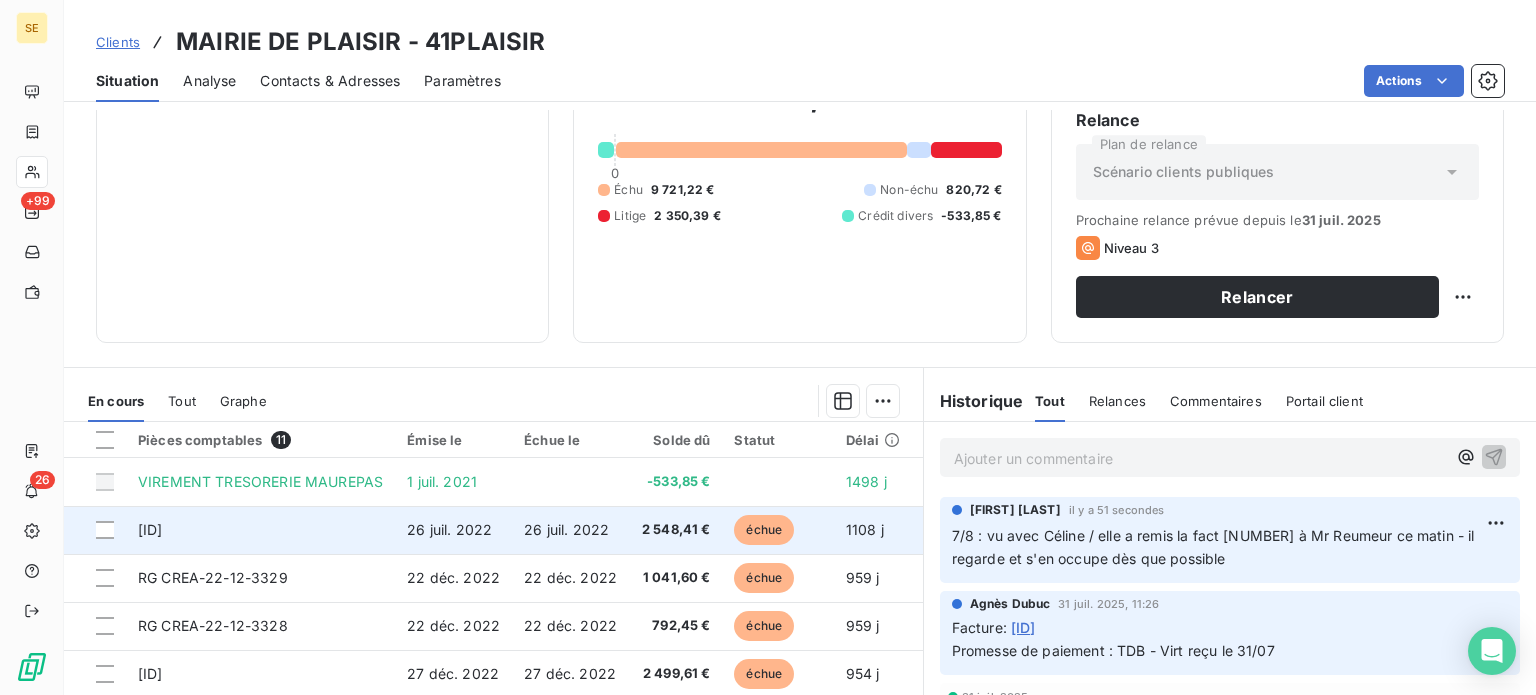 scroll, scrollTop: 360, scrollLeft: 0, axis: vertical 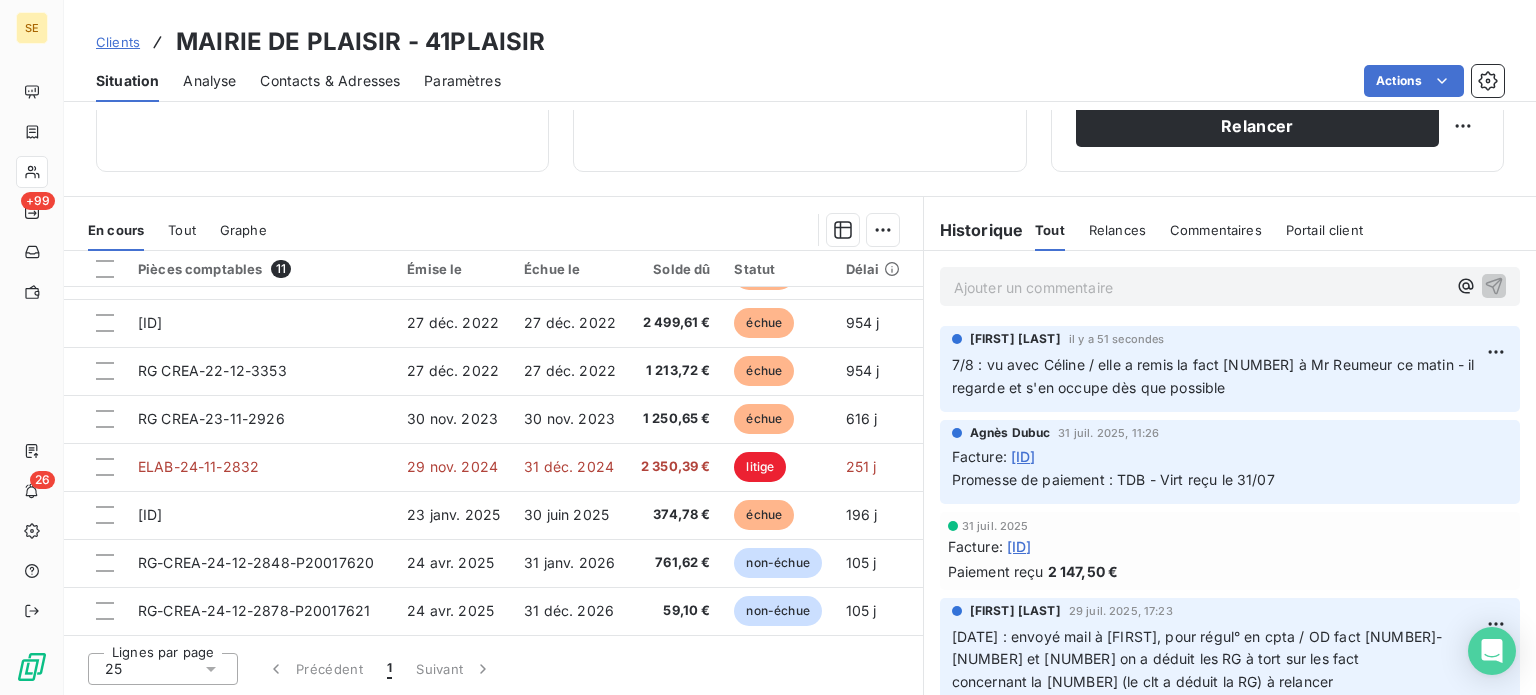 click on "Clients" at bounding box center (118, 42) 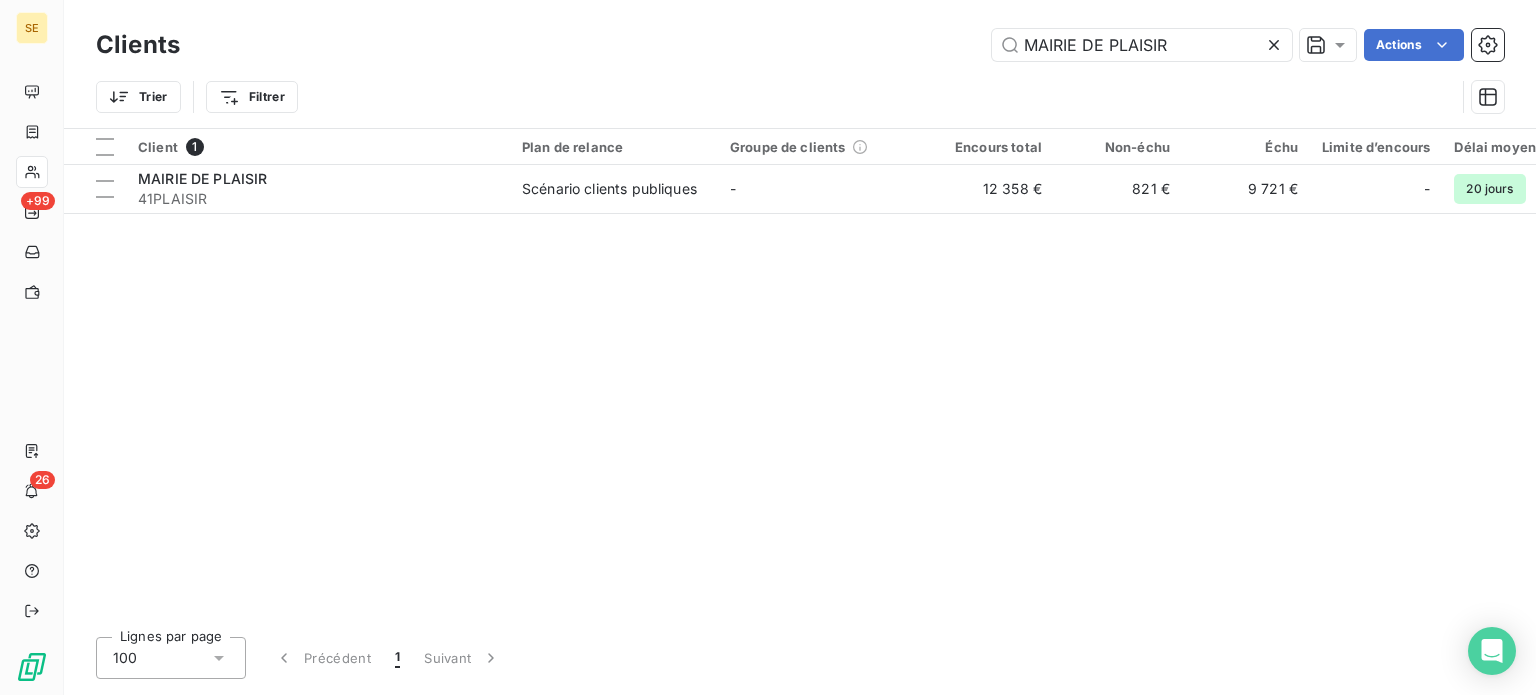 drag, startPoint x: 1216, startPoint y: 31, endPoint x: 829, endPoint y: 63, distance: 388.32074 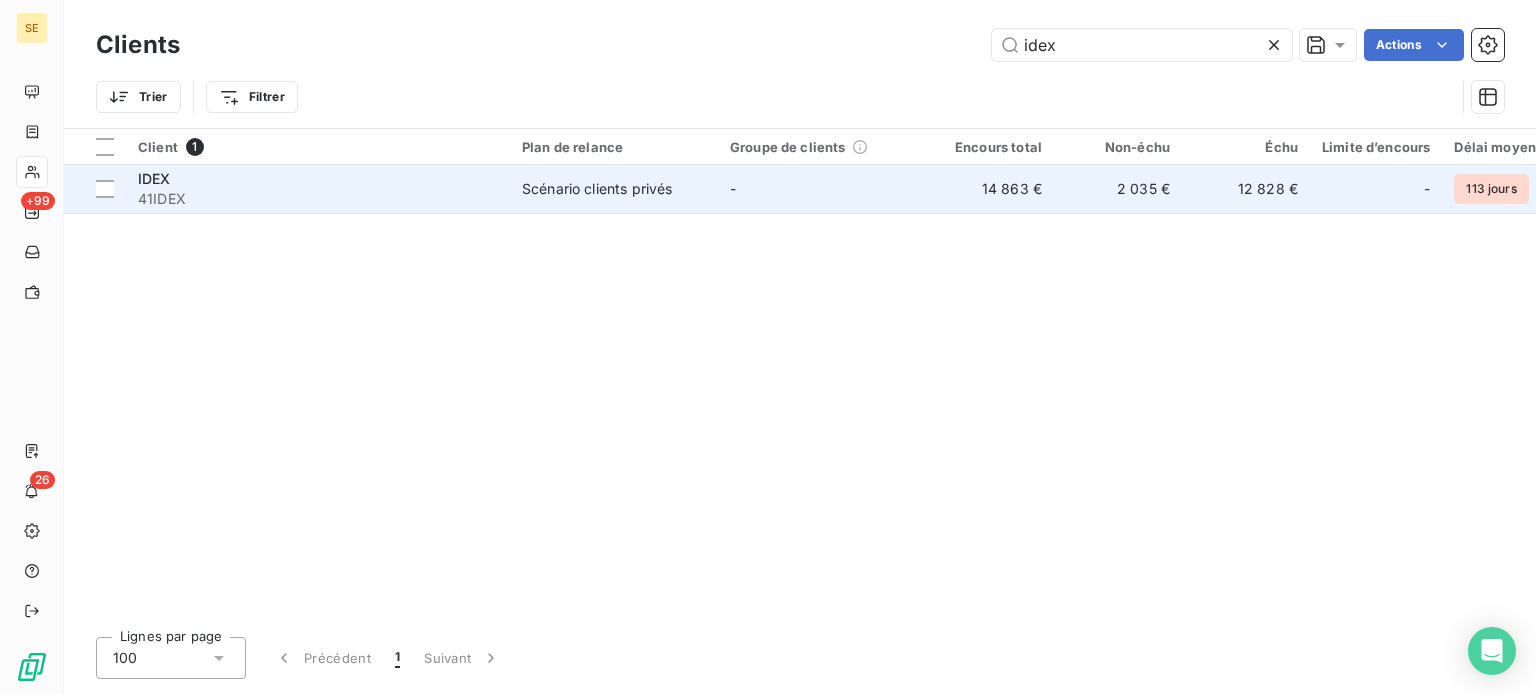 type on "idex" 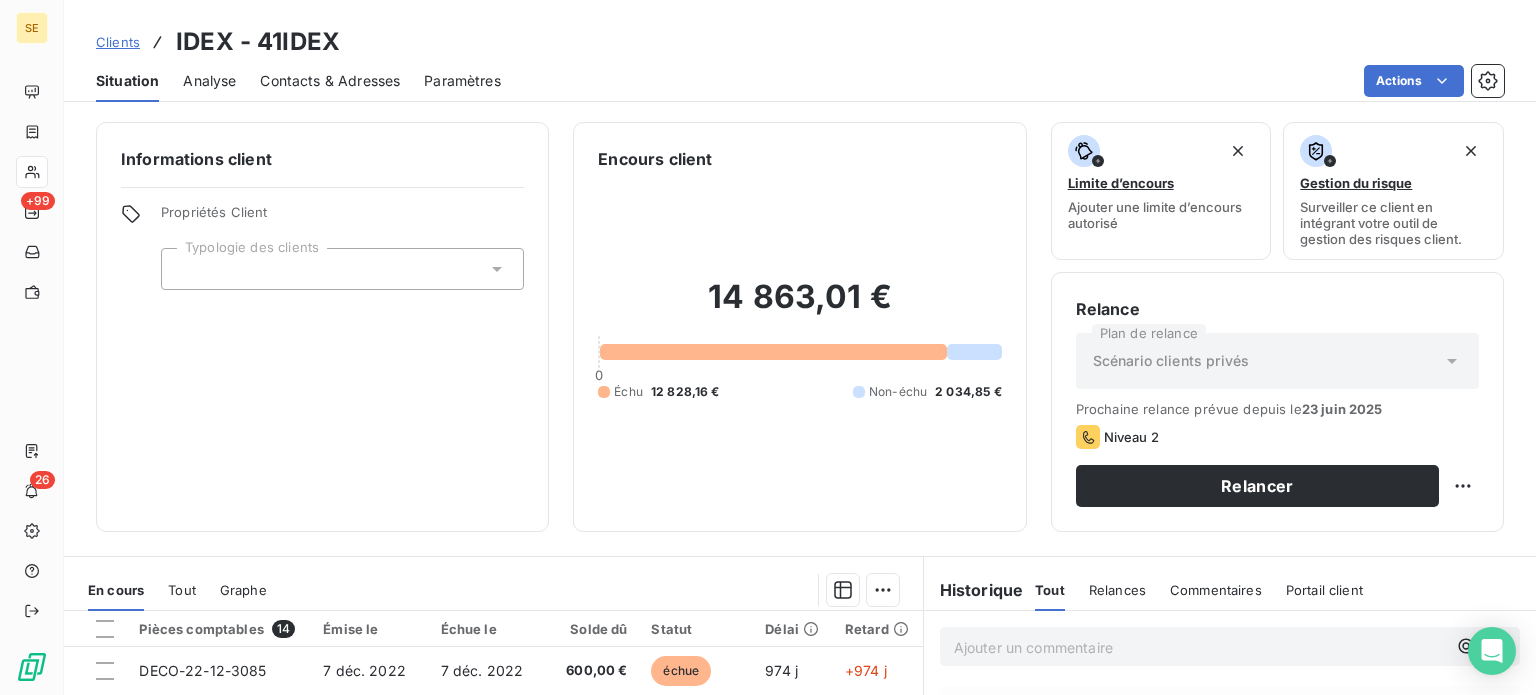 click on "Contacts & Adresses" at bounding box center [330, 81] 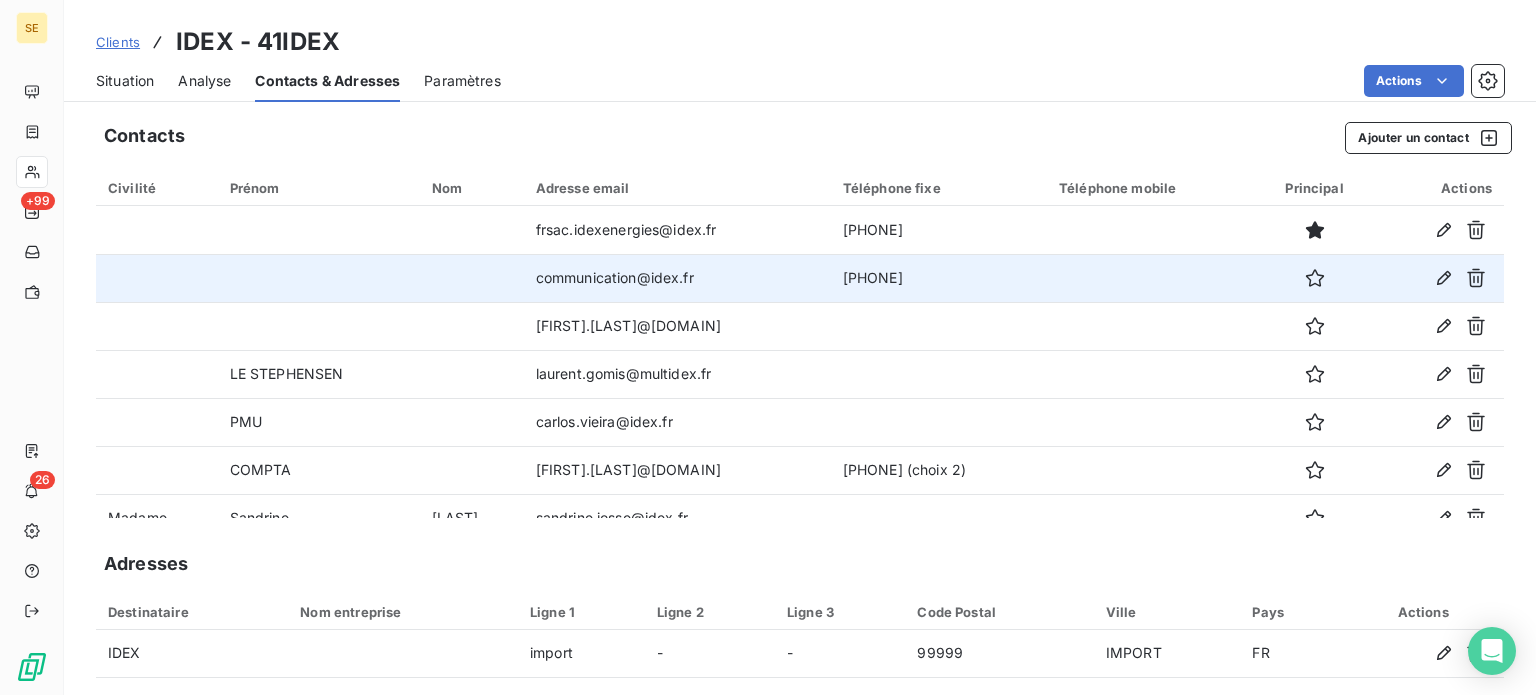 scroll, scrollTop: 24, scrollLeft: 0, axis: vertical 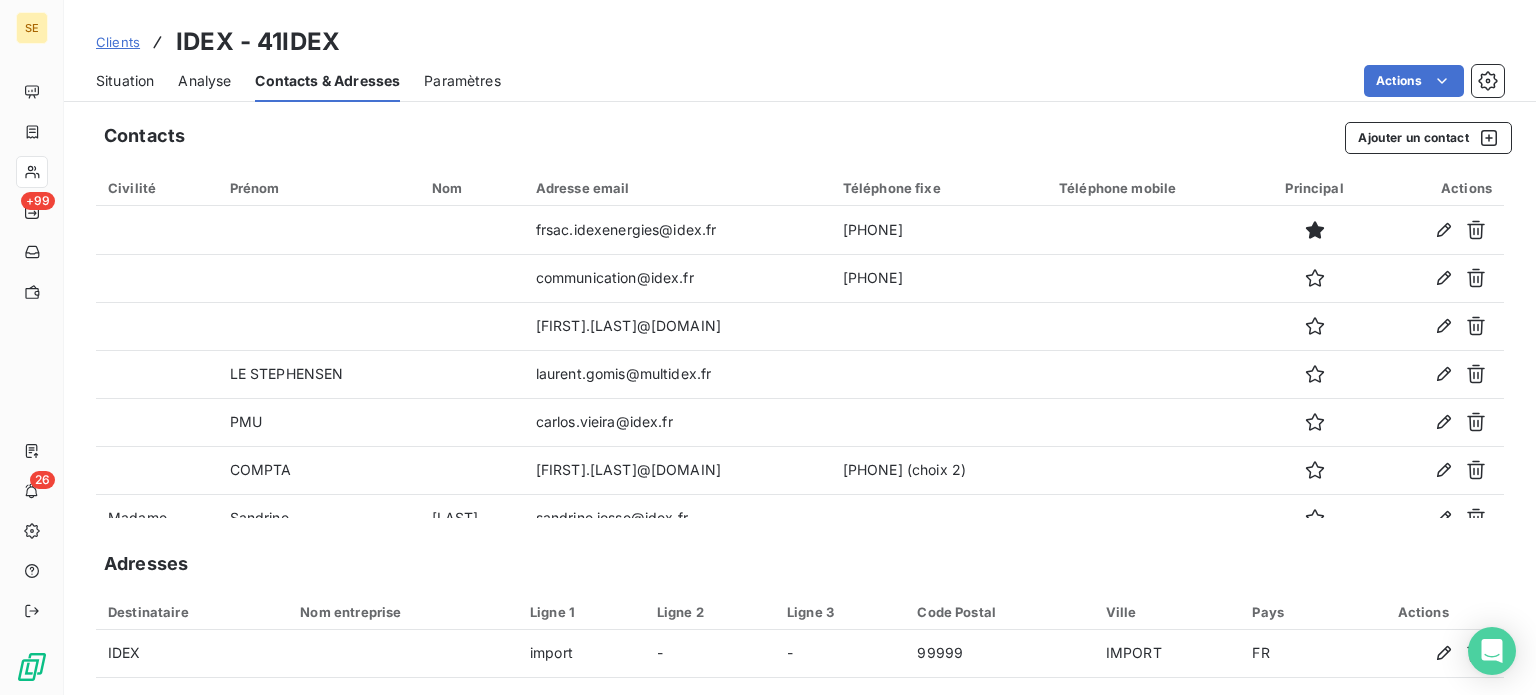 click on "Situation" at bounding box center [125, 81] 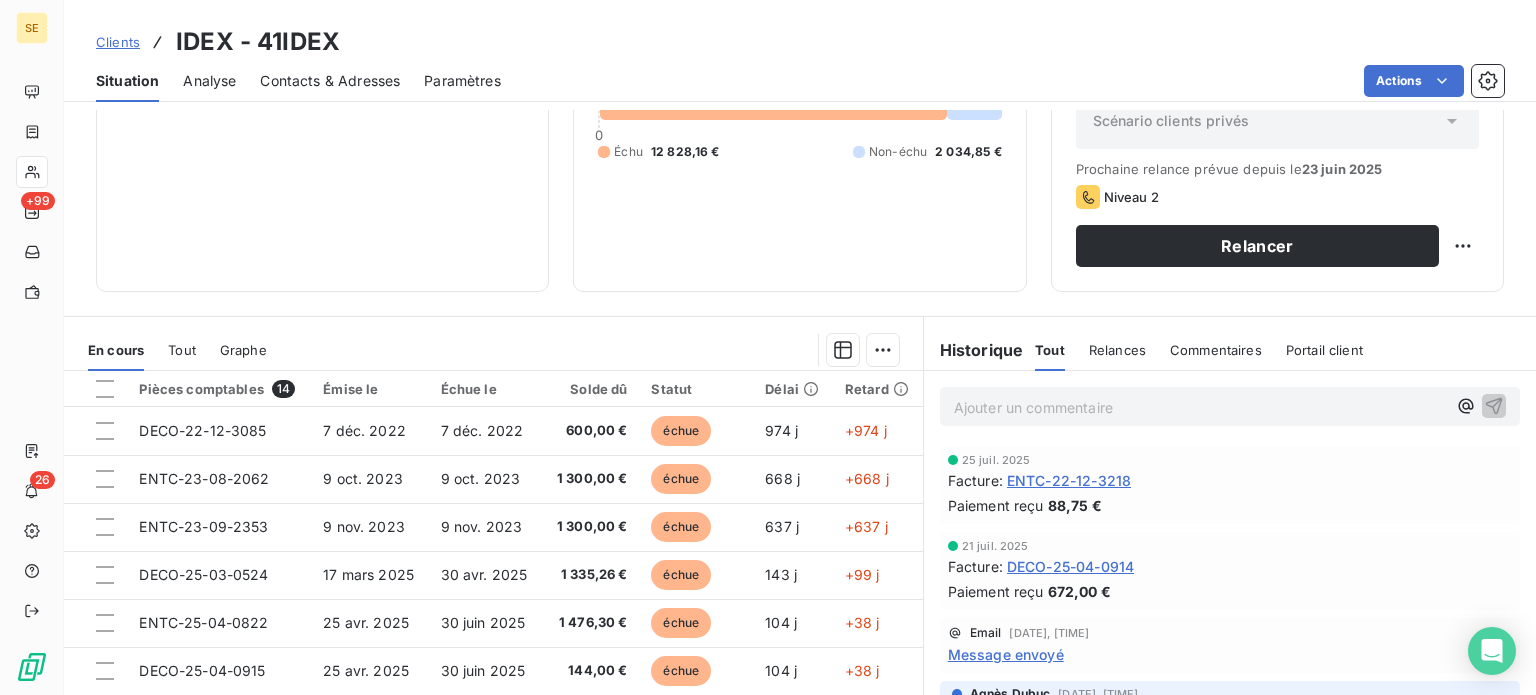 scroll, scrollTop: 360, scrollLeft: 0, axis: vertical 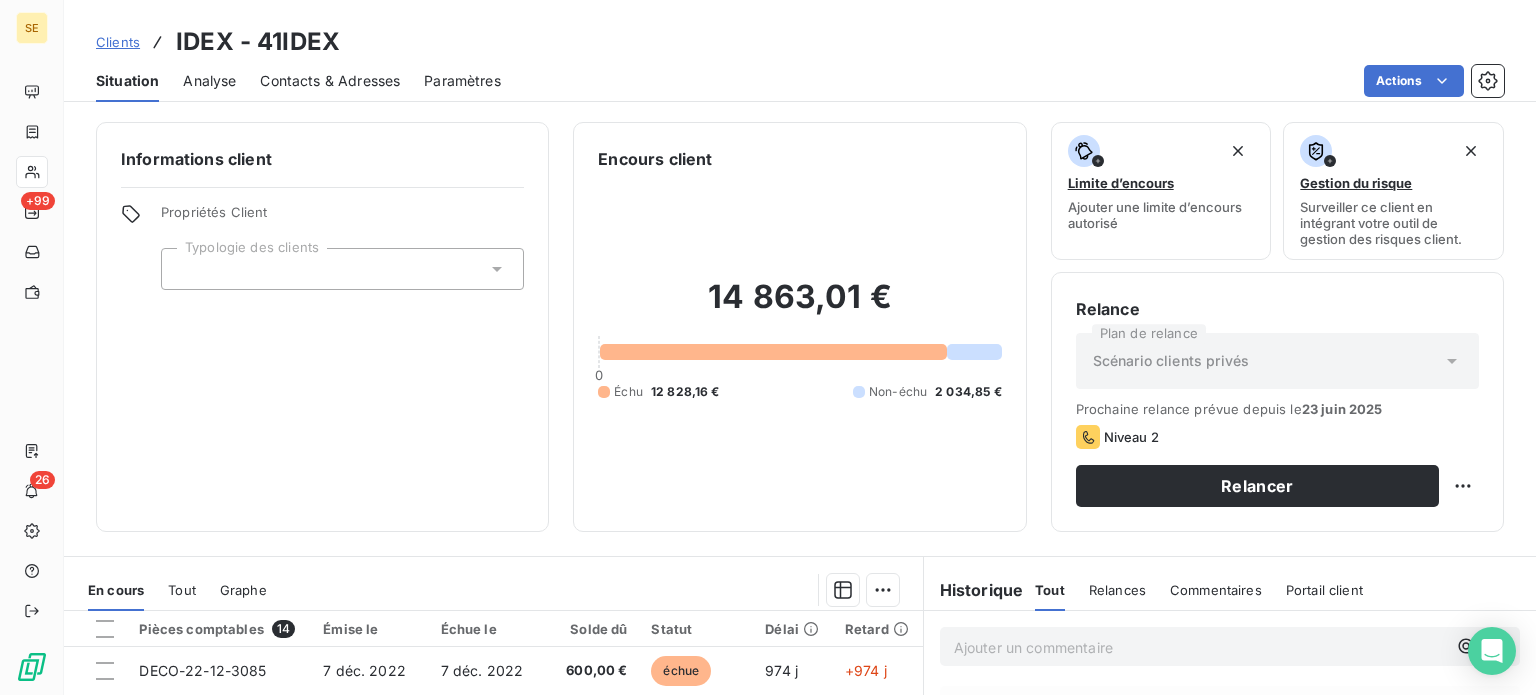 click on "Contacts & Adresses" at bounding box center (330, 81) 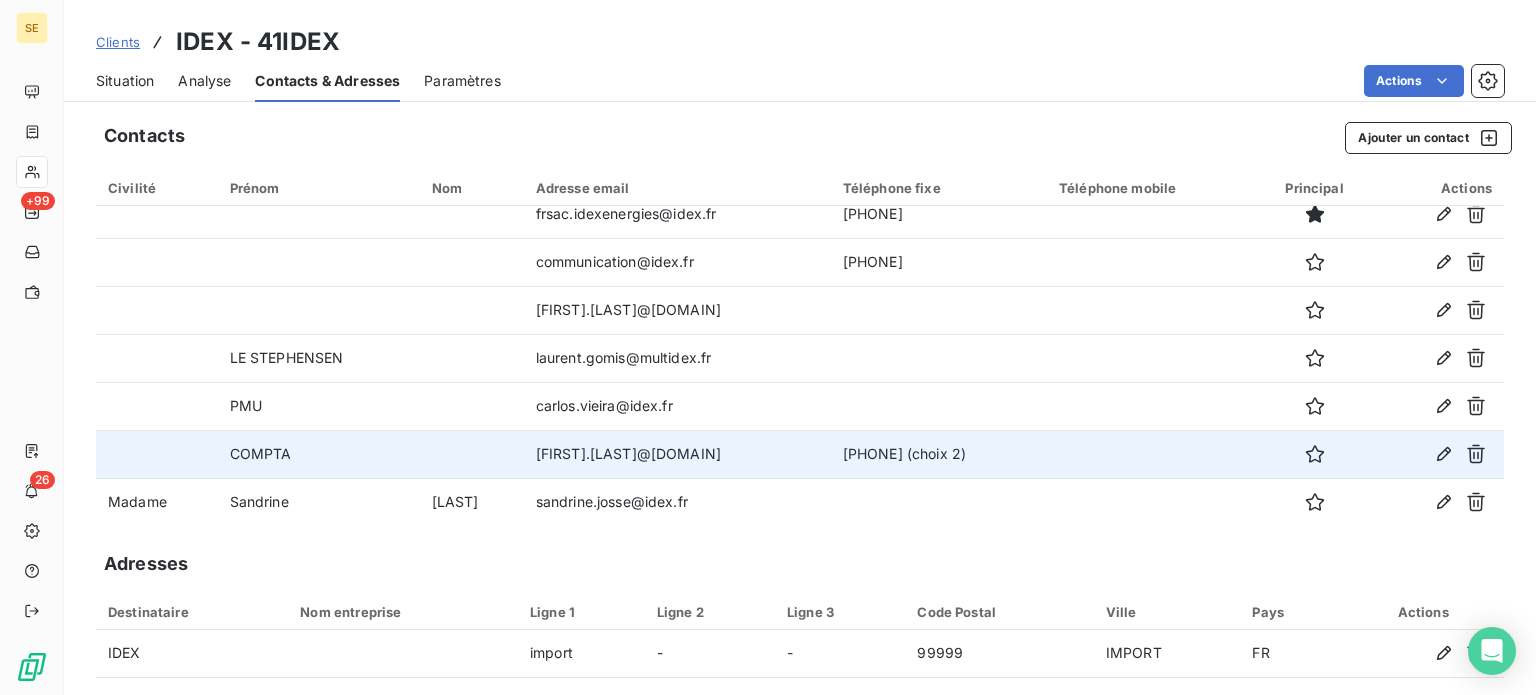 scroll, scrollTop: 24, scrollLeft: 0, axis: vertical 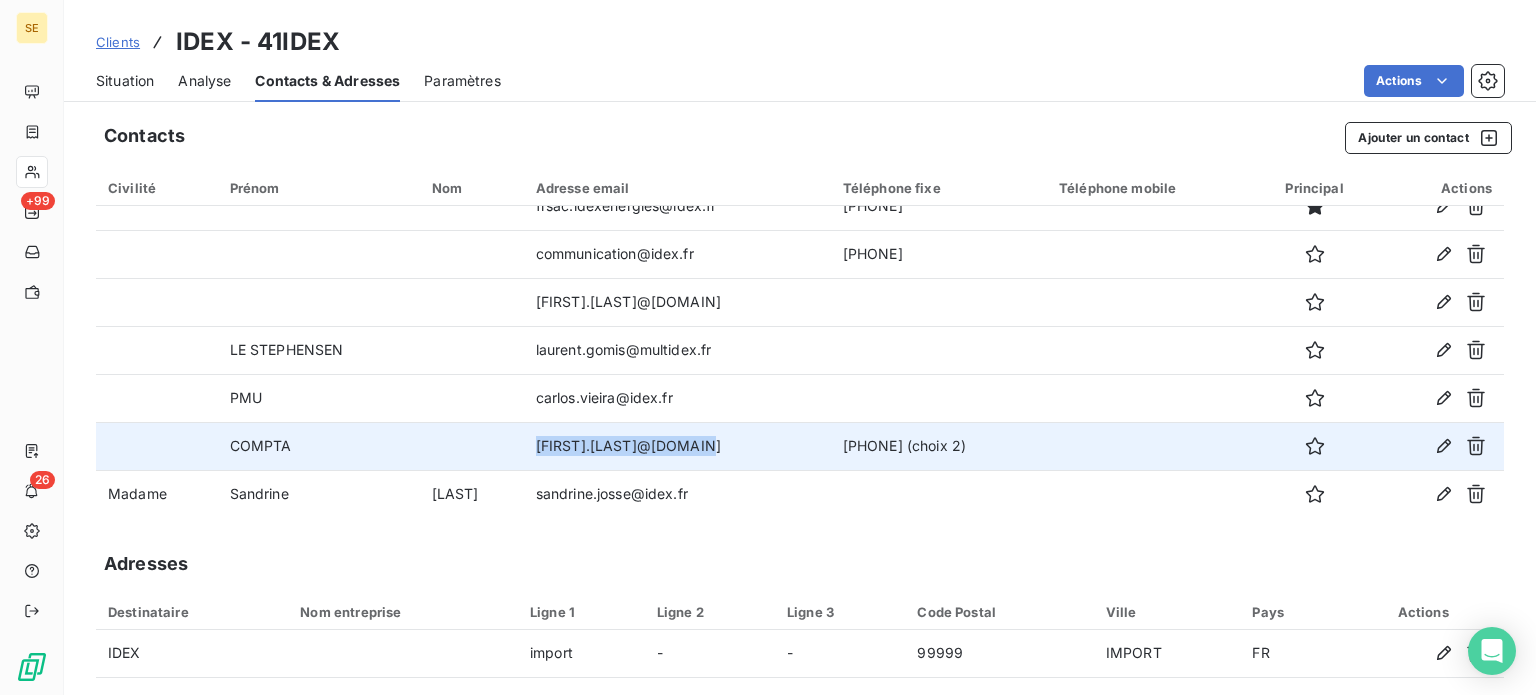 drag, startPoint x: 518, startPoint y: 439, endPoint x: 663, endPoint y: 437, distance: 145.0138 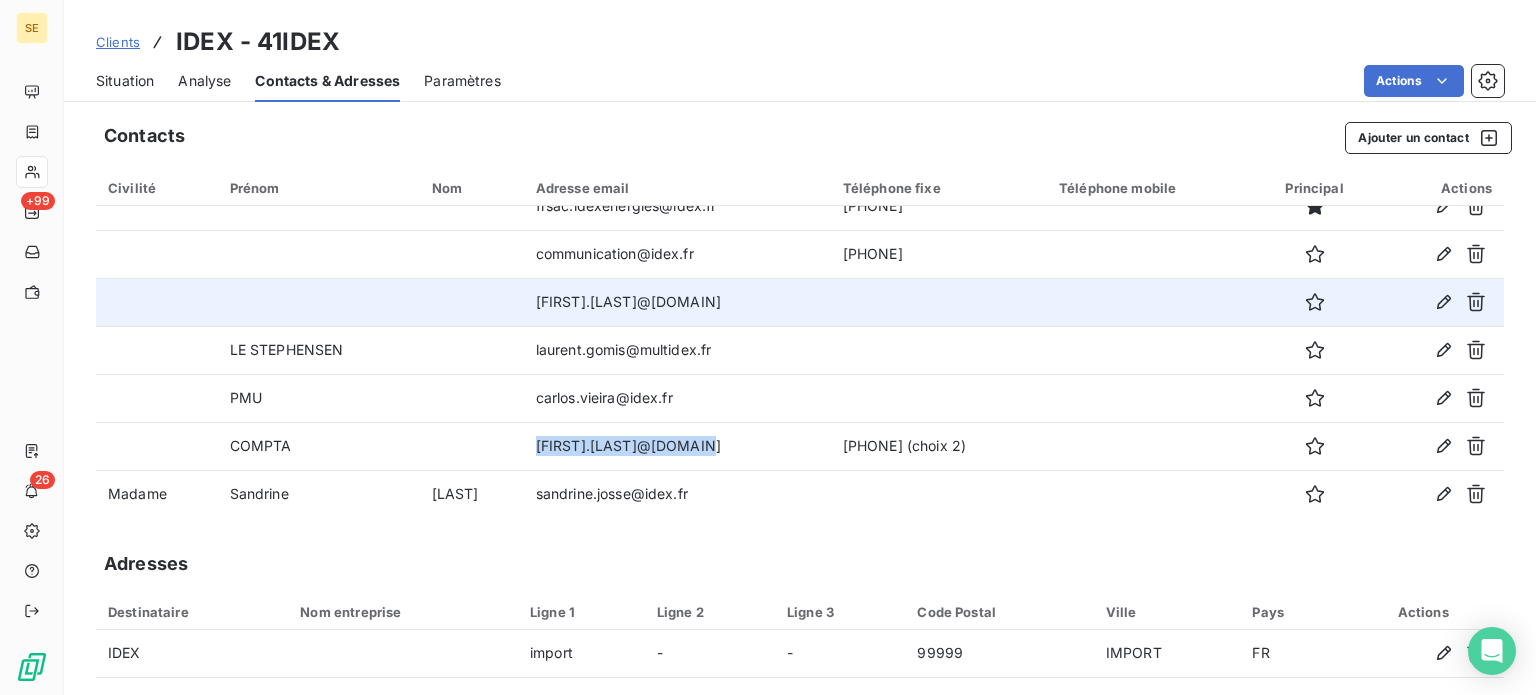 copy on "[FIRST].[LAST]@[DOMAIN]" 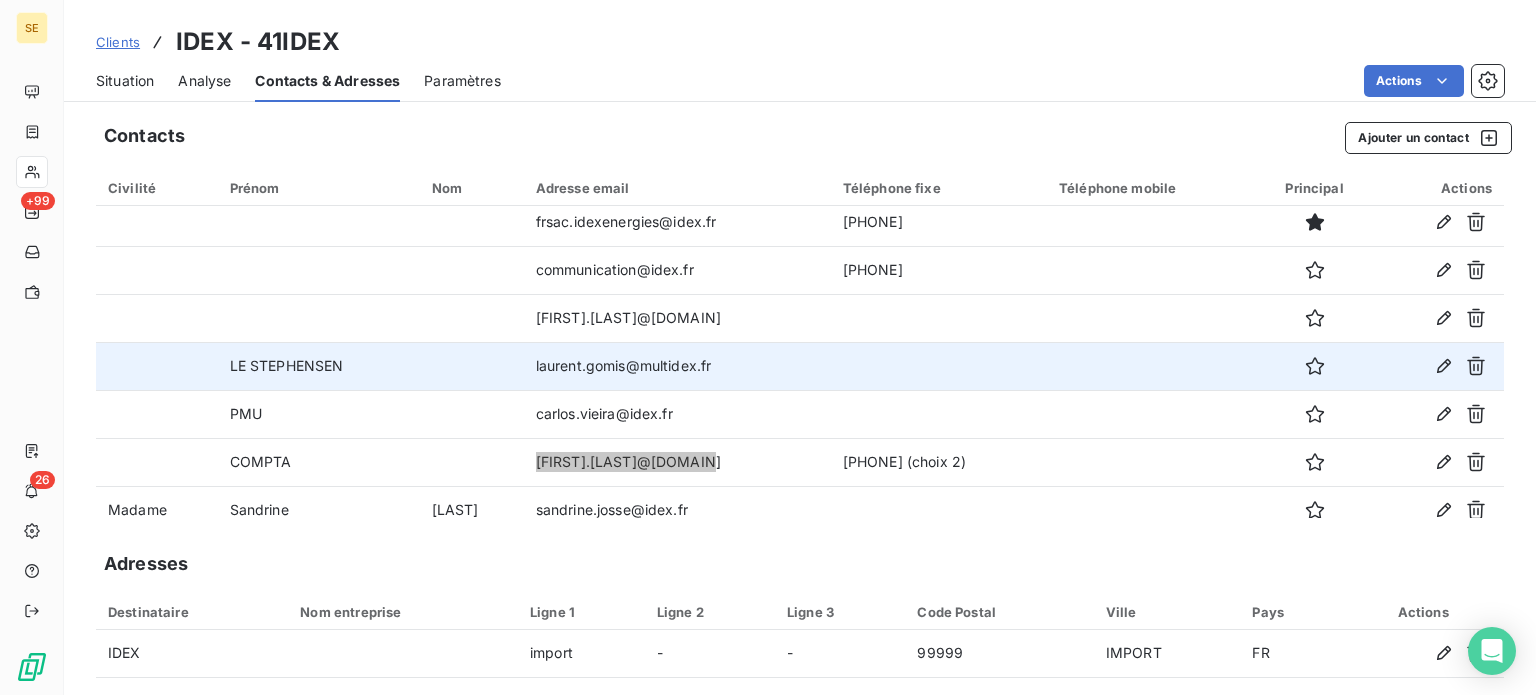 scroll, scrollTop: 0, scrollLeft: 0, axis: both 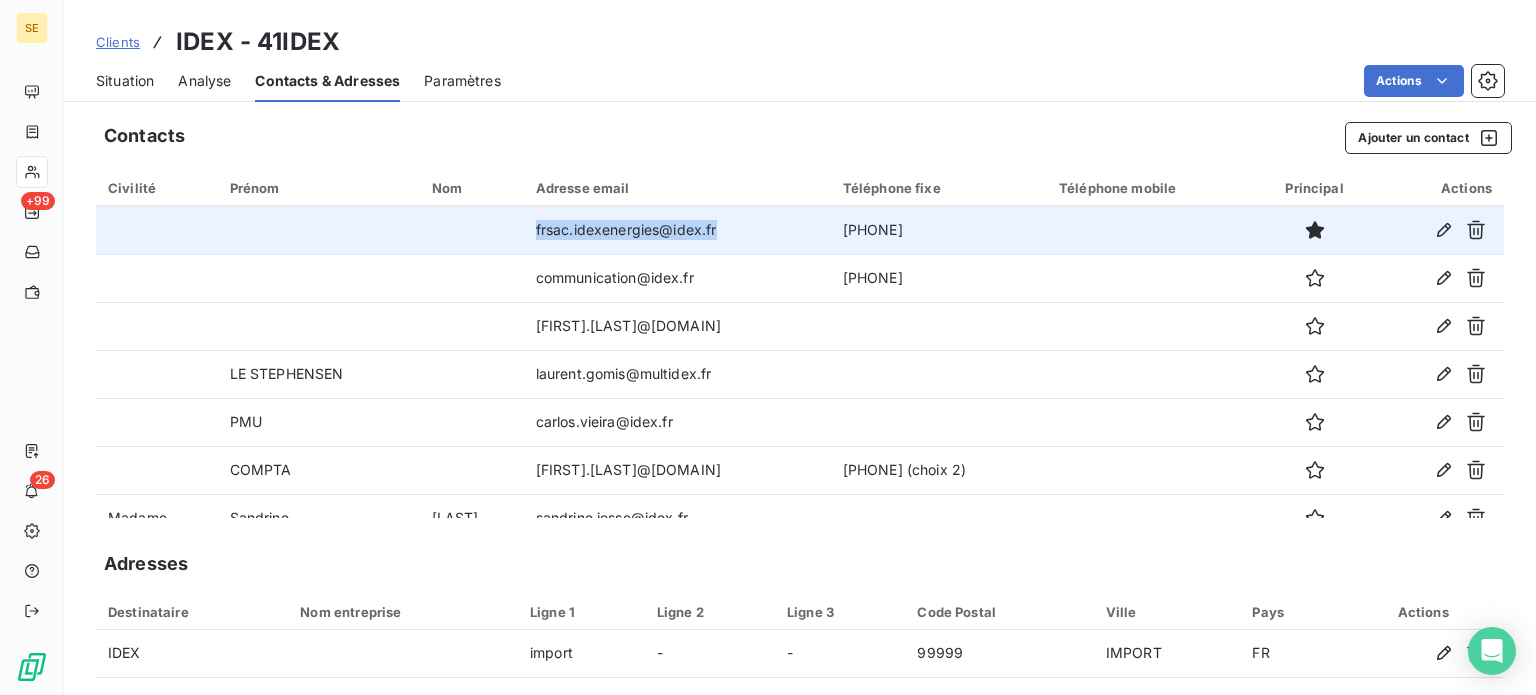 drag, startPoint x: 517, startPoint y: 227, endPoint x: 714, endPoint y: 227, distance: 197 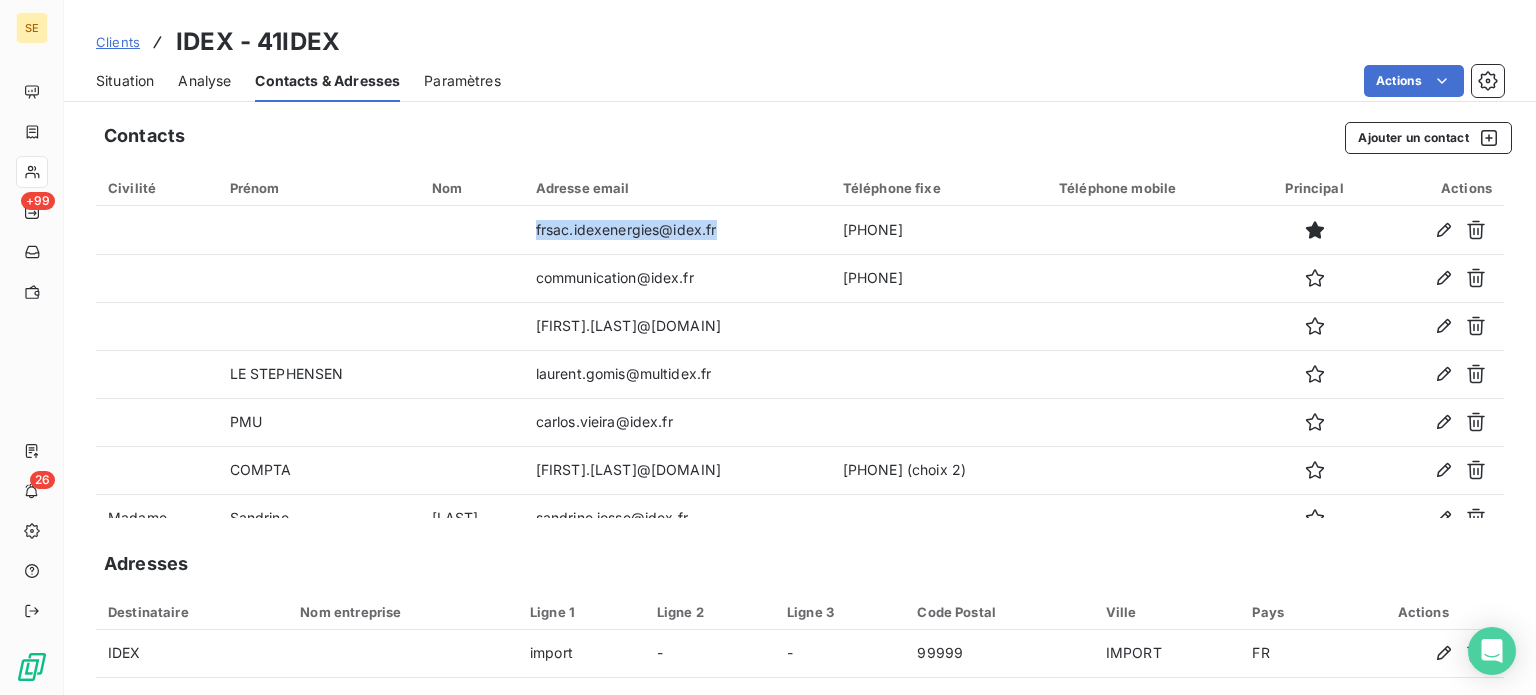 click on "Situation" at bounding box center (125, 81) 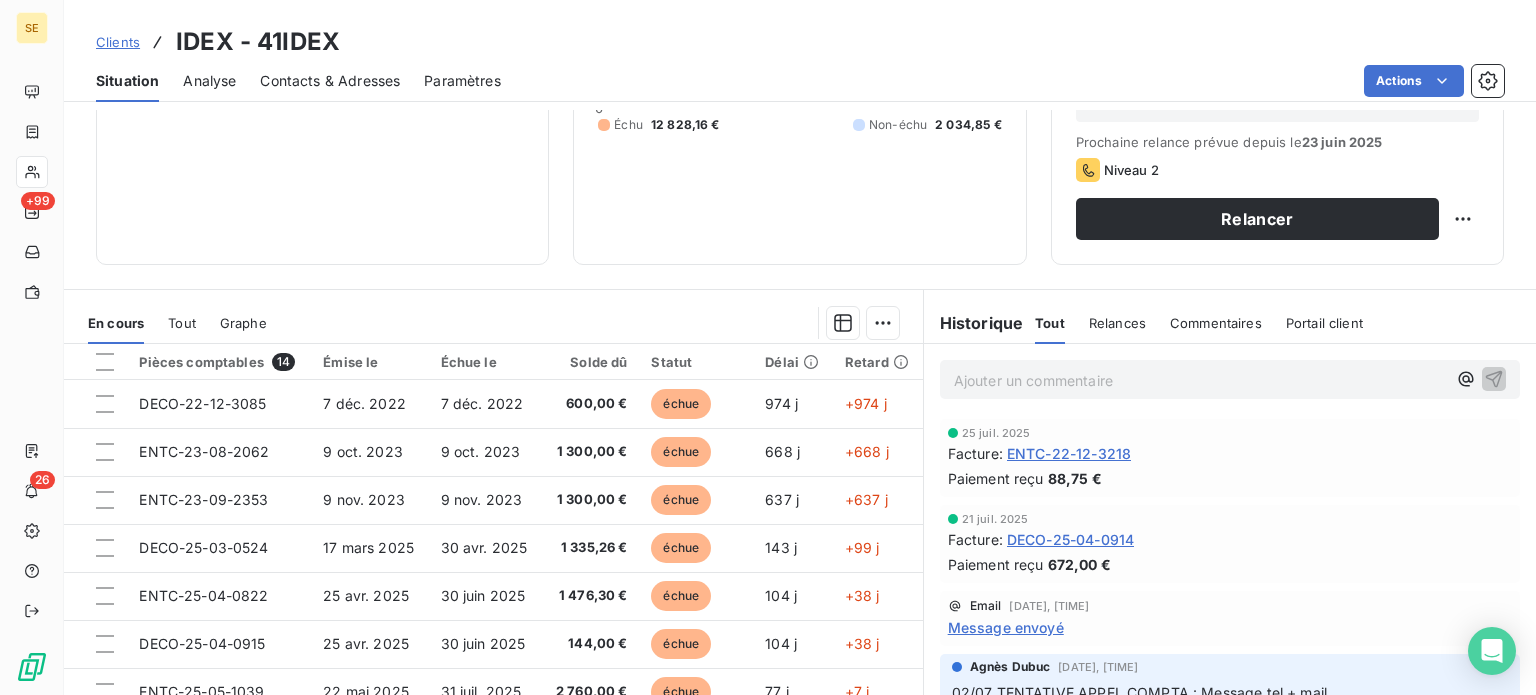scroll, scrollTop: 300, scrollLeft: 0, axis: vertical 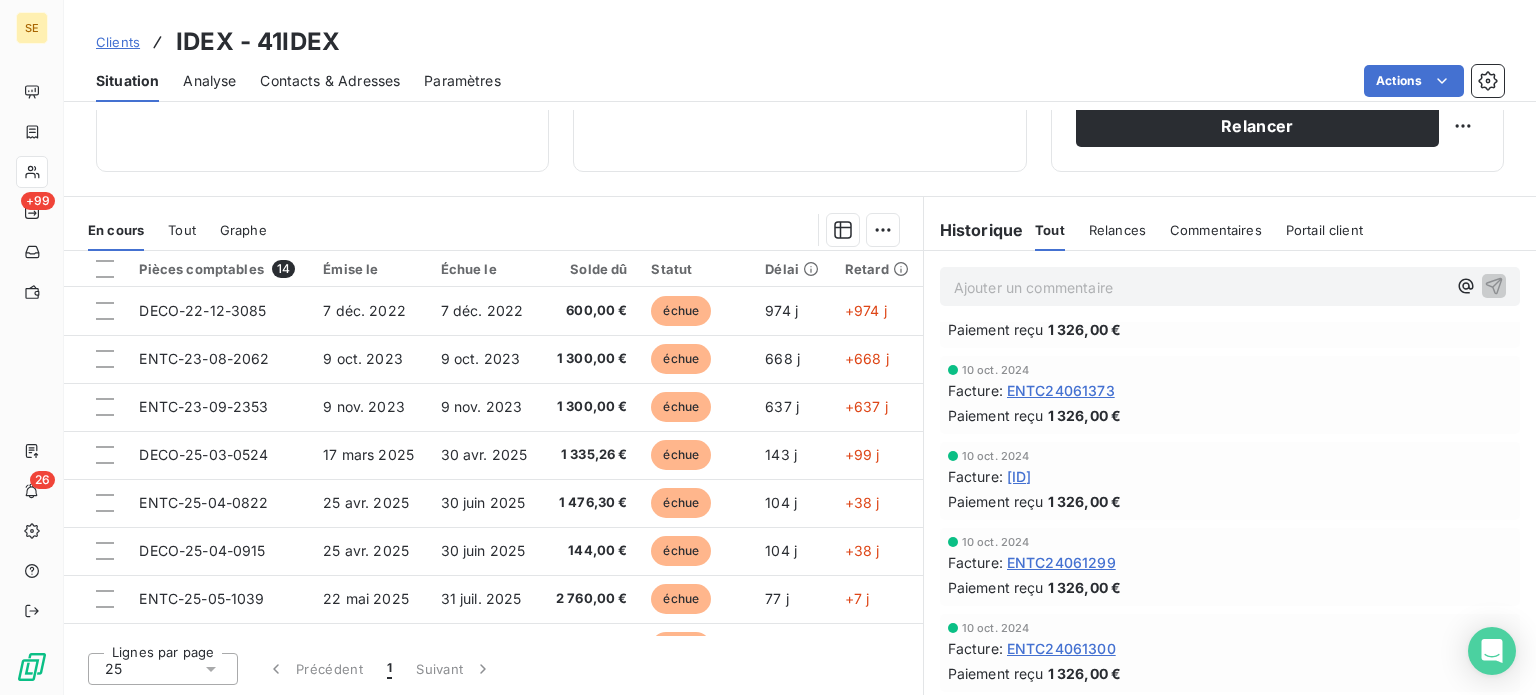 click on "Paiement reçu 1 326,00 €" at bounding box center [1230, 329] 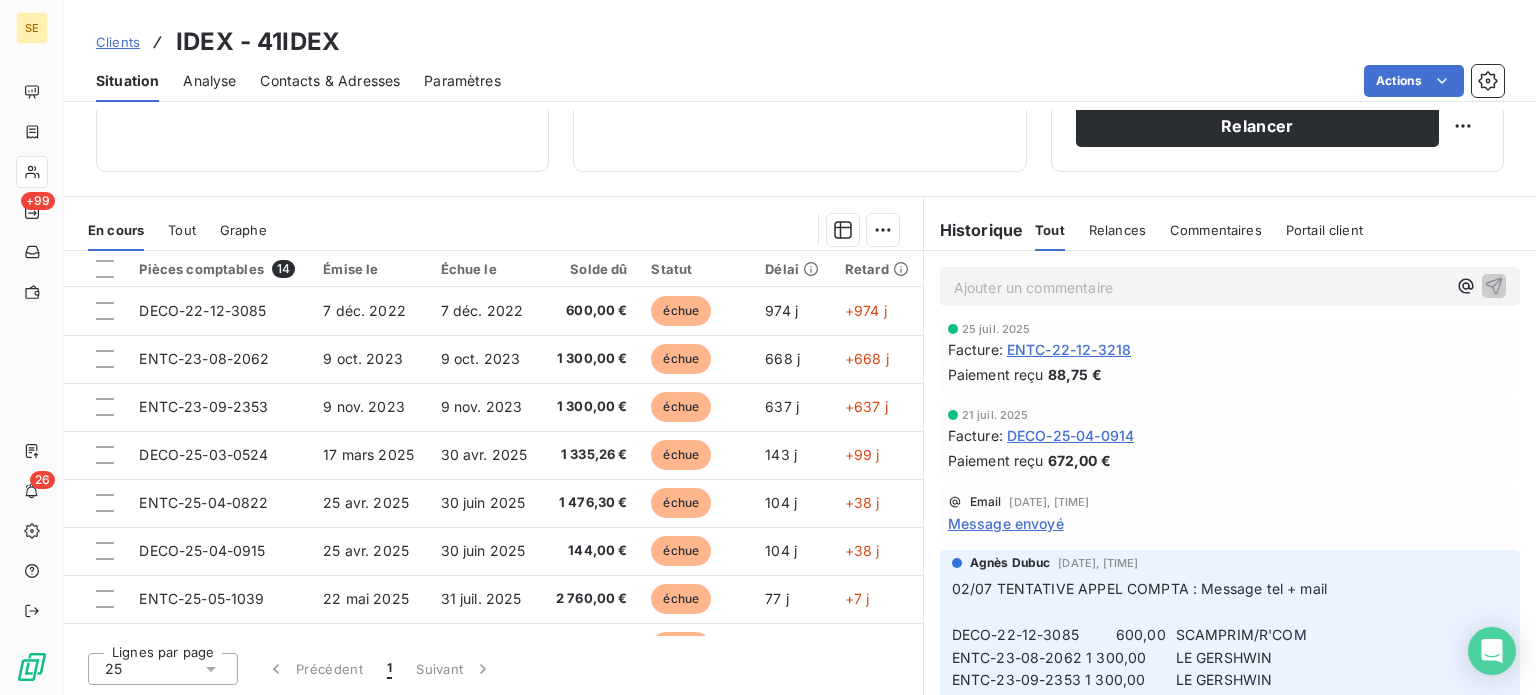 scroll, scrollTop: 0, scrollLeft: 0, axis: both 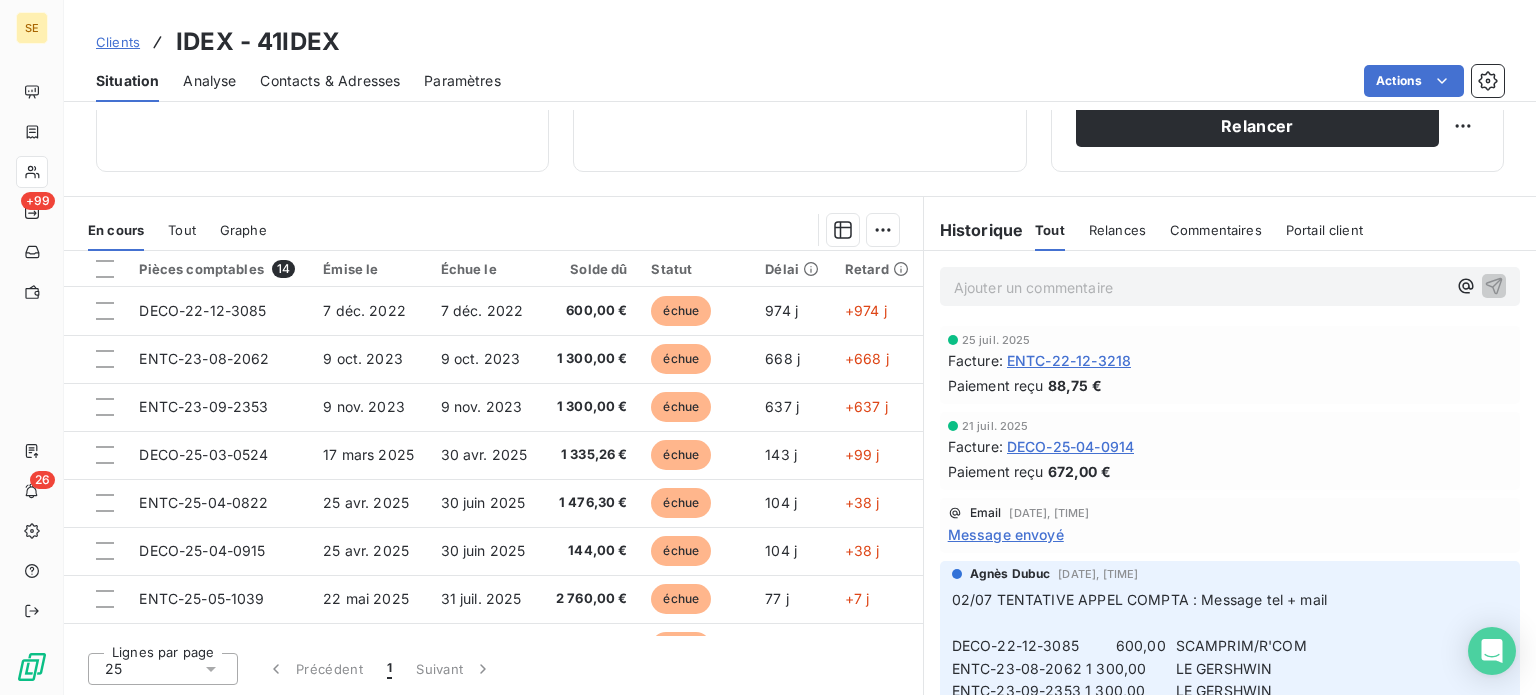 click on "Contacts & Adresses" at bounding box center [330, 81] 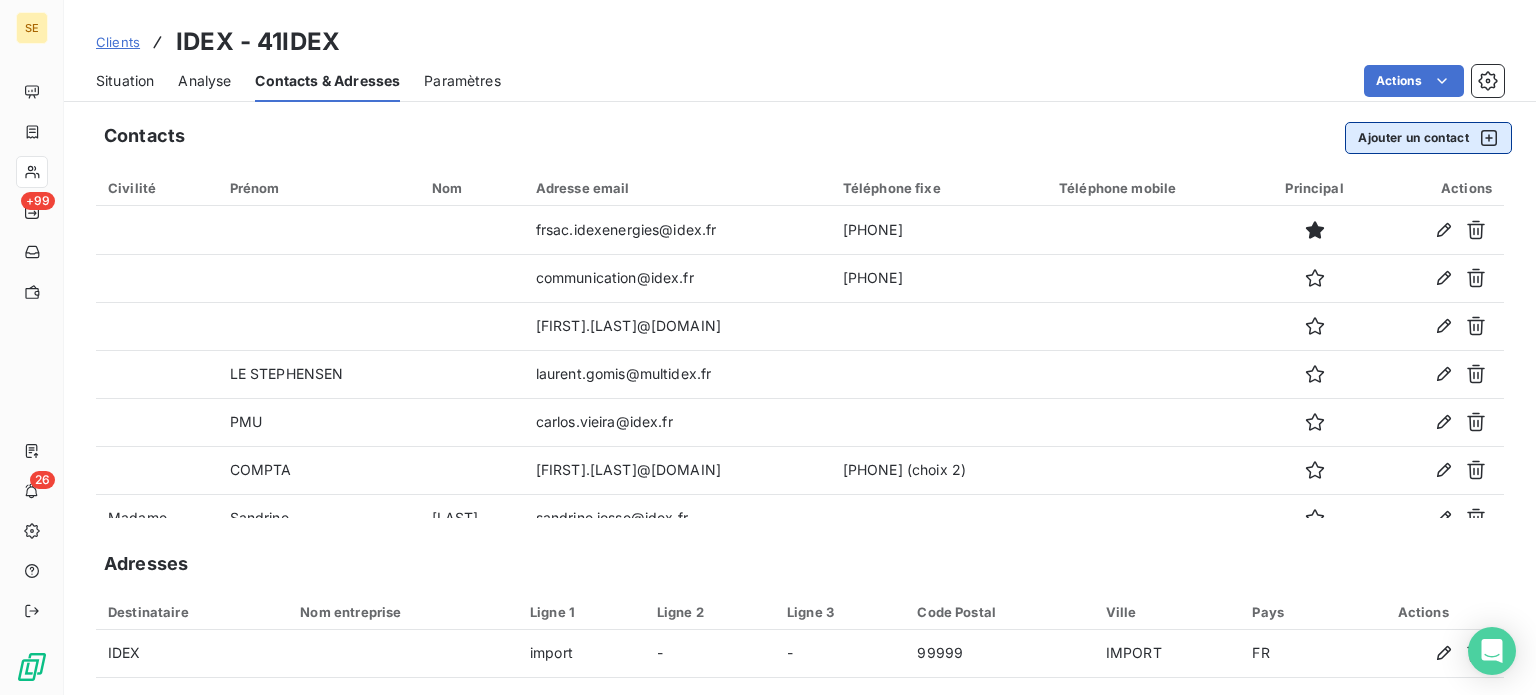 click on "Ajouter un contact" at bounding box center (1428, 138) 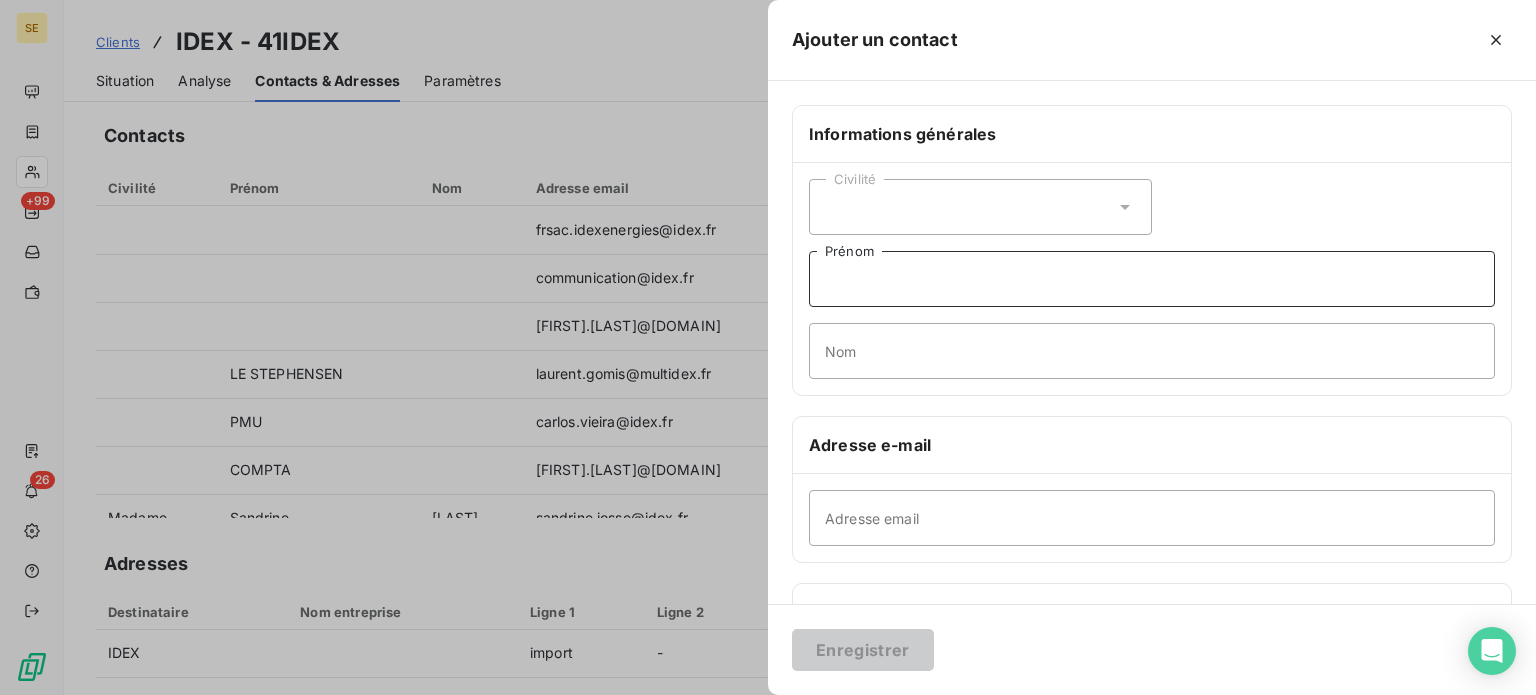 click on "Prénom" at bounding box center [1152, 279] 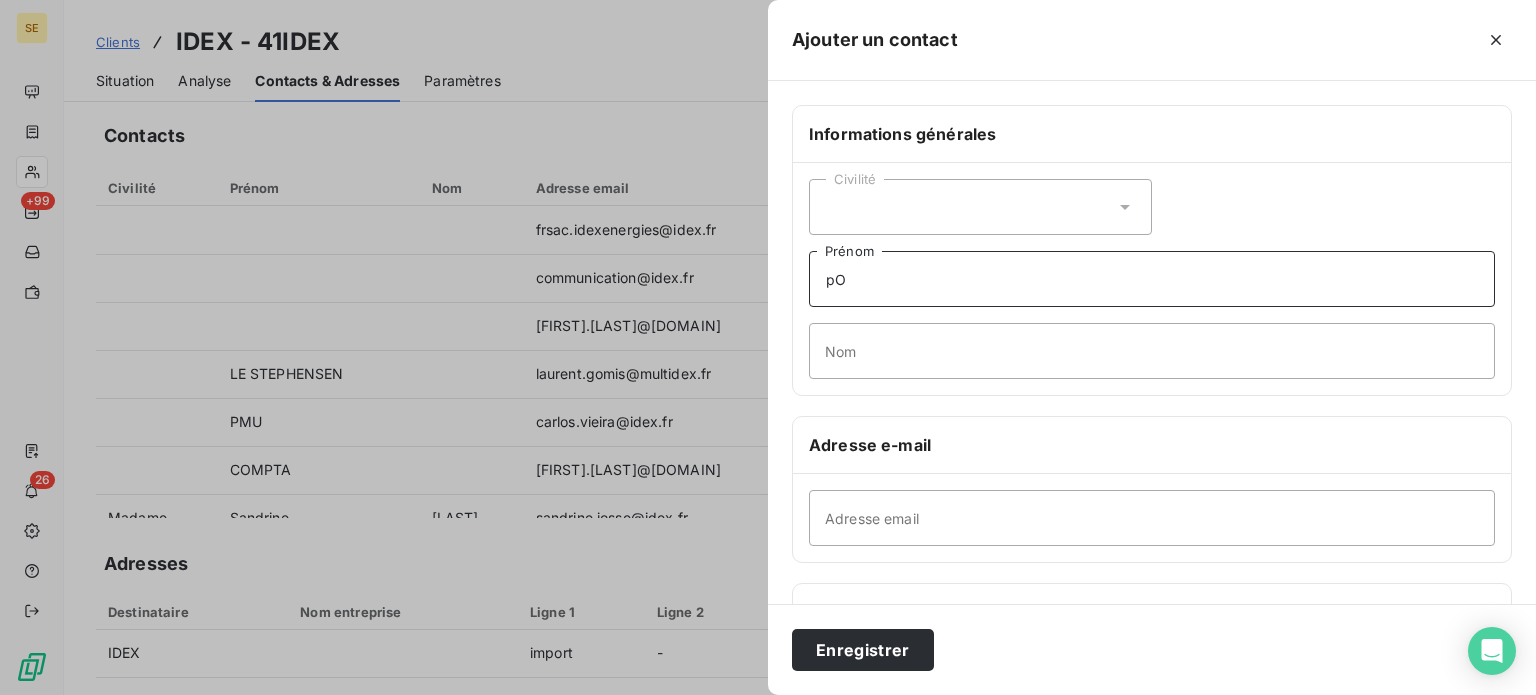 type on "p" 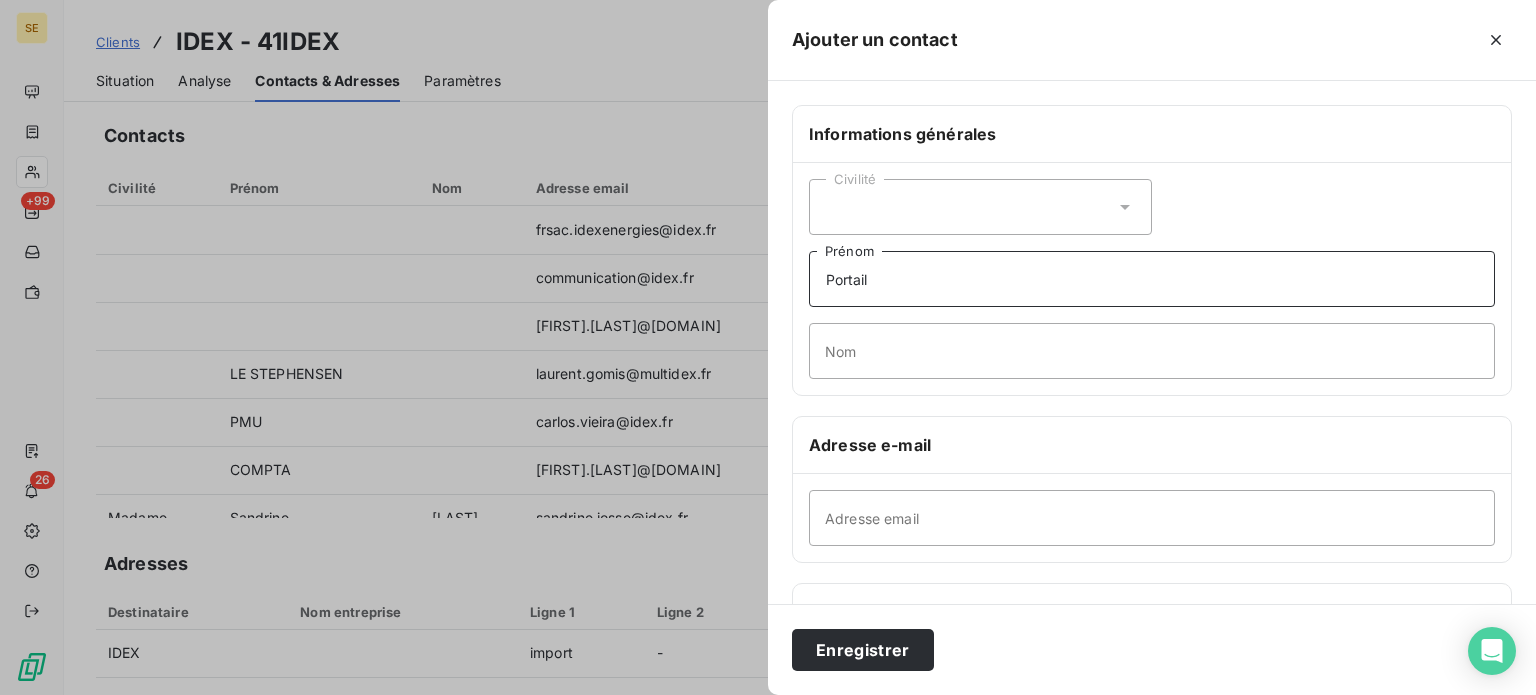 drag, startPoint x: 766, startPoint y: 279, endPoint x: 595, endPoint y: 282, distance: 171.0263 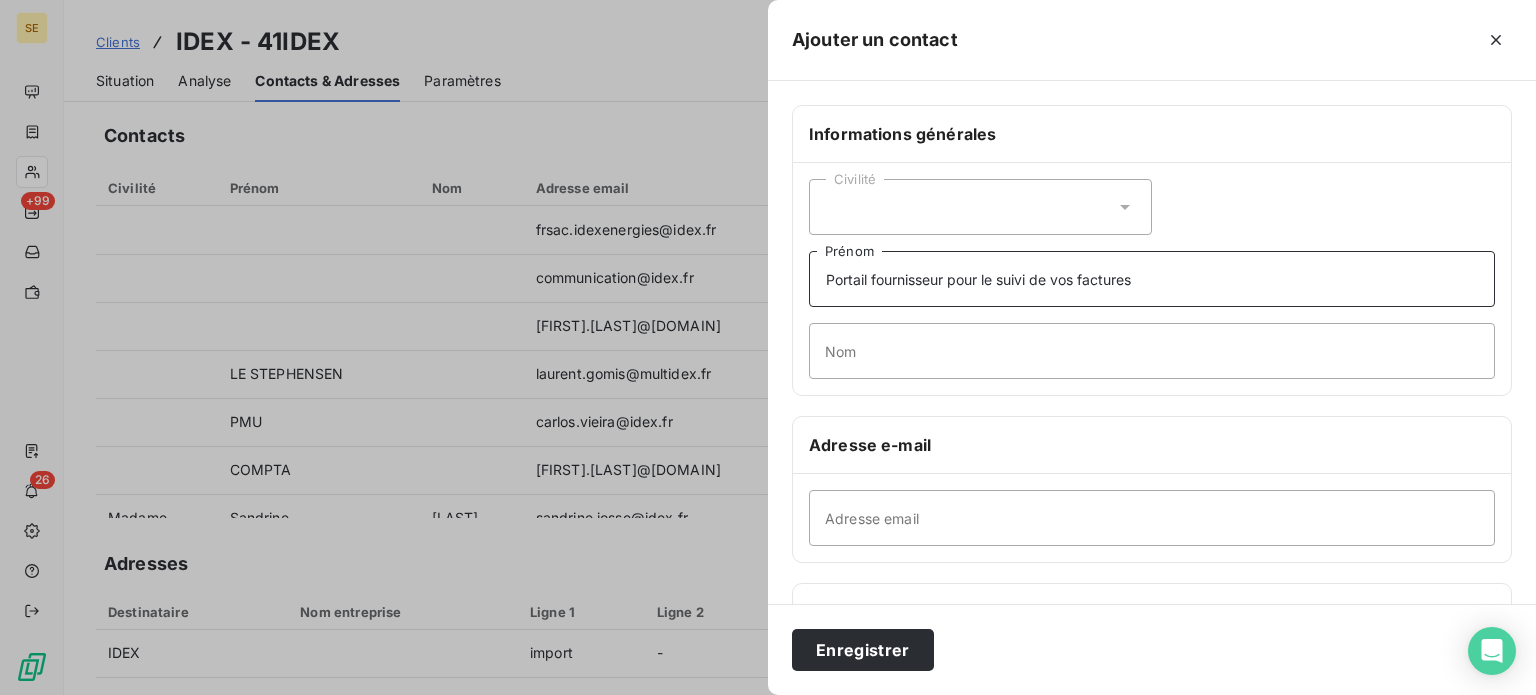 type on "Portail fournisseur pour le suivi de vos factures" 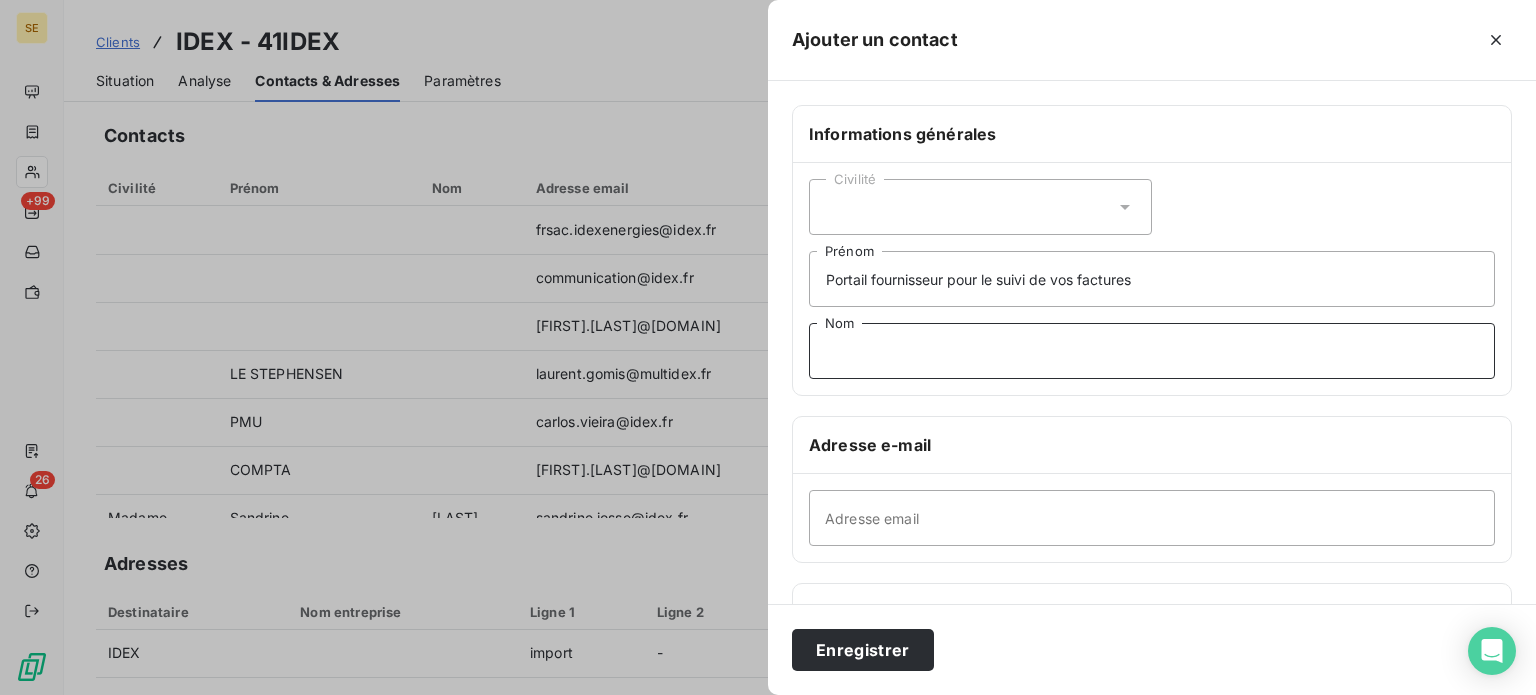 click on "Nom" at bounding box center (1152, 351) 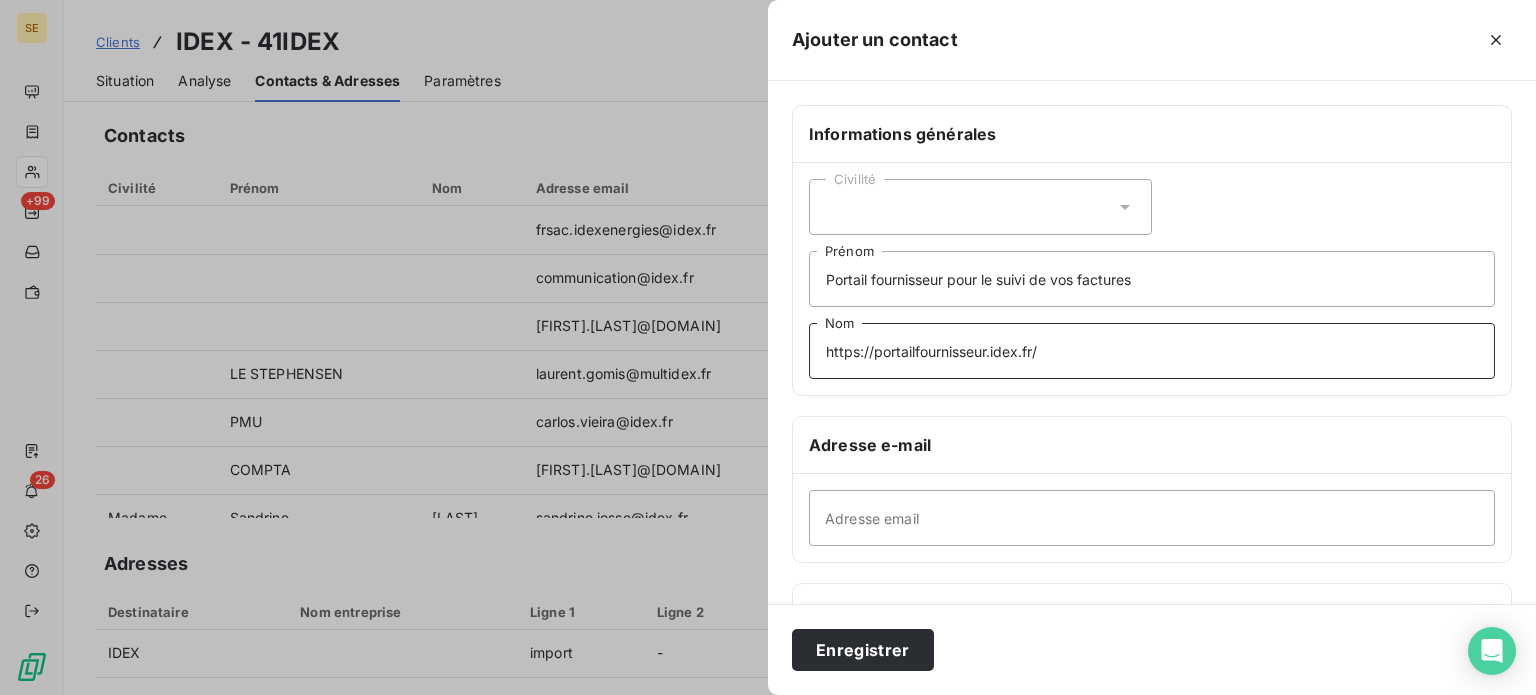 type on "https://portailfournisseur.idex.fr/" 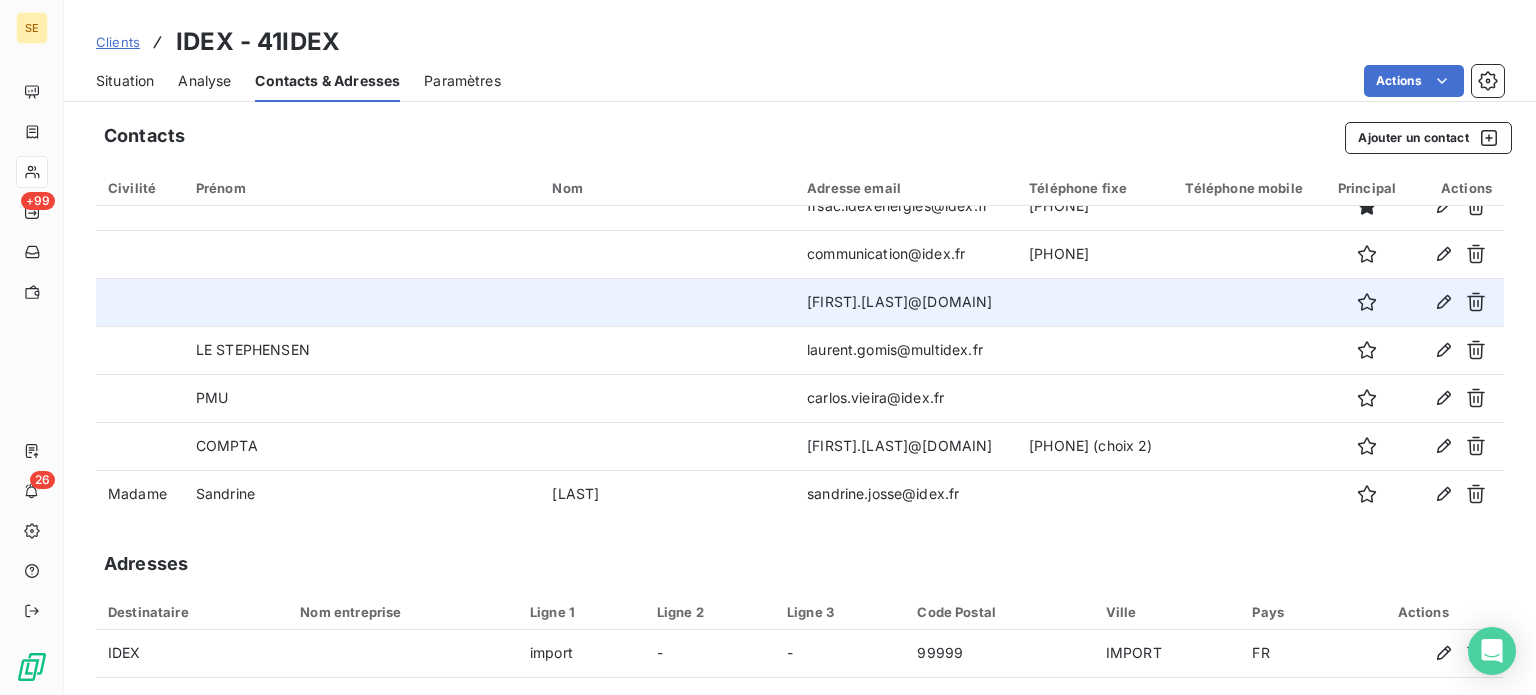 scroll, scrollTop: 0, scrollLeft: 0, axis: both 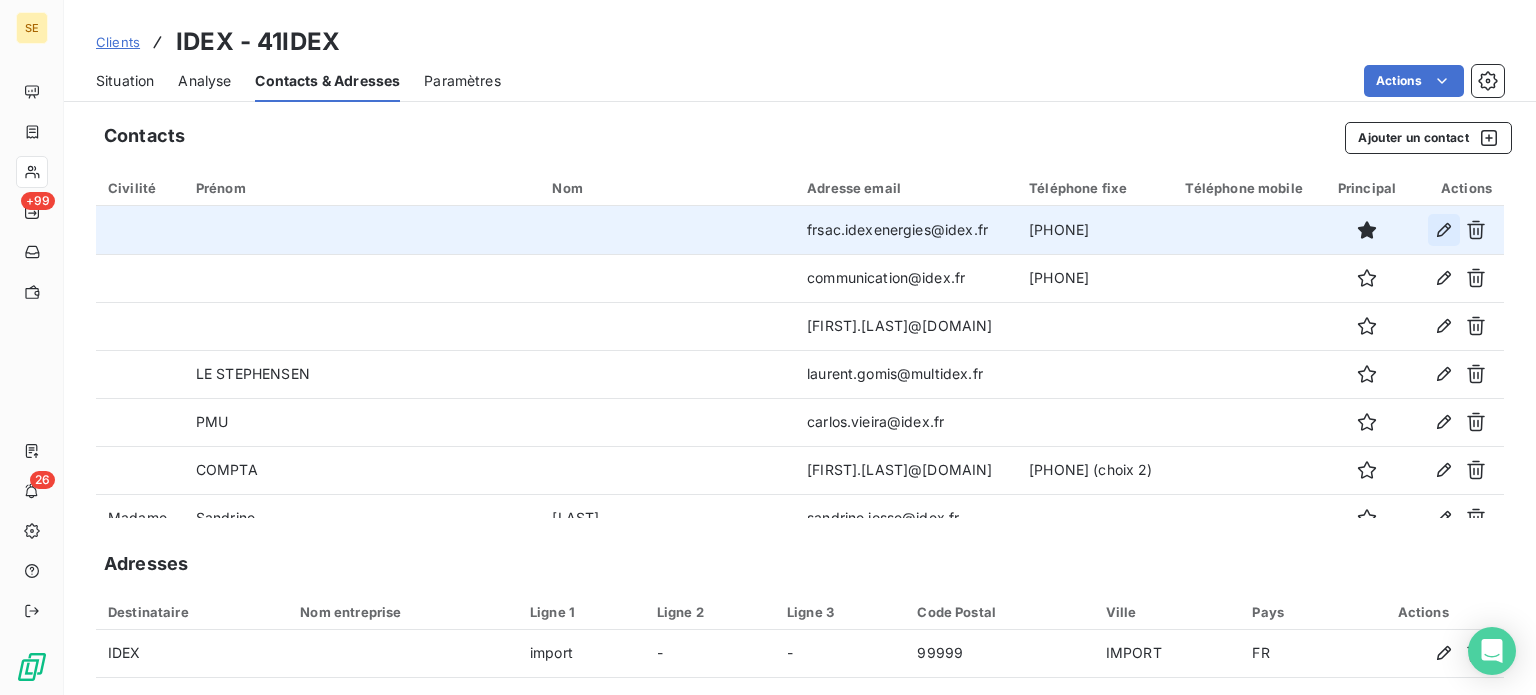 click 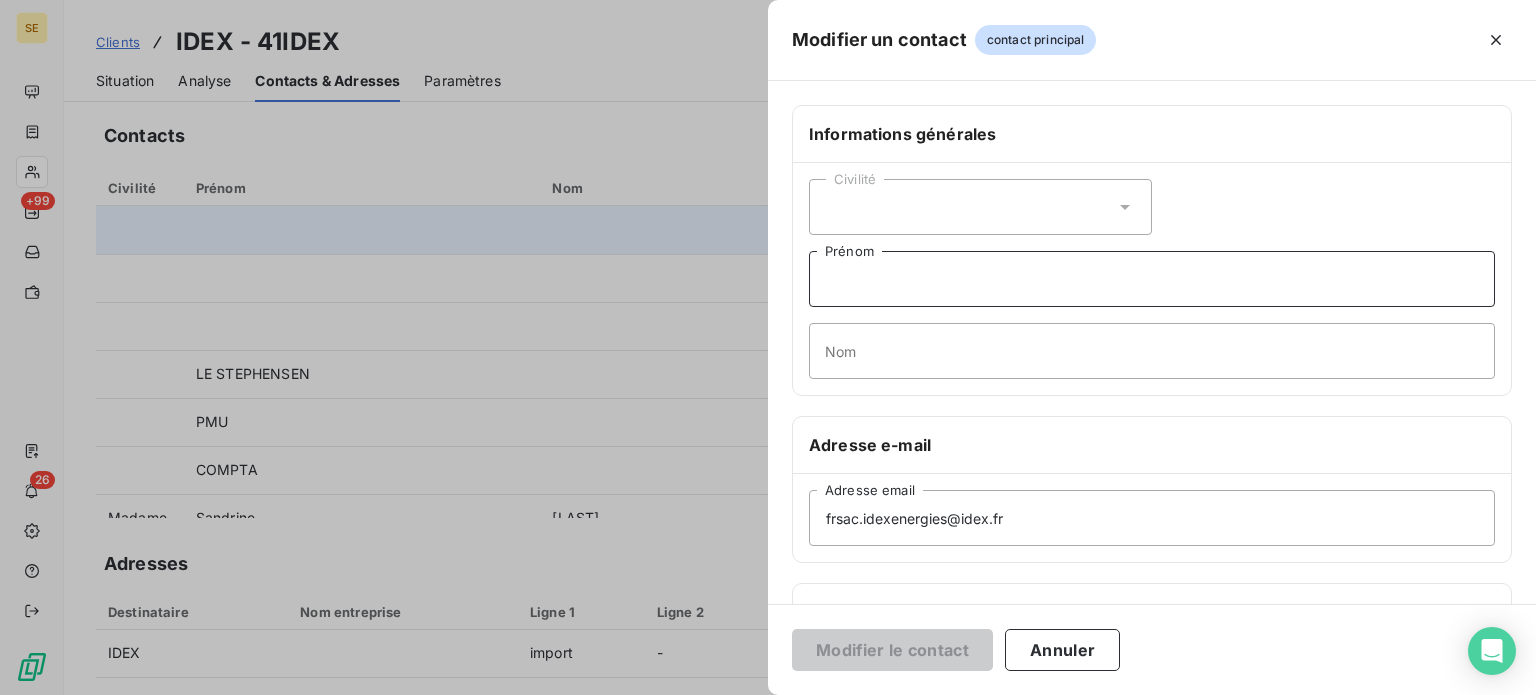 click on "Prénom" at bounding box center [1152, 279] 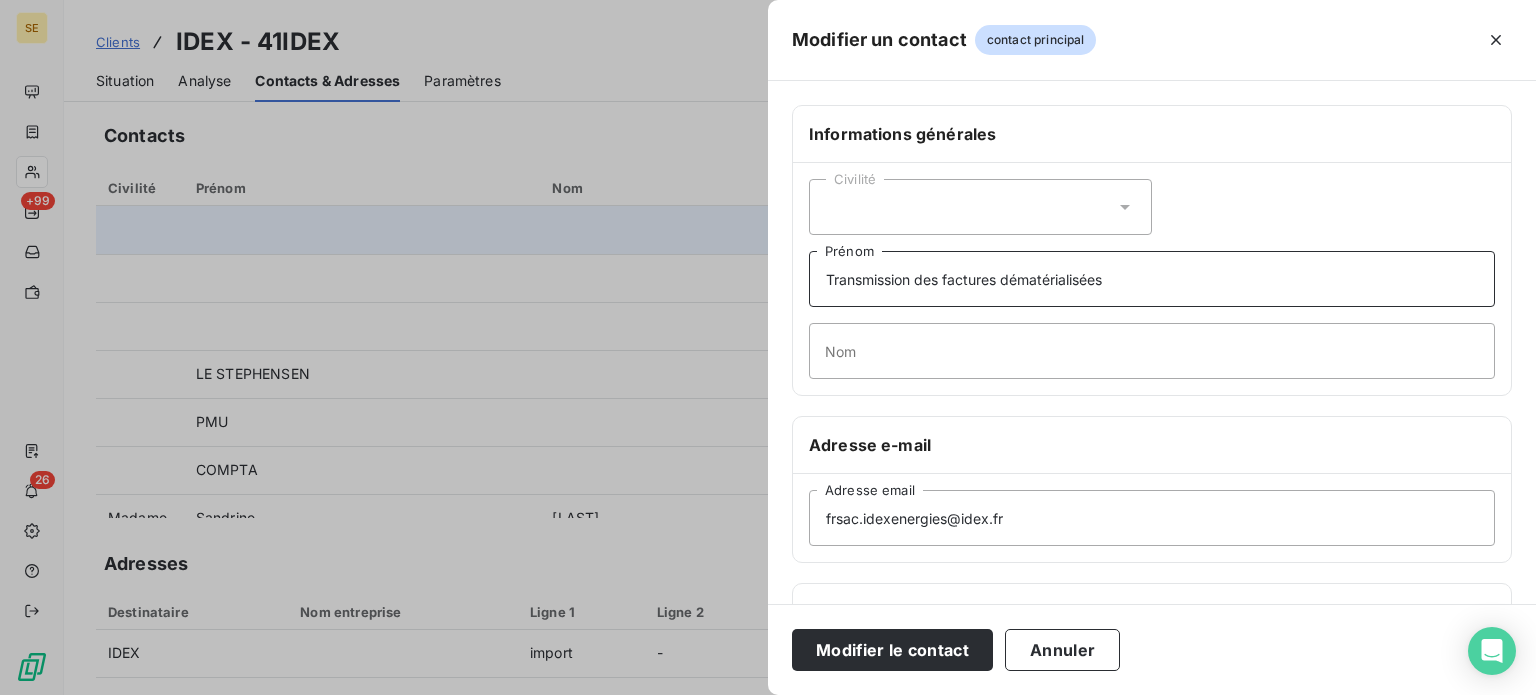 type on "Transmission des factures dématérialisées" 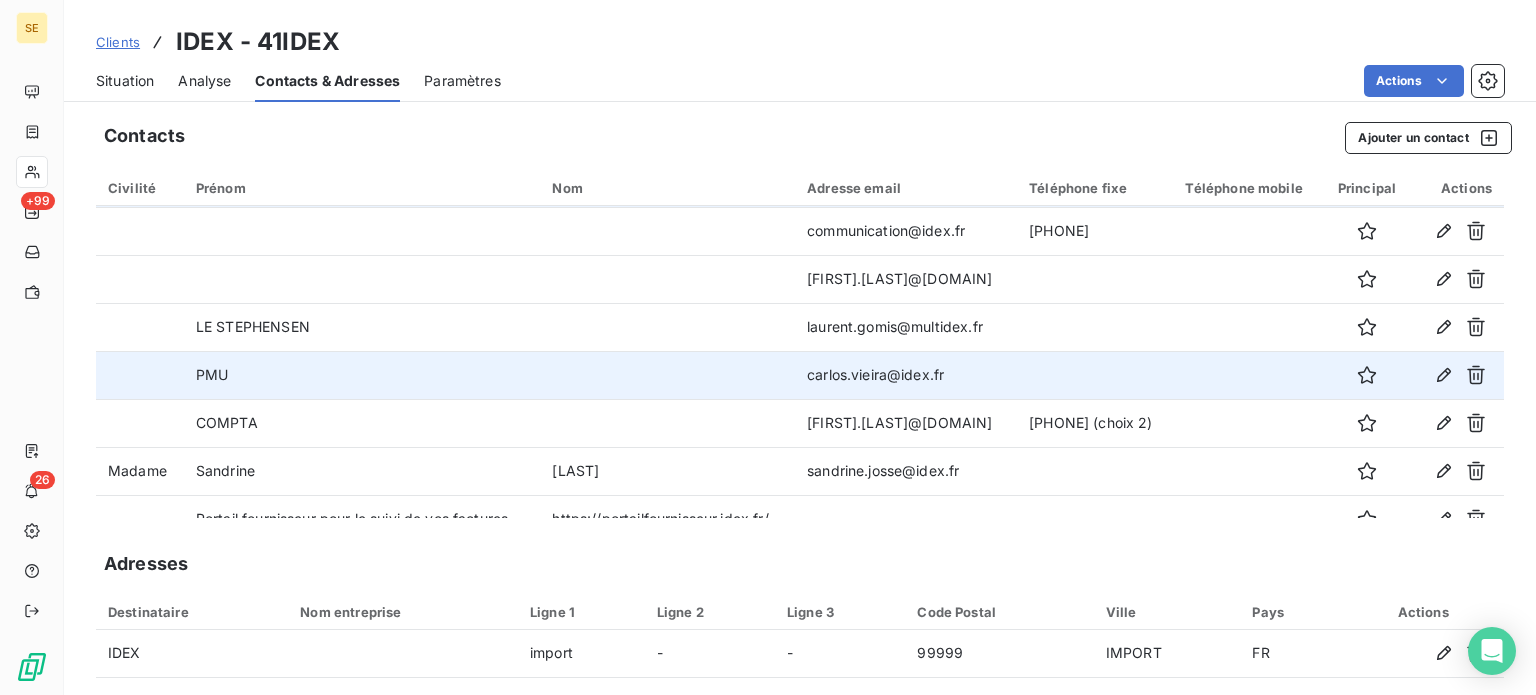 scroll, scrollTop: 72, scrollLeft: 0, axis: vertical 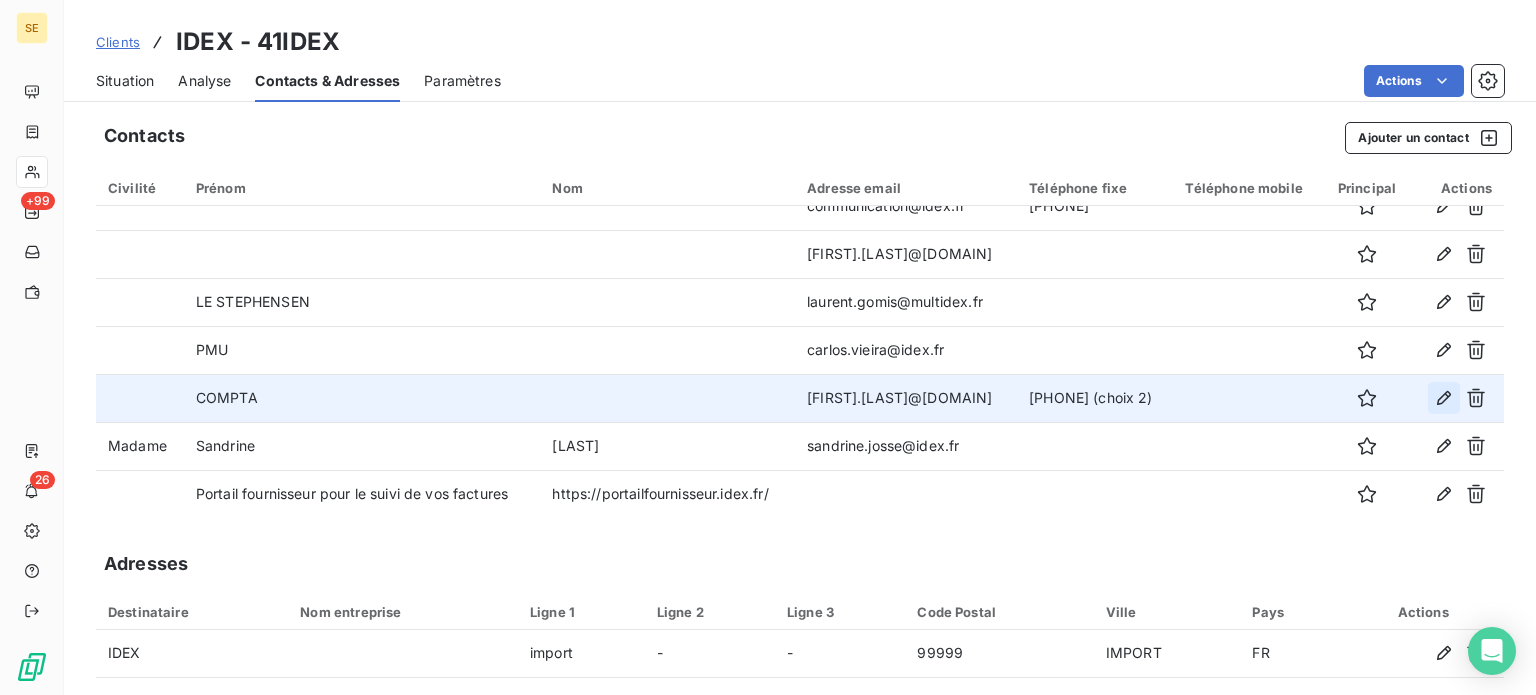 click 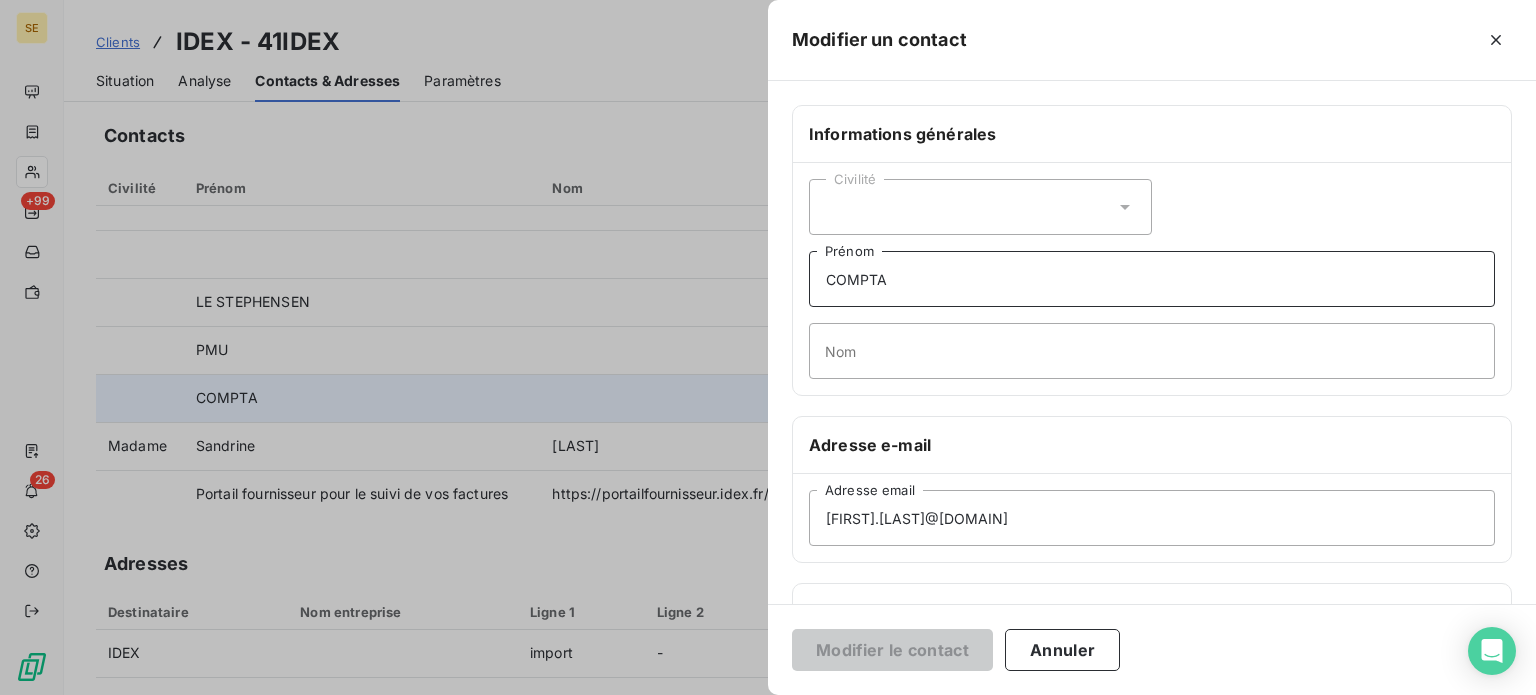 drag, startPoint x: 827, startPoint y: 278, endPoint x: 835, endPoint y: 285, distance: 10.630146 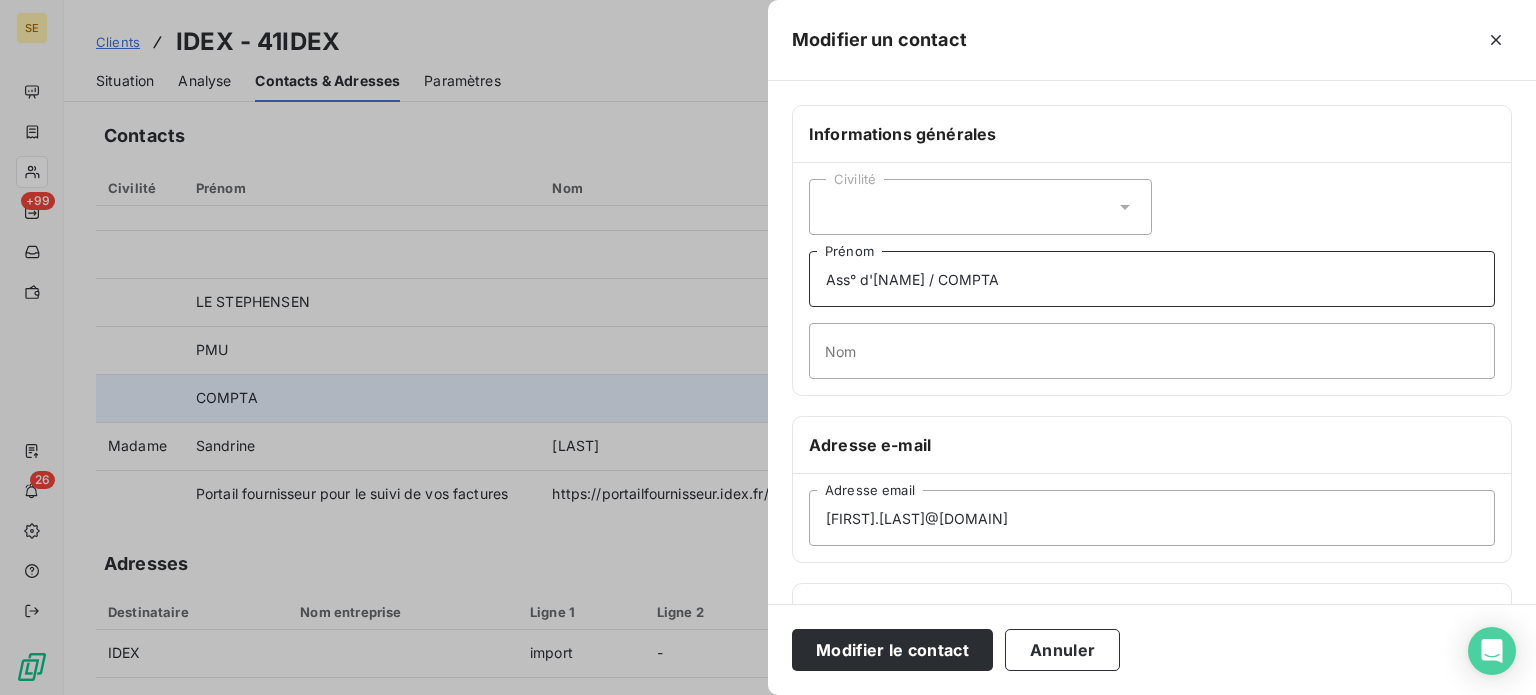 type on "Ass° d'[NAME] / COMPTA" 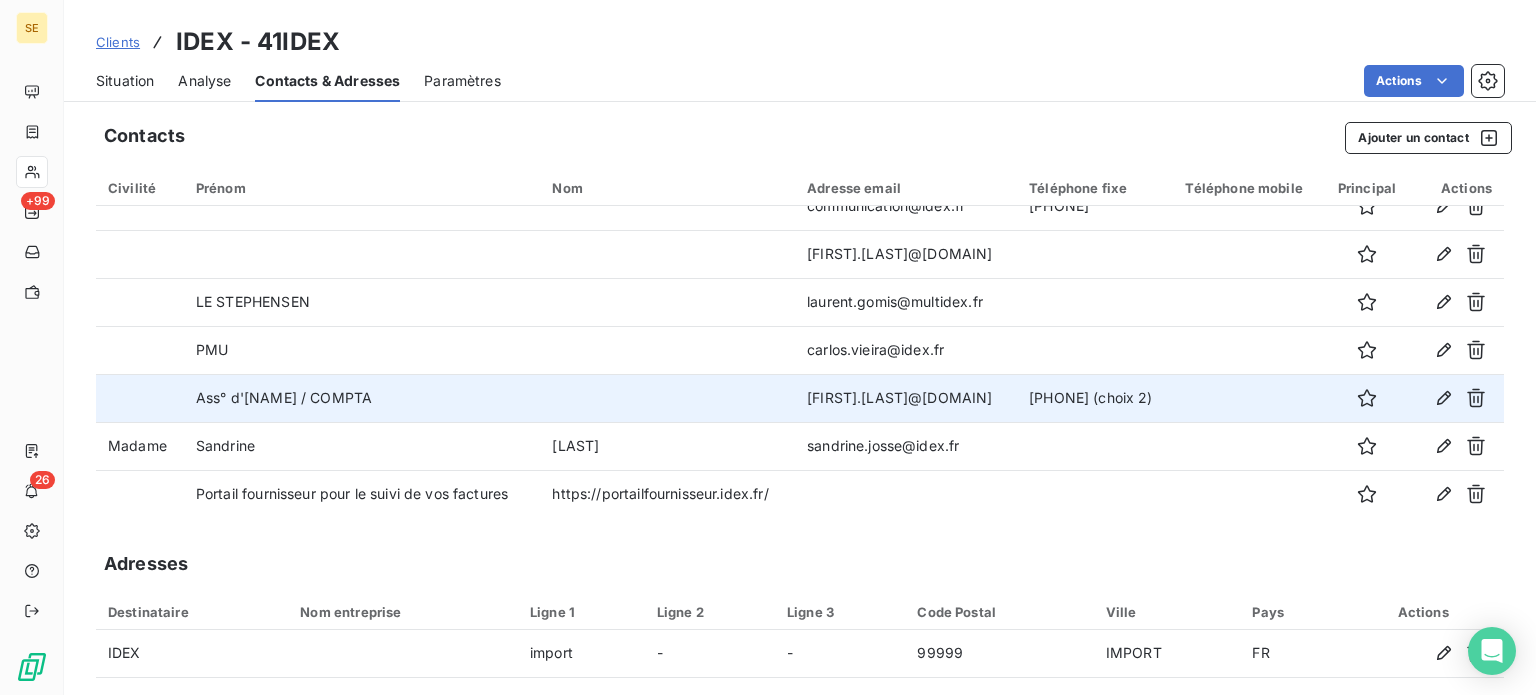 click on "Situation" at bounding box center [125, 81] 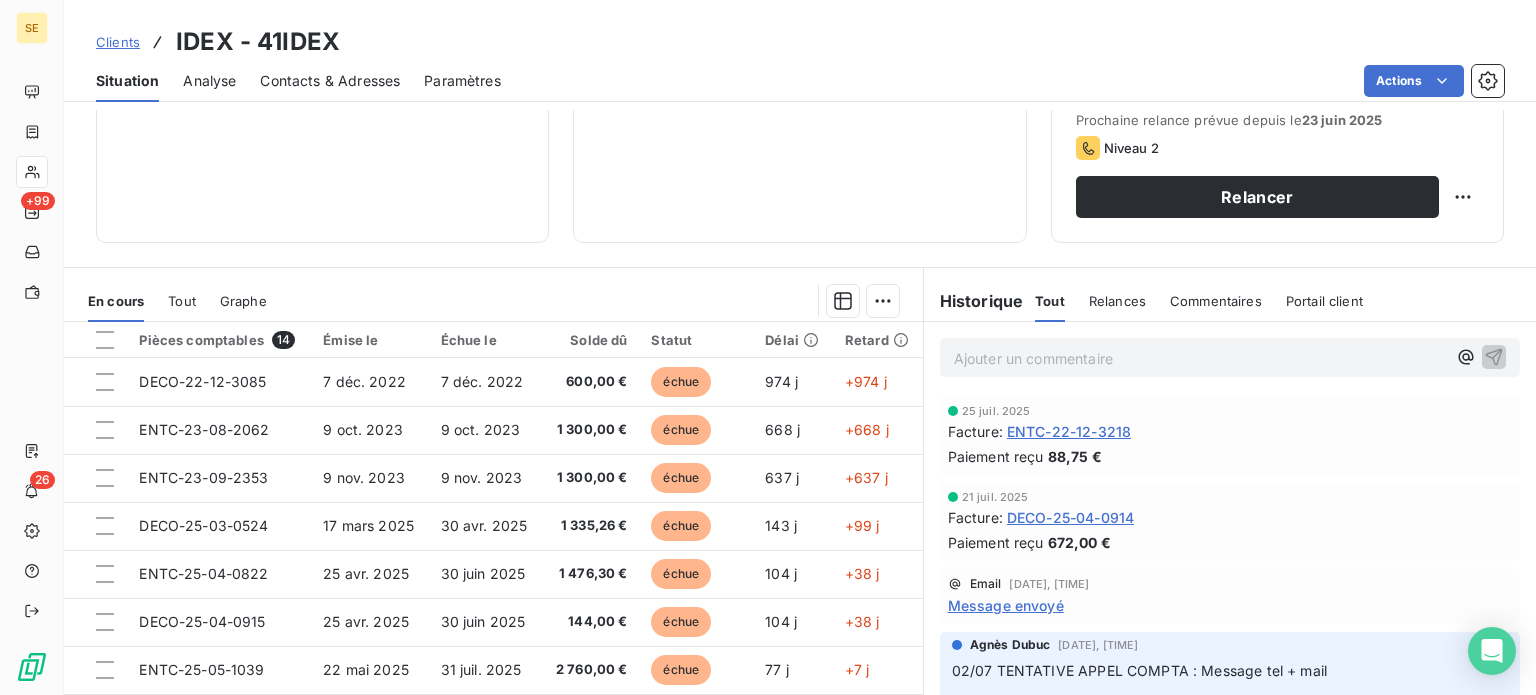 scroll, scrollTop: 300, scrollLeft: 0, axis: vertical 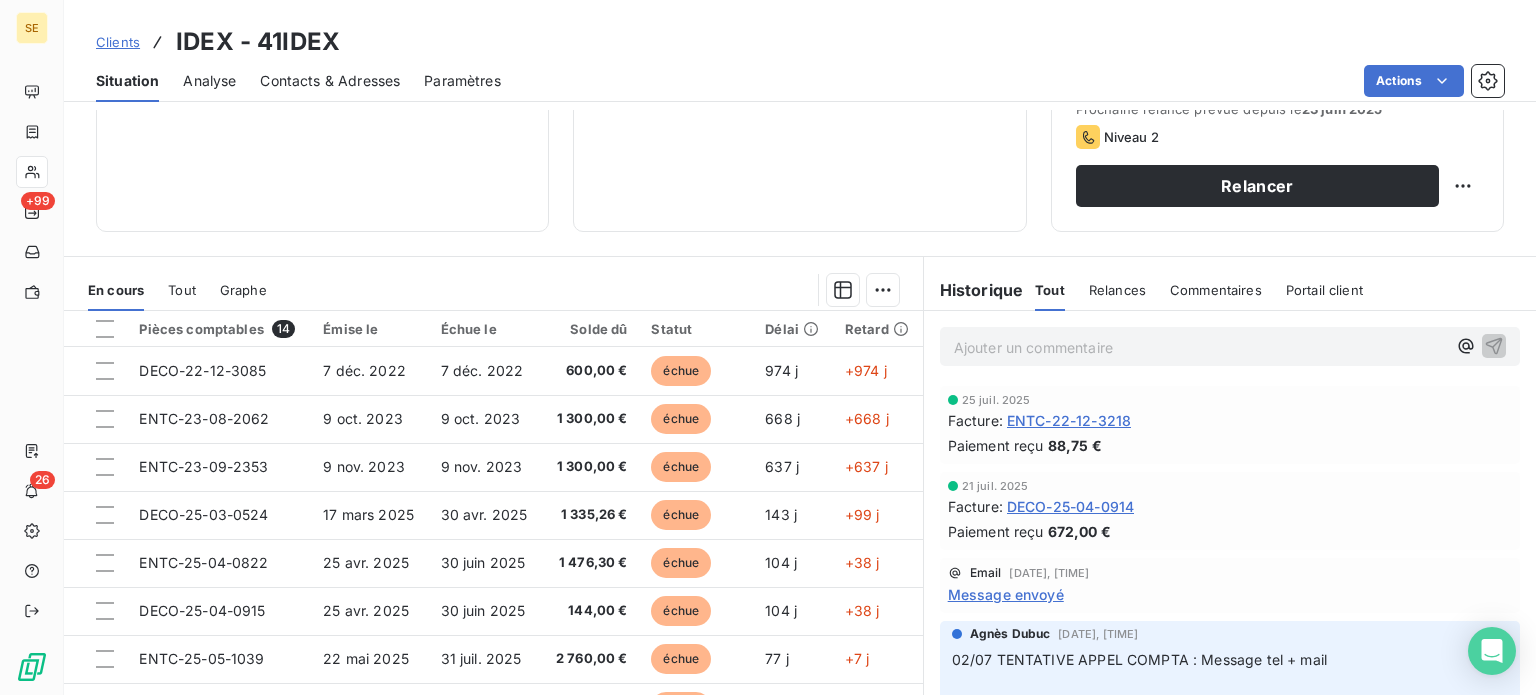 click on "Ajouter un commentaire ﻿" at bounding box center (1200, 347) 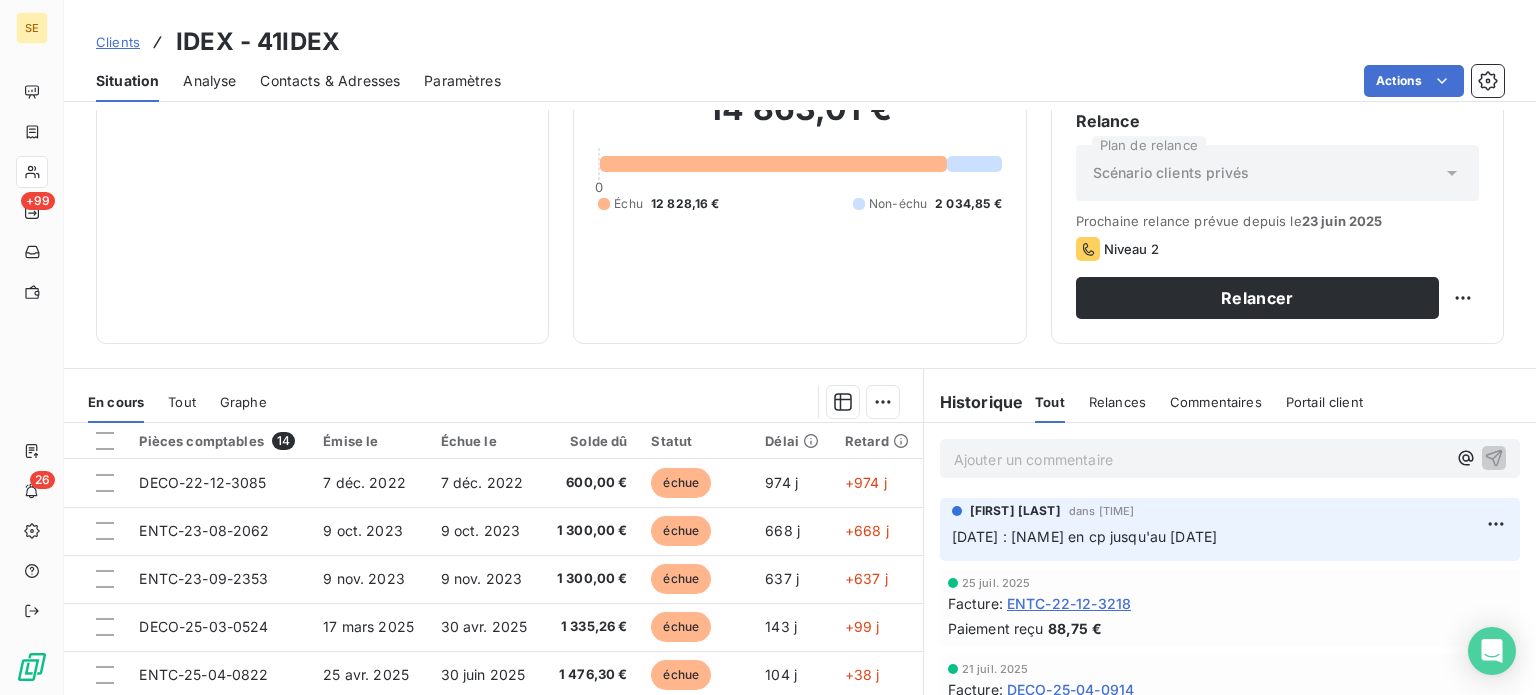 scroll, scrollTop: 360, scrollLeft: 0, axis: vertical 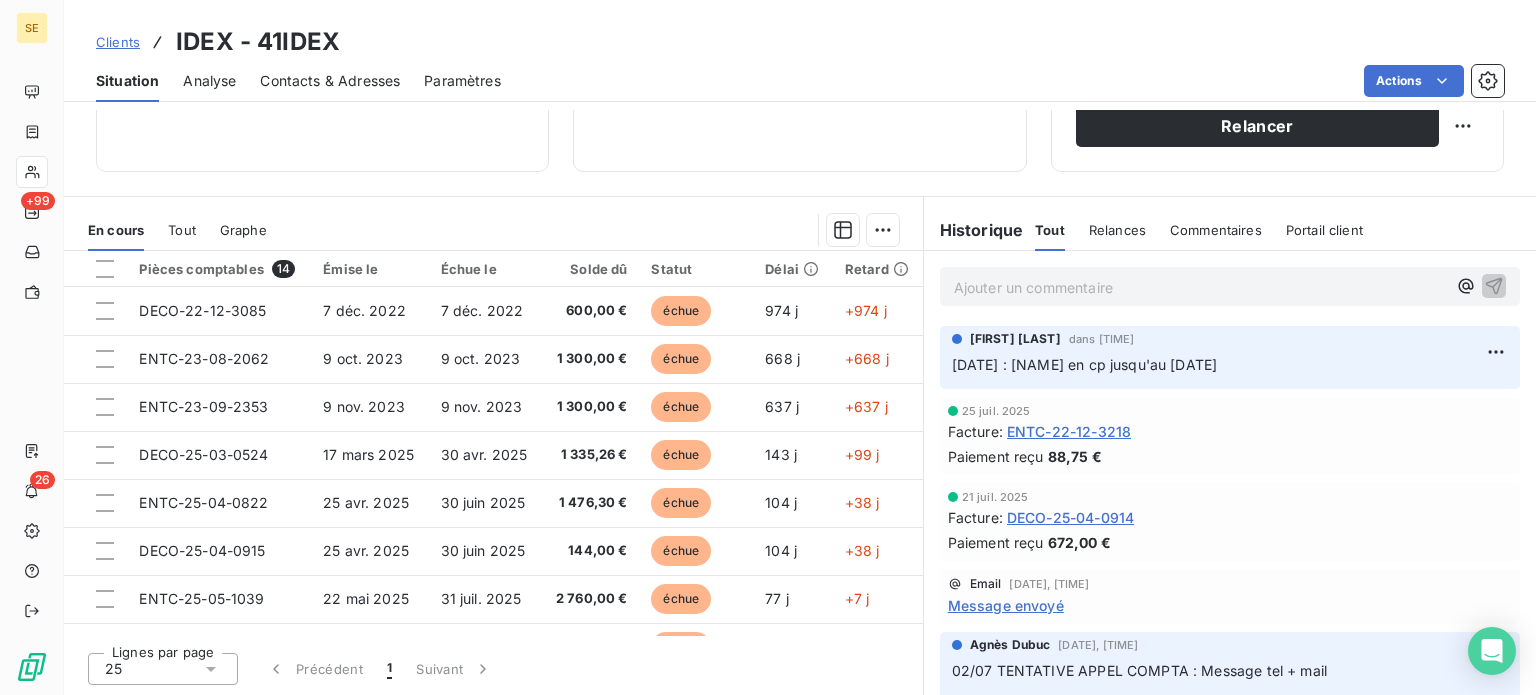 click on "Contacts & Adresses" at bounding box center (330, 81) 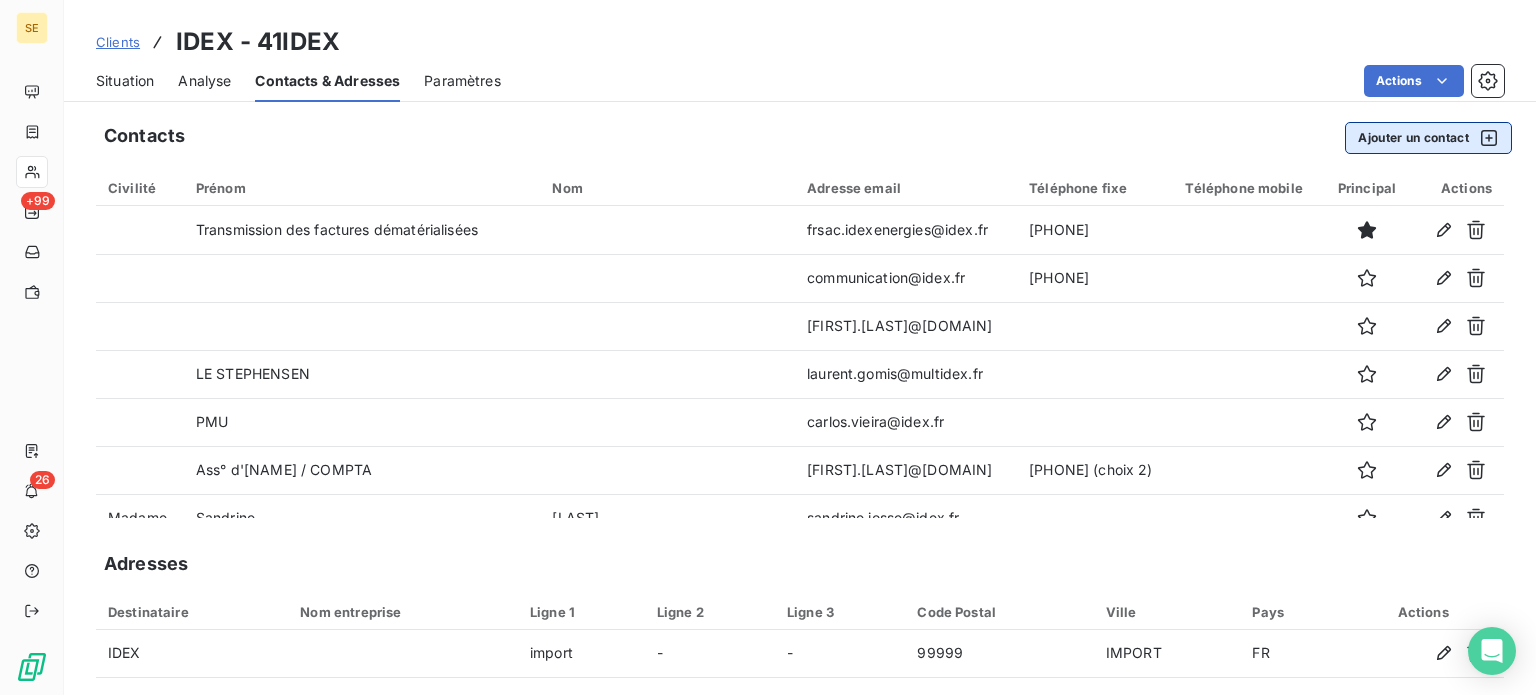 click on "Ajouter un contact" at bounding box center [1428, 138] 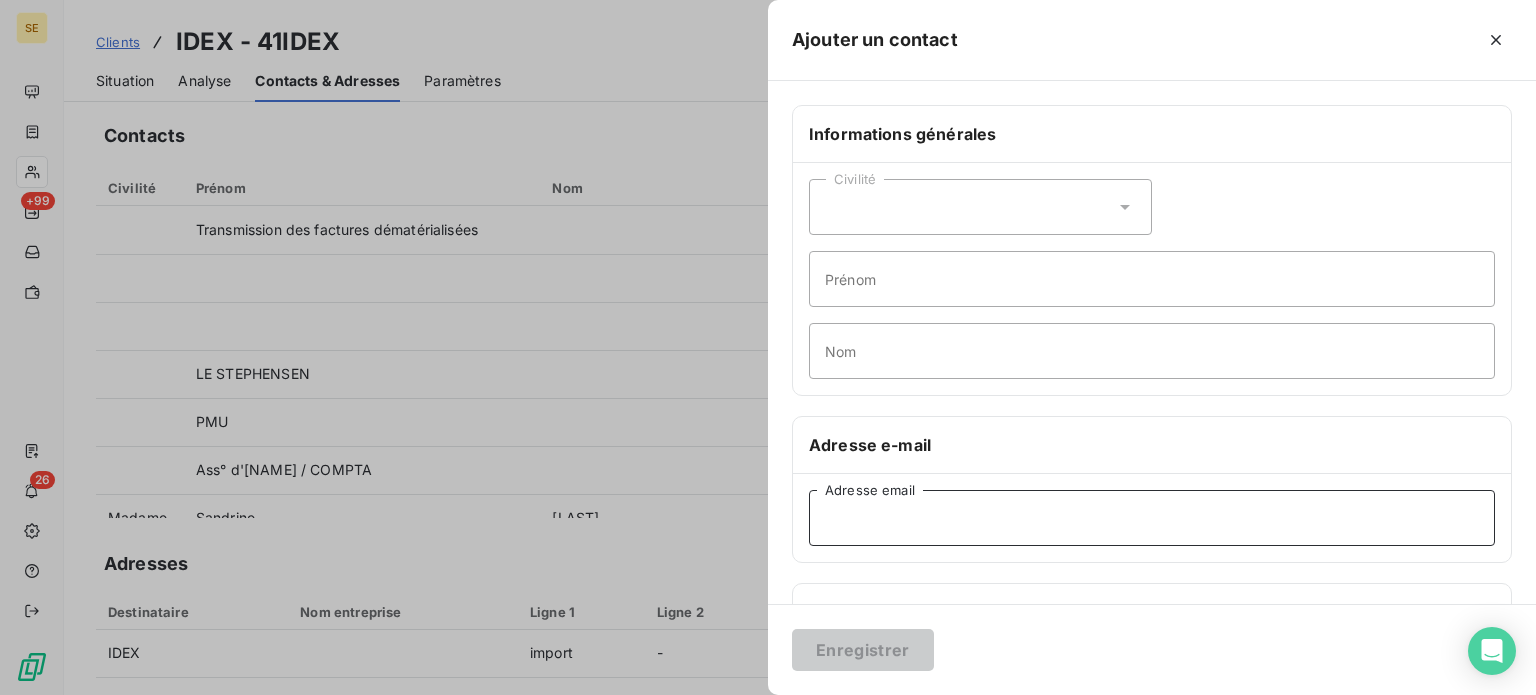paste on "[FIRST]@[DOMAIN].fr" 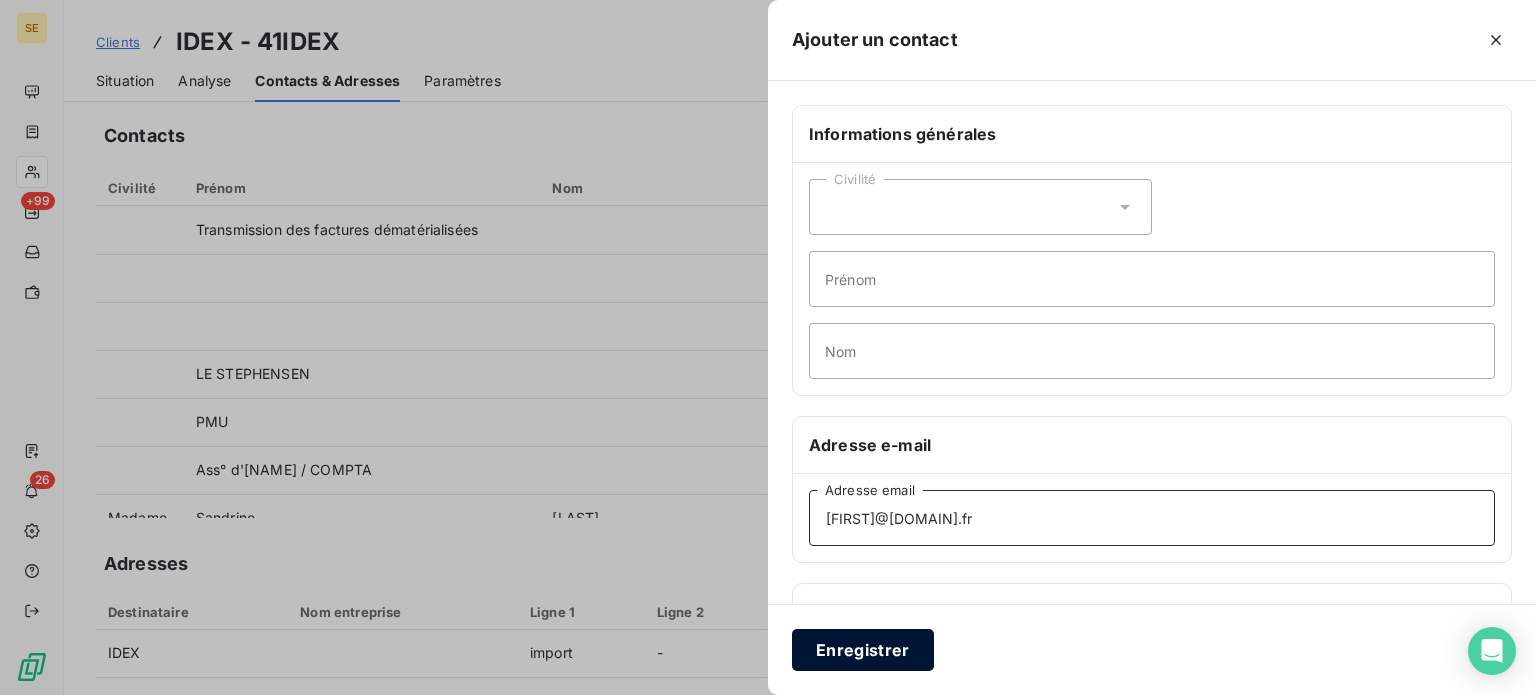 type on "[FIRST]@[DOMAIN].fr" 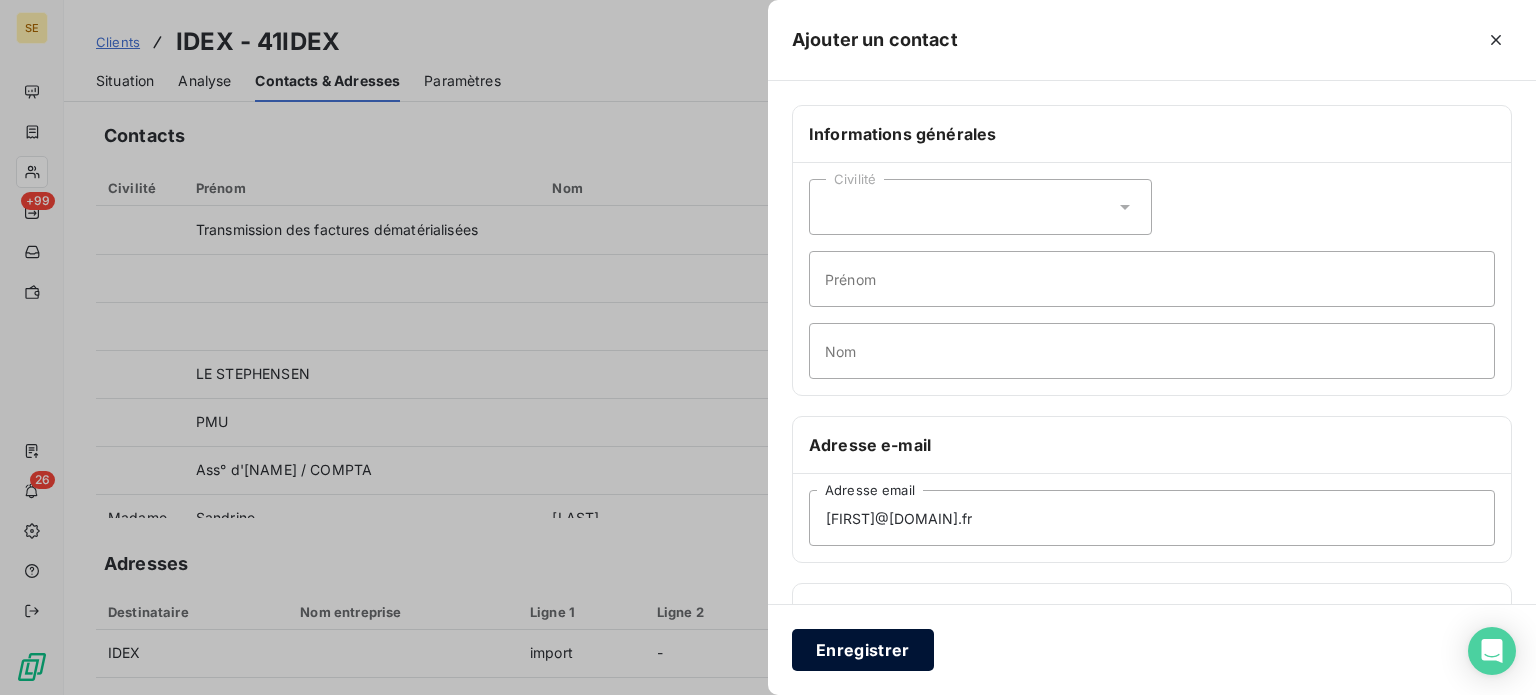 click on "Enregistrer" at bounding box center (863, 650) 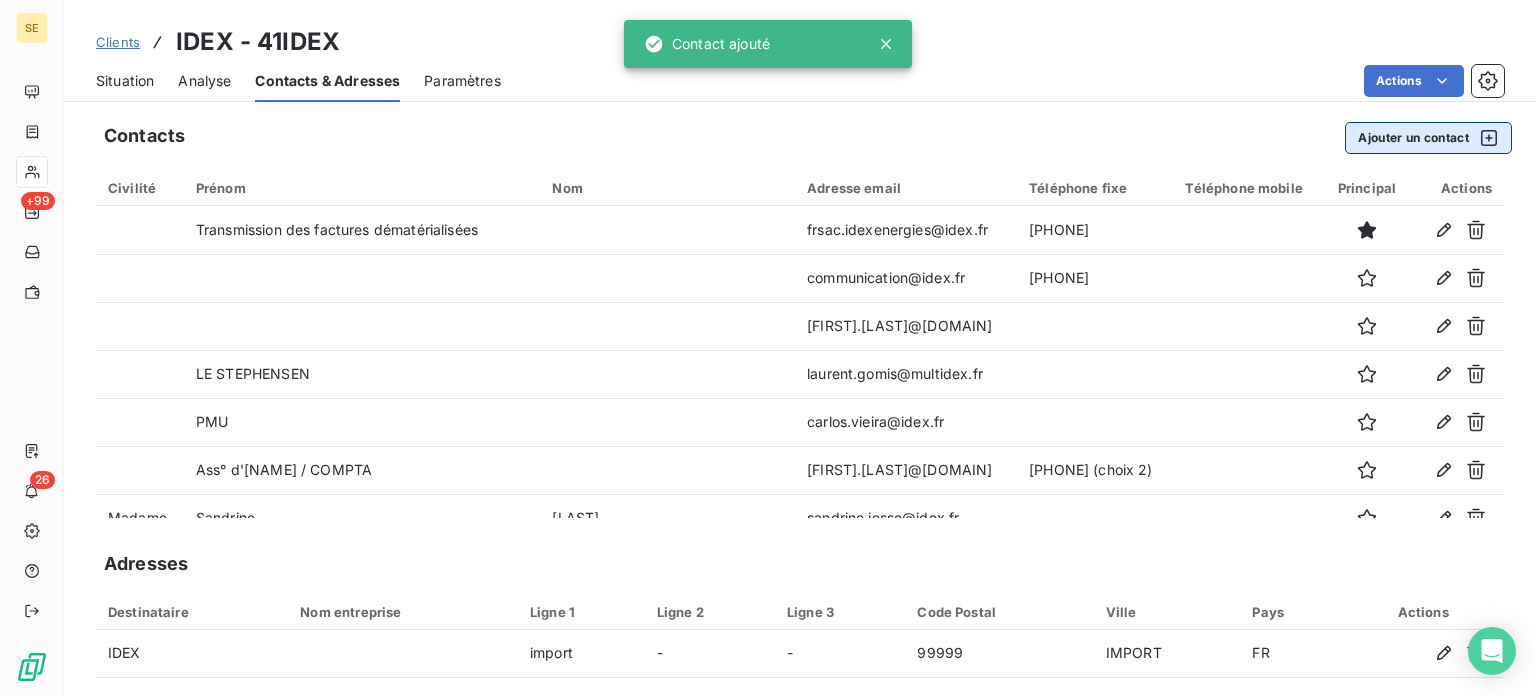 click on "Ajouter un contact" at bounding box center (1428, 138) 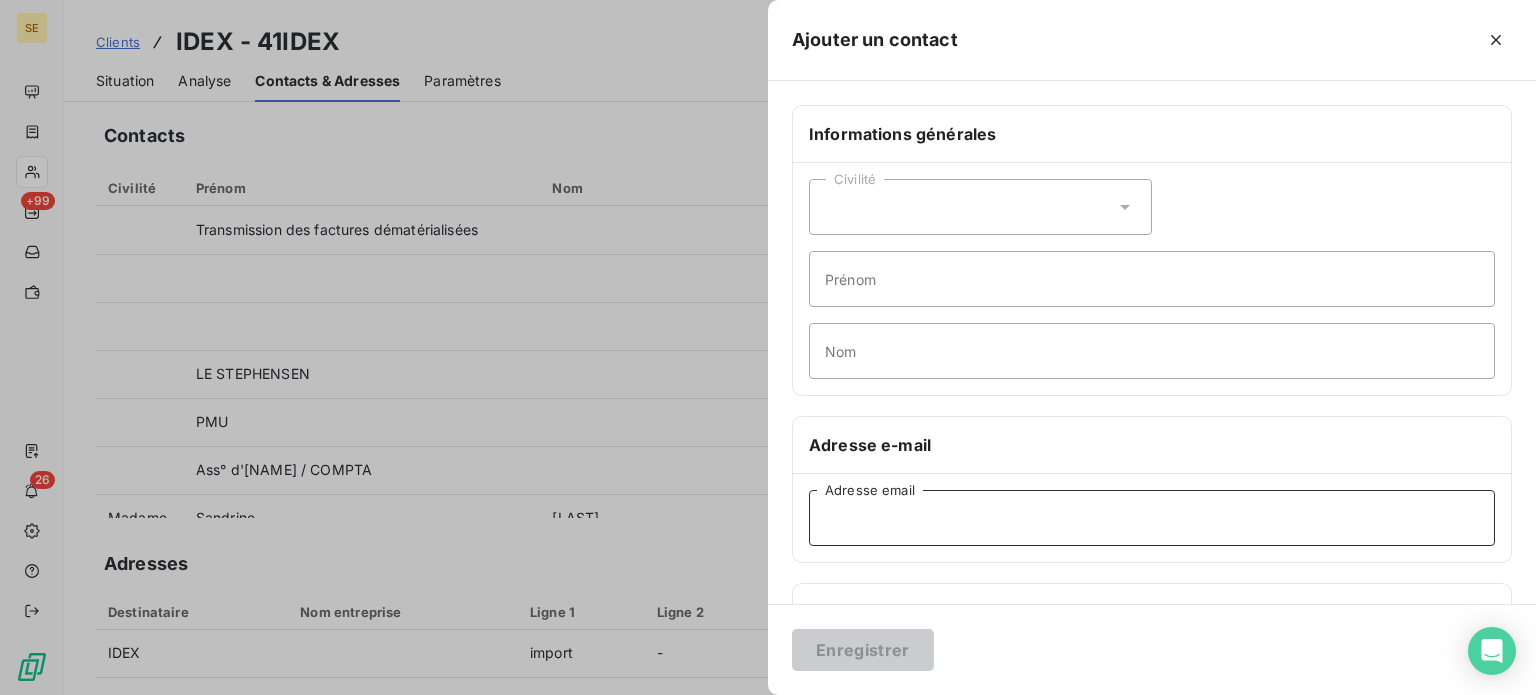 paste on "[EMAIL]" 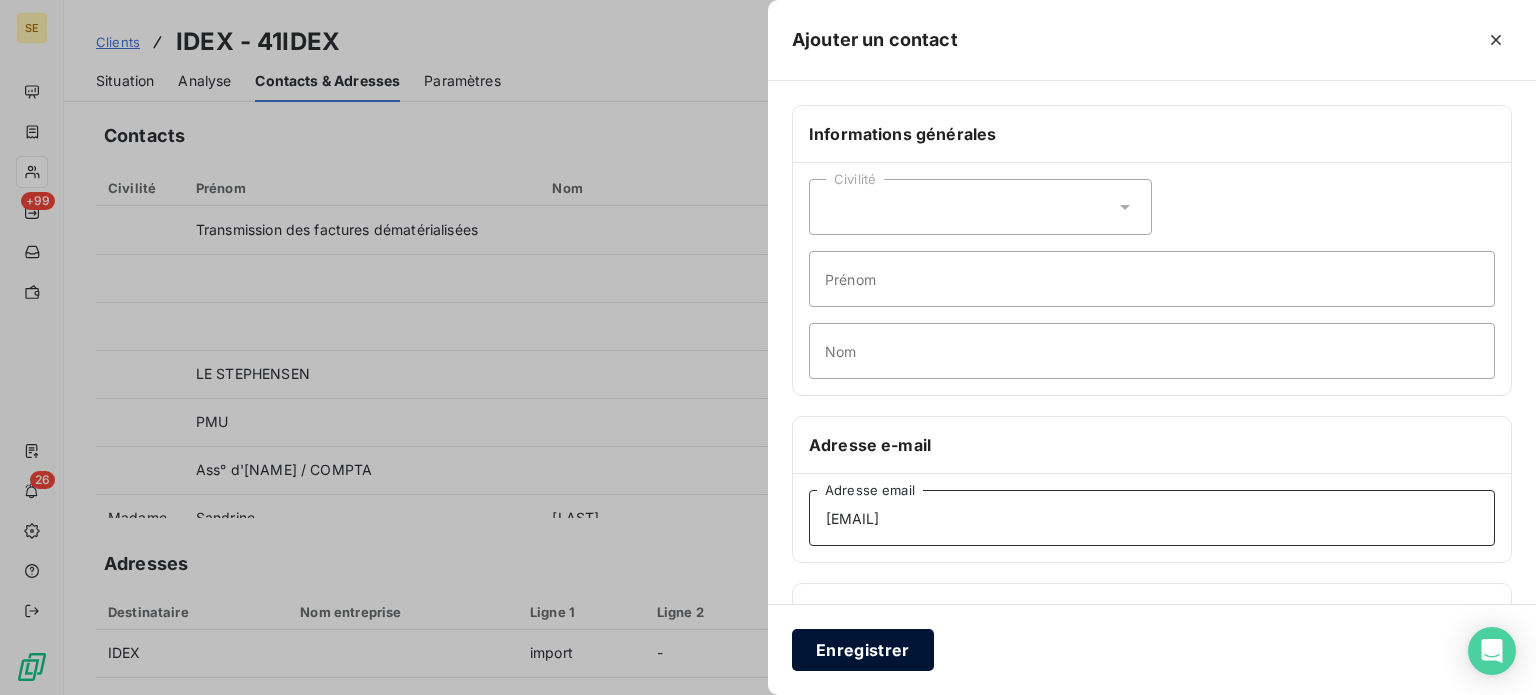 type on "[EMAIL]" 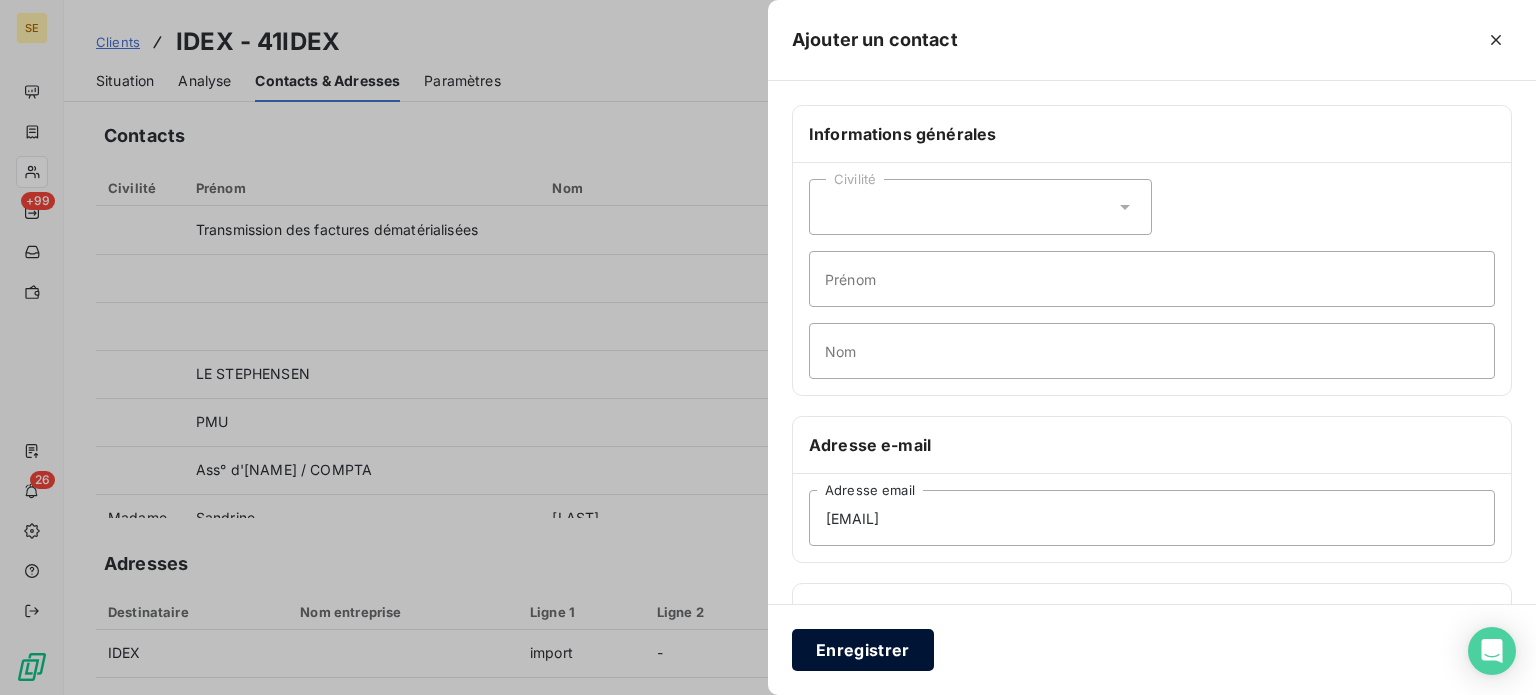 click on "Enregistrer" at bounding box center [863, 650] 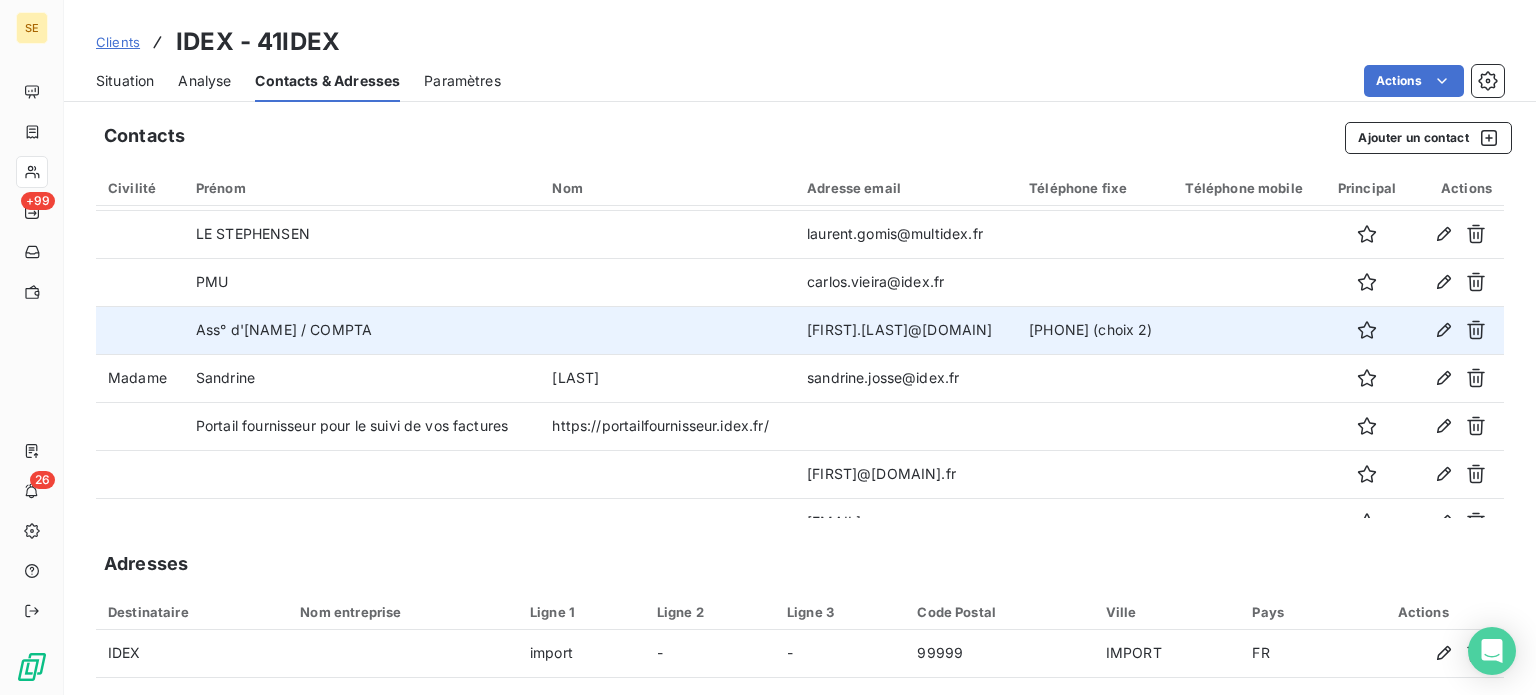 scroll, scrollTop: 168, scrollLeft: 0, axis: vertical 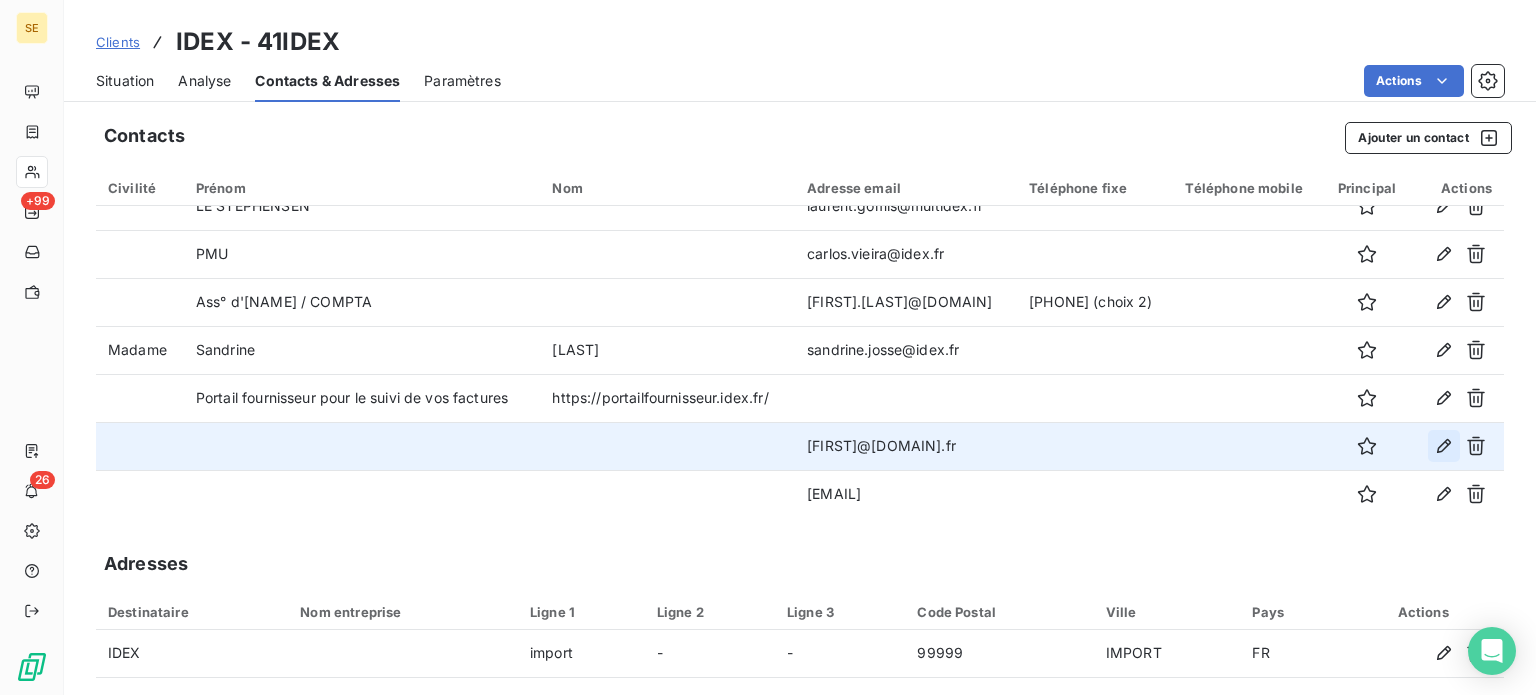 click 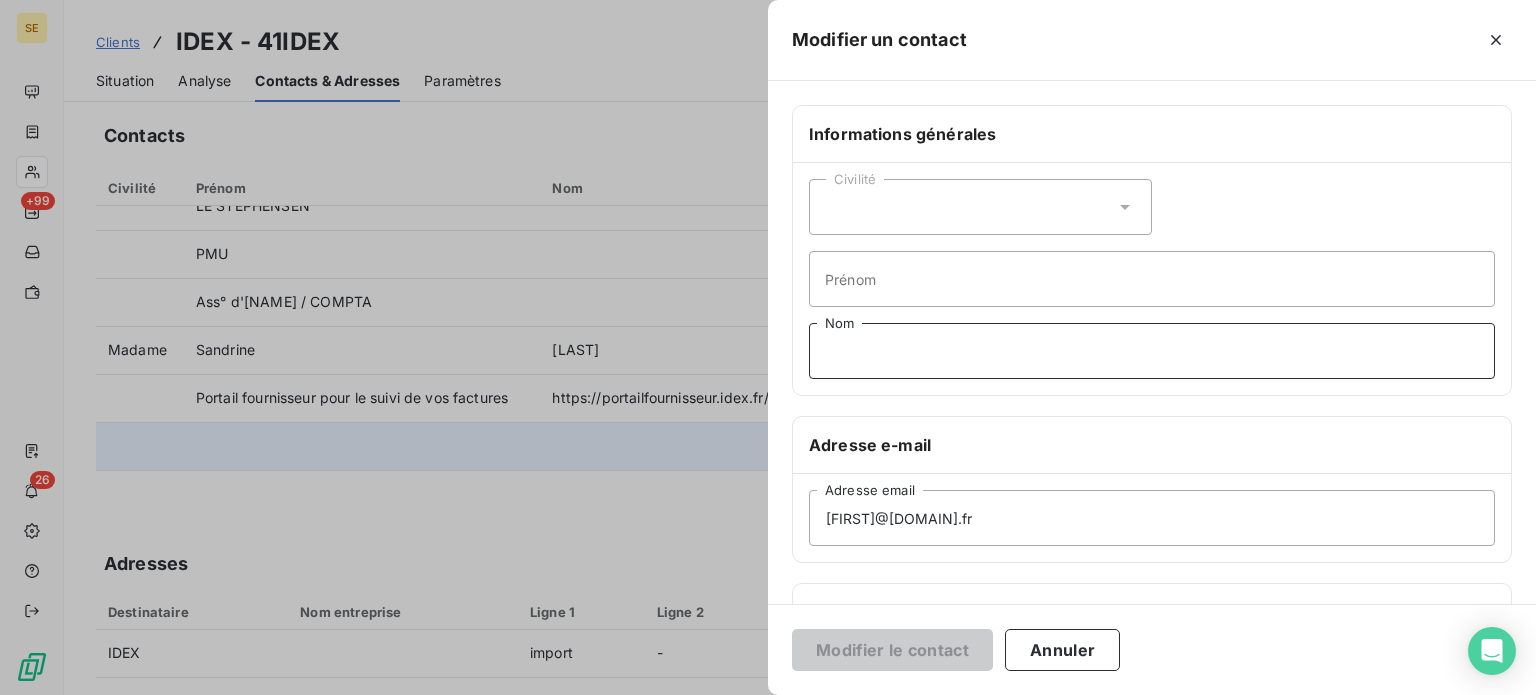 click on "Nom" at bounding box center [1152, 351] 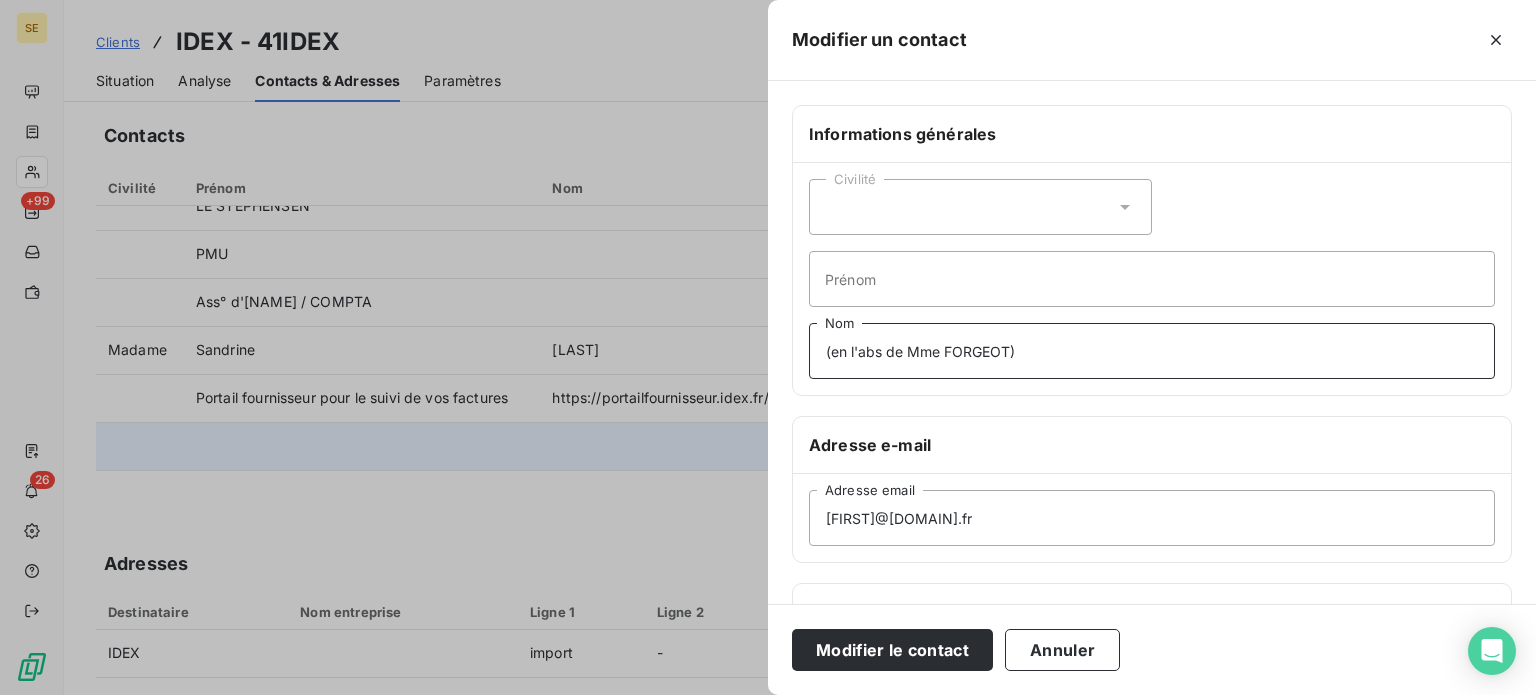 type on "(en l'abs de Mme FORGEOT)" 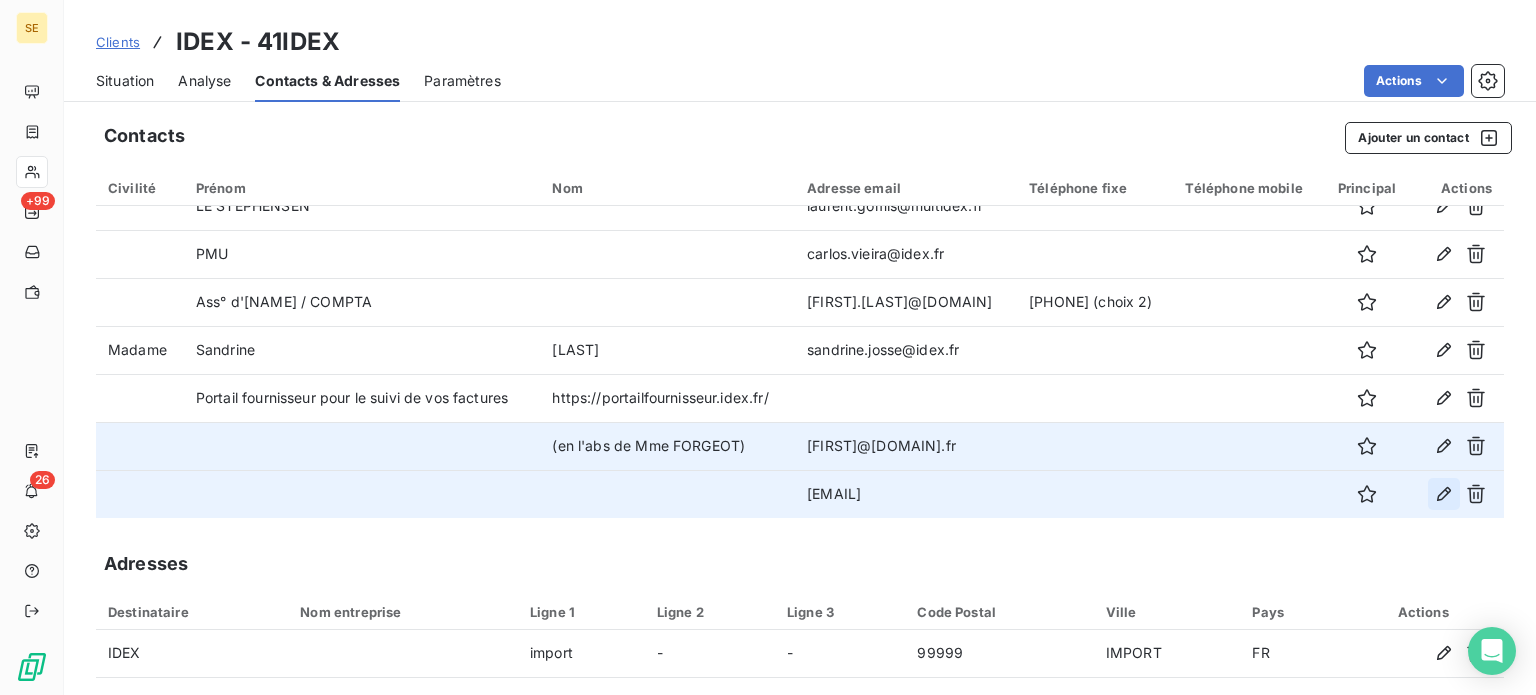 click 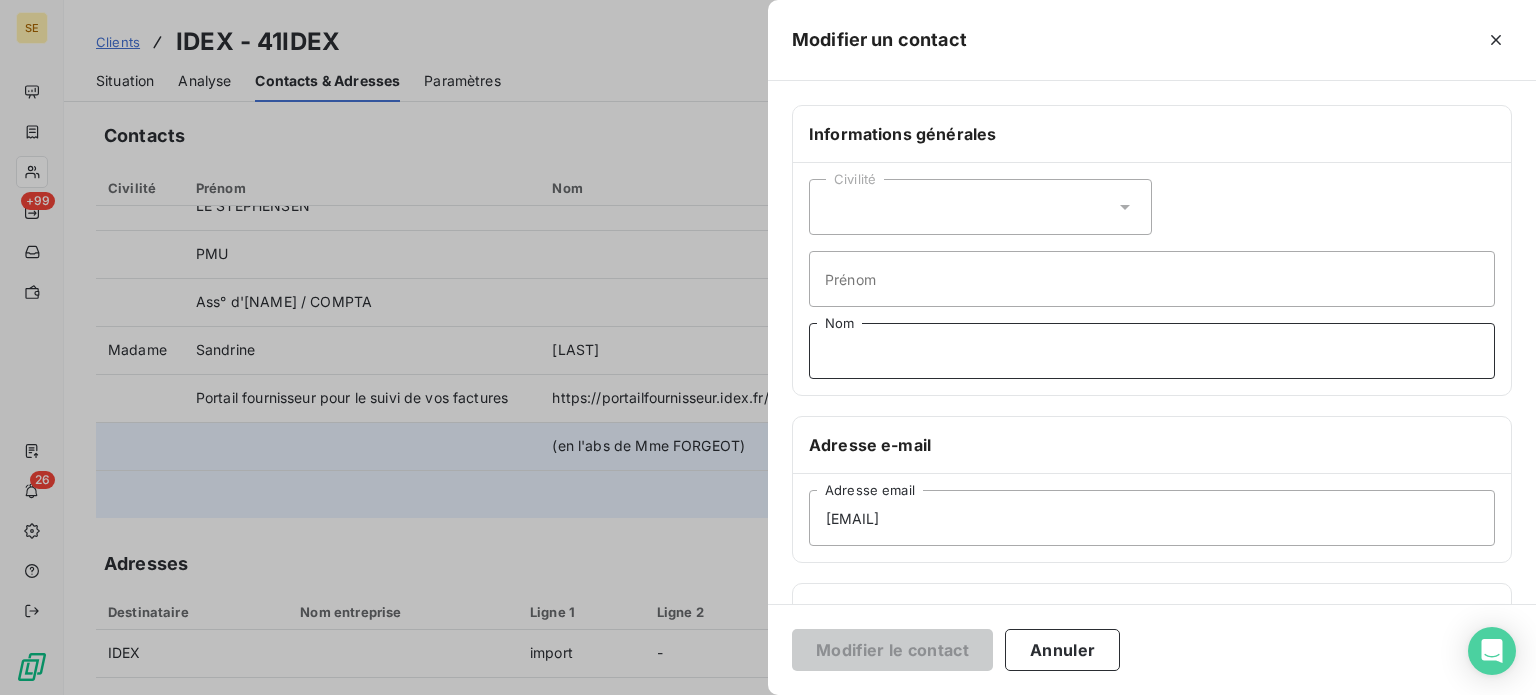 click on "Nom" at bounding box center (1152, 351) 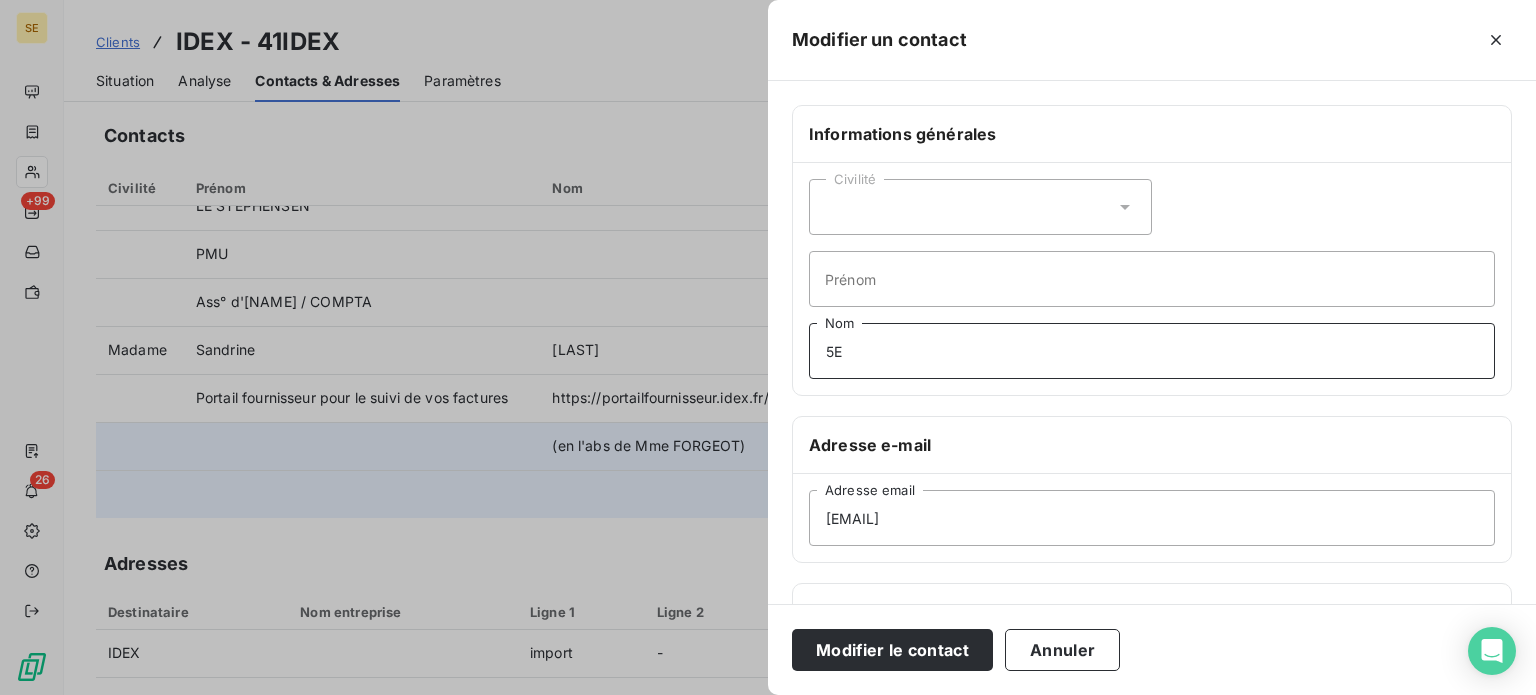 type on "5" 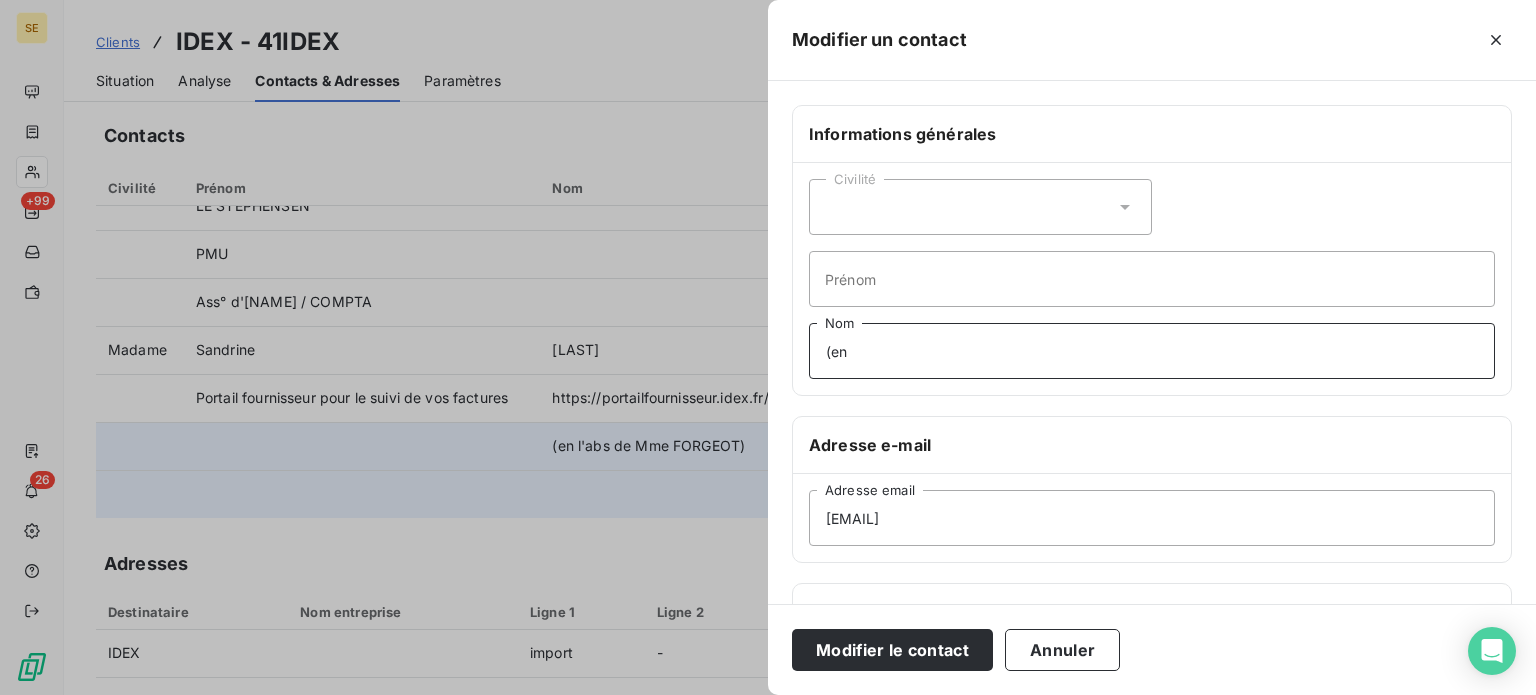 type on "(en l'abs de Mme FORGEOT)" 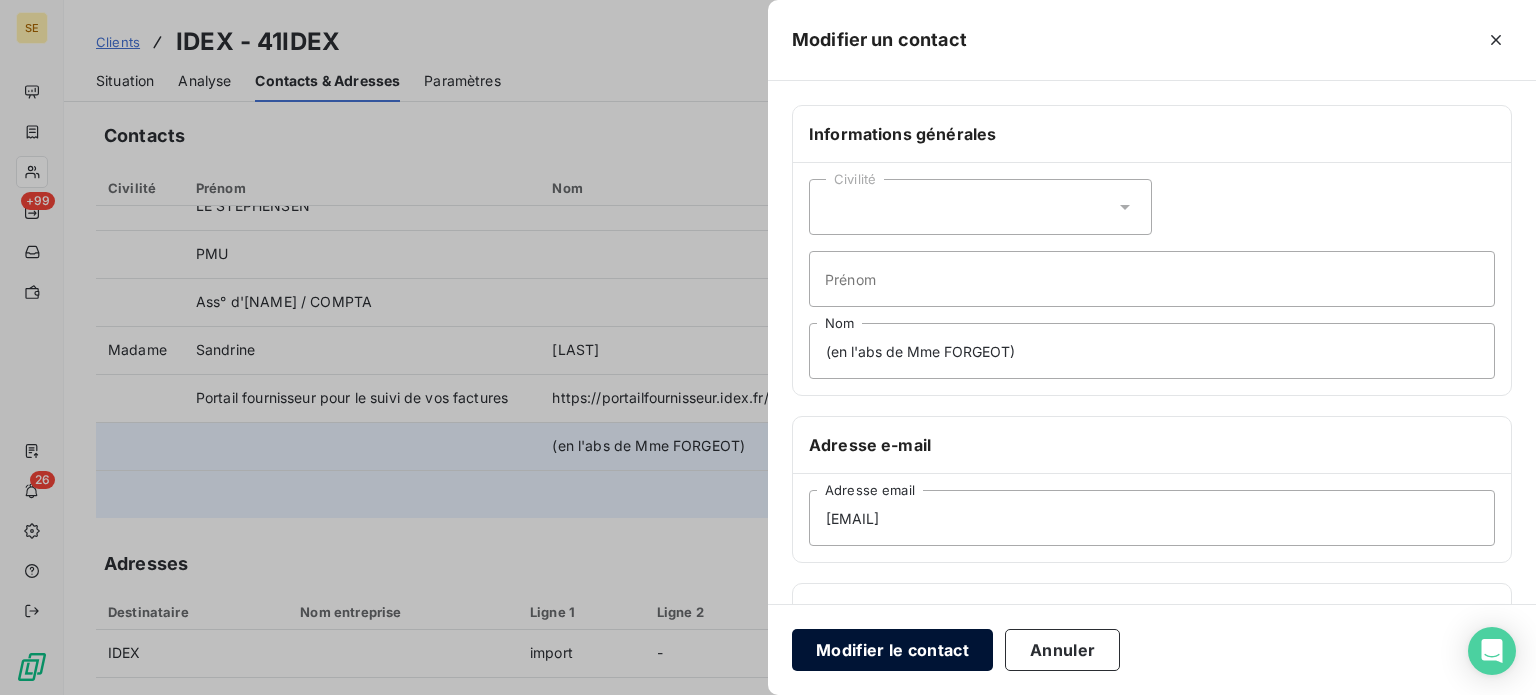 click on "Modifier le contact" at bounding box center (892, 650) 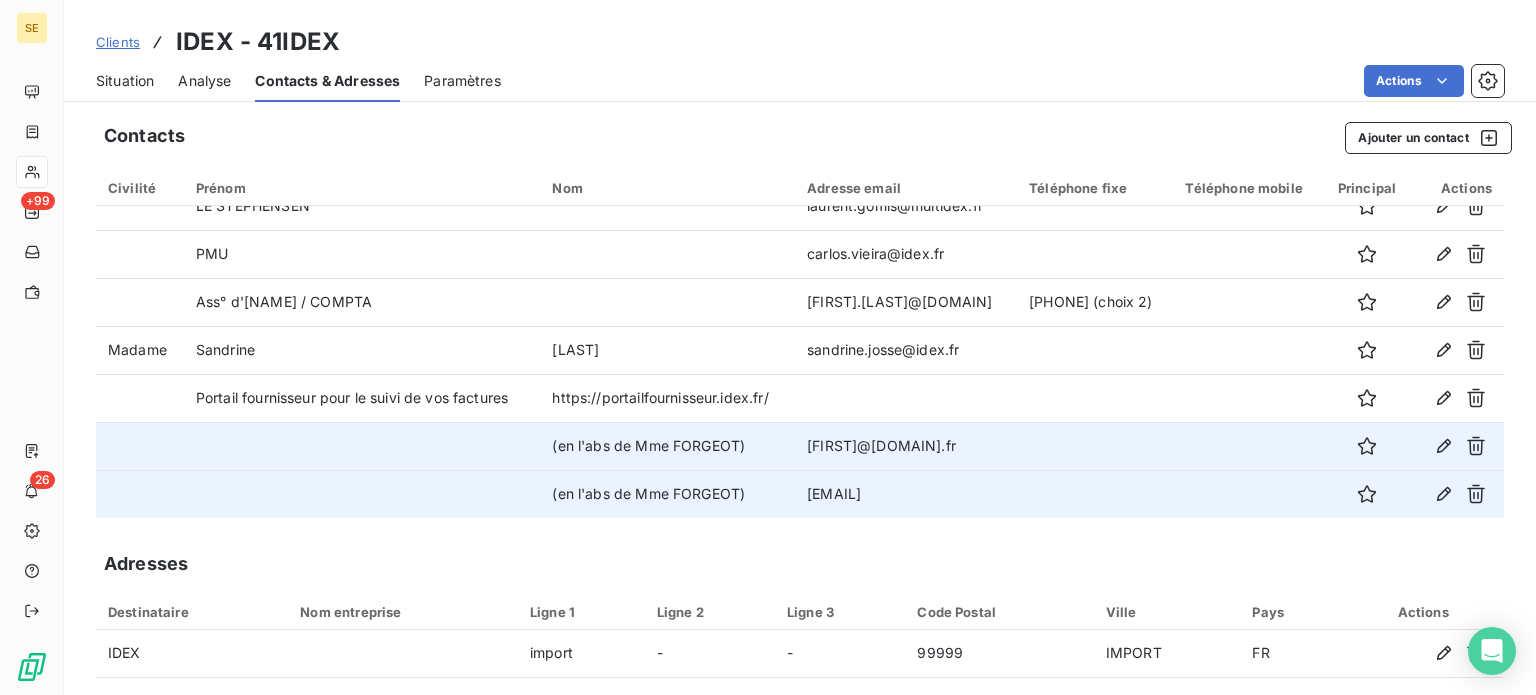 drag, startPoint x: 789, startPoint y: 444, endPoint x: 960, endPoint y: 444, distance: 171 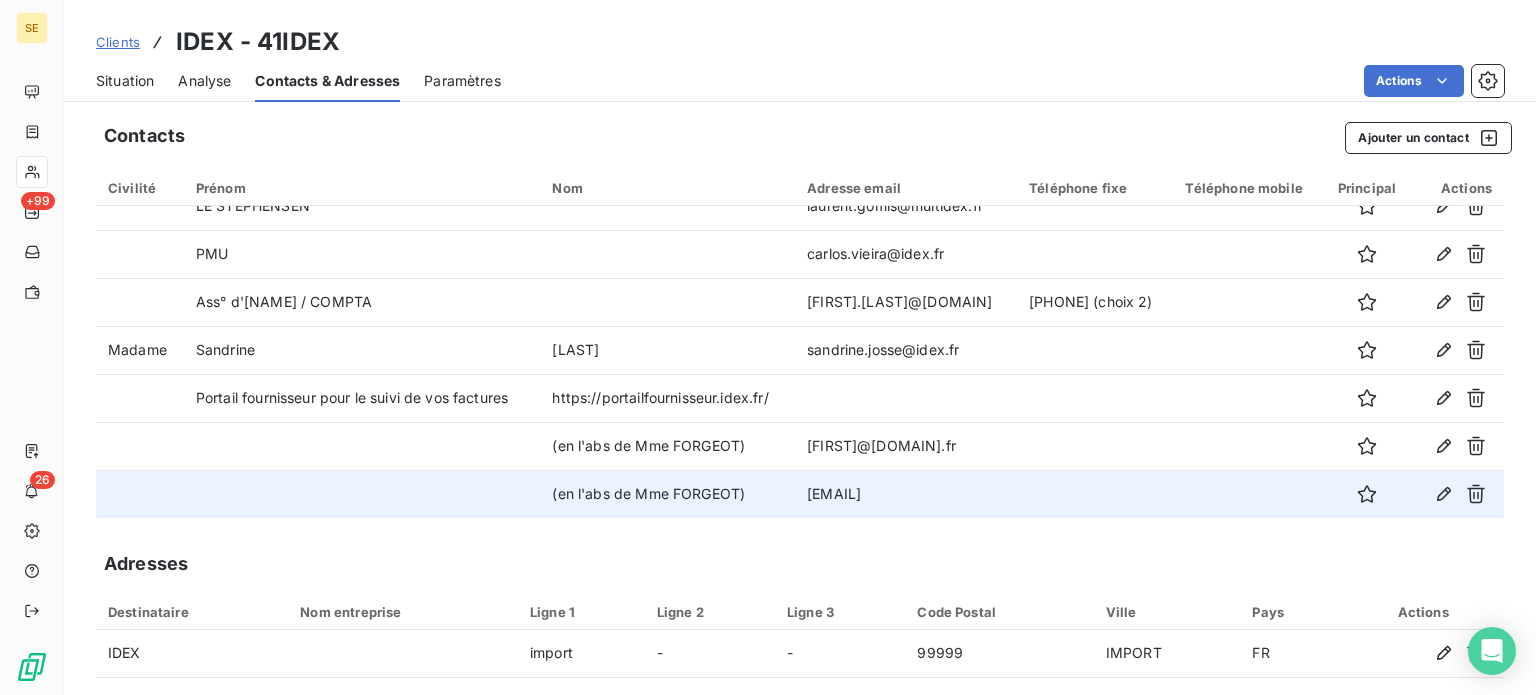 drag, startPoint x: 787, startPoint y: 492, endPoint x: 952, endPoint y: 494, distance: 165.01212 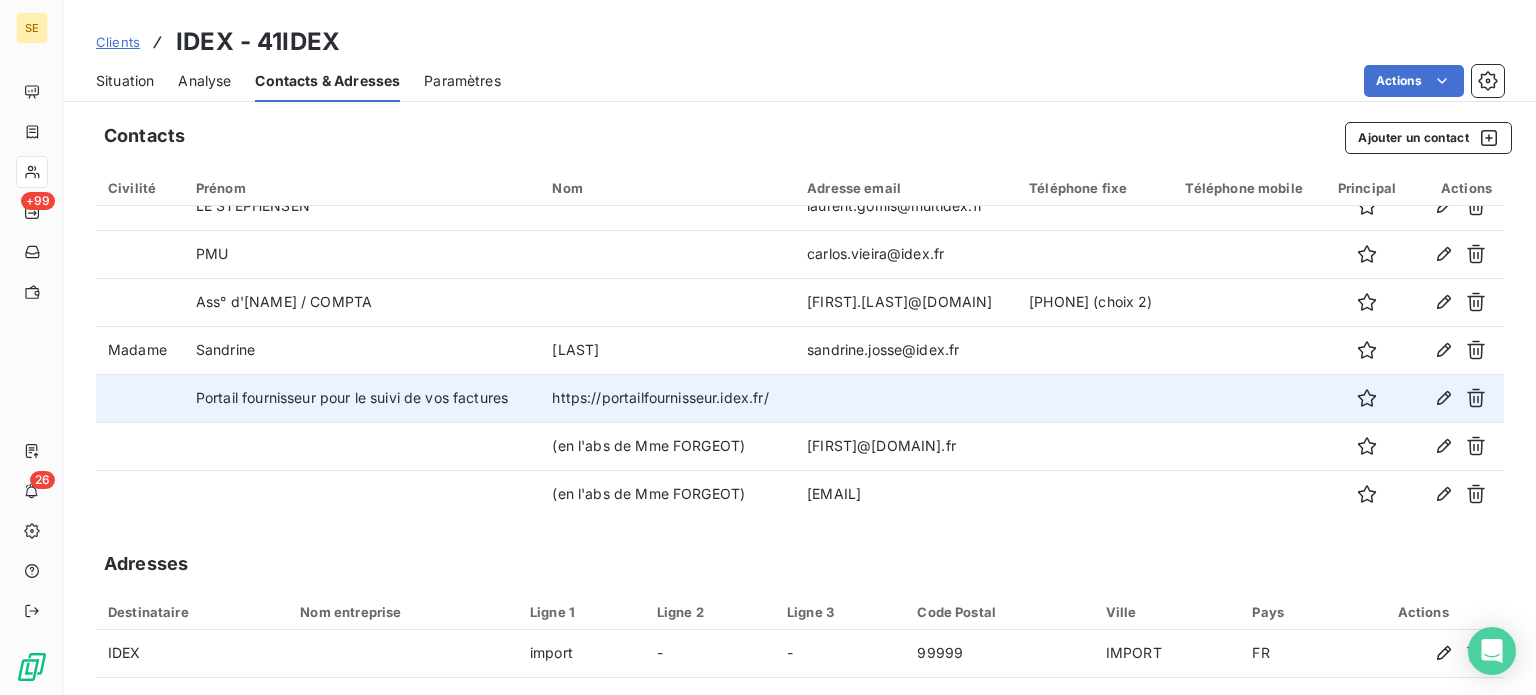 copy on "[EMAIL]" 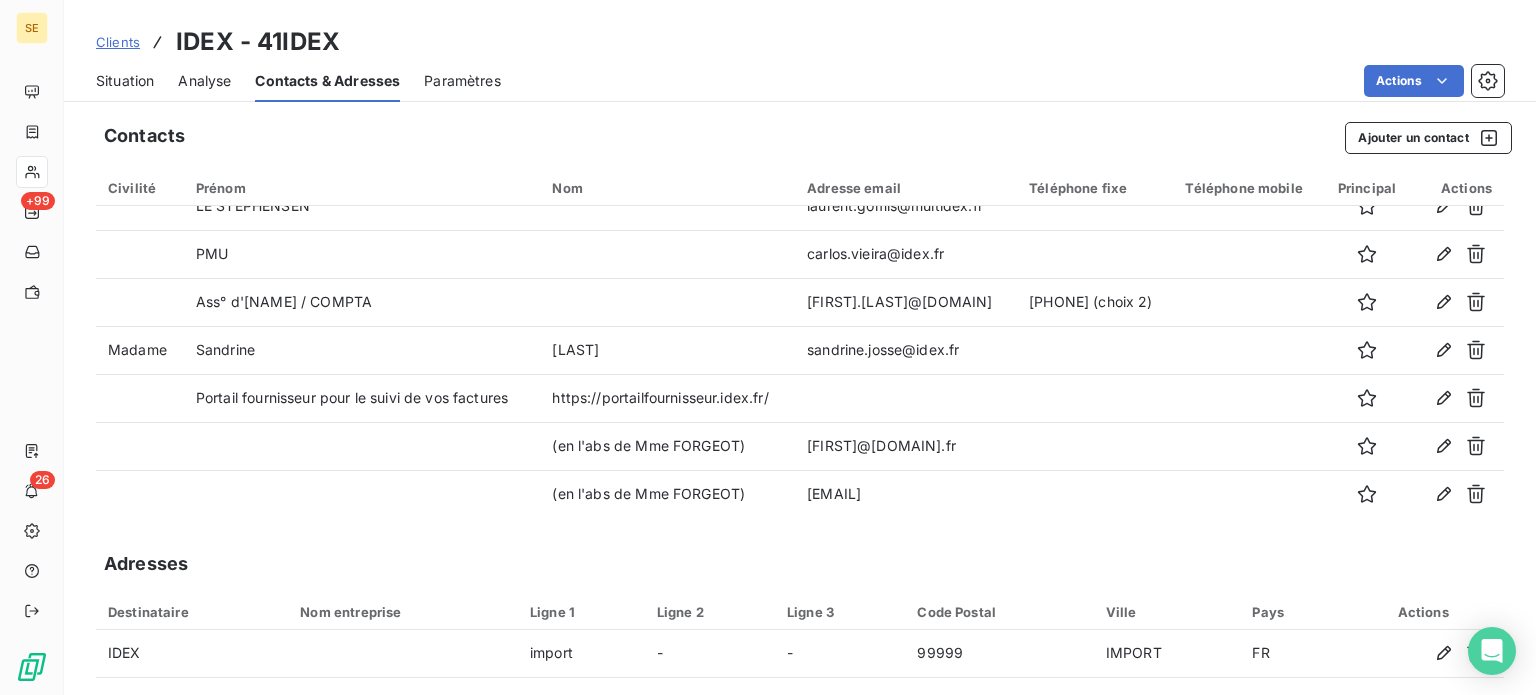 click on "Adresses" at bounding box center [800, 564] 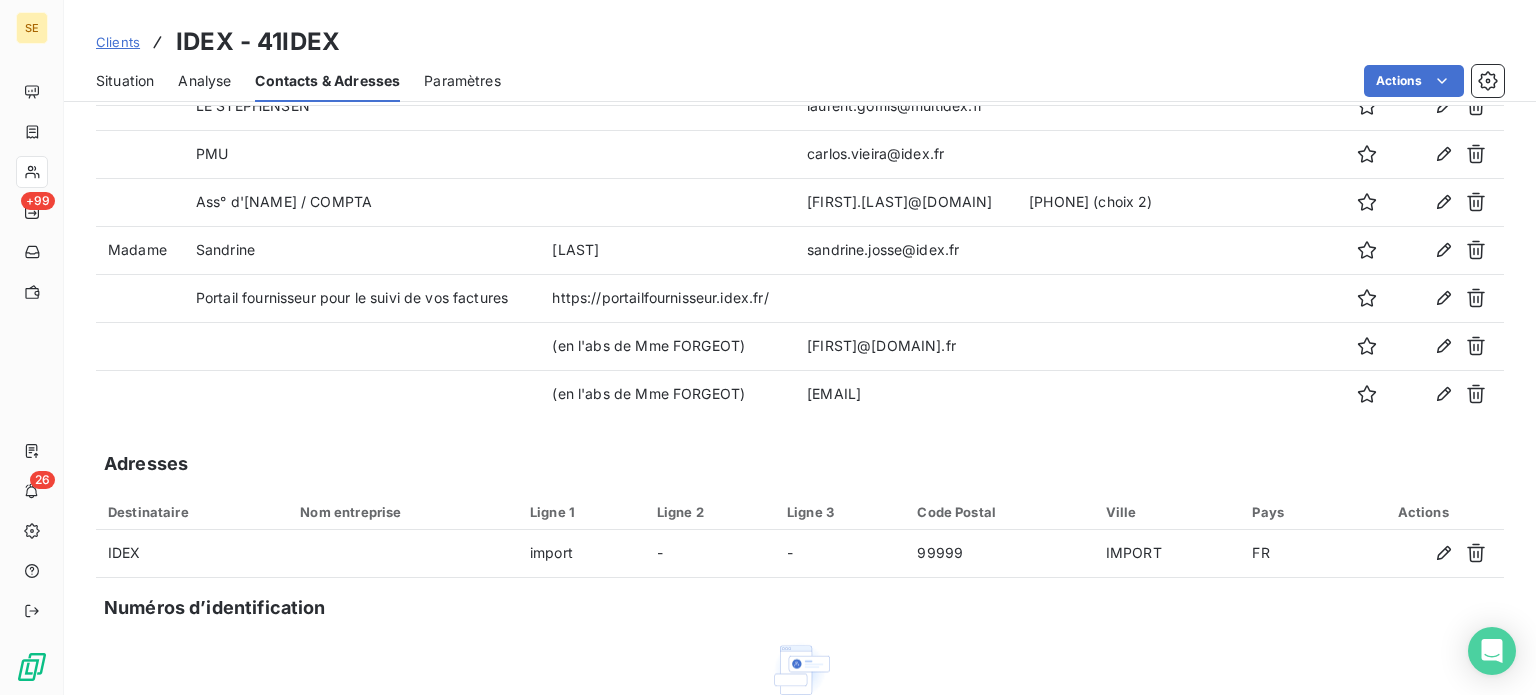 scroll, scrollTop: 0, scrollLeft: 0, axis: both 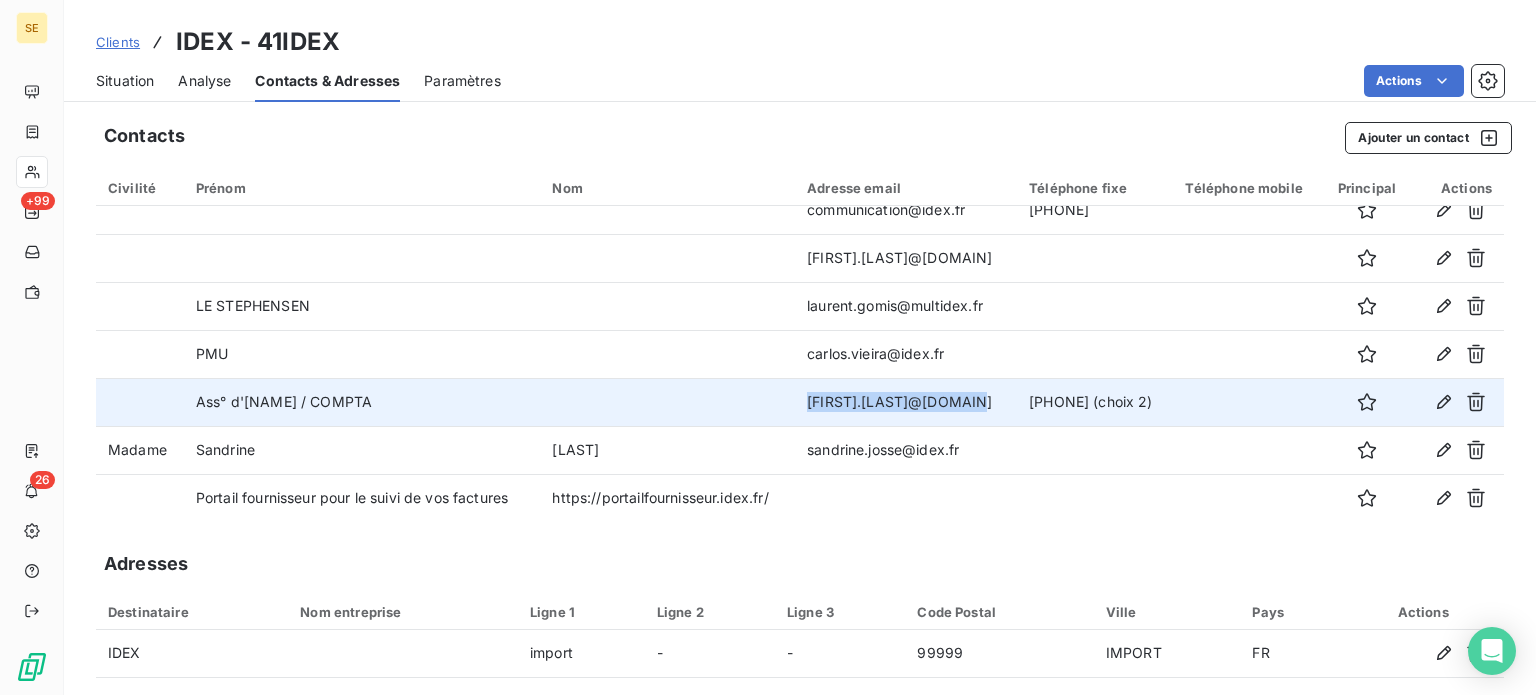 drag, startPoint x: 786, startPoint y: 398, endPoint x: 936, endPoint y: 392, distance: 150.11995 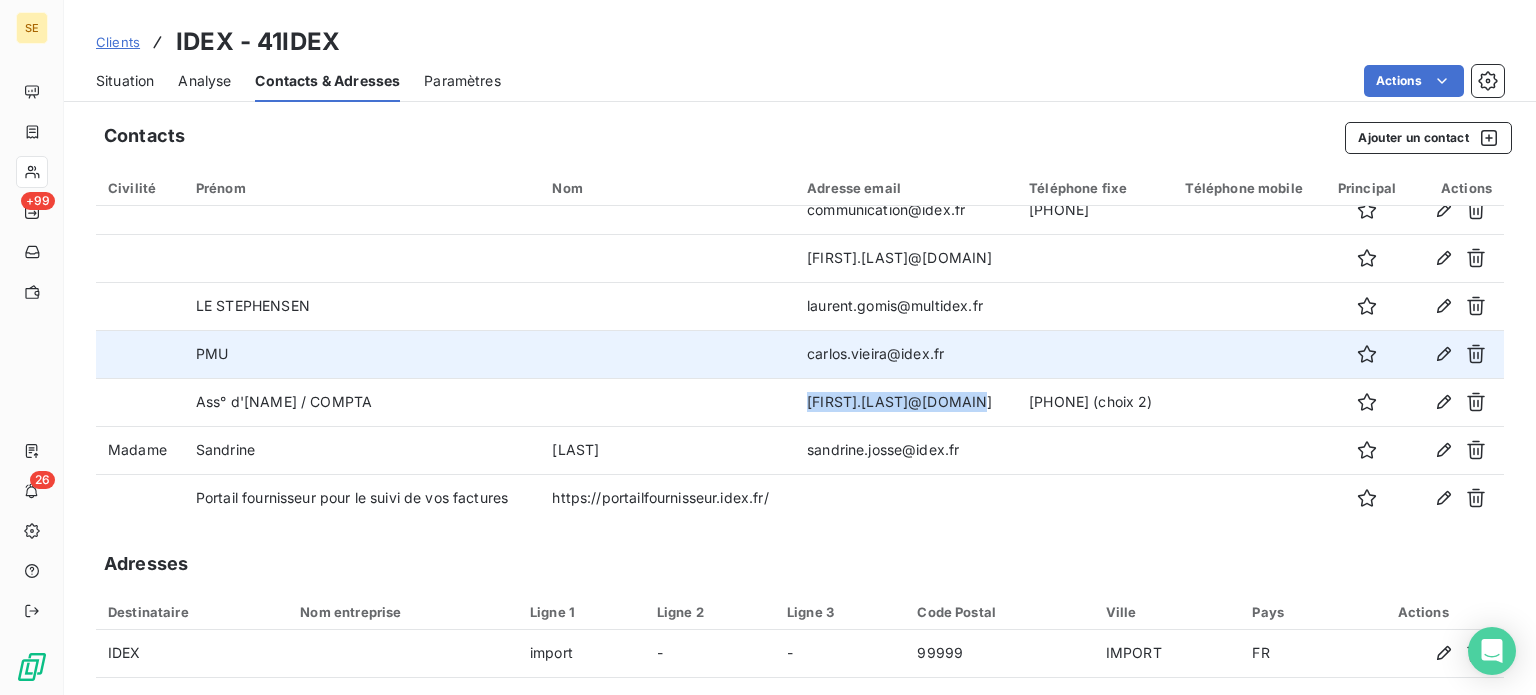 copy on "[FIRST].[LAST]@[DOMAIN]" 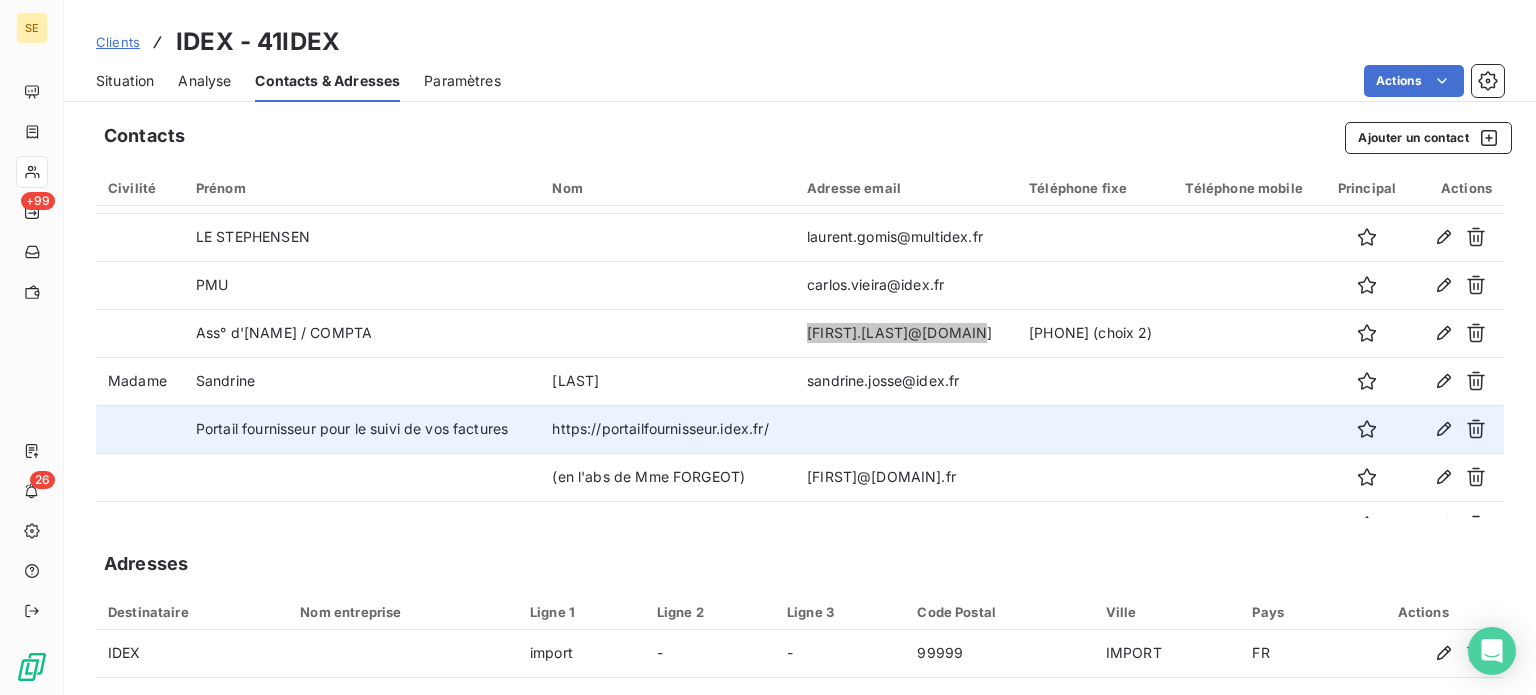 scroll, scrollTop: 168, scrollLeft: 0, axis: vertical 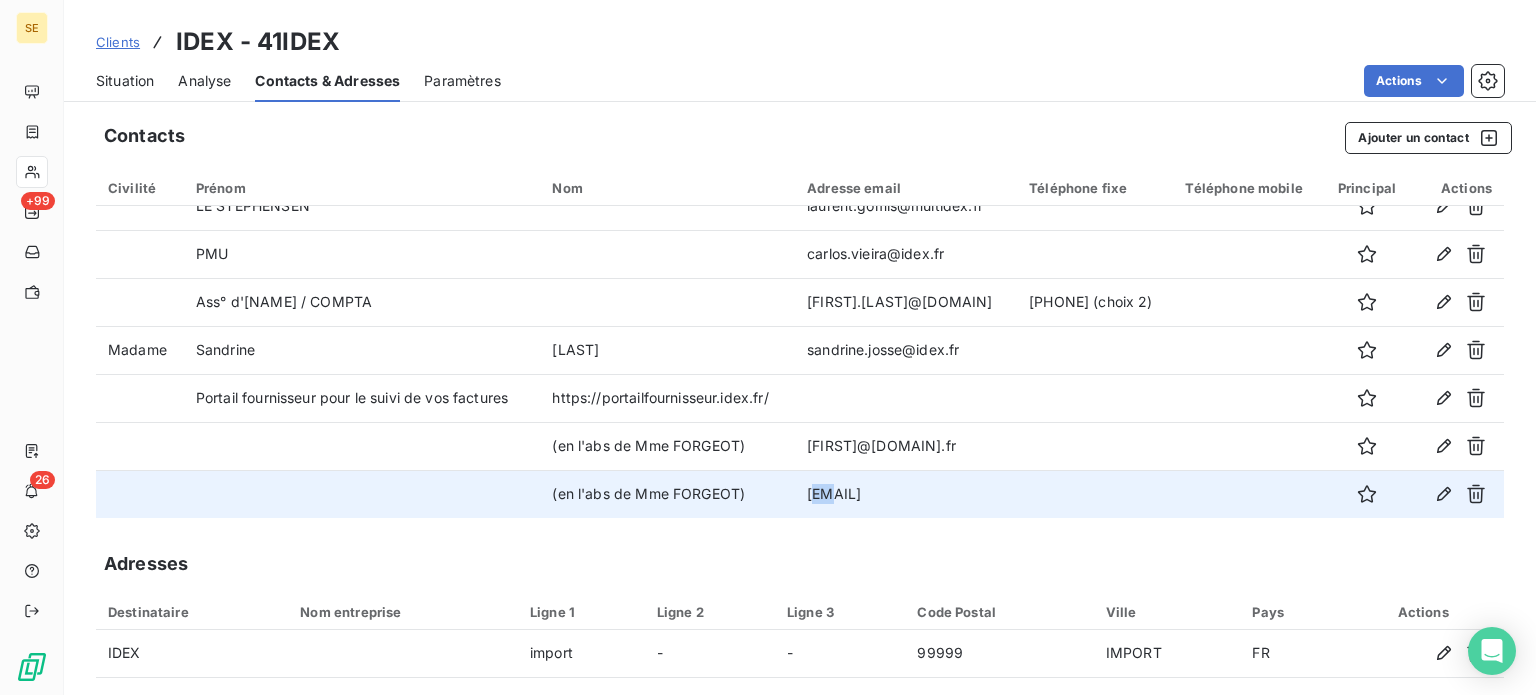 drag, startPoint x: 791, startPoint y: 491, endPoint x: 807, endPoint y: 491, distance: 16 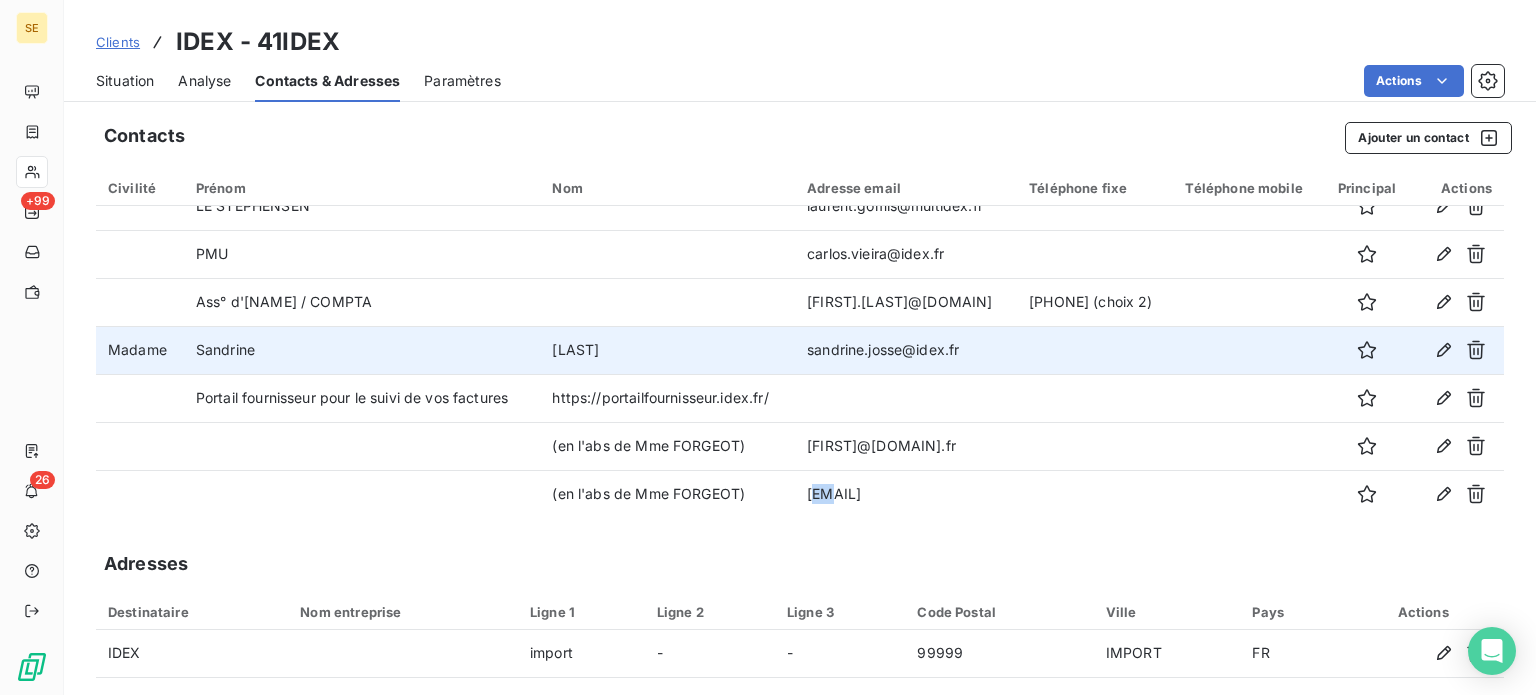 copy on "[EMAIL]" 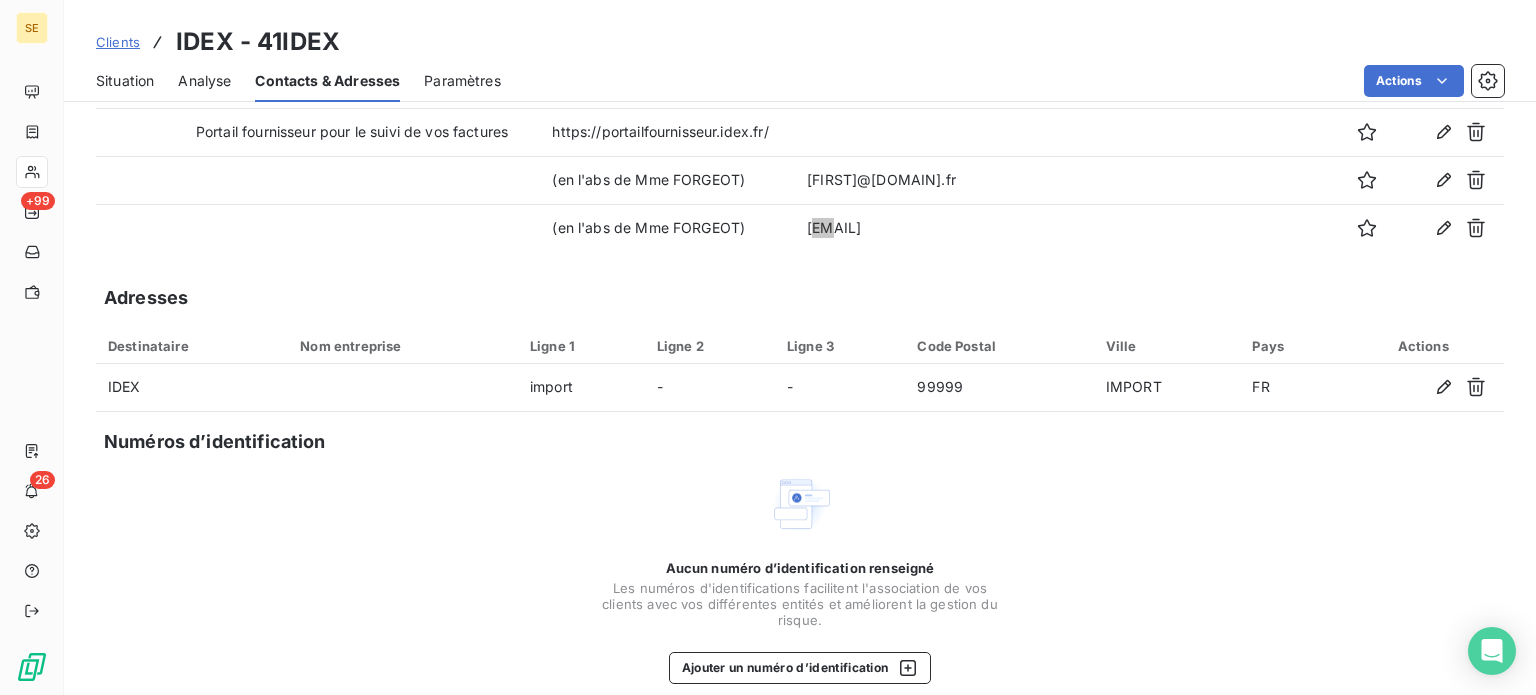 scroll, scrollTop: 287, scrollLeft: 0, axis: vertical 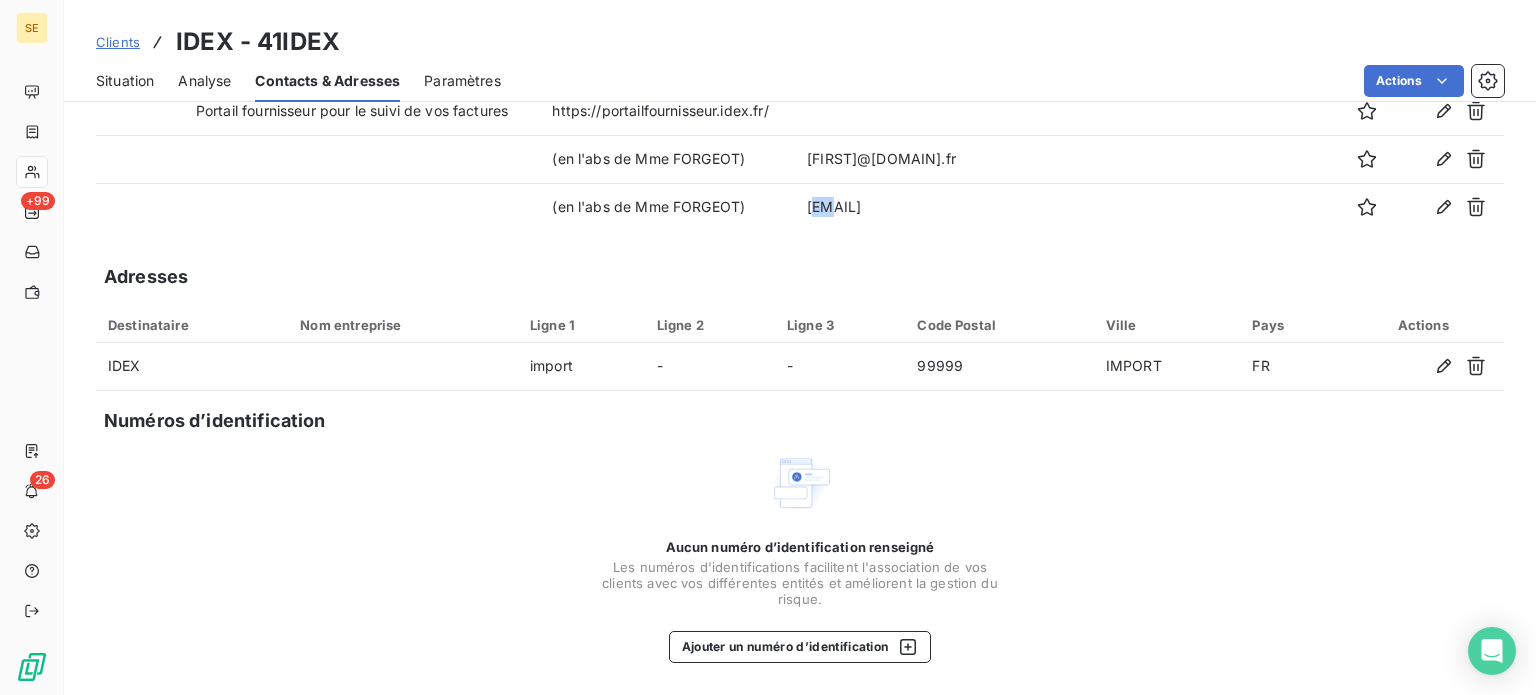 click on "Situation" at bounding box center [125, 81] 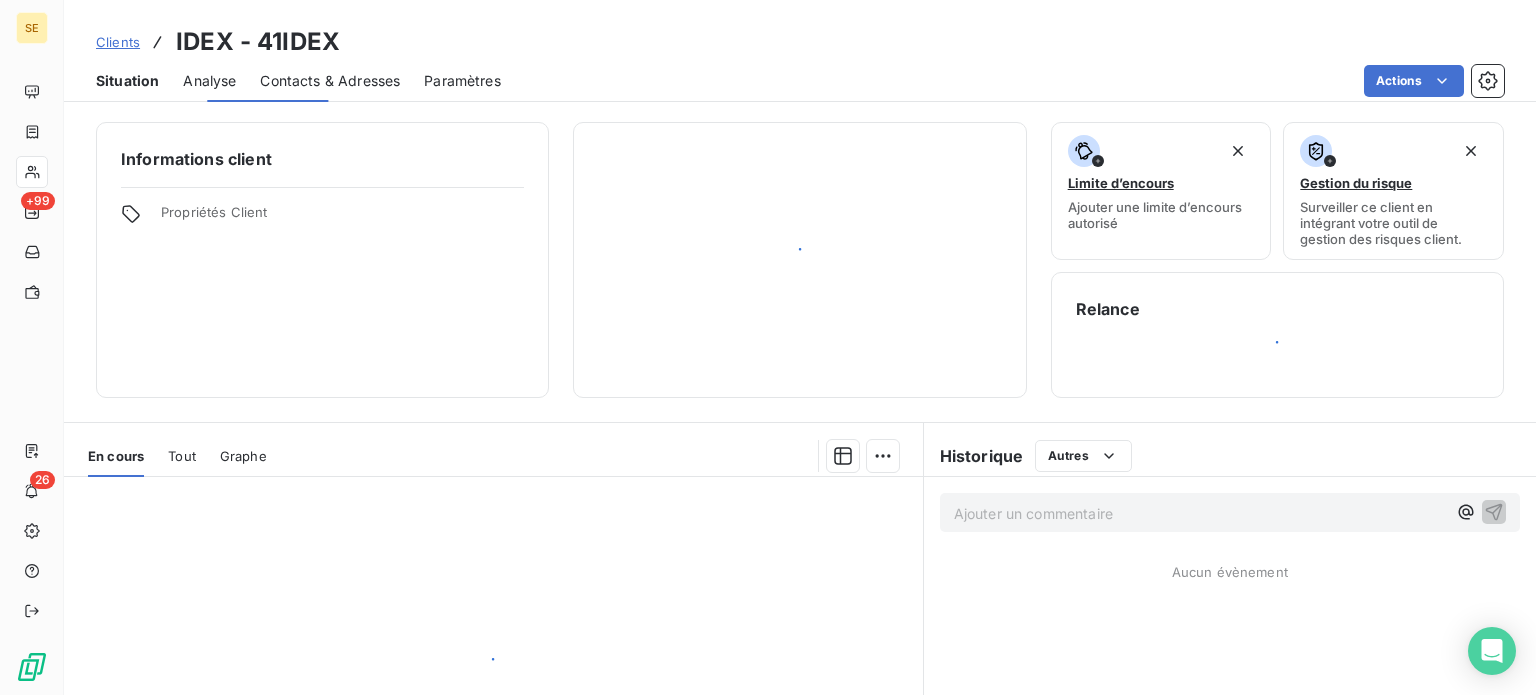 scroll, scrollTop: 0, scrollLeft: 0, axis: both 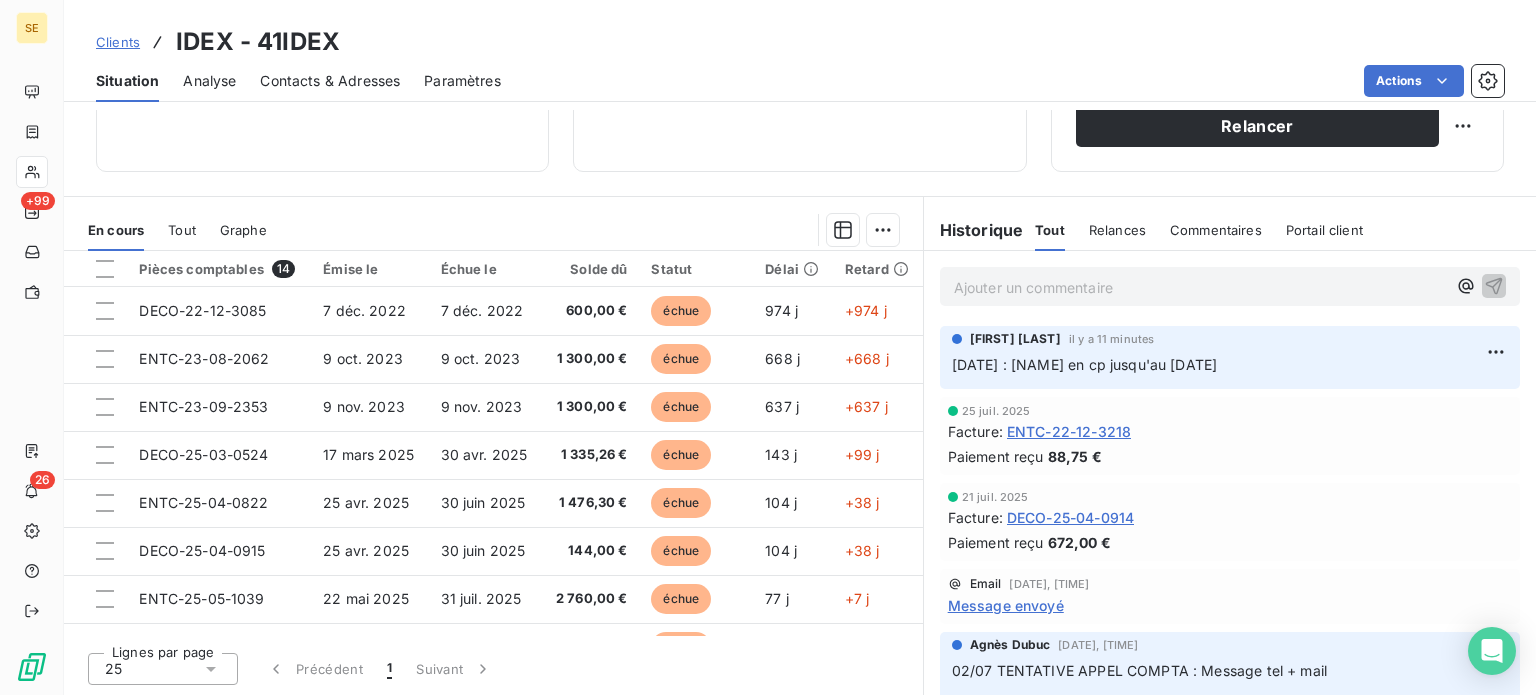 click on "Ajouter un commentaire ﻿" at bounding box center (1200, 287) 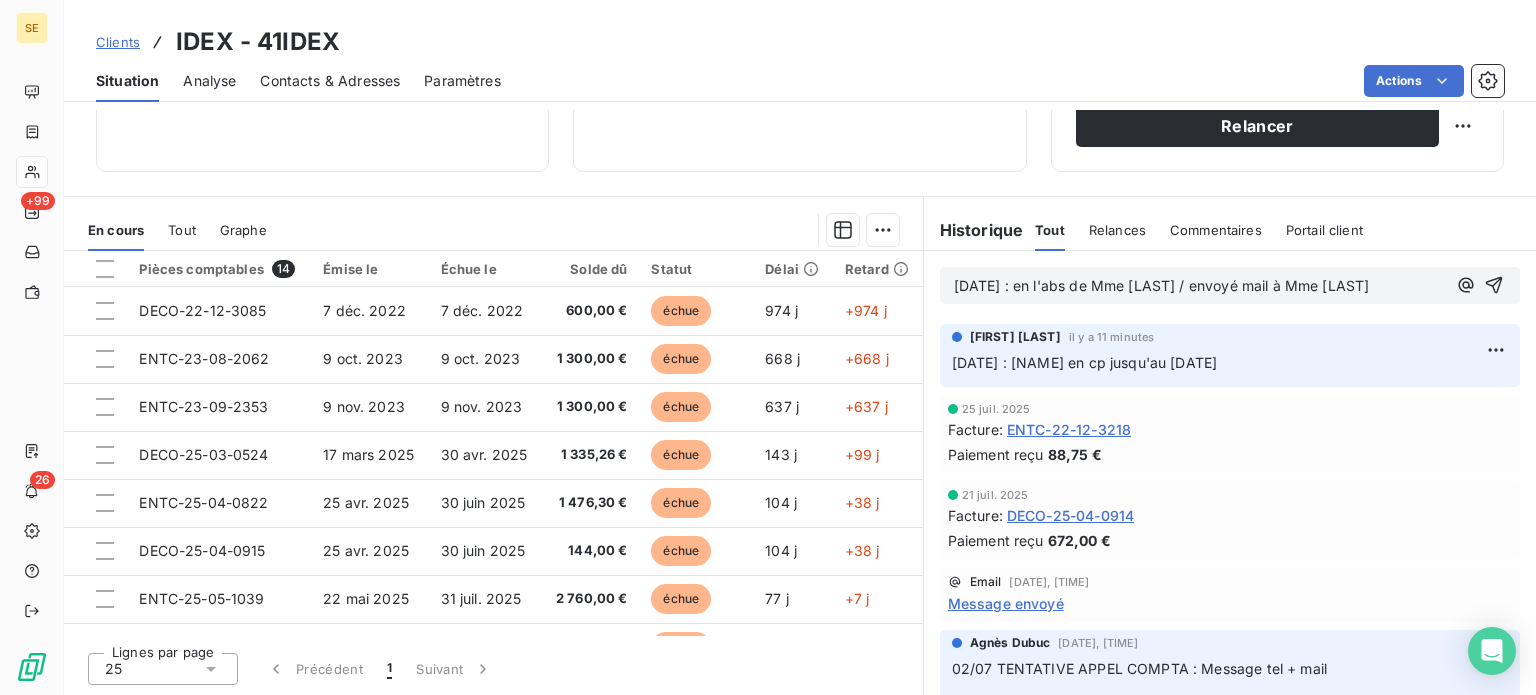 click on "Contacts & Adresses" at bounding box center (330, 81) 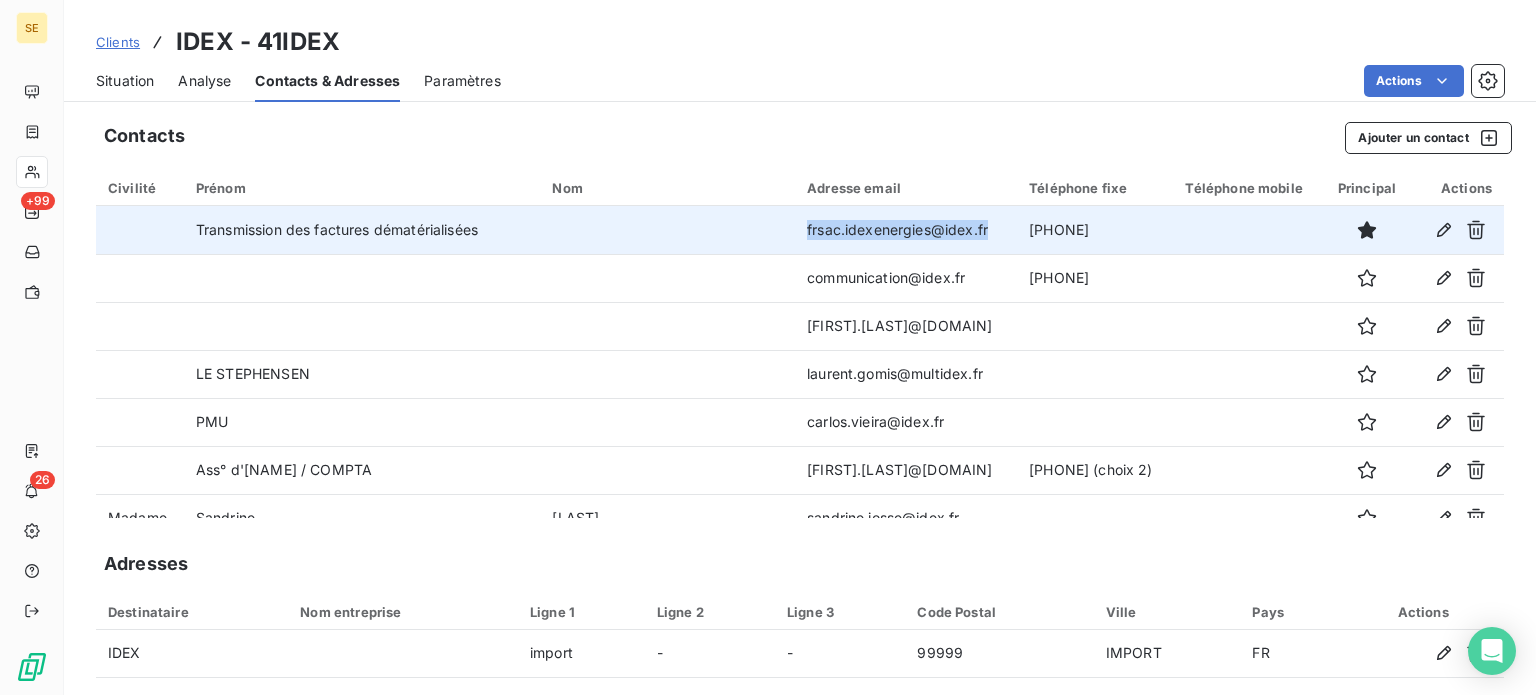 drag, startPoint x: 788, startPoint y: 231, endPoint x: 977, endPoint y: 227, distance: 189.04233 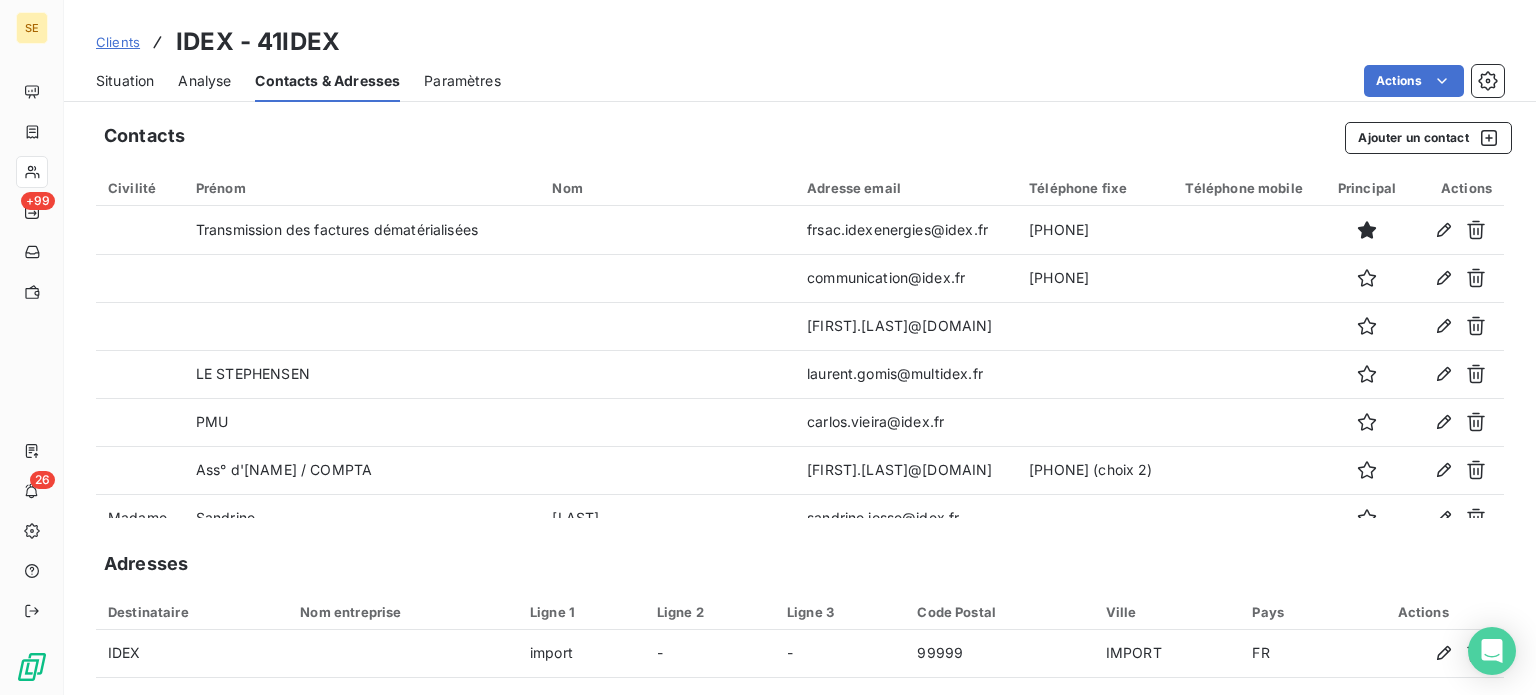 click on "Situation Analyse Contacts & Adresses Paramètres Actions" at bounding box center [800, 81] 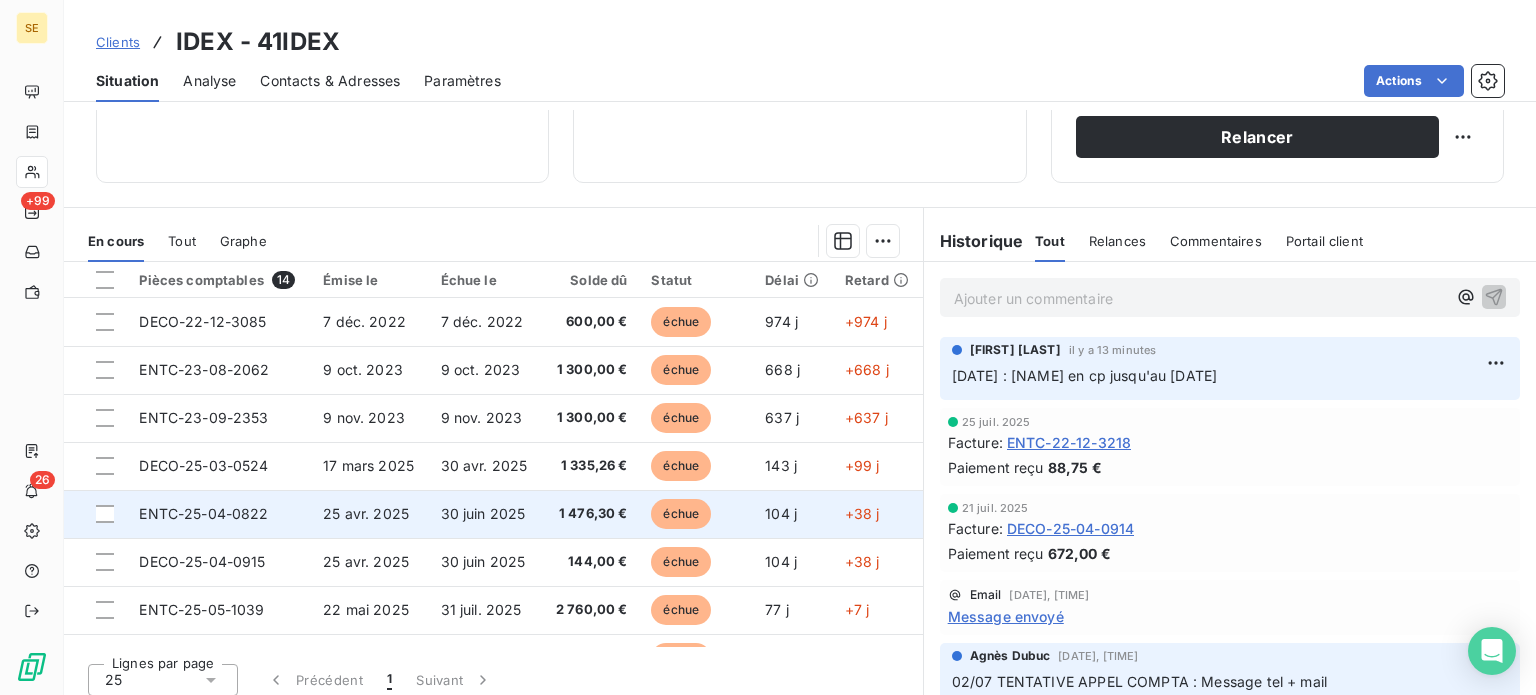 scroll, scrollTop: 360, scrollLeft: 0, axis: vertical 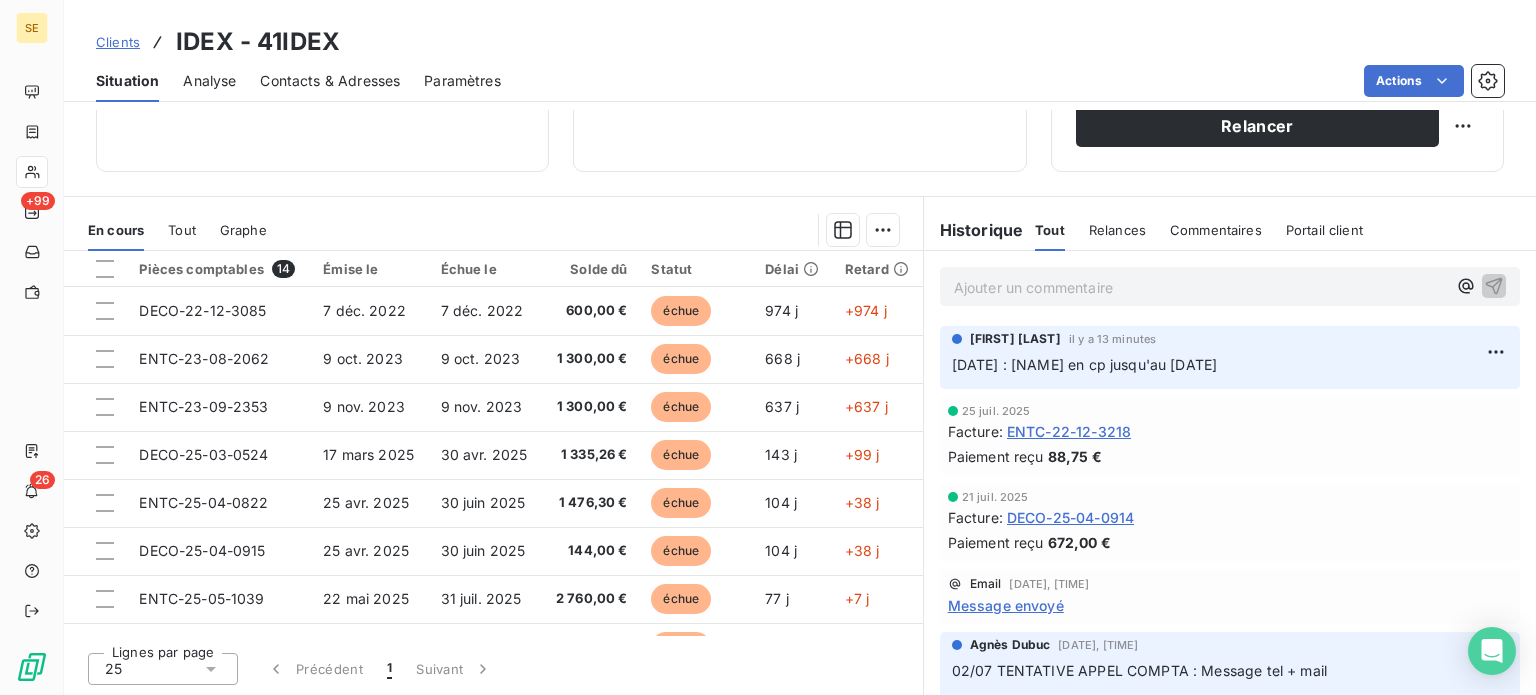 click on "Ajouter un commentaire ﻿" at bounding box center [1200, 287] 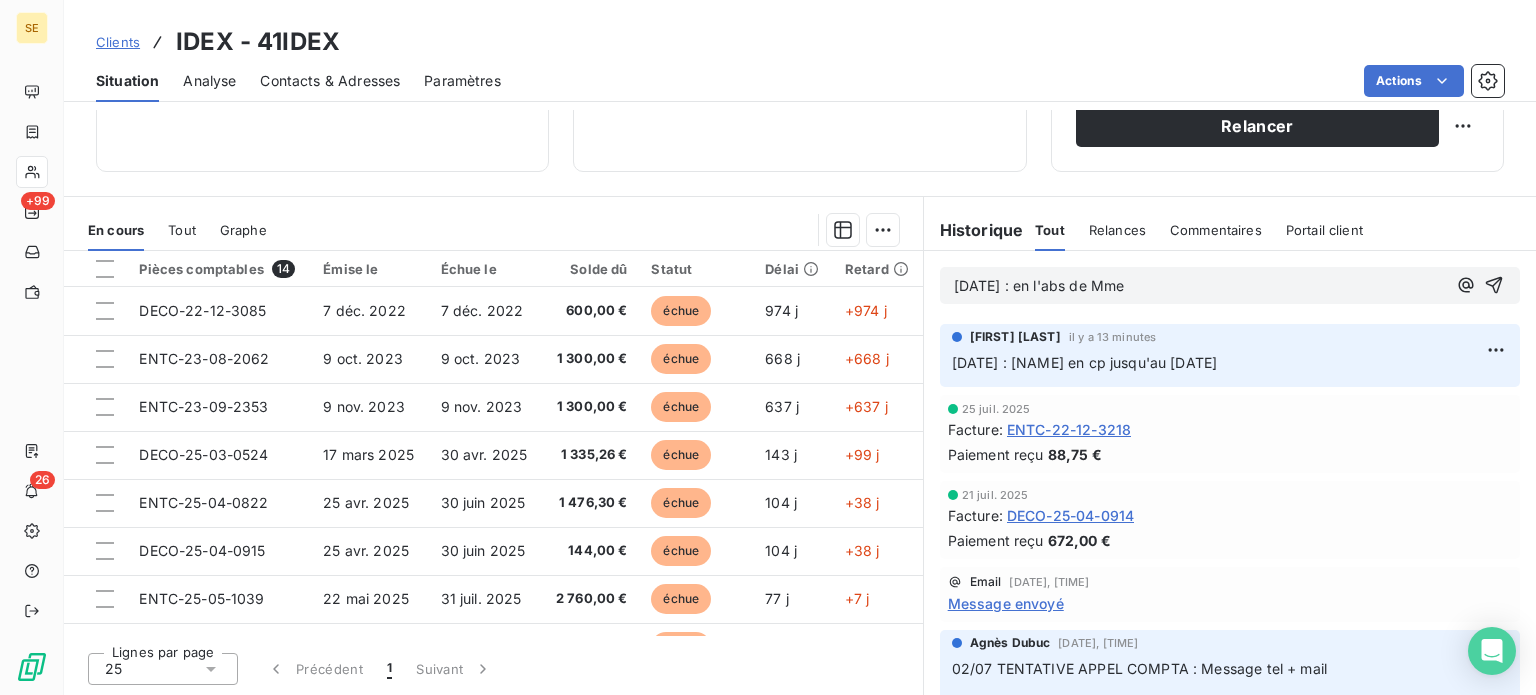 click on "[DATE] : en l'abs de Mme" at bounding box center [1200, 286] 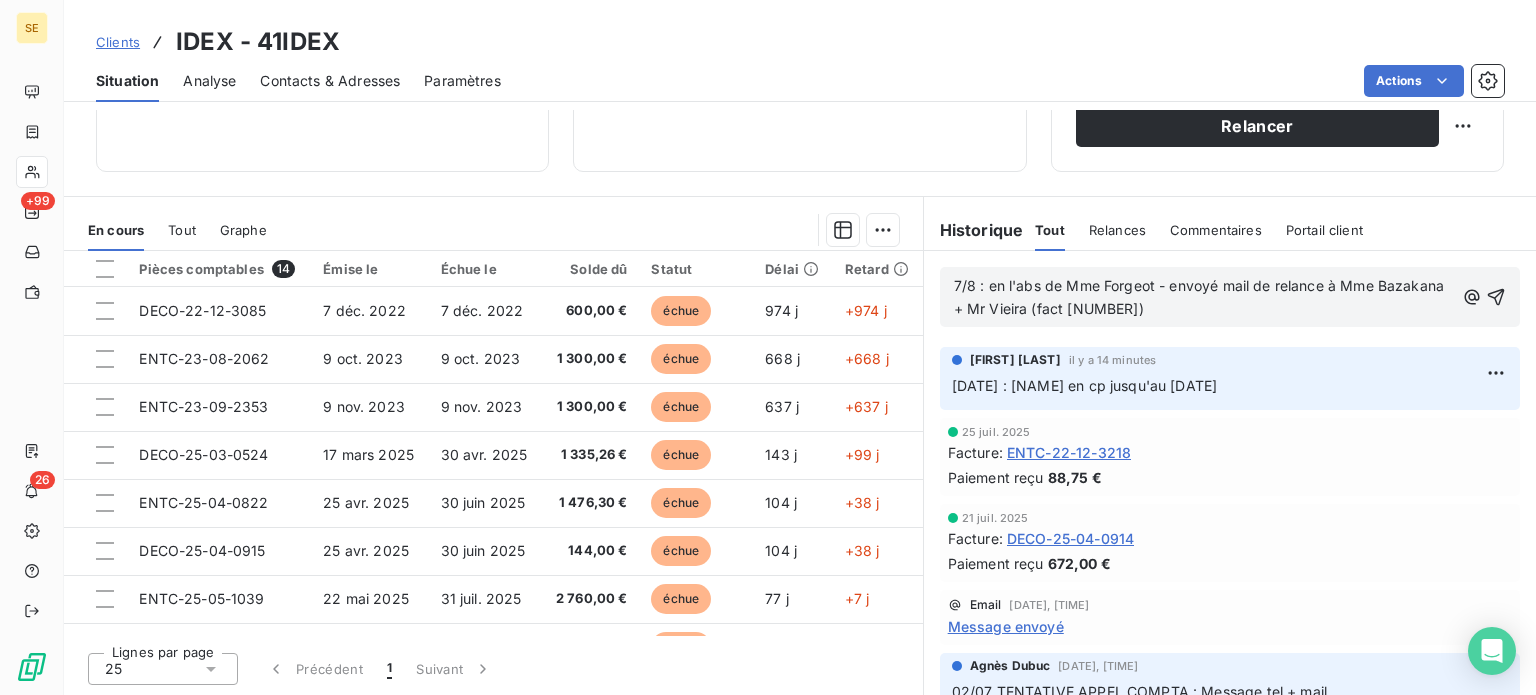 click on "7/8 : en l'abs de Mme Forgeot - envoyé mail de relance à Mme Bazakana + Mr Vieira (fact [NUMBER])" at bounding box center (1201, 297) 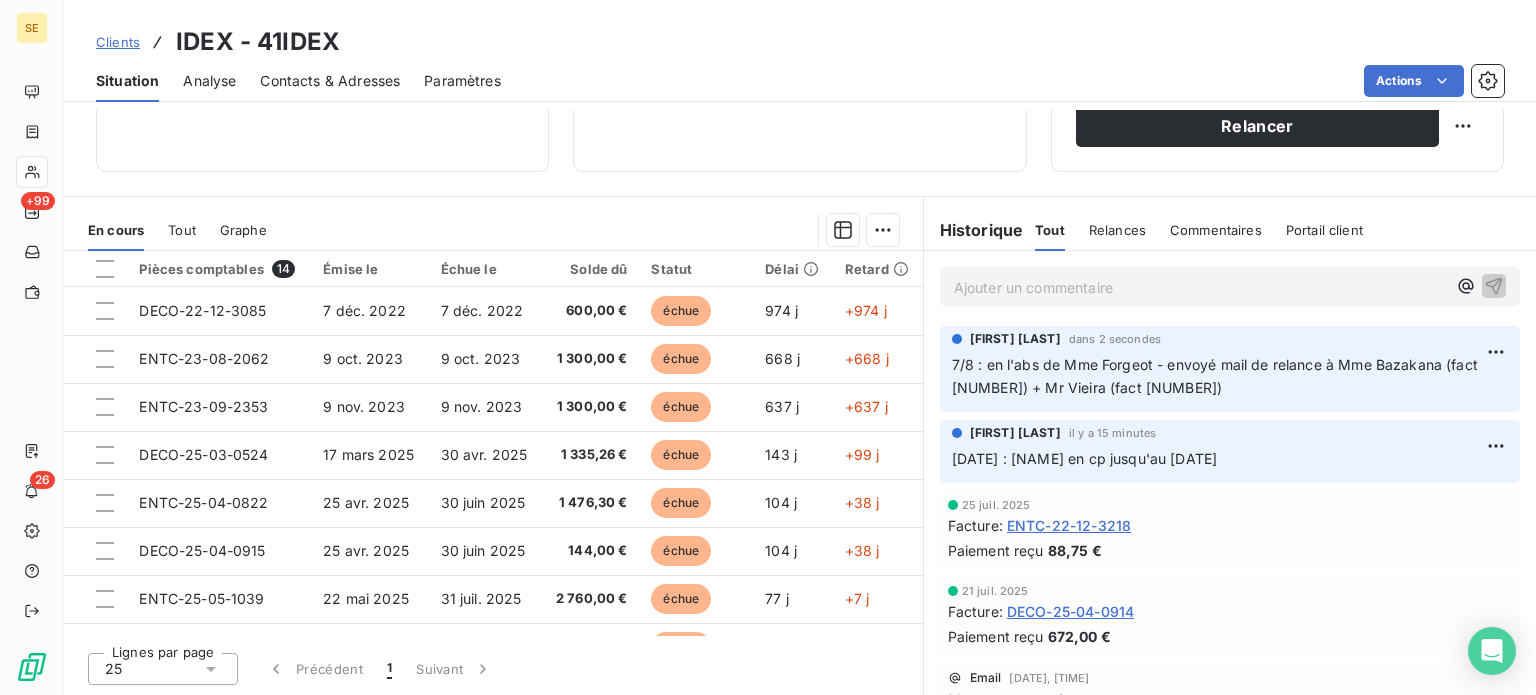 click on "Clients" at bounding box center (118, 42) 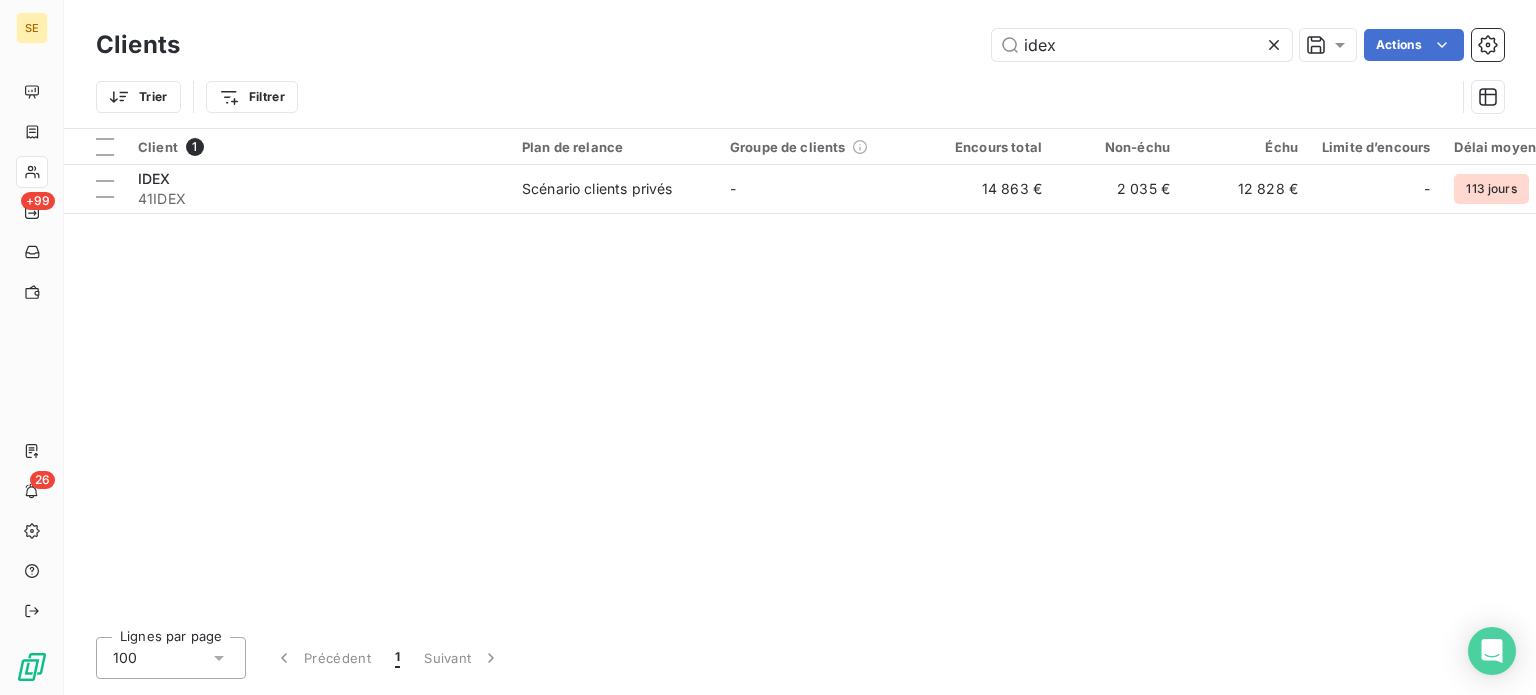 drag, startPoint x: 1090, startPoint y: 42, endPoint x: 818, endPoint y: 44, distance: 272.00735 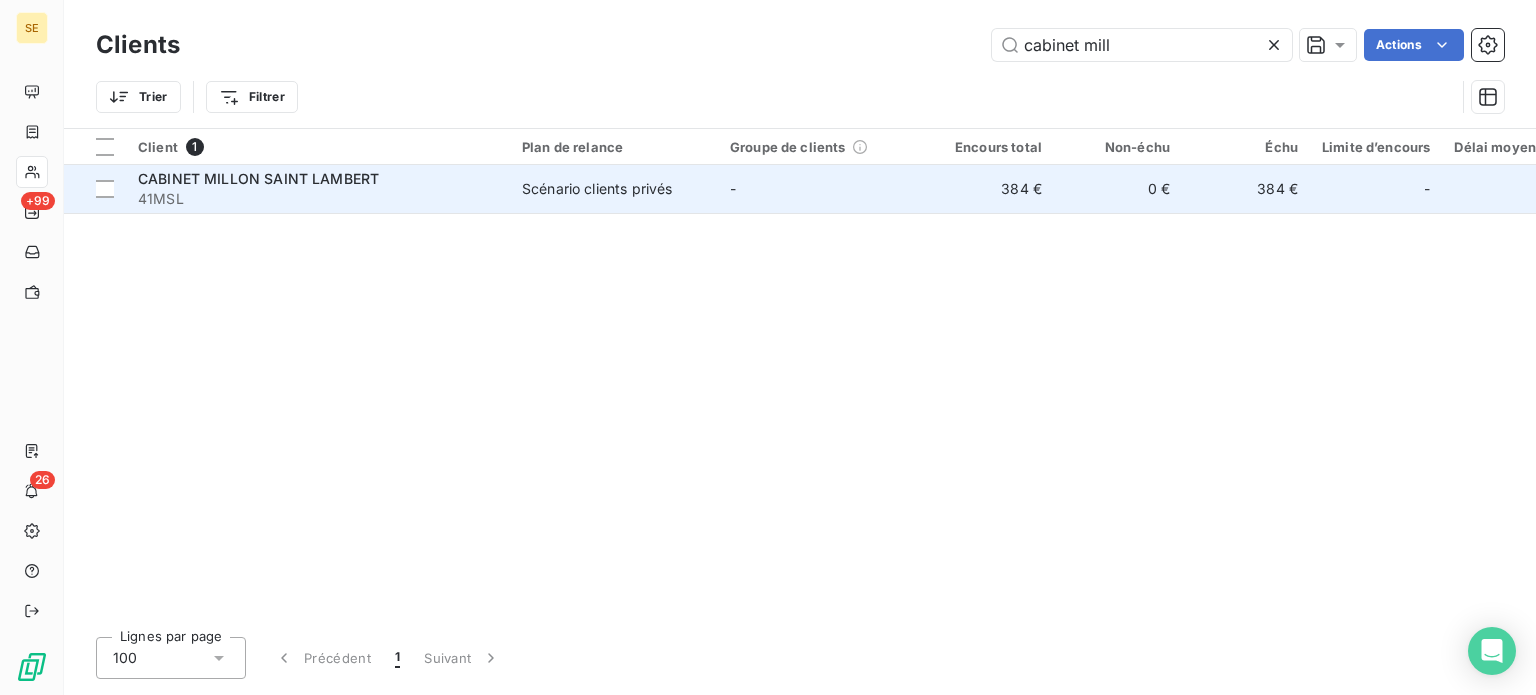 type on "cabinet mill" 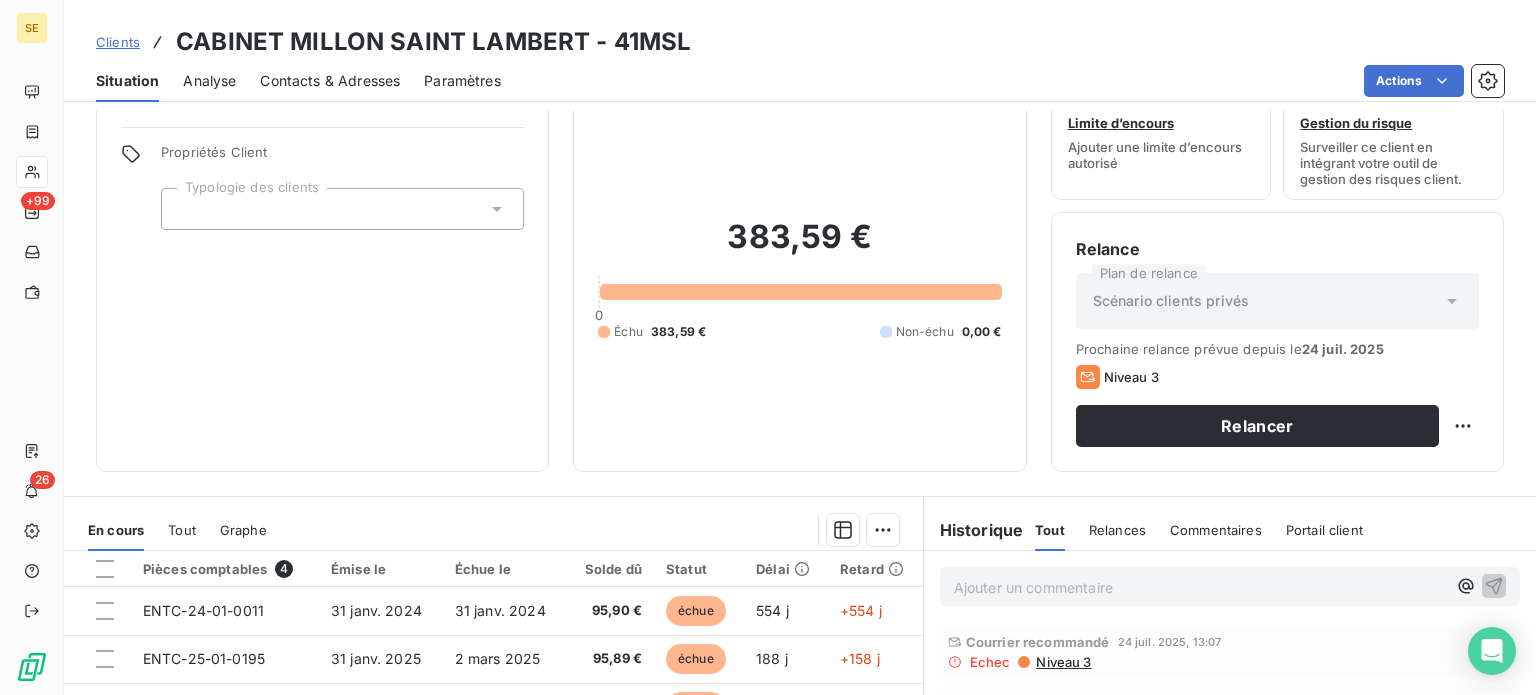 scroll, scrollTop: 0, scrollLeft: 0, axis: both 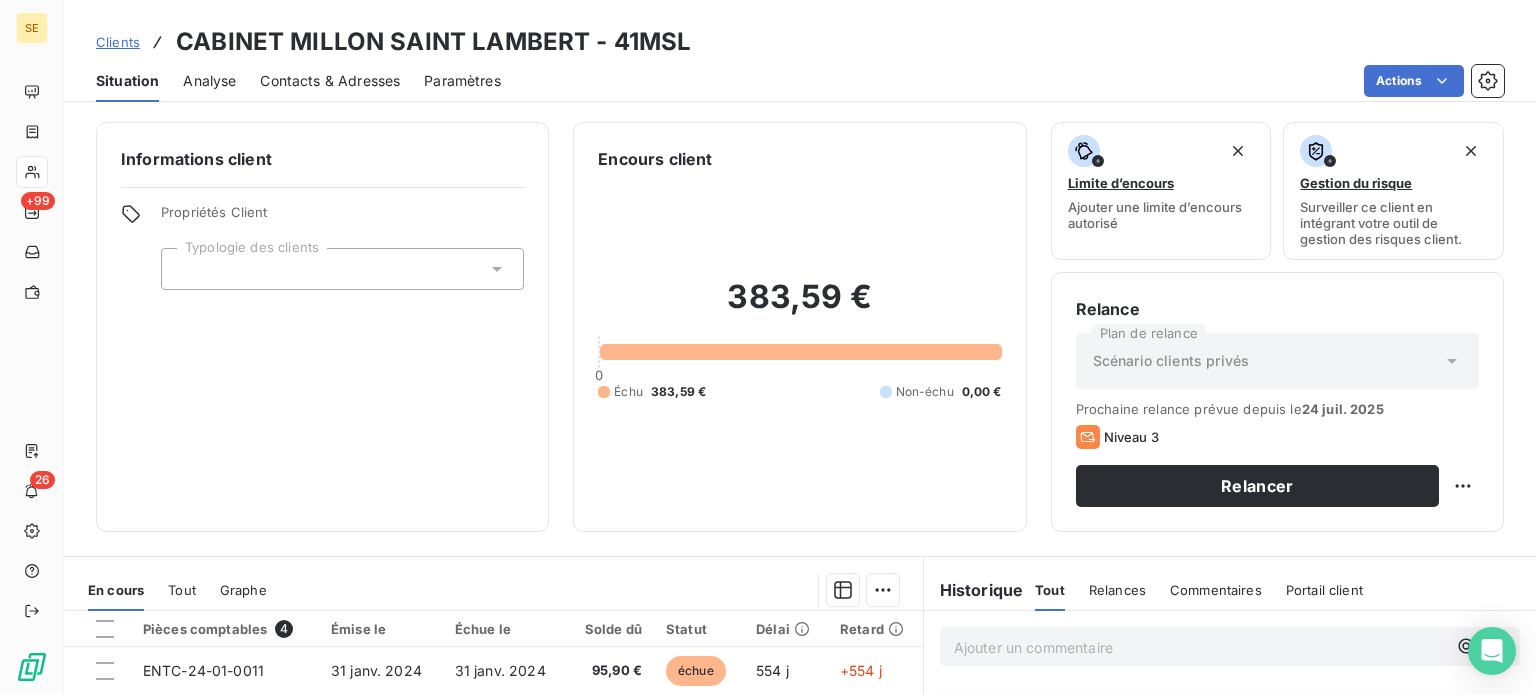 click on "Contacts & Adresses" at bounding box center [330, 81] 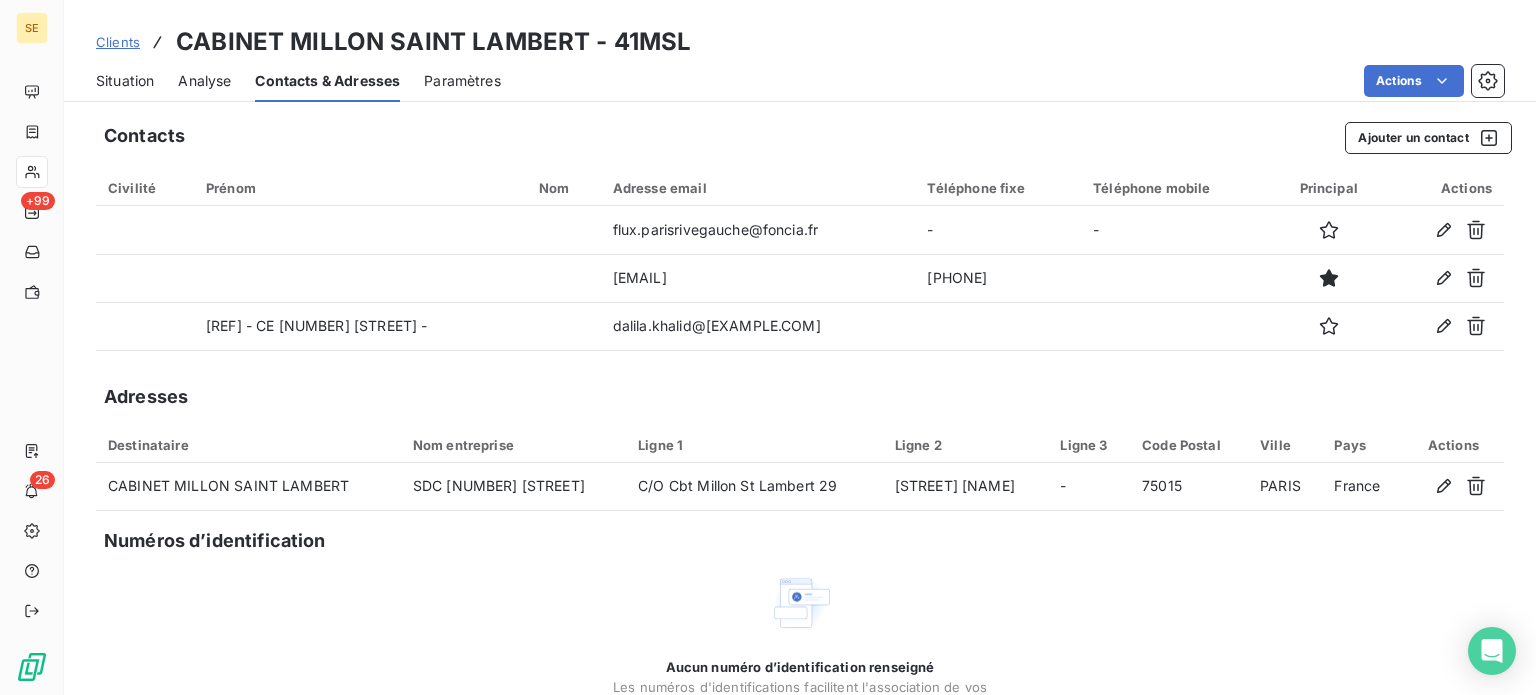 click on "Clients" at bounding box center [118, 42] 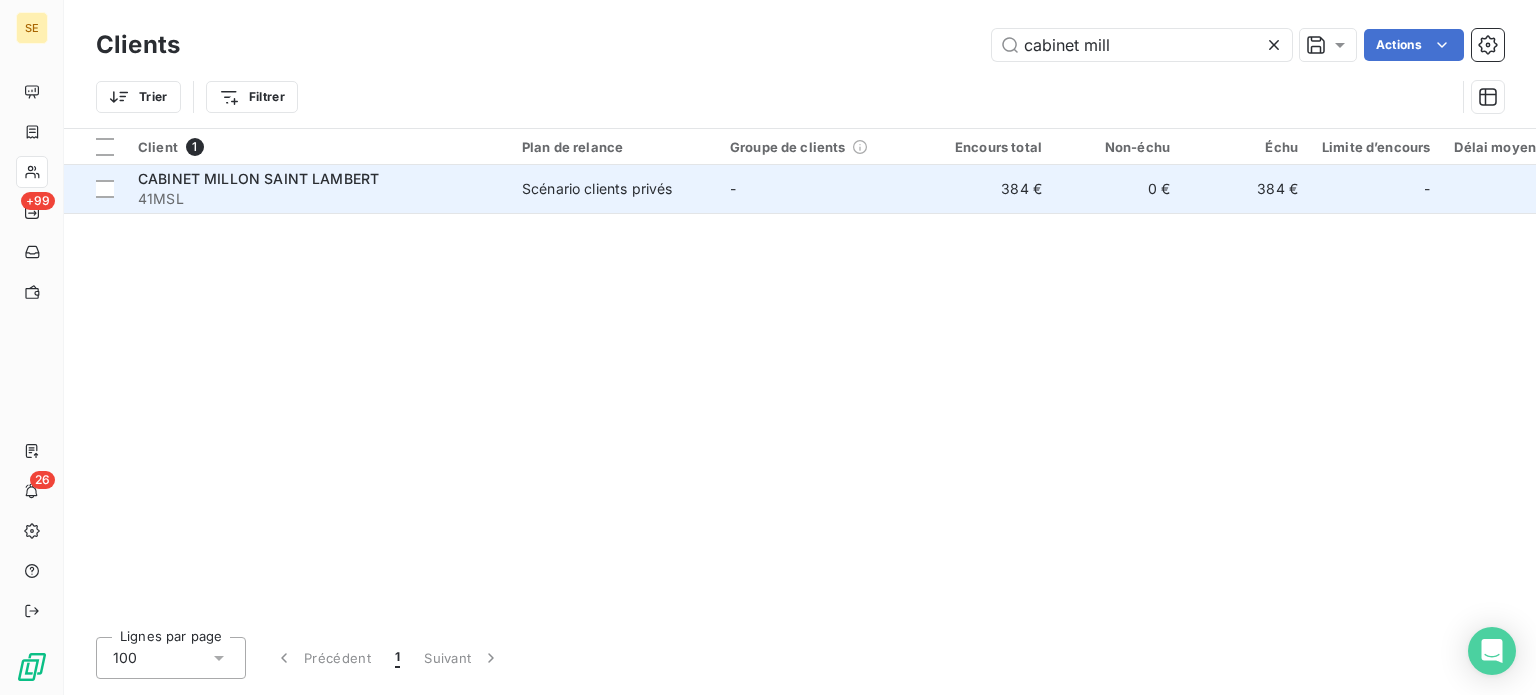 click on "41MSL" at bounding box center (318, 199) 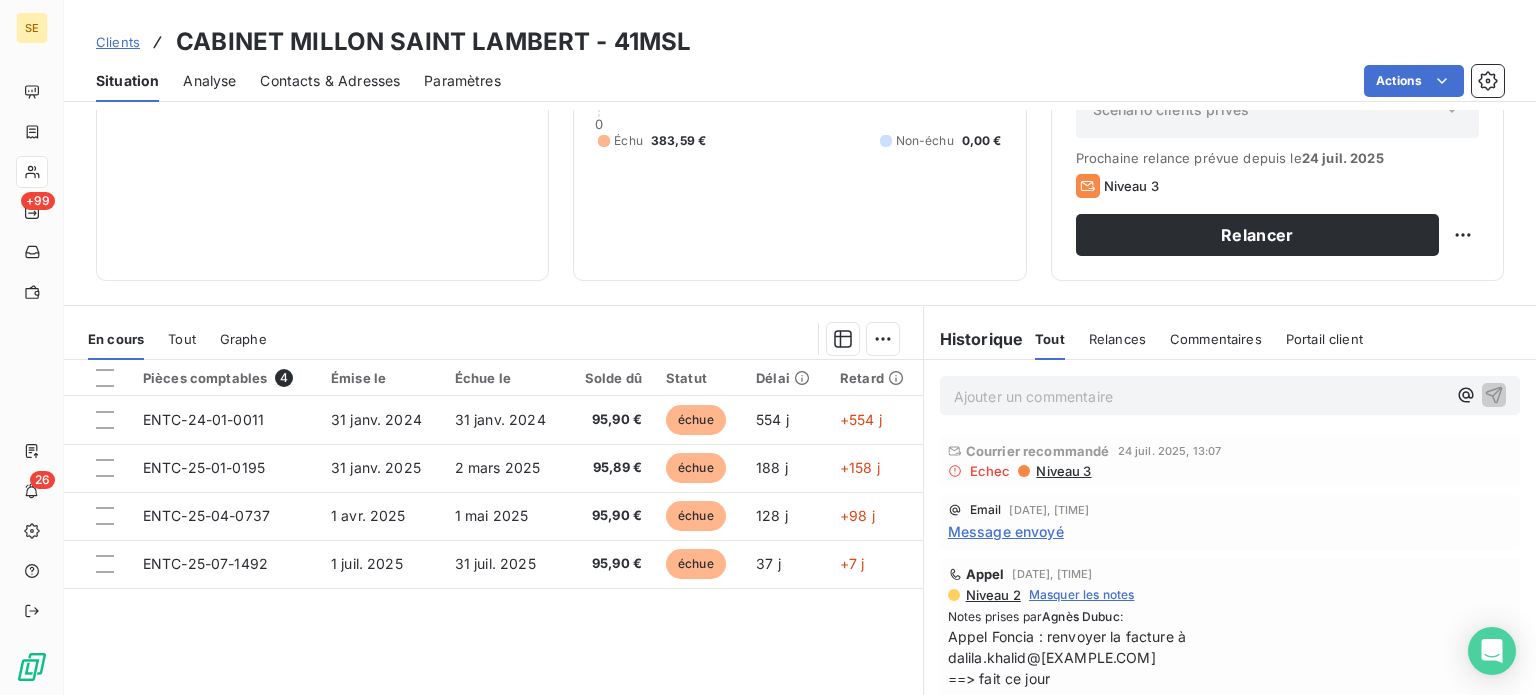scroll, scrollTop: 360, scrollLeft: 0, axis: vertical 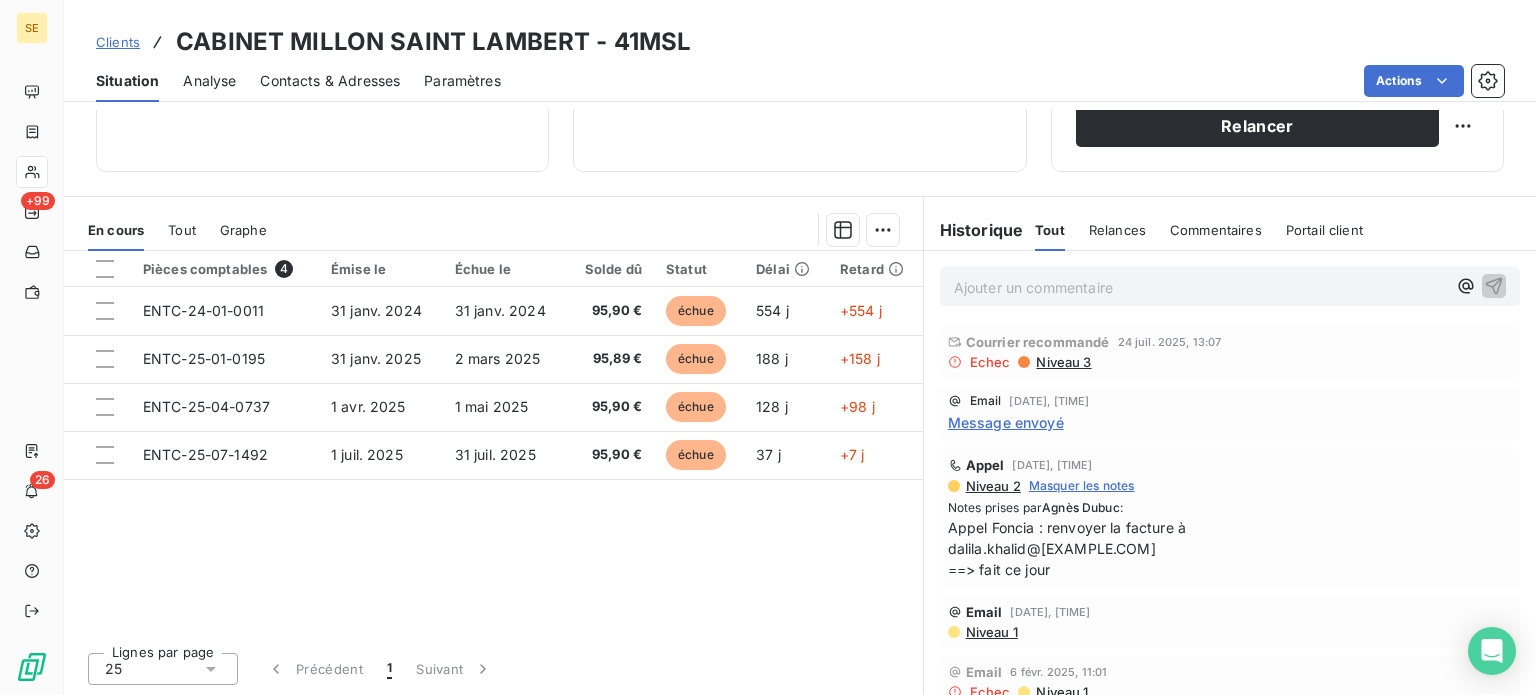 click on "Contacts & Adresses" at bounding box center [330, 81] 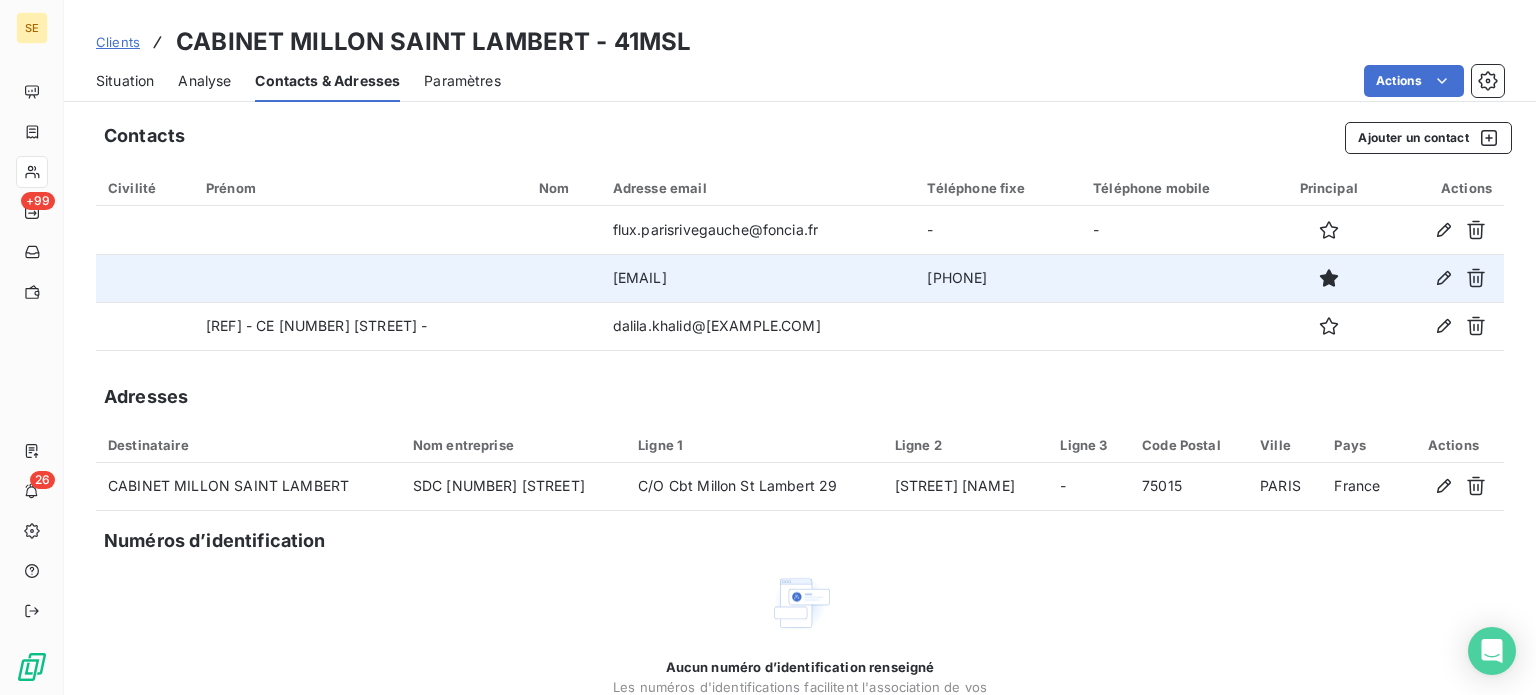 drag, startPoint x: 628, startPoint y: 275, endPoint x: 741, endPoint y: 270, distance: 113.110565 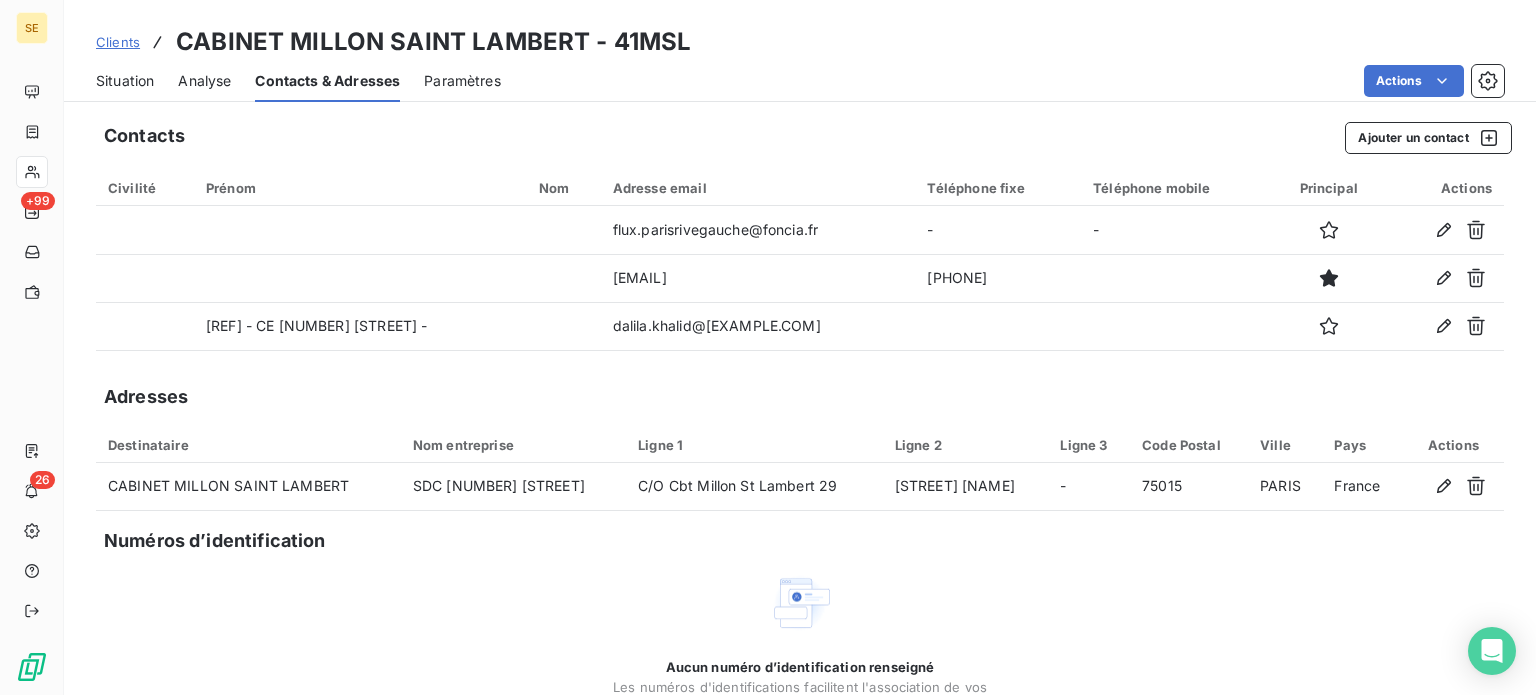 click on "Situation" at bounding box center (125, 81) 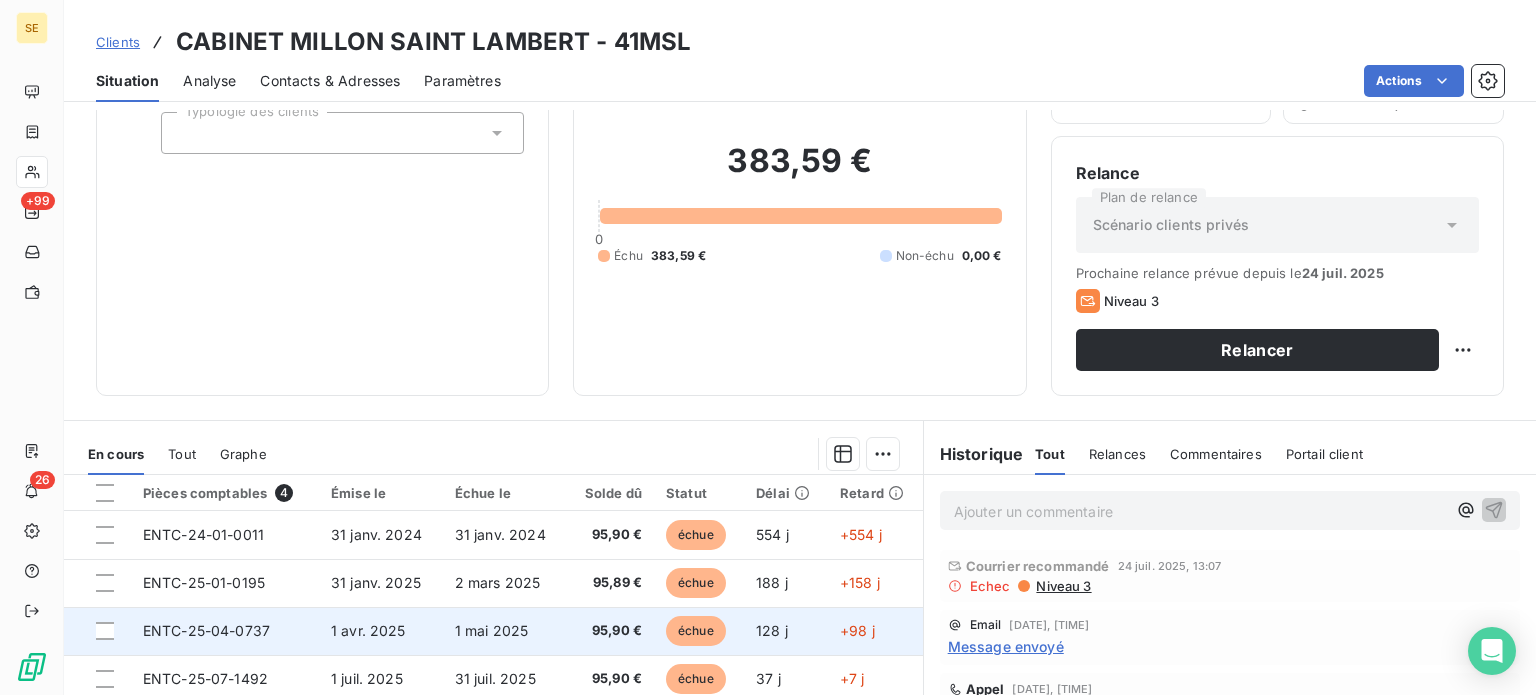 scroll, scrollTop: 360, scrollLeft: 0, axis: vertical 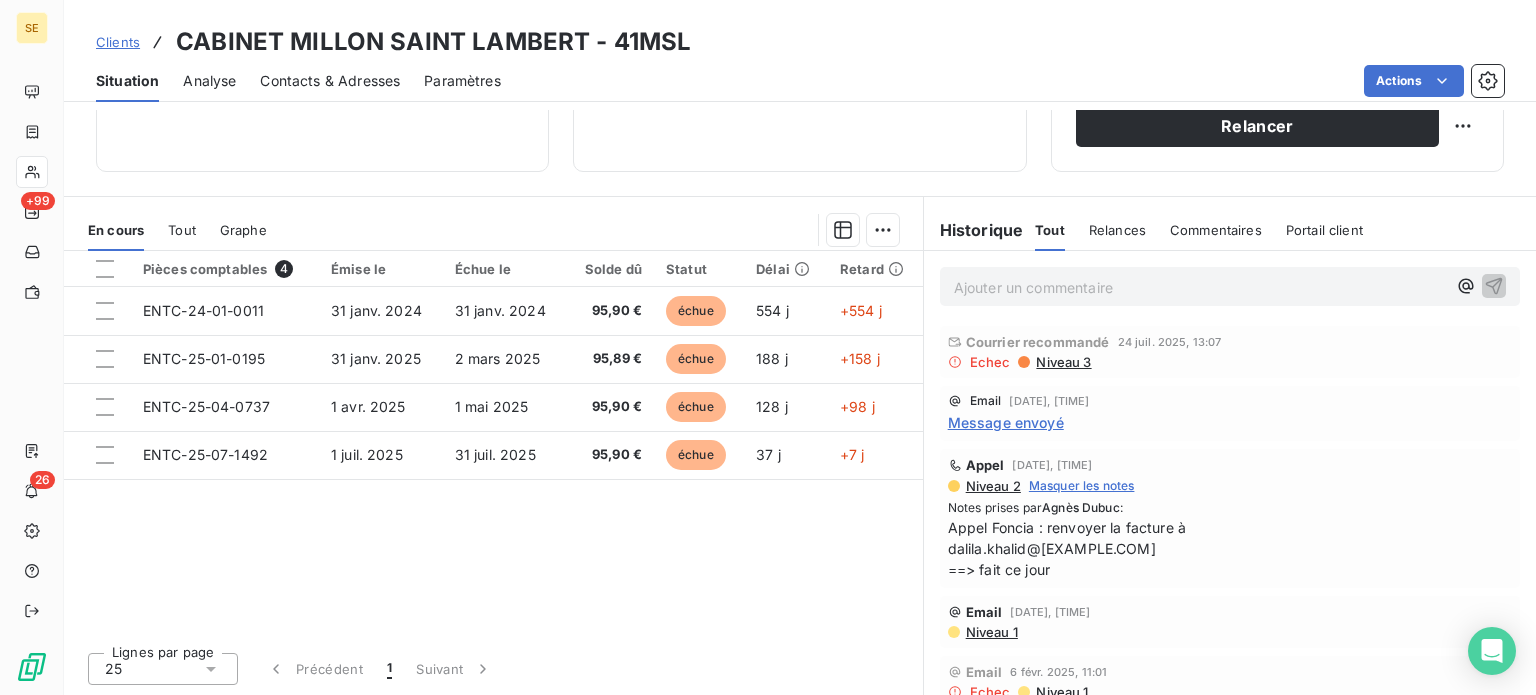 click on "Contacts & Adresses" at bounding box center (330, 81) 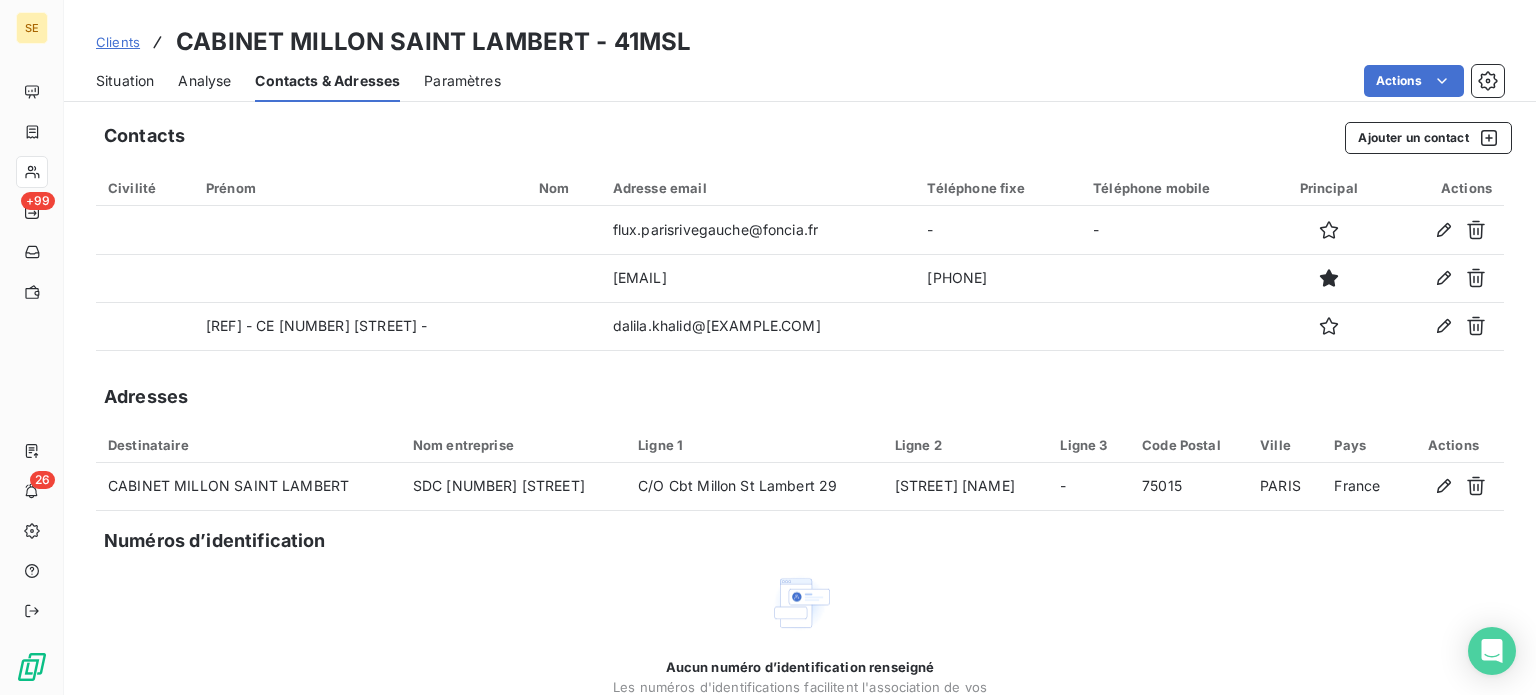click on "Situation" at bounding box center (125, 81) 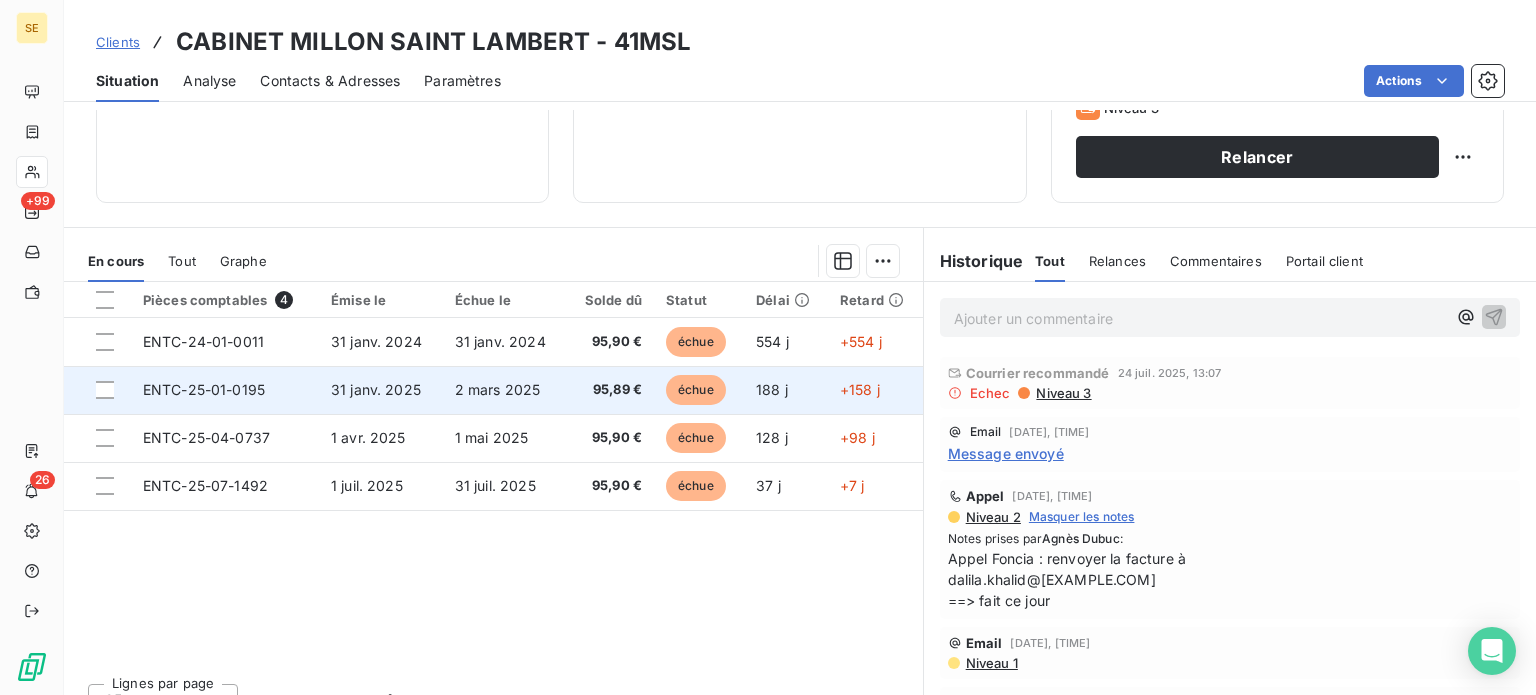 scroll, scrollTop: 360, scrollLeft: 0, axis: vertical 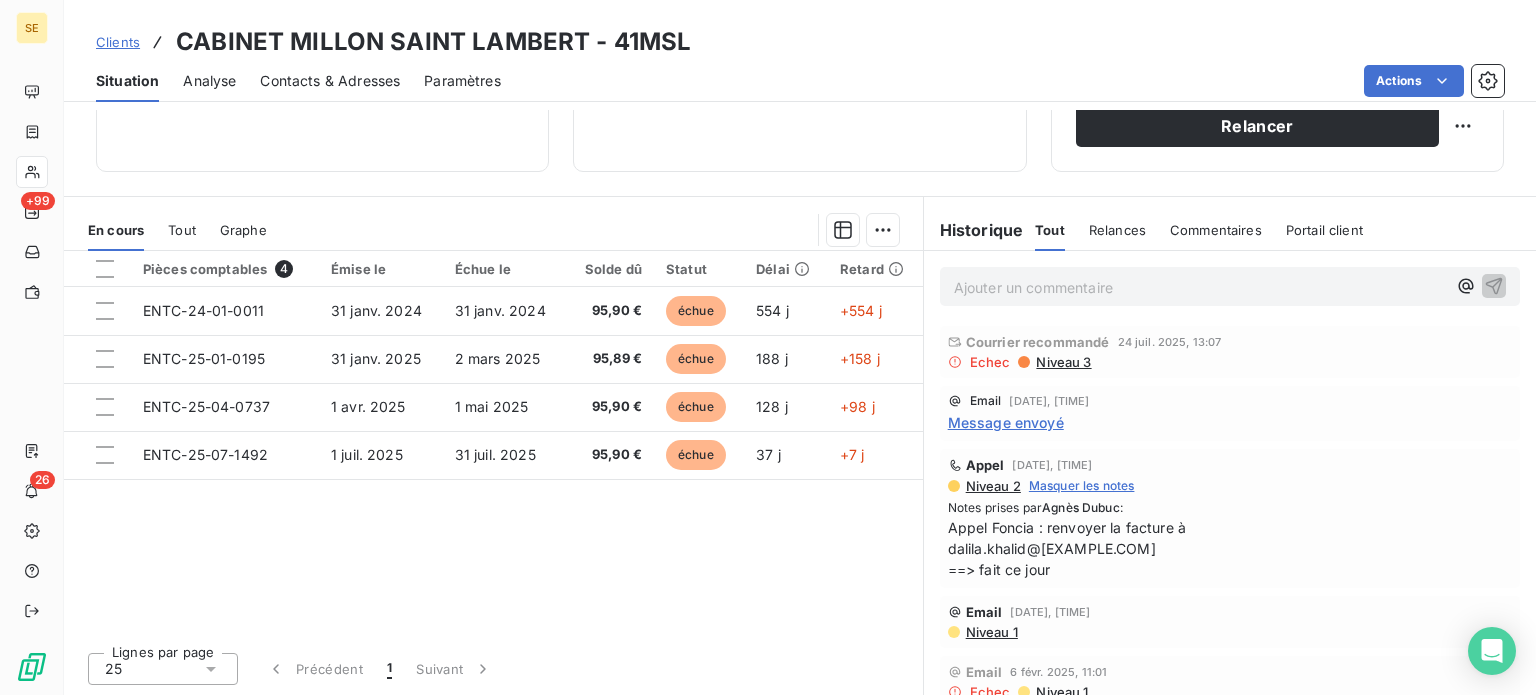 click on "Contacts & Adresses" at bounding box center (330, 81) 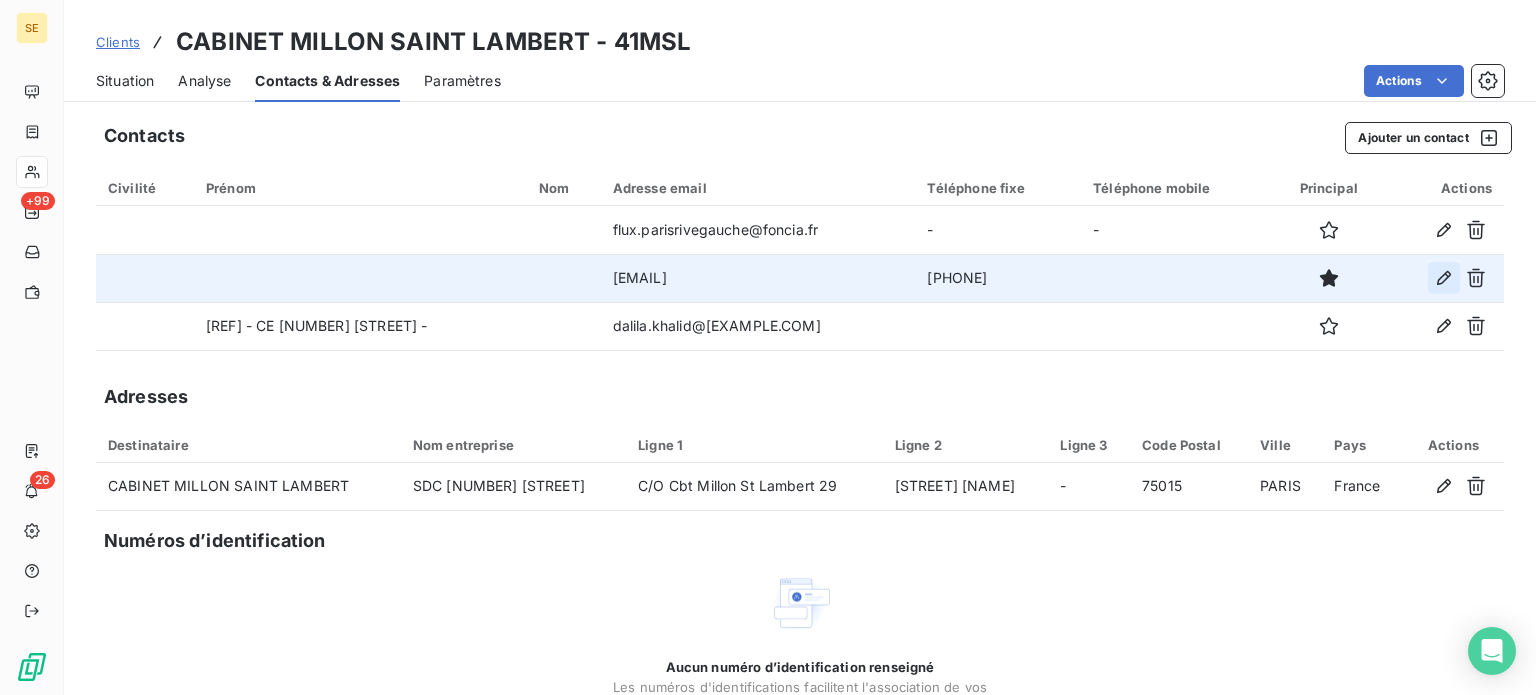 click at bounding box center [1444, 278] 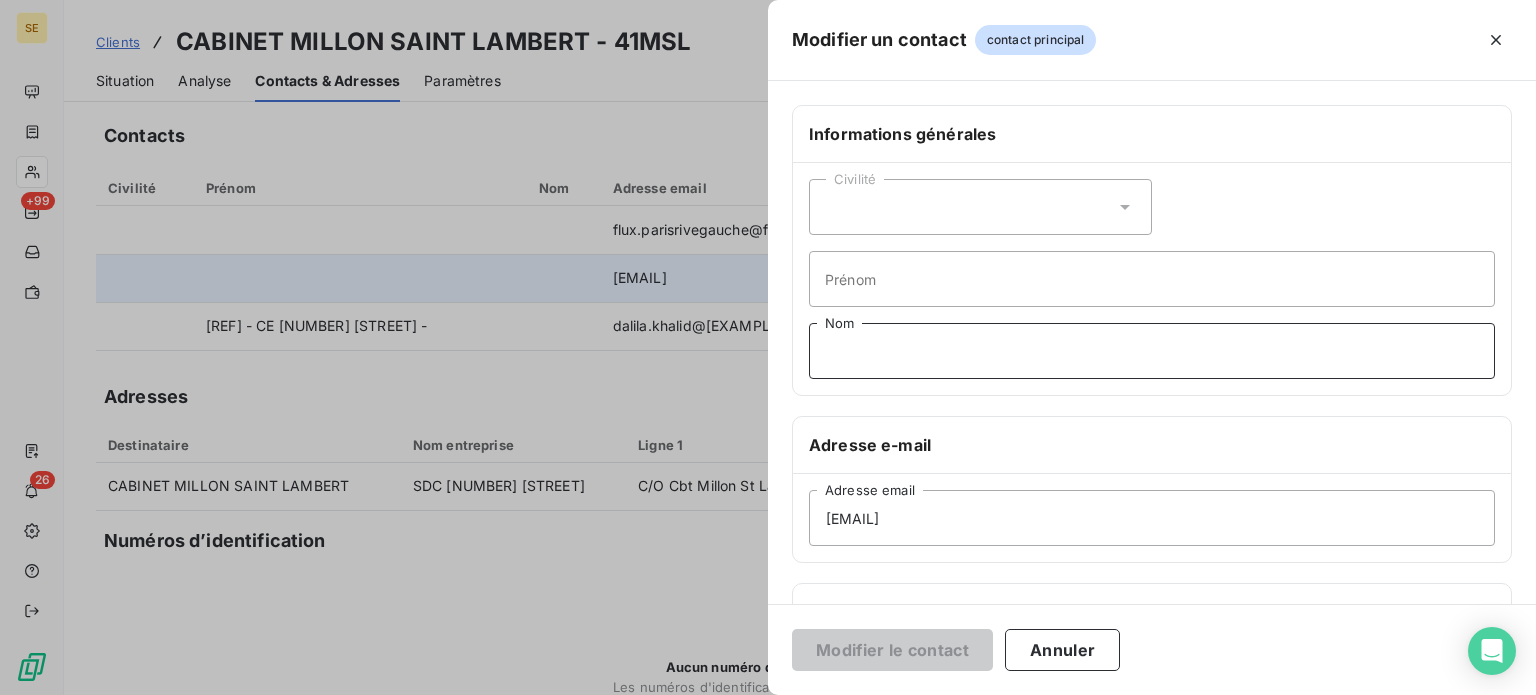click on "Nom" at bounding box center [1152, 351] 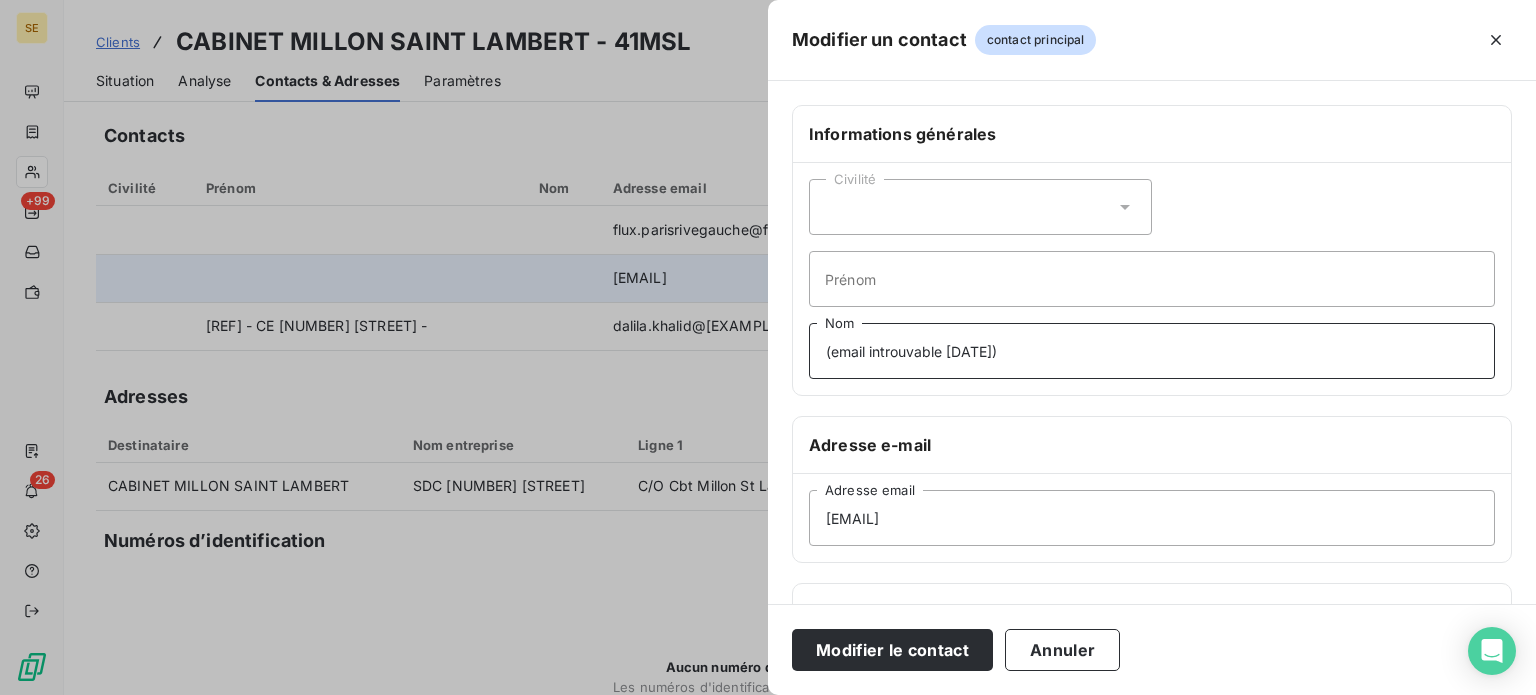 type on "(email introuvable [DATE])" 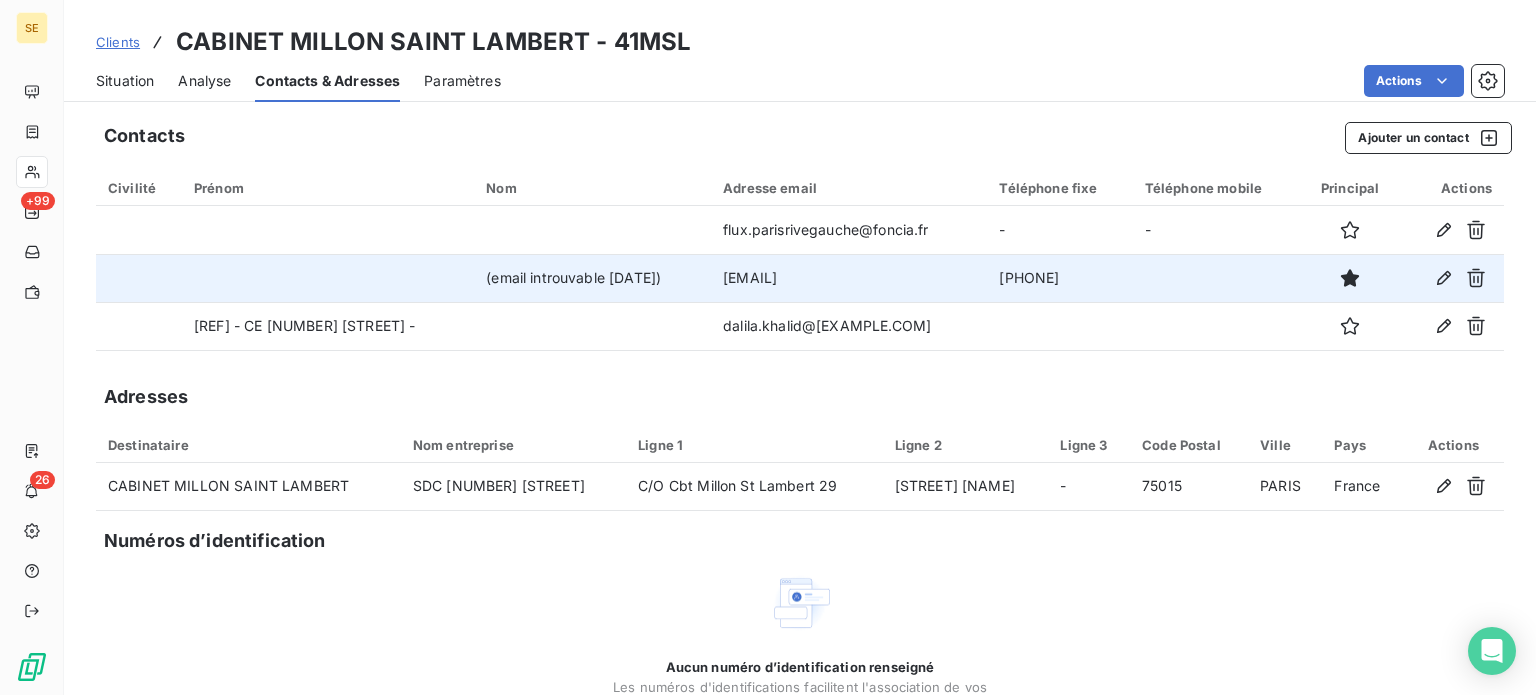 click on "Clients [COMPANY] [CITY] [ID]" at bounding box center (800, 42) 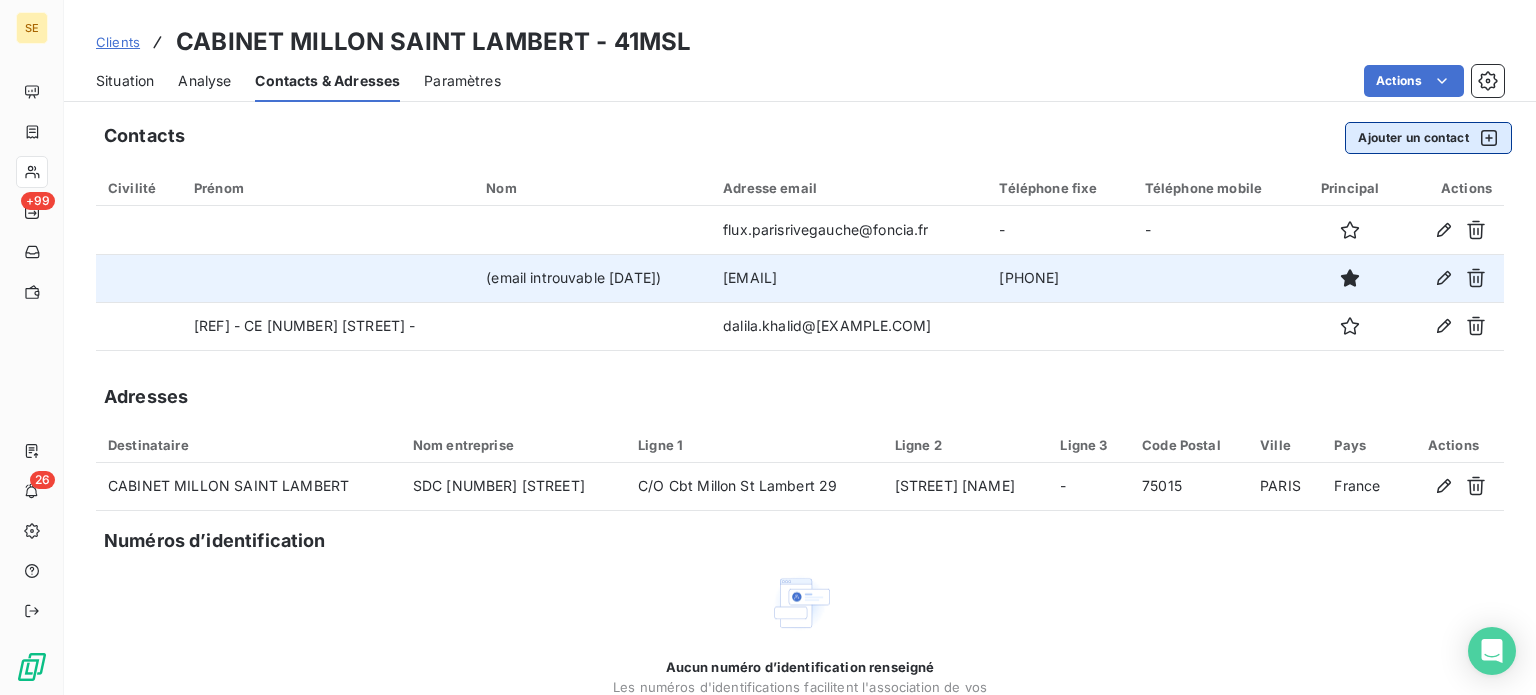 click on "Ajouter un contact" at bounding box center [1428, 138] 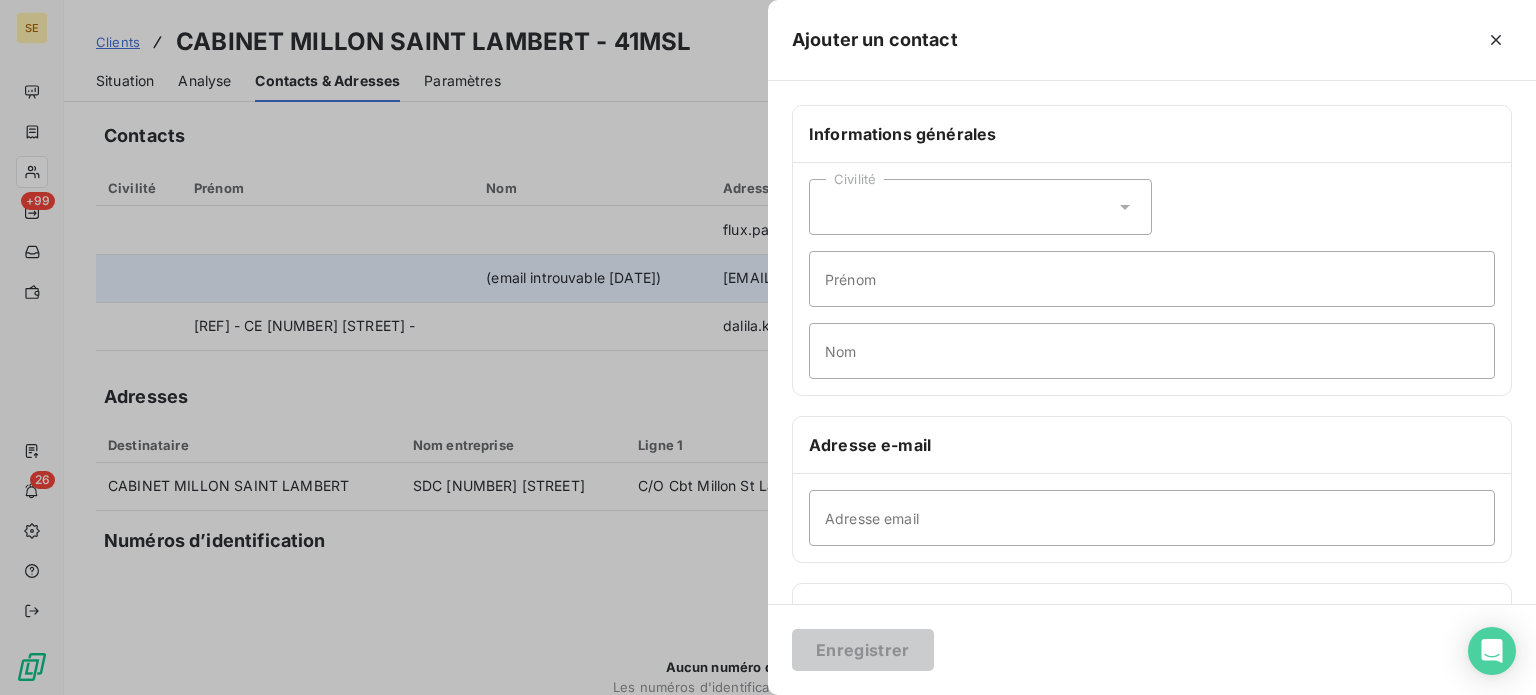 click 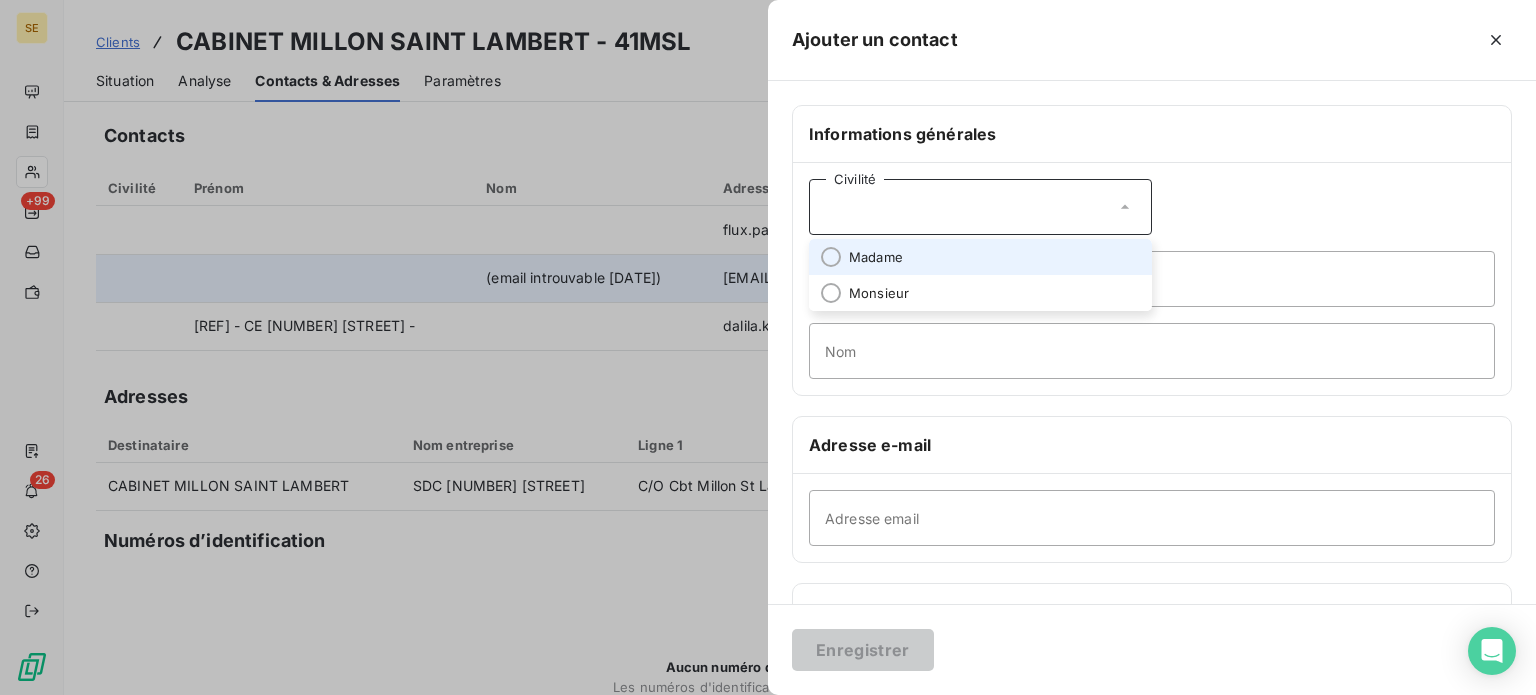 click on "Madame" at bounding box center [876, 257] 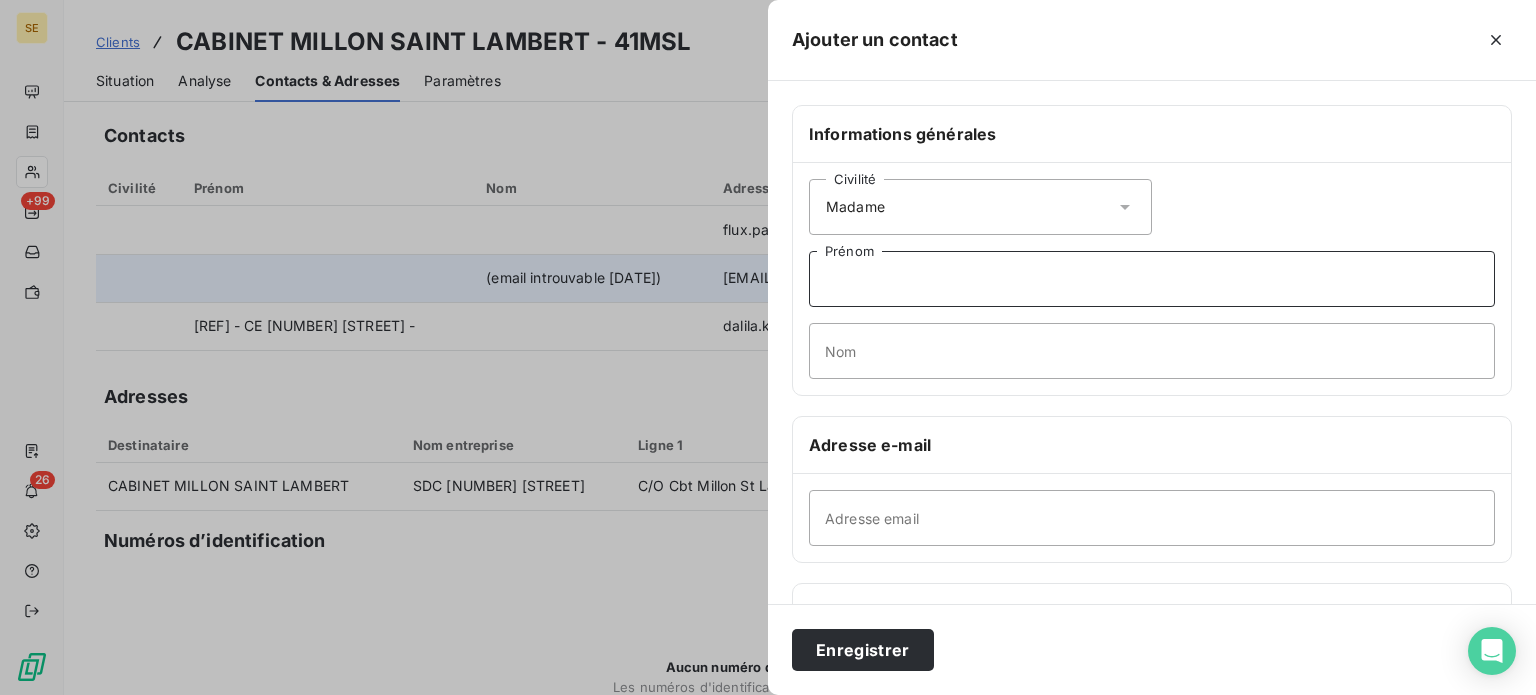 click on "Prénom" at bounding box center [1152, 279] 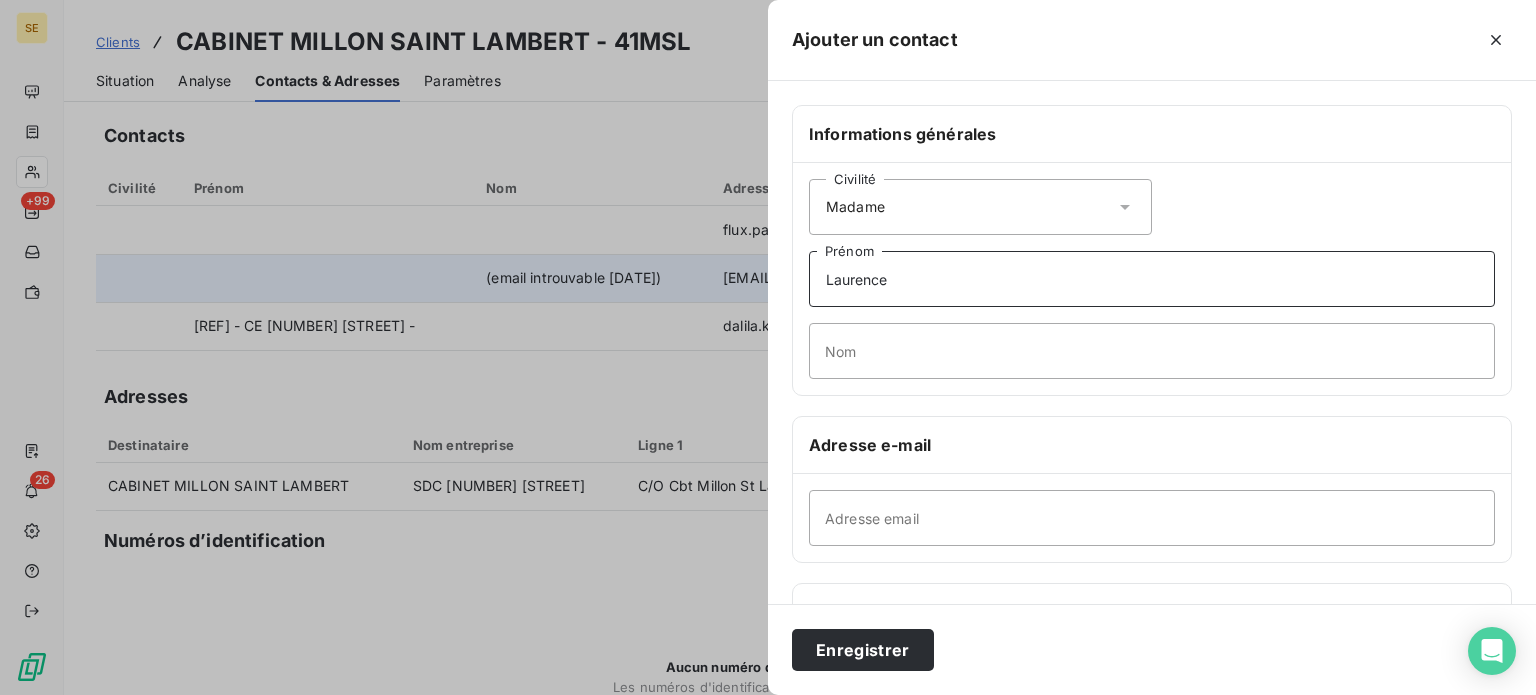 type on "Laurence" 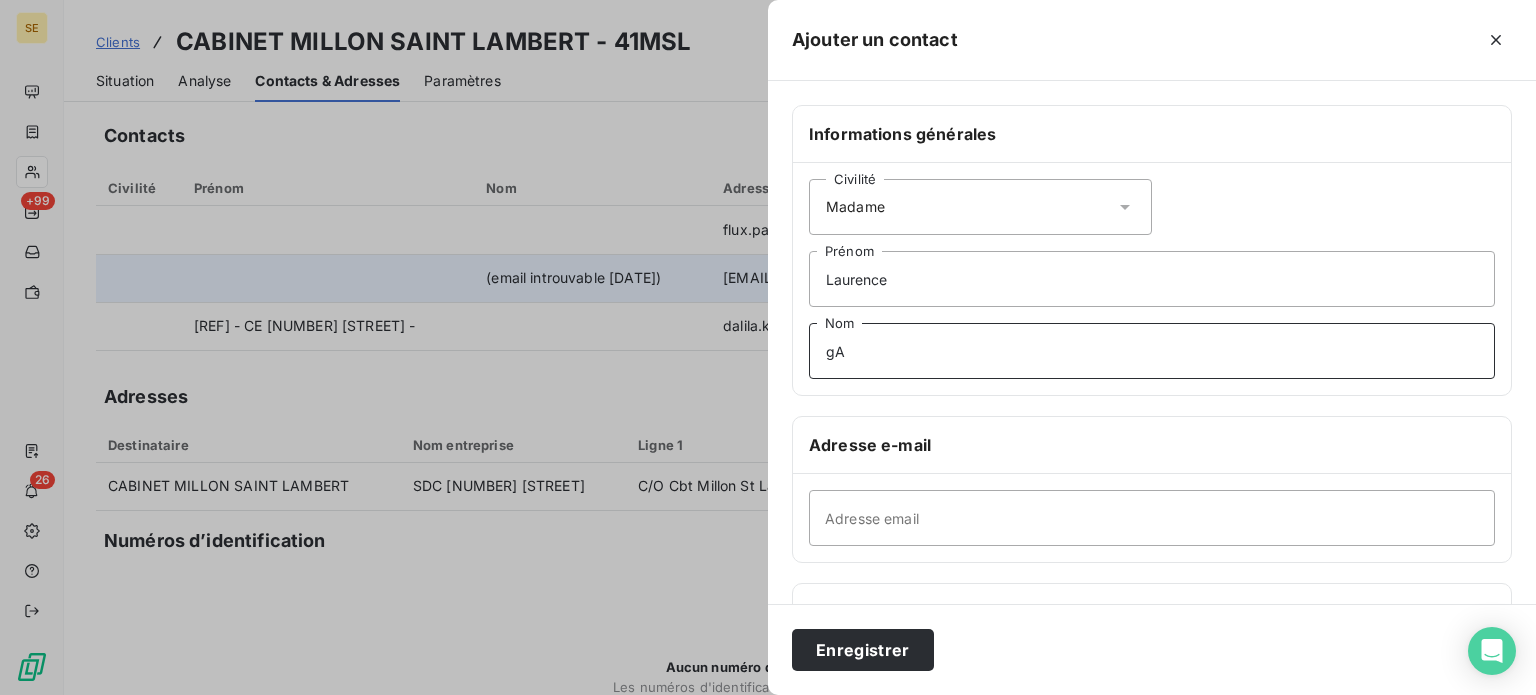 type on "g" 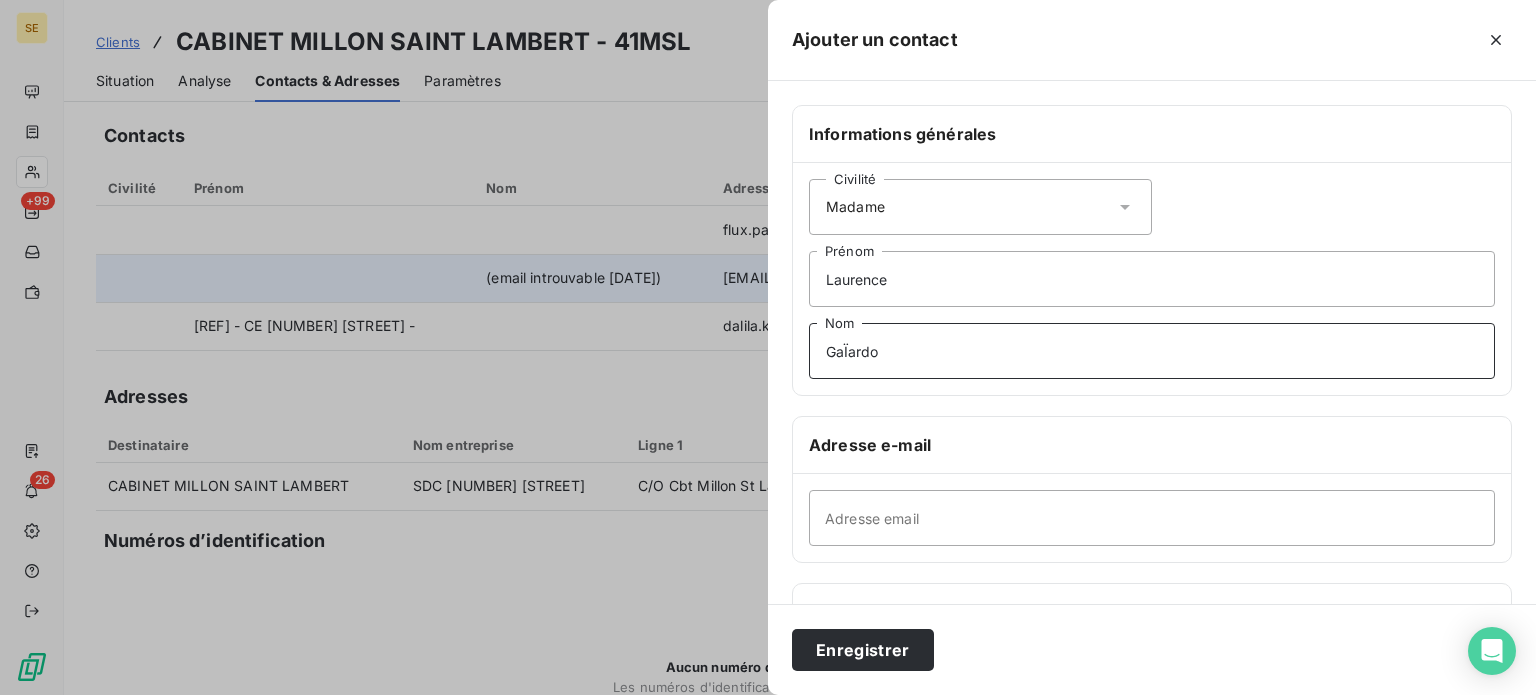 type on "GaÏardo" 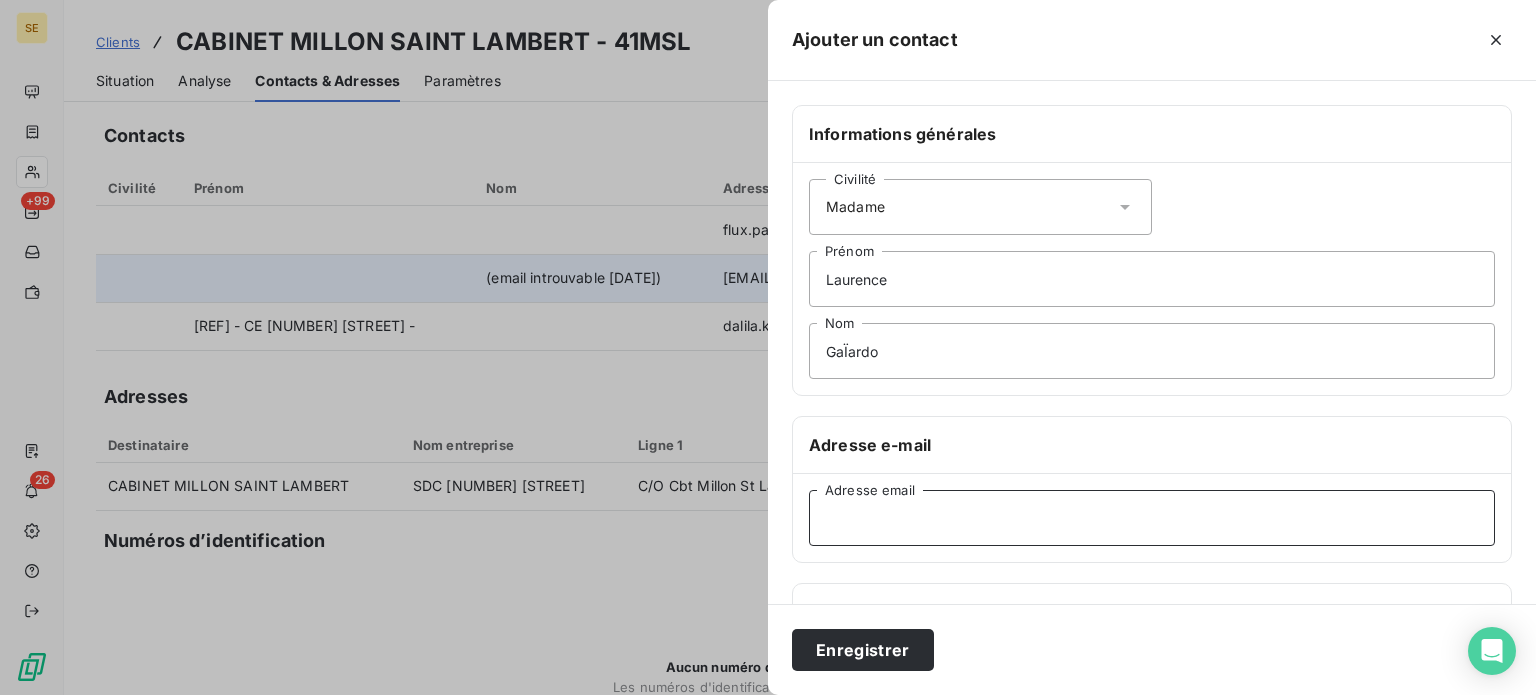 click on "Adresse email" at bounding box center [1152, 518] 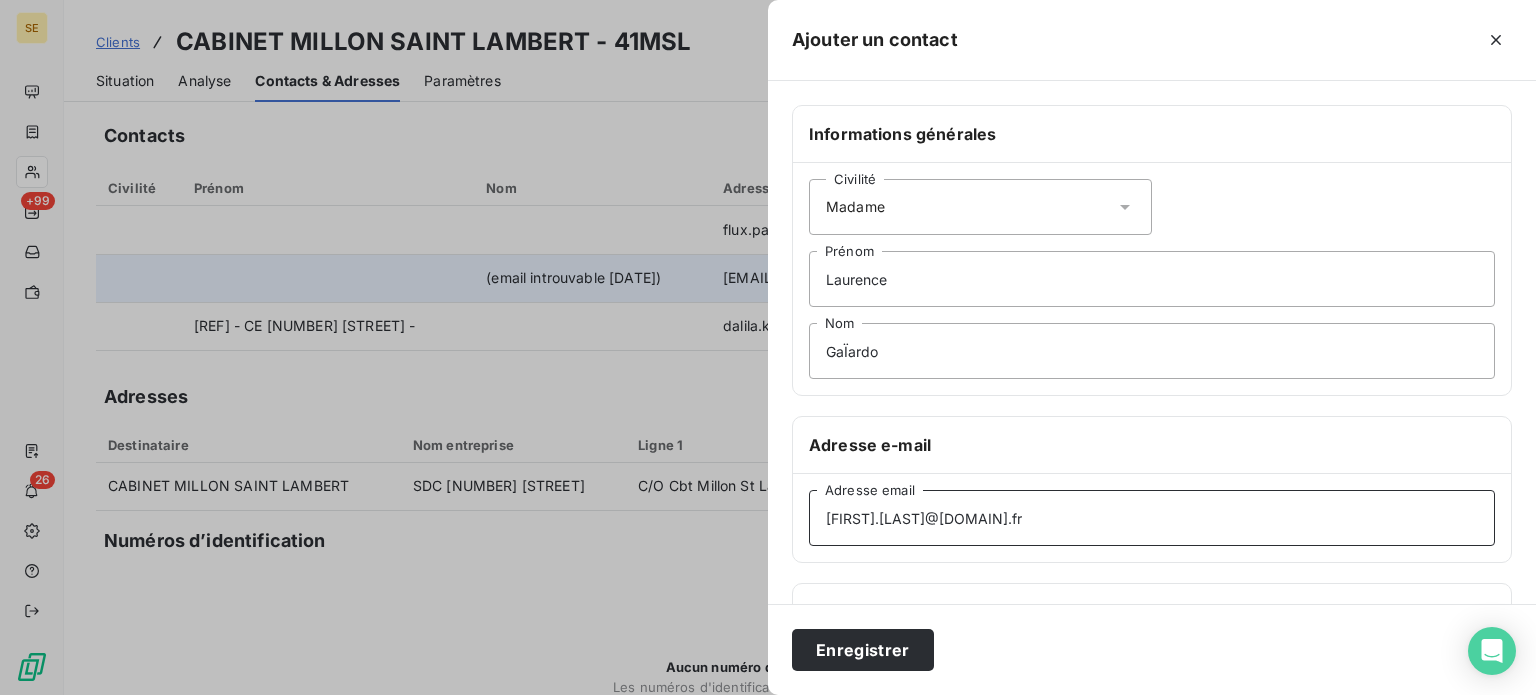 type on "[FIRST].[LAST]@[DOMAIN].fr" 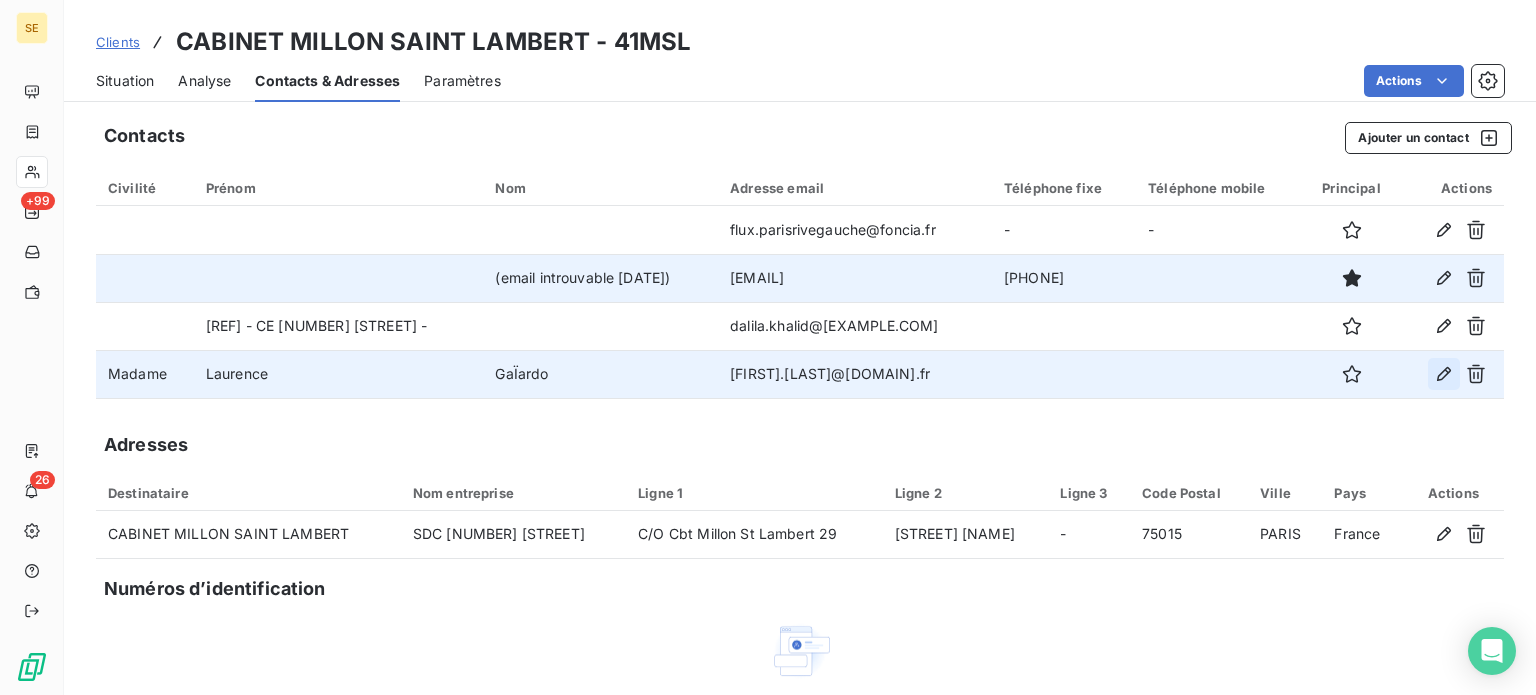 click 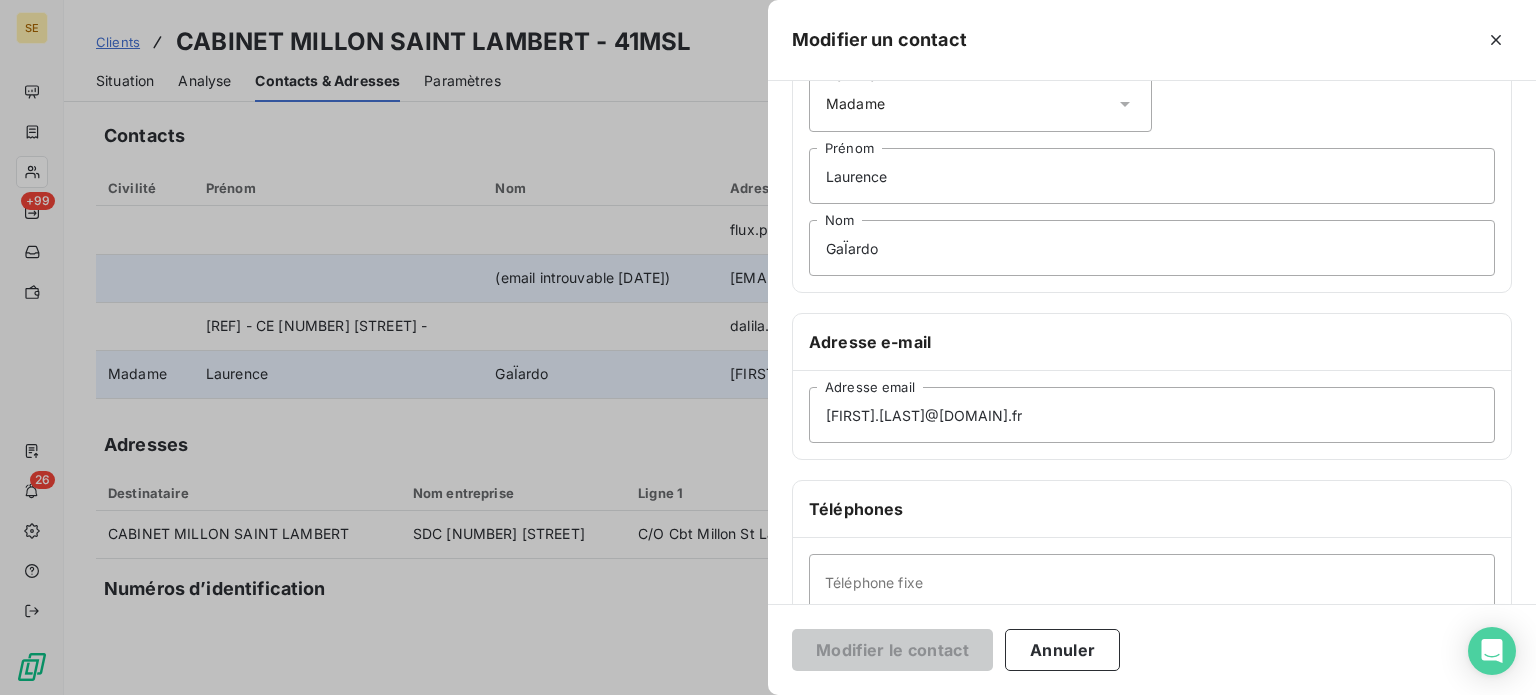 scroll, scrollTop: 200, scrollLeft: 0, axis: vertical 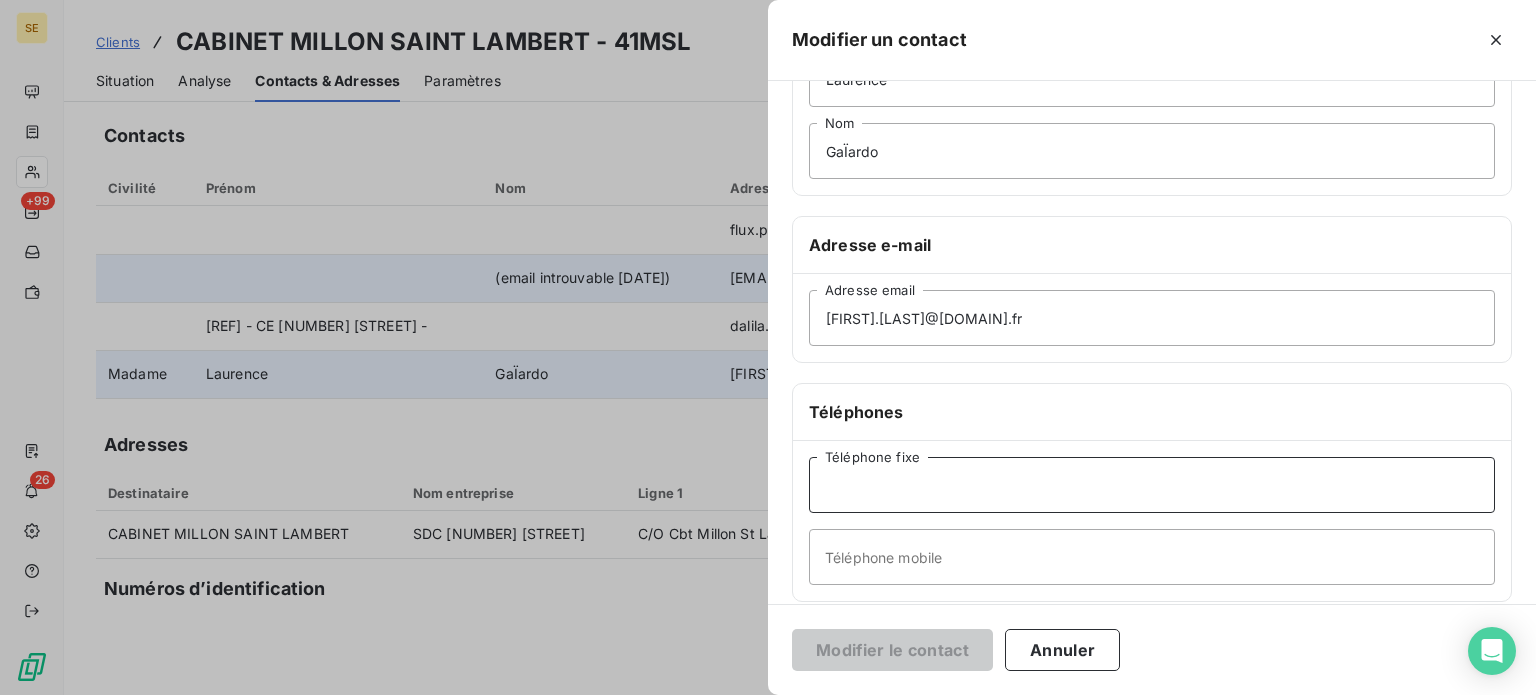click on "Téléphone fixe" at bounding box center (1152, 485) 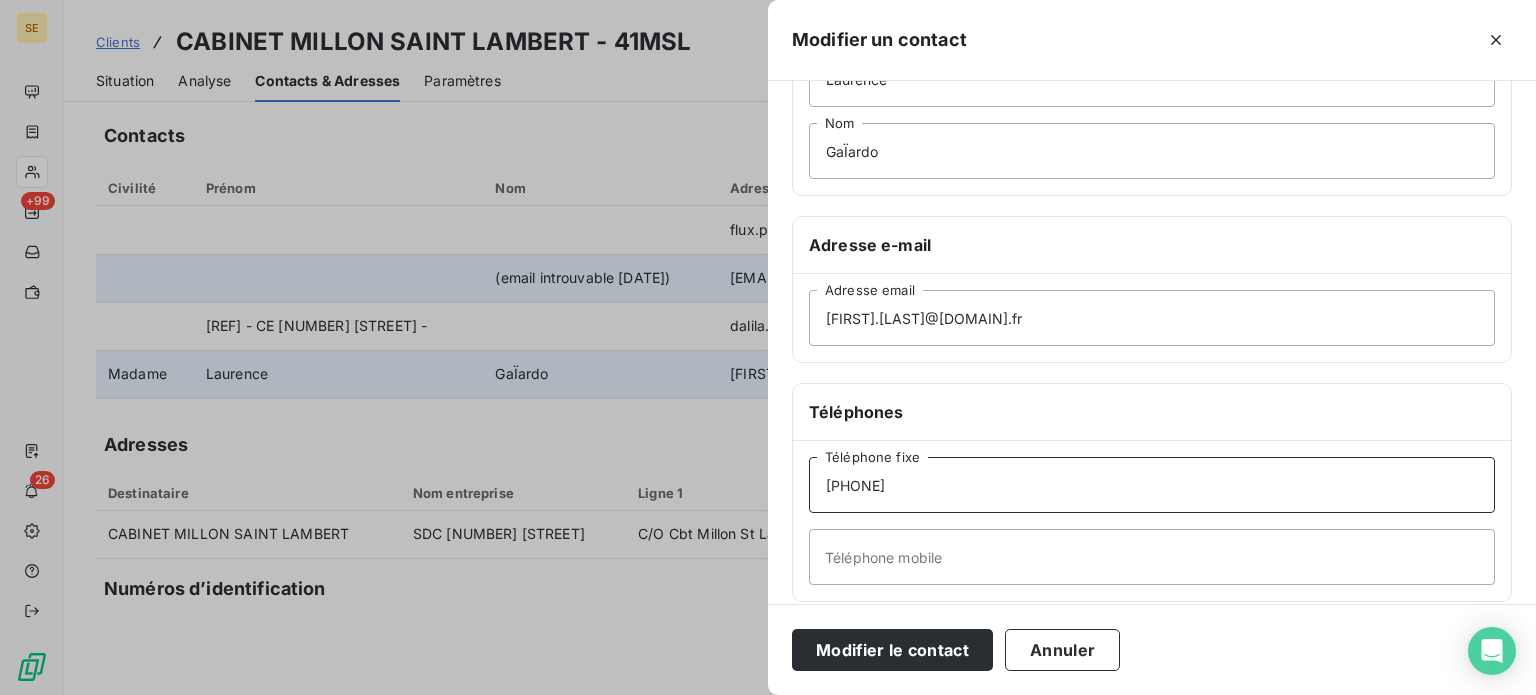 type on "[PHONE]" 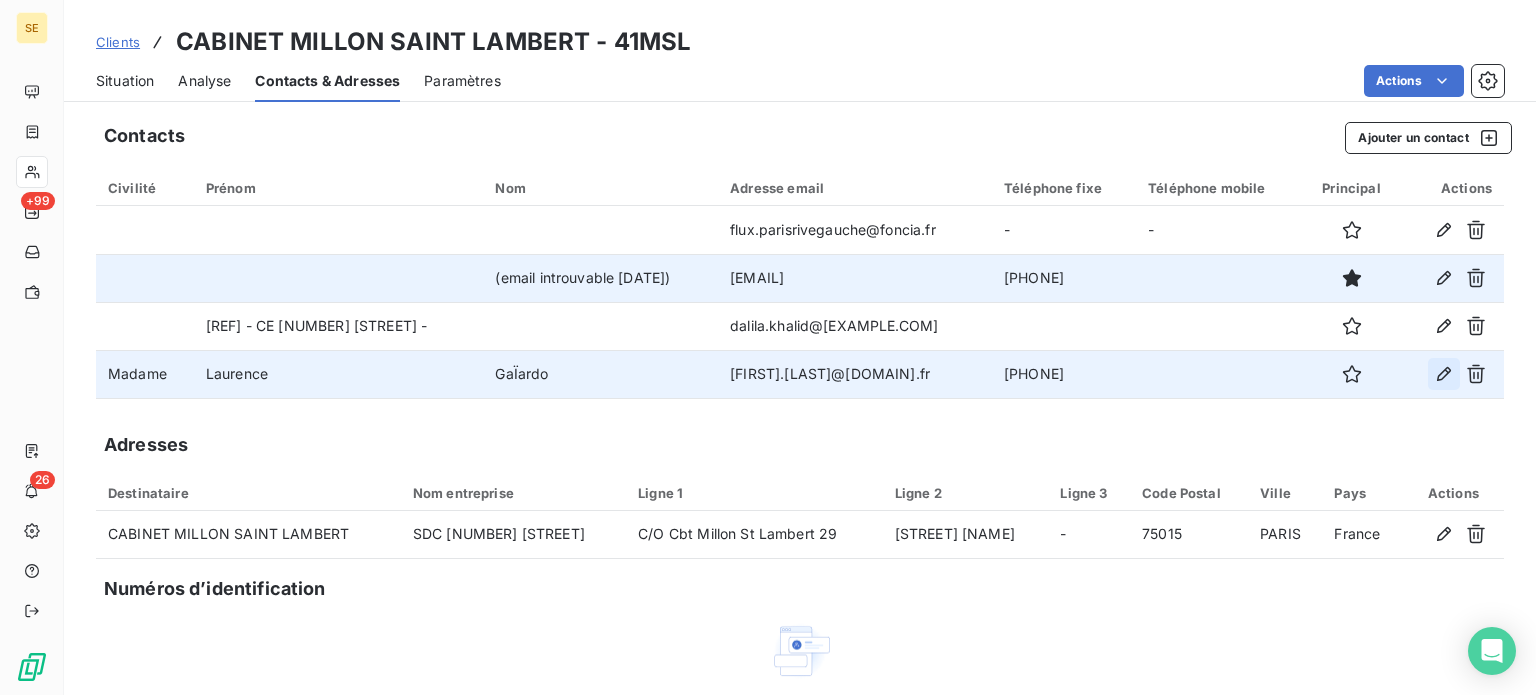 click 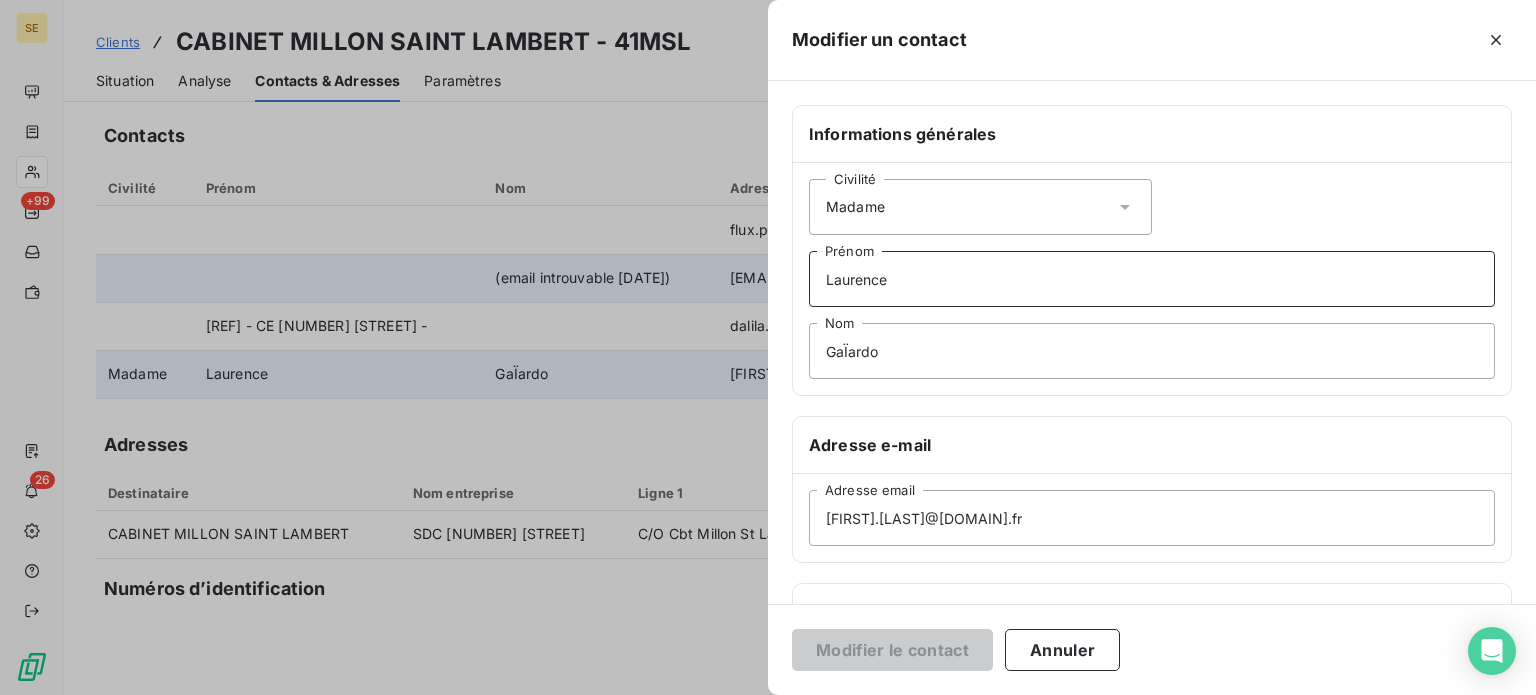 click on "Laurence" at bounding box center [1152, 279] 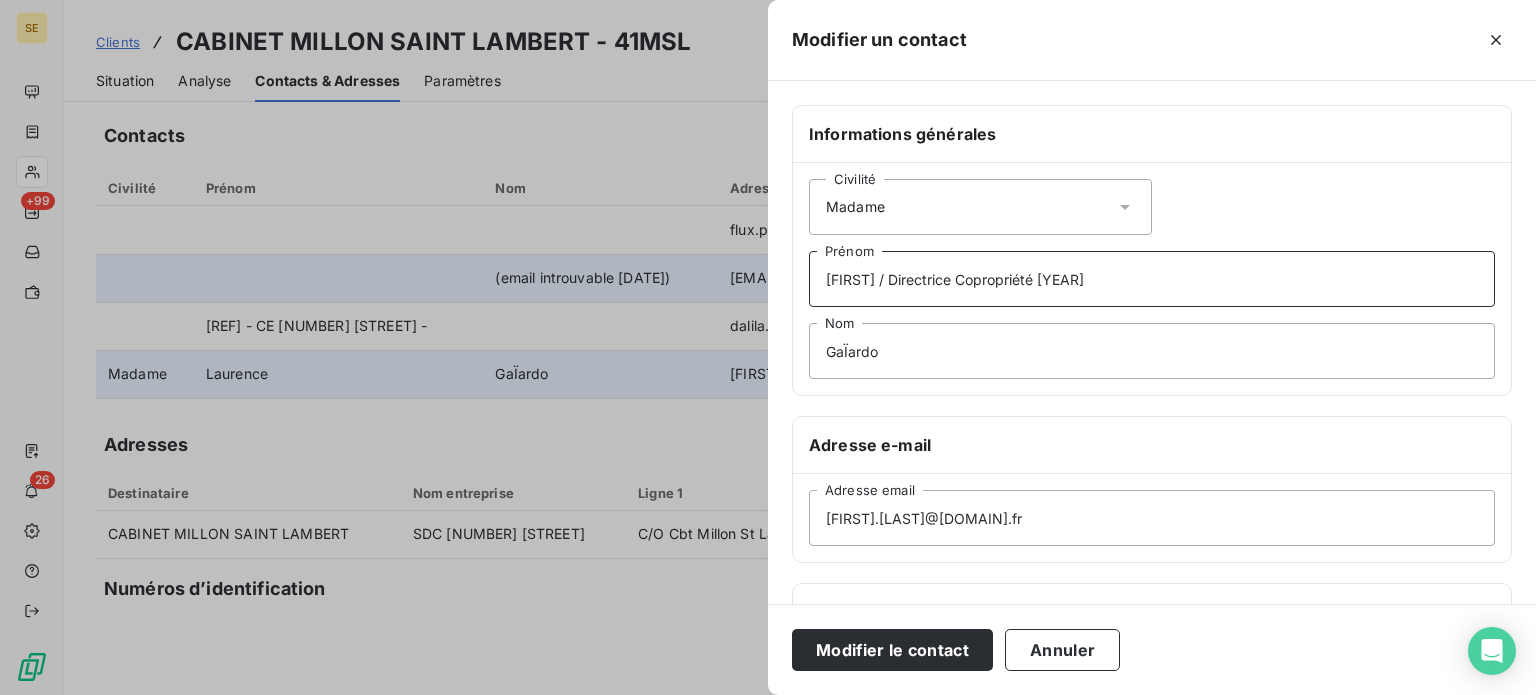 type on "[FIRST] / Directrice Copropriété [YEAR]" 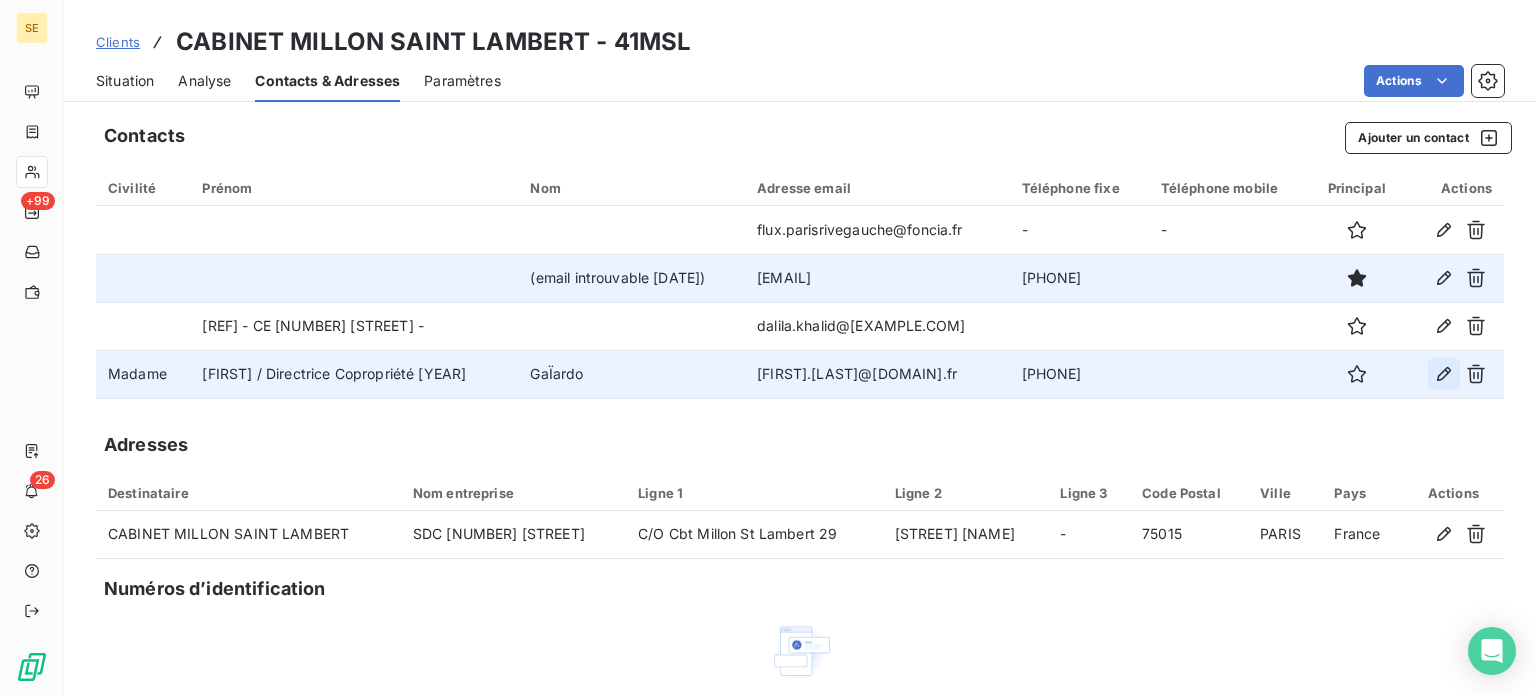 click 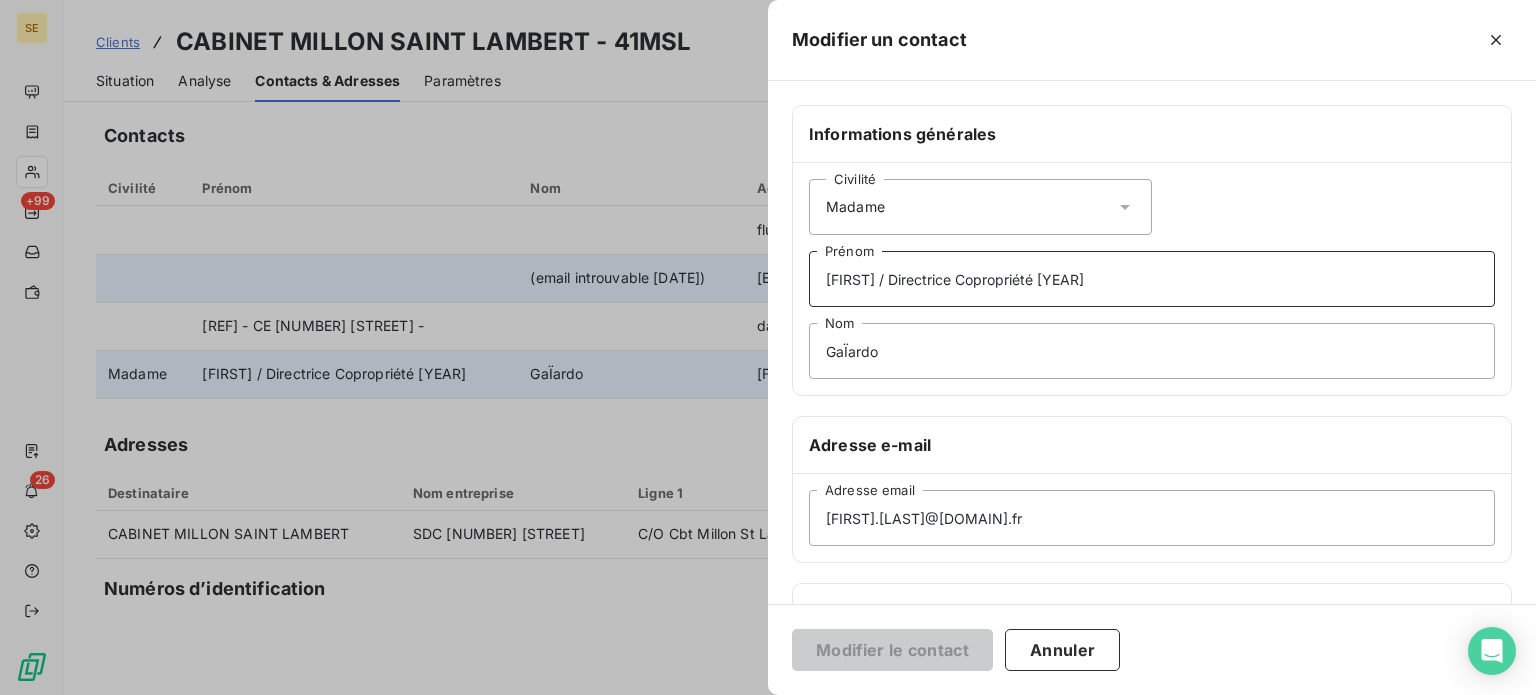 click on "[FIRST] / Directrice Copropriété [YEAR]" at bounding box center [1152, 279] 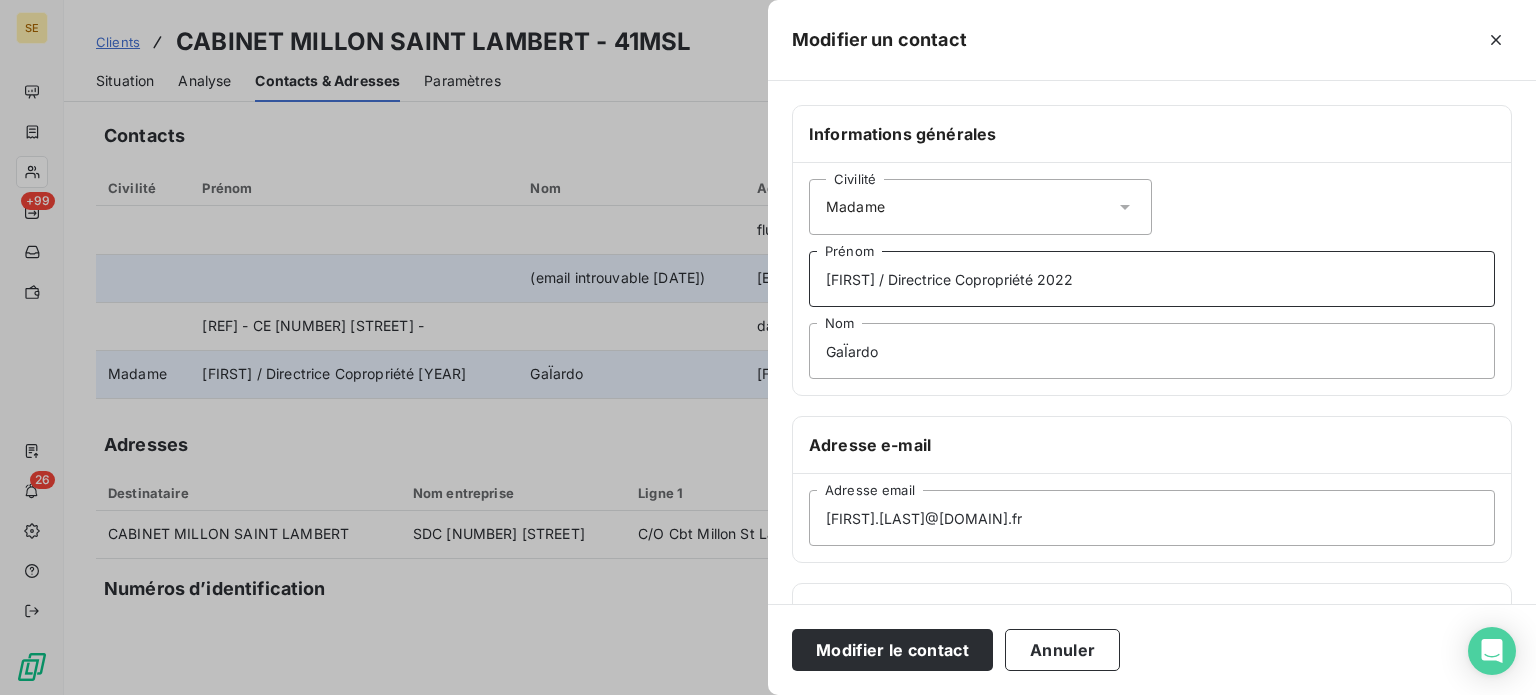 type on "[FIRST] / Directrice Copropriété 2022" 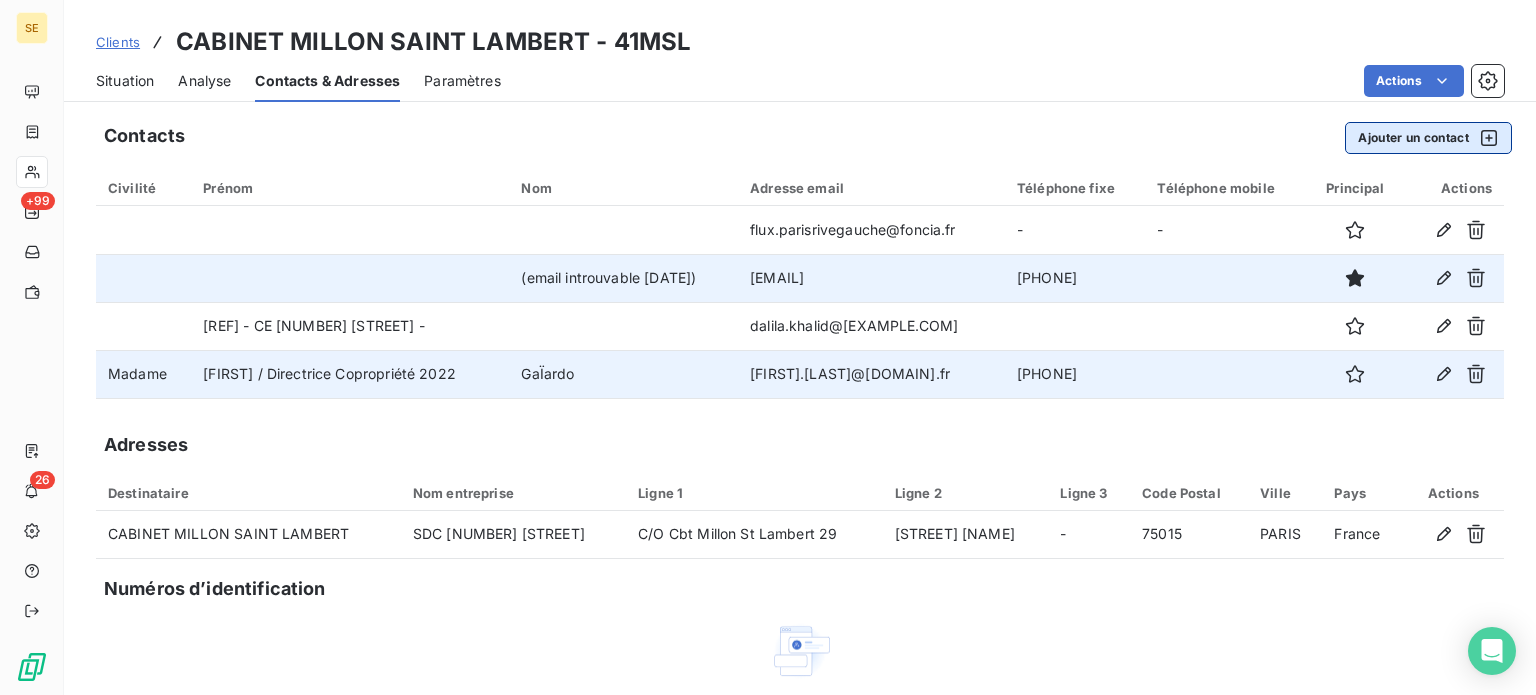 click on "Ajouter un contact" at bounding box center [1428, 138] 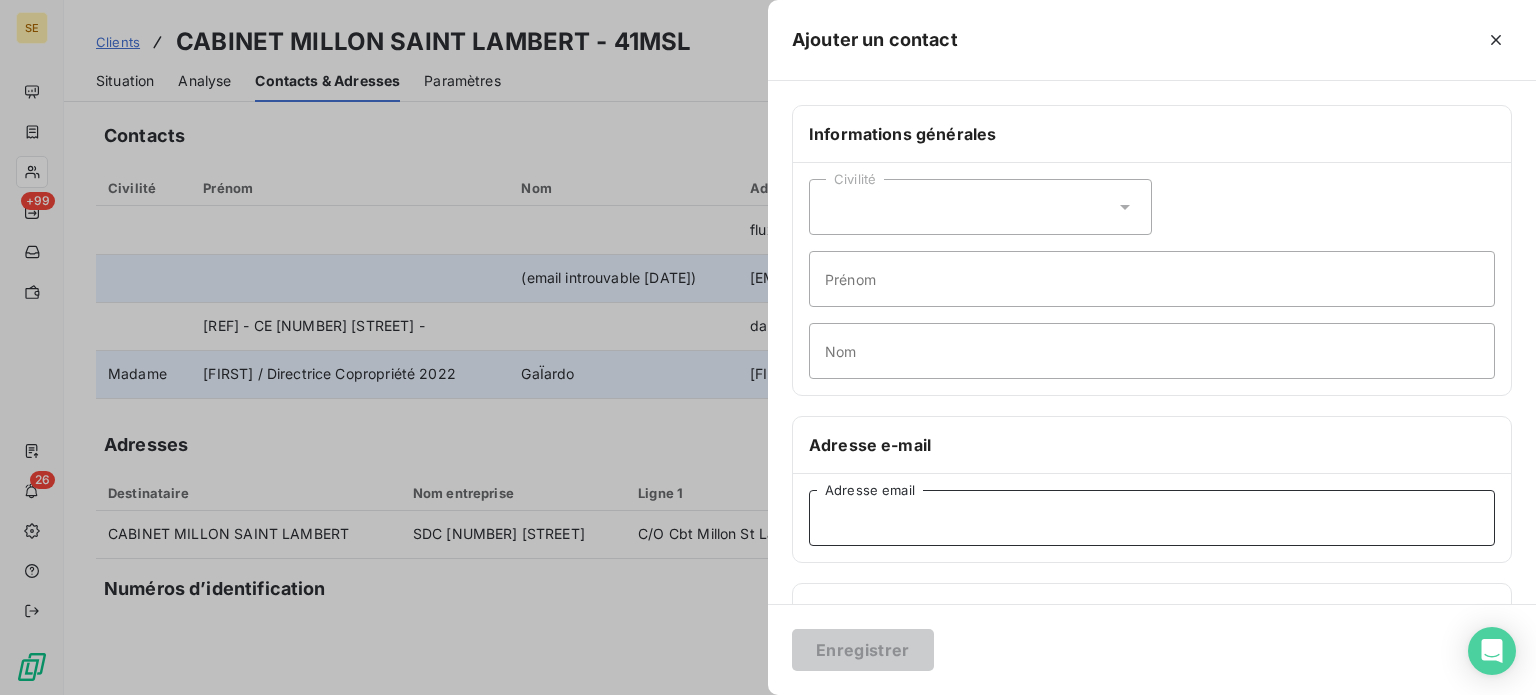 click on "Adresse email" at bounding box center [1152, 518] 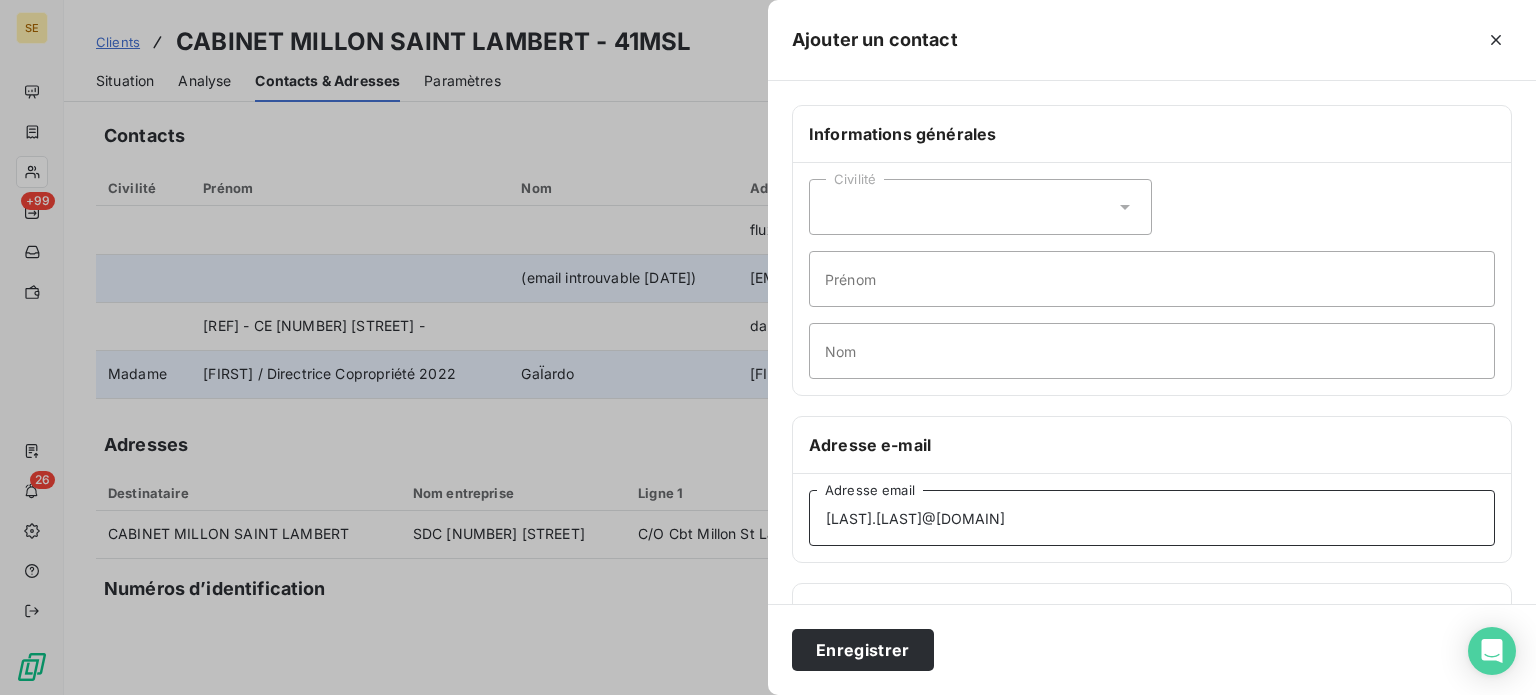 type on "[LAST].[LAST]@[DOMAIN]" 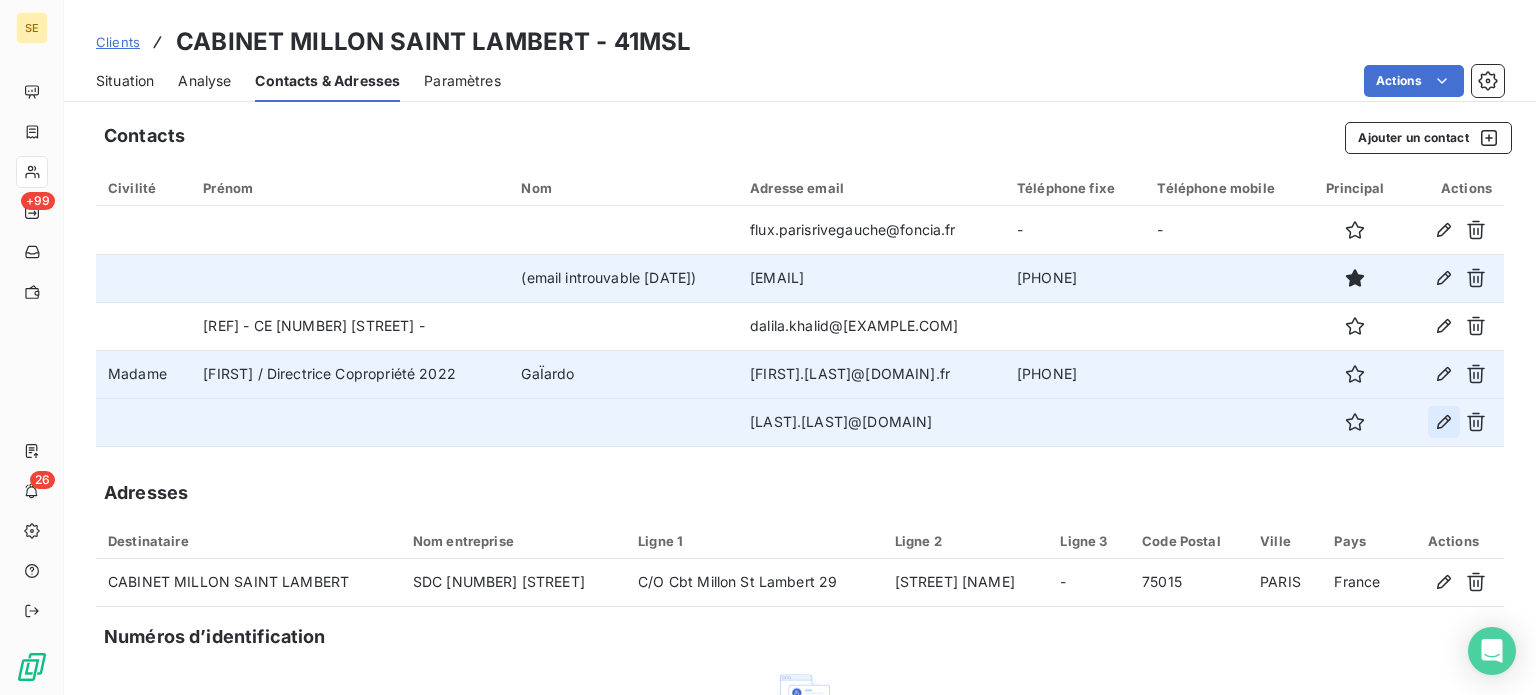 click 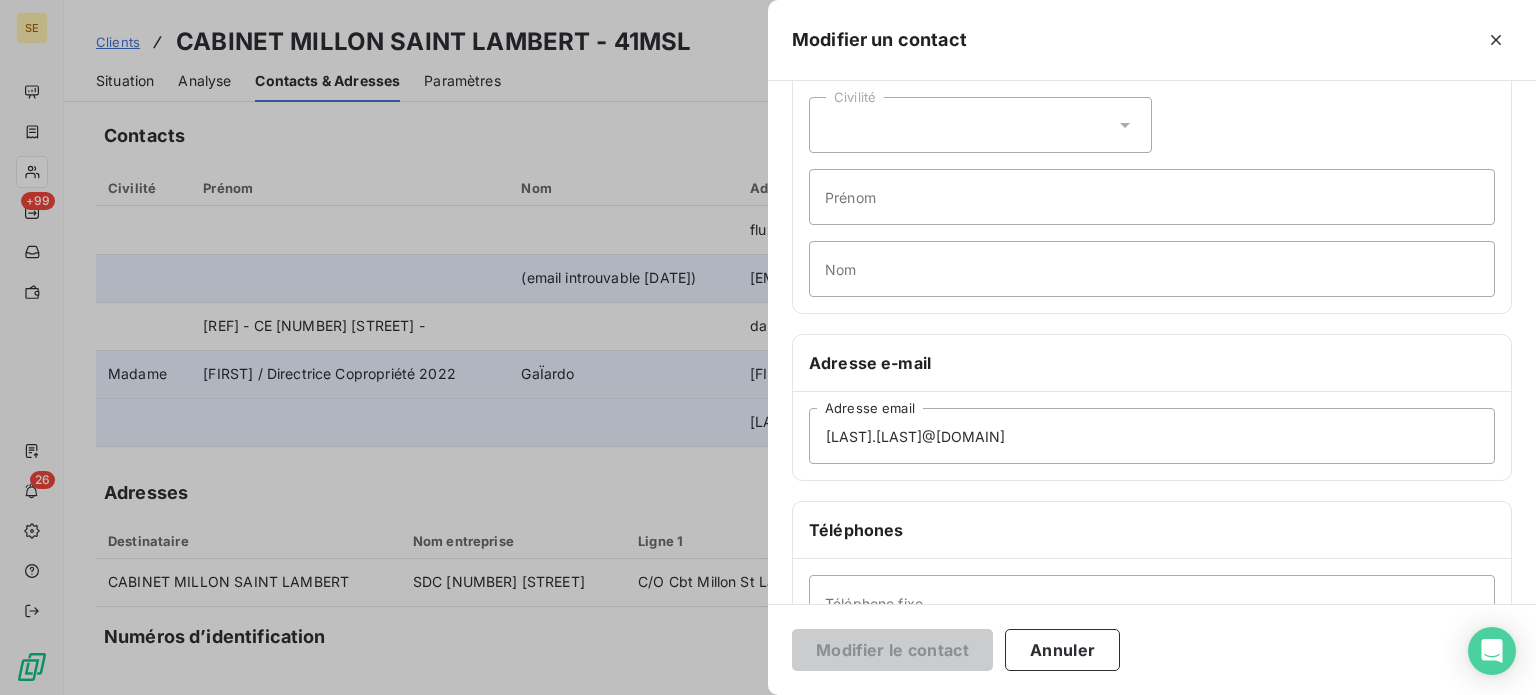 scroll, scrollTop: 200, scrollLeft: 0, axis: vertical 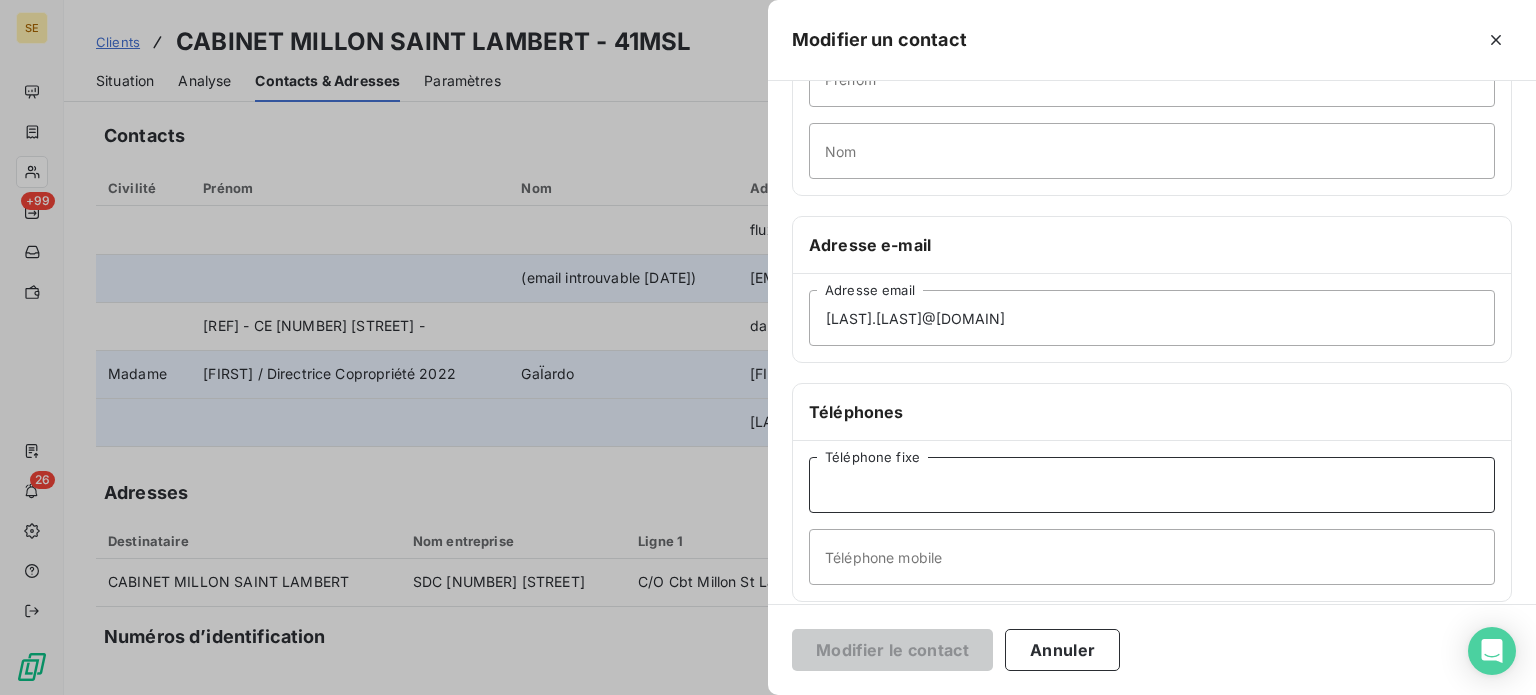 click on "Téléphone fixe" at bounding box center (1152, 485) 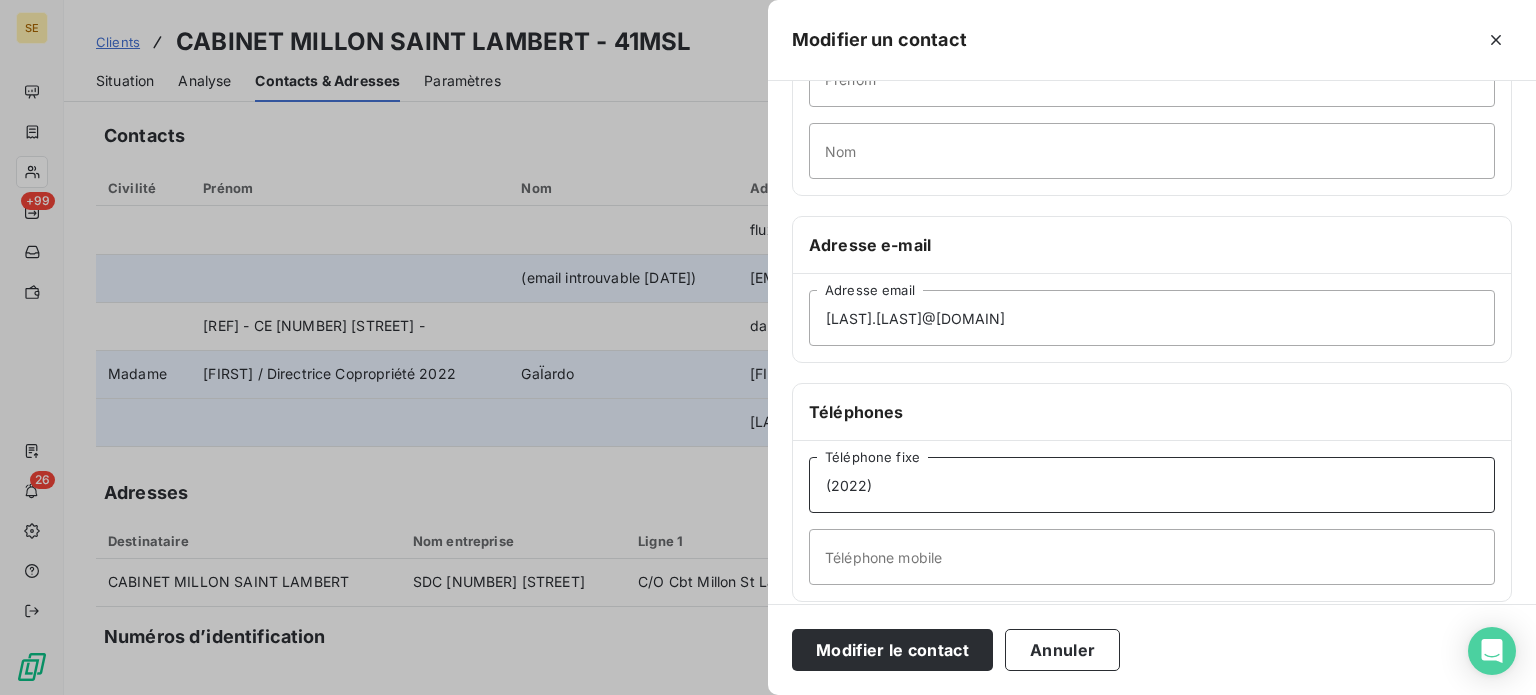 type on "(2022)" 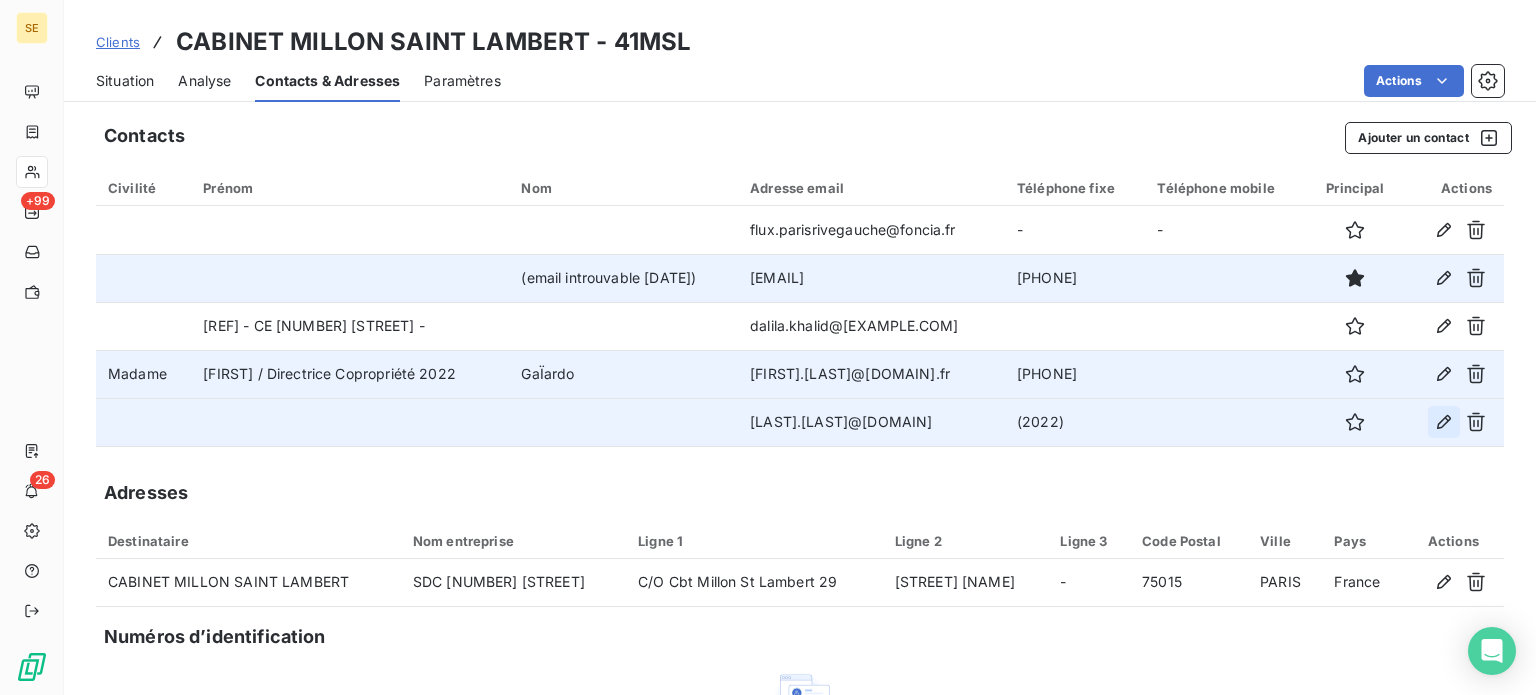 click 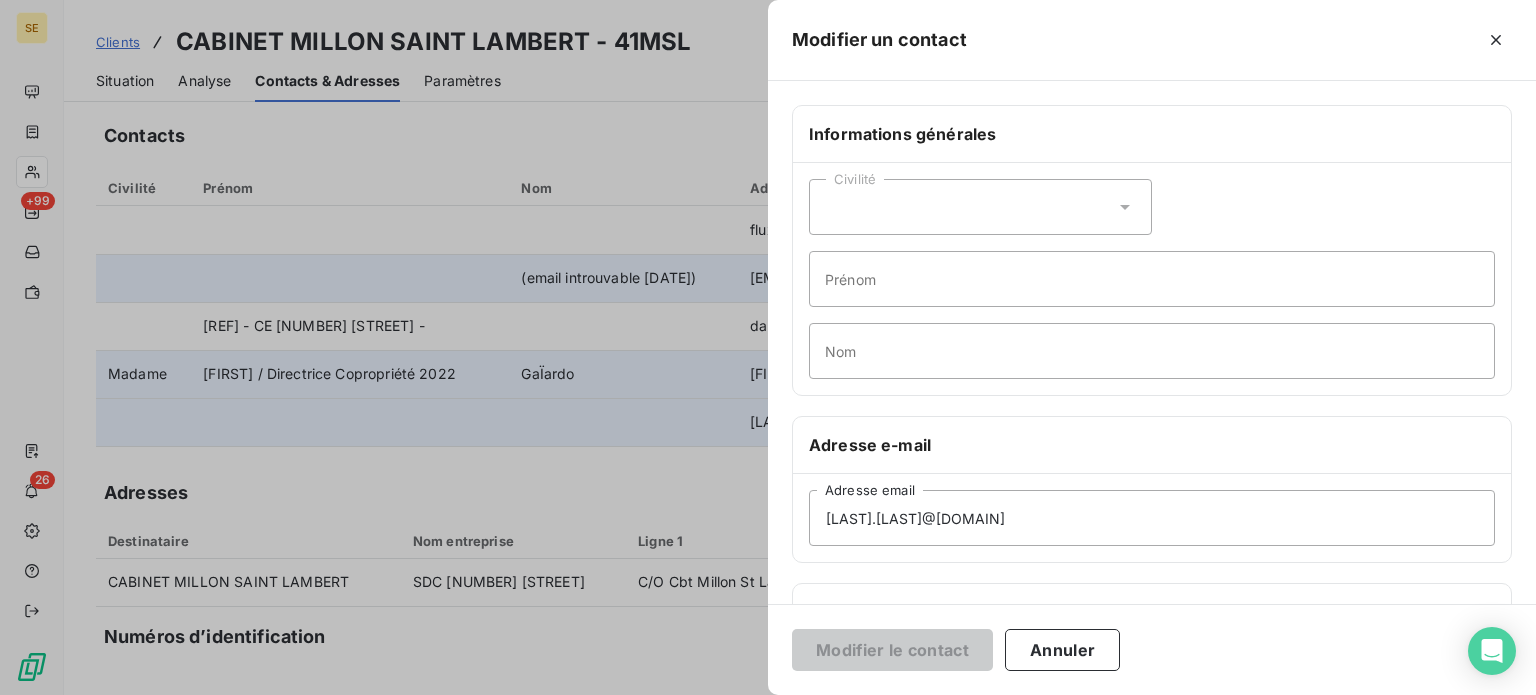 click on "Civilité" at bounding box center [980, 207] 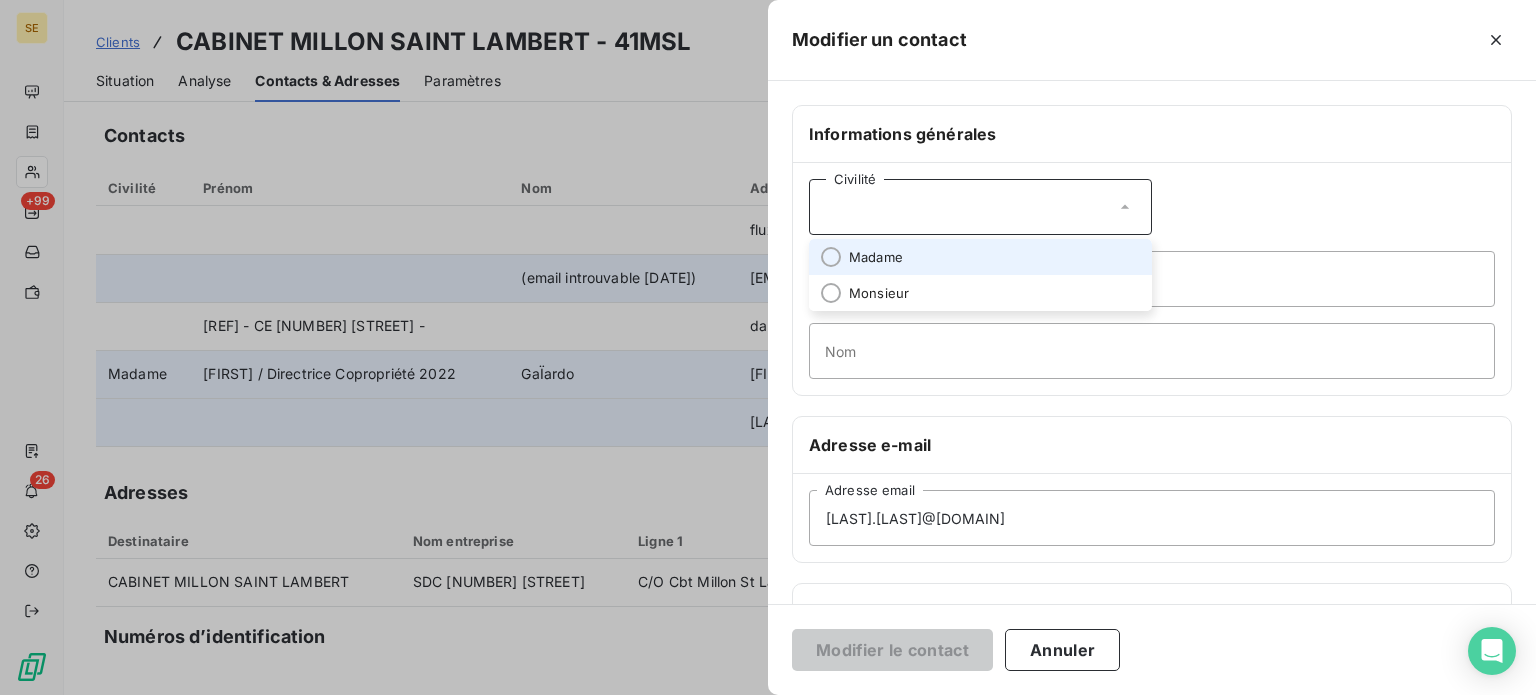 click on "Madame" at bounding box center [980, 257] 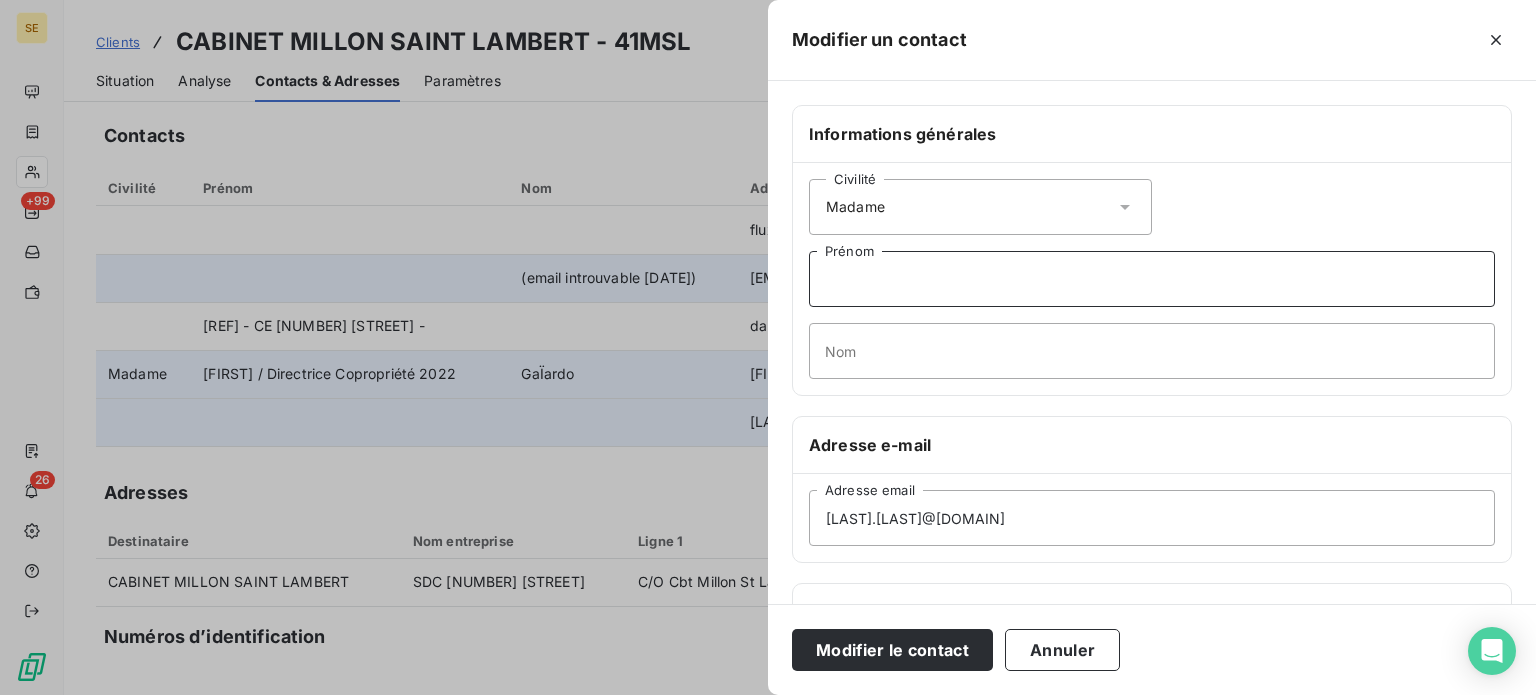 click on "Prénom" at bounding box center [1152, 279] 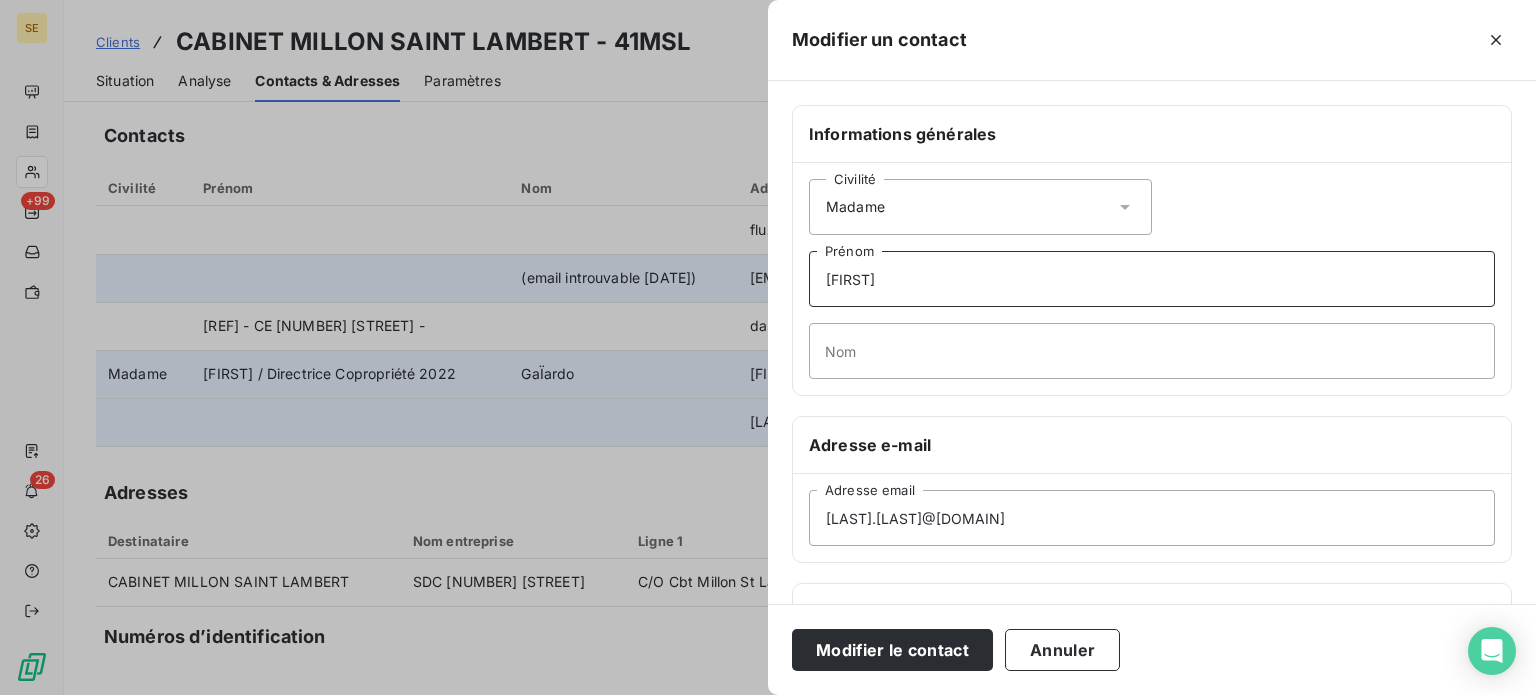 type on "[FIRST]" 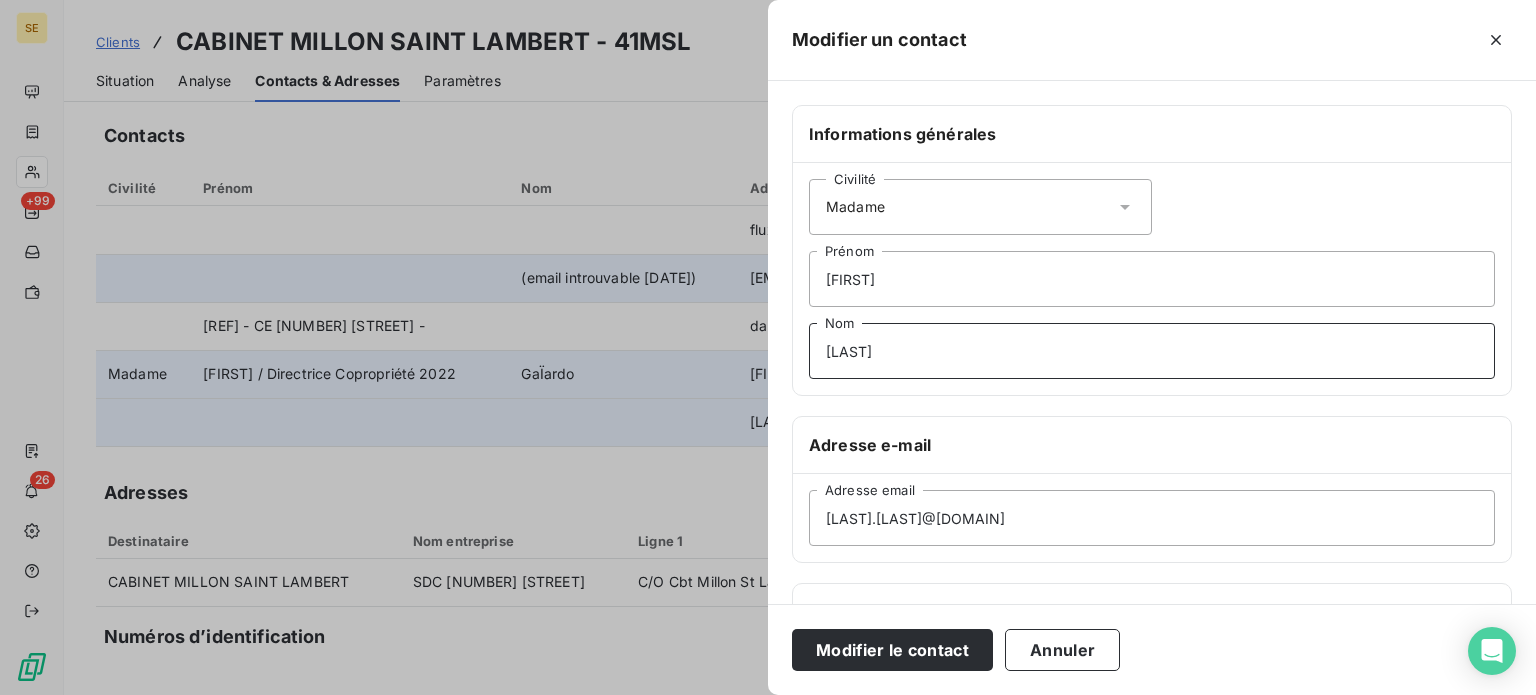 type on "[LAST]" 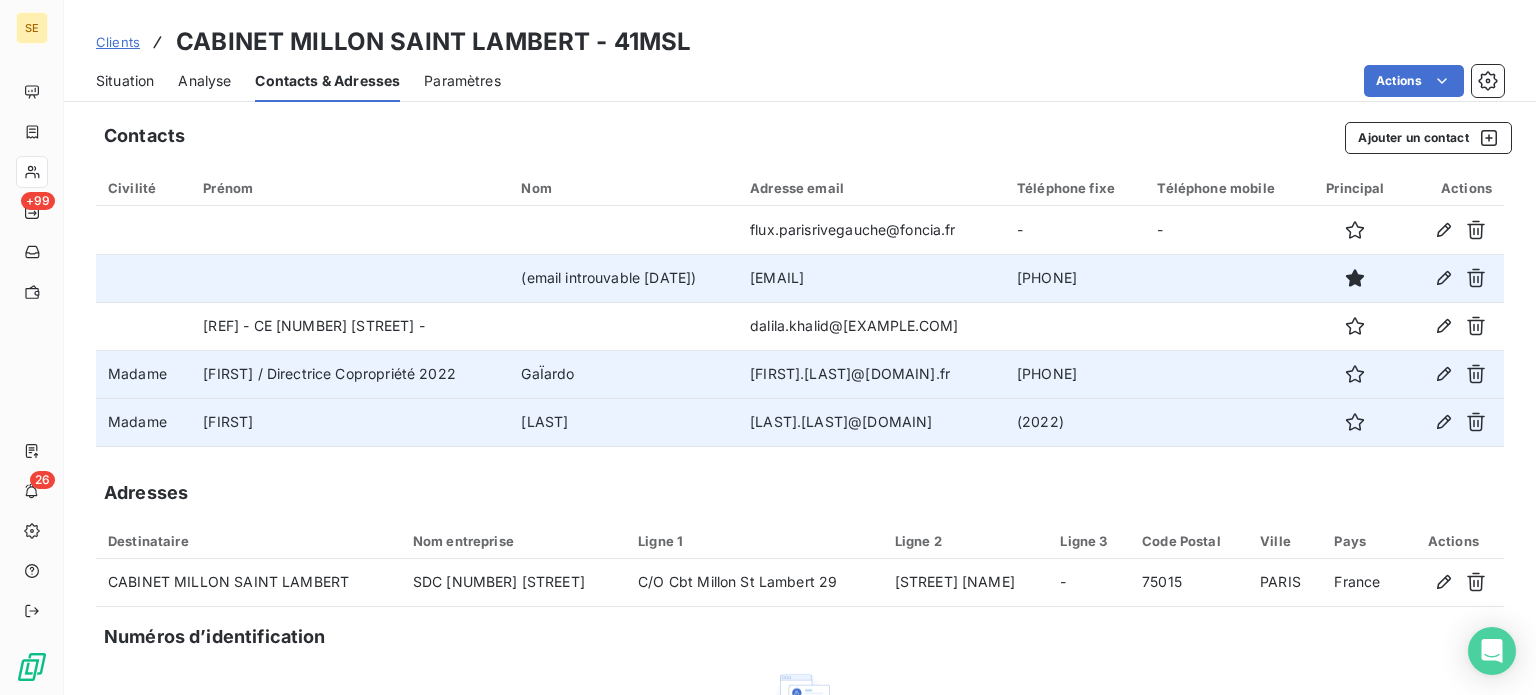click on "Actions" at bounding box center (1014, 81) 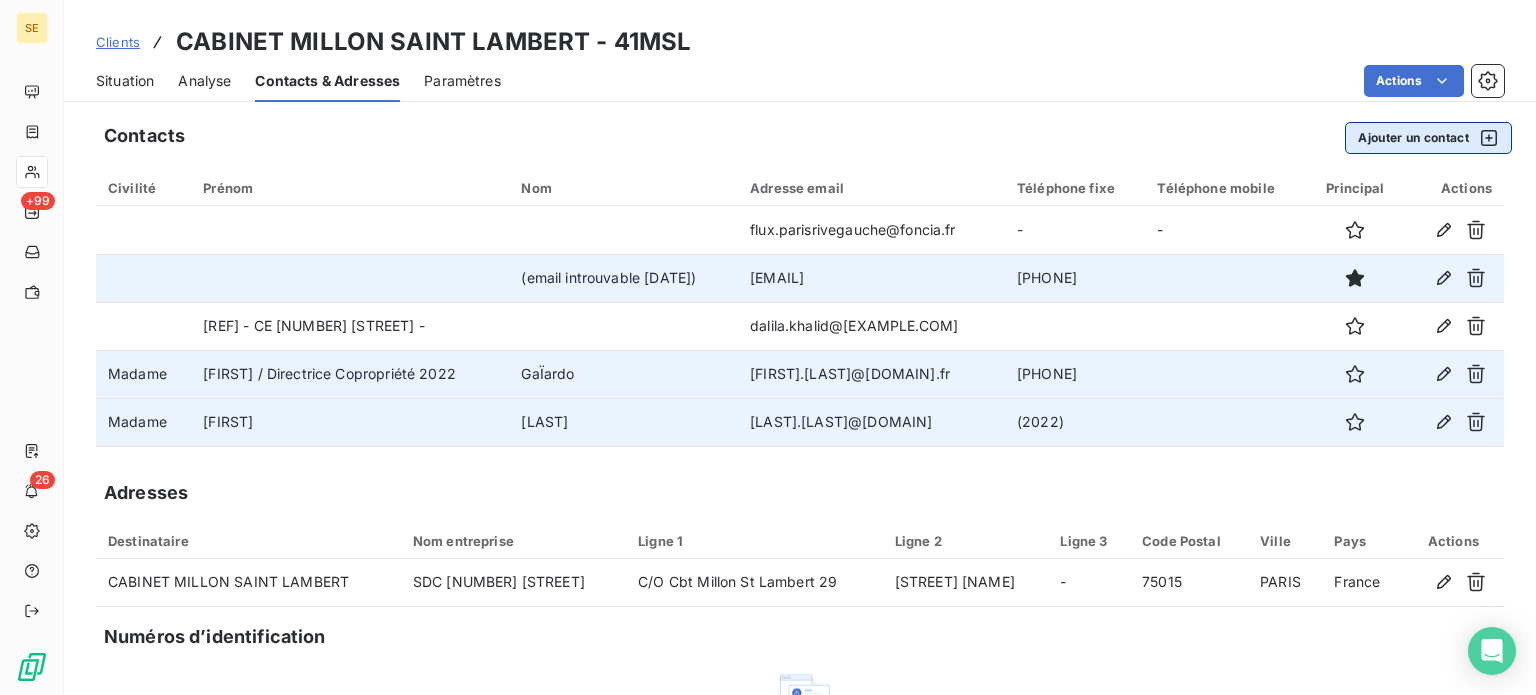click on "Ajouter un contact" at bounding box center (1428, 138) 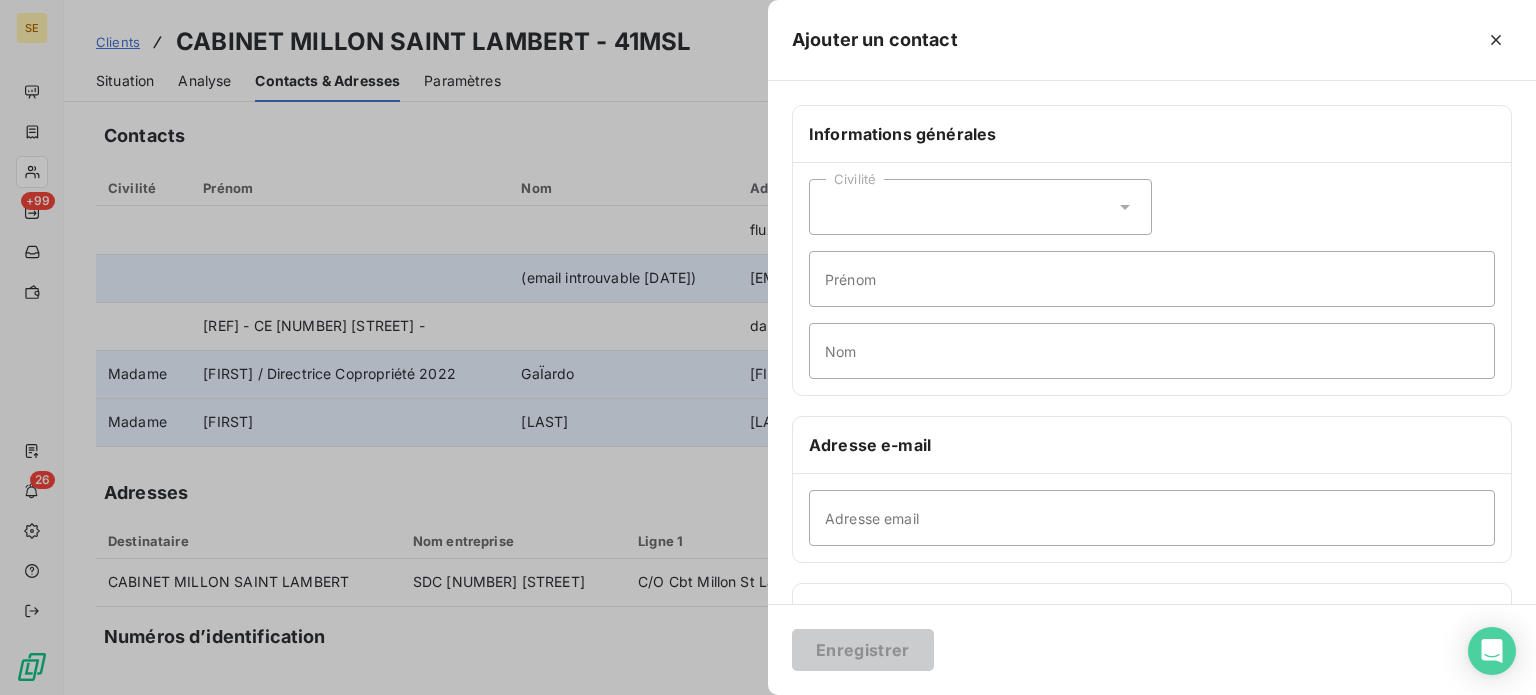 click 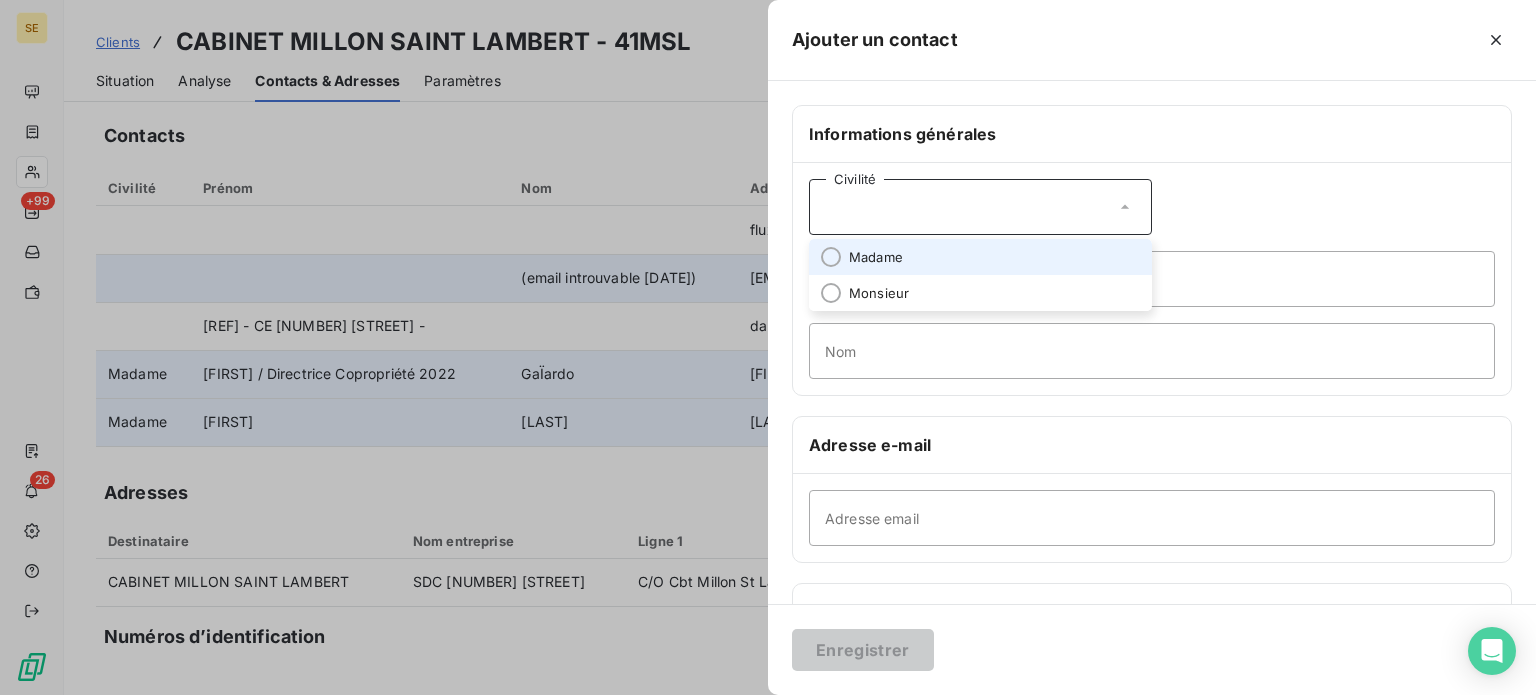 click on "Madame" at bounding box center (876, 257) 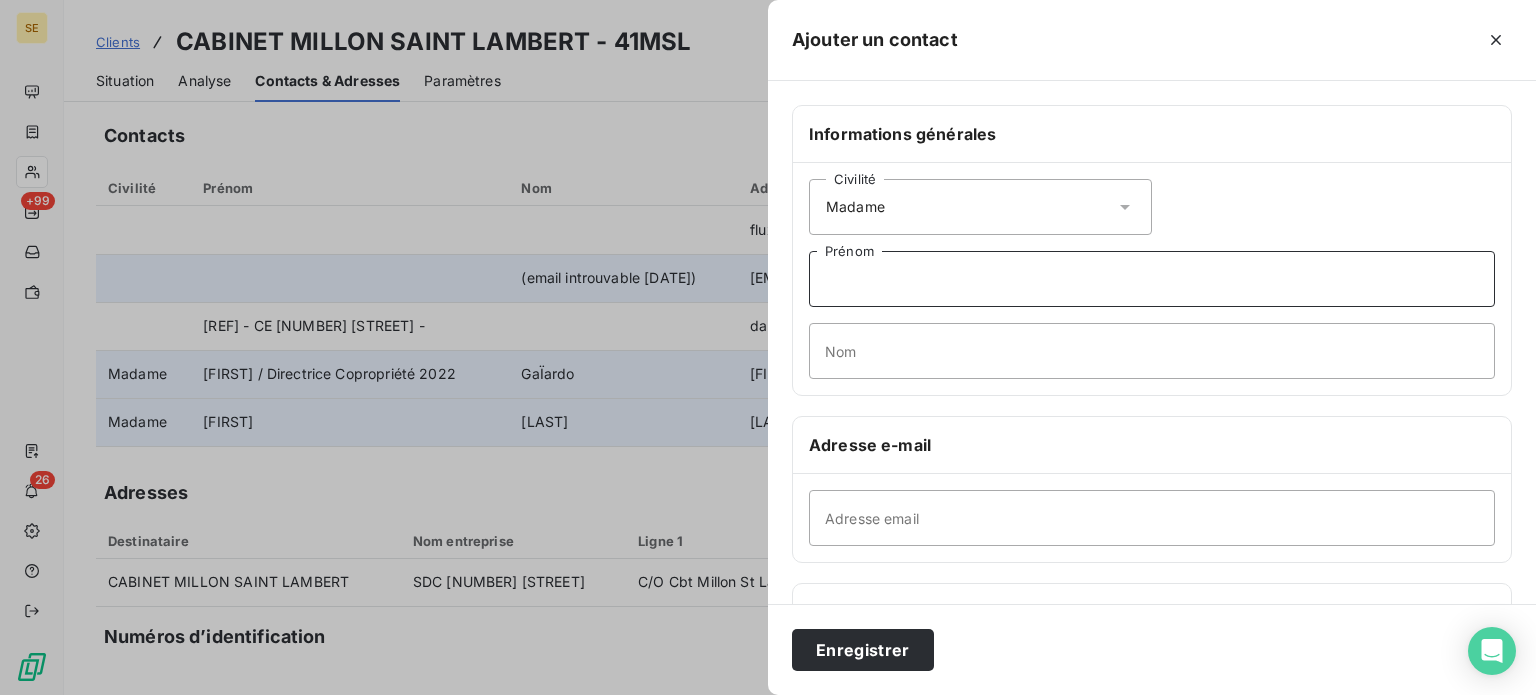 click on "Prénom" at bounding box center (1152, 279) 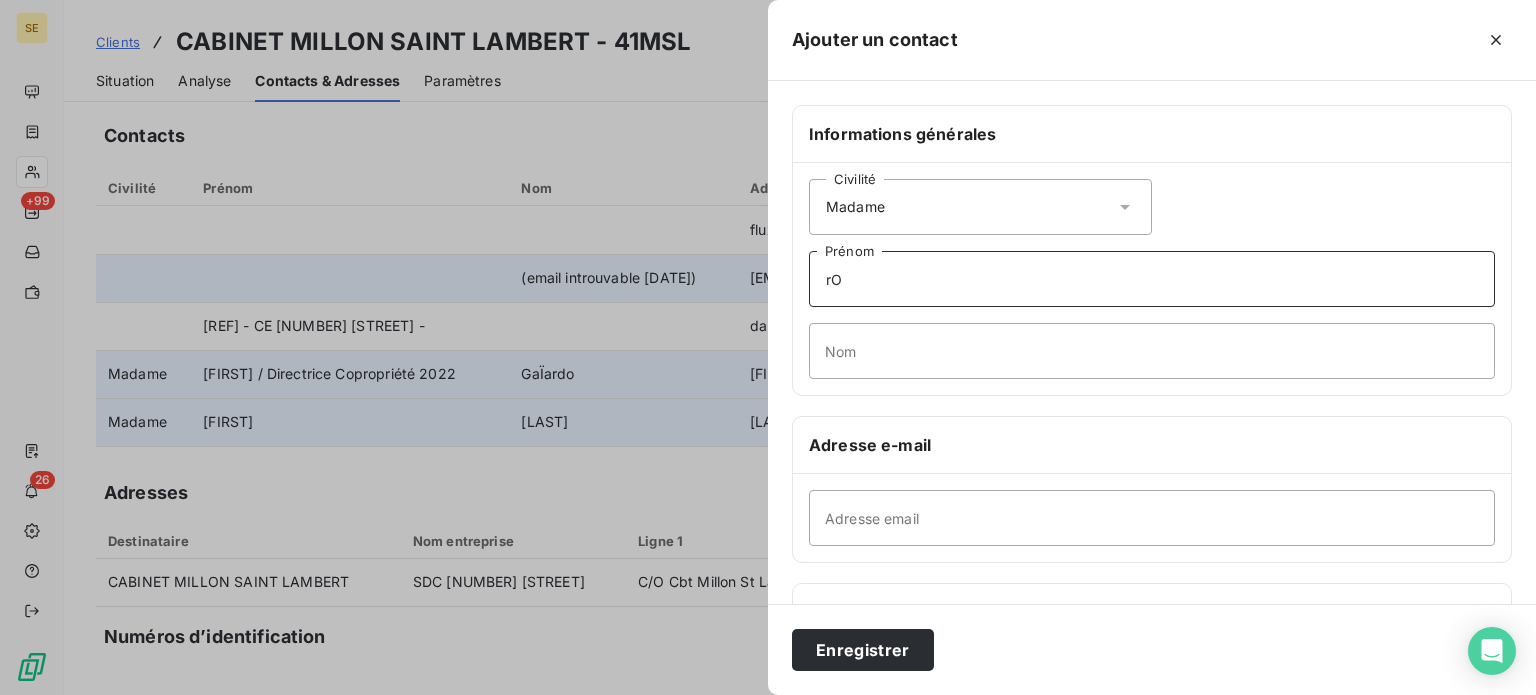 type on "r" 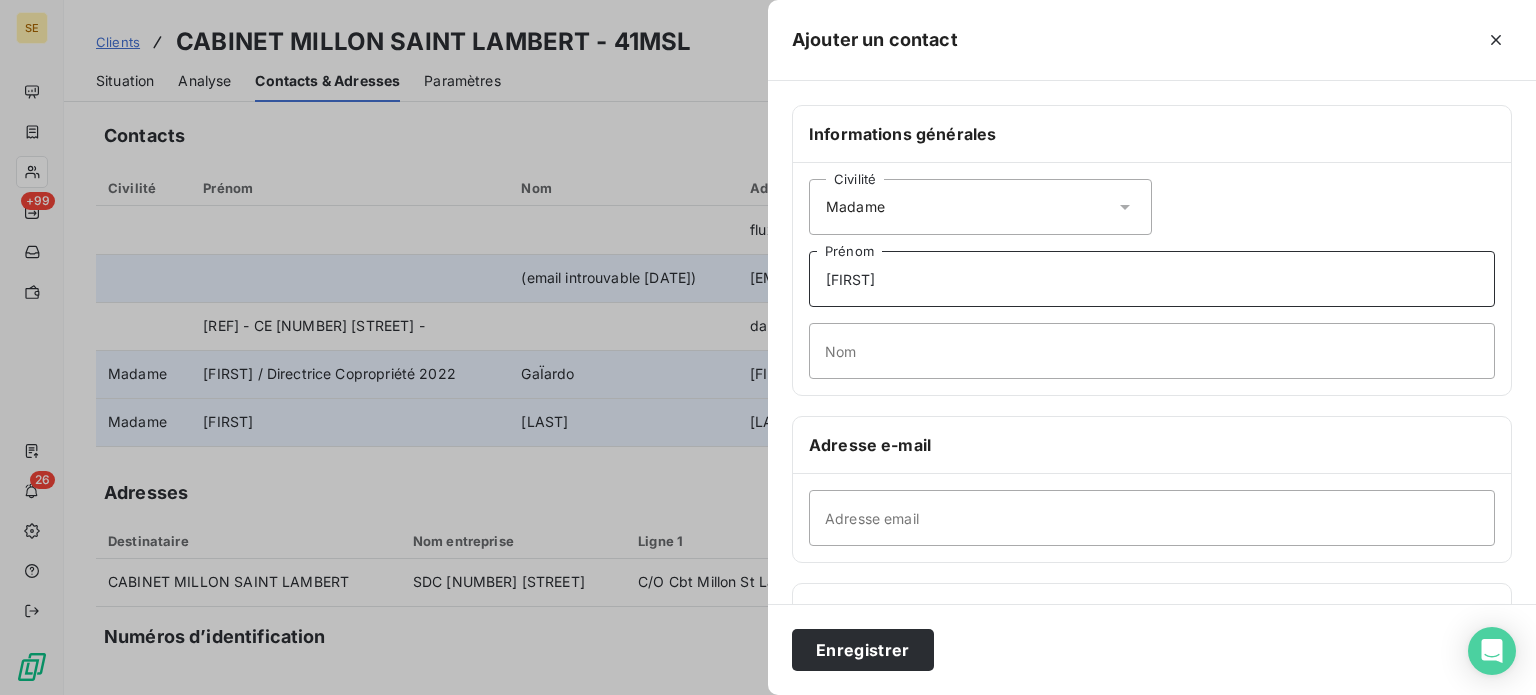 type on "[FIRST]" 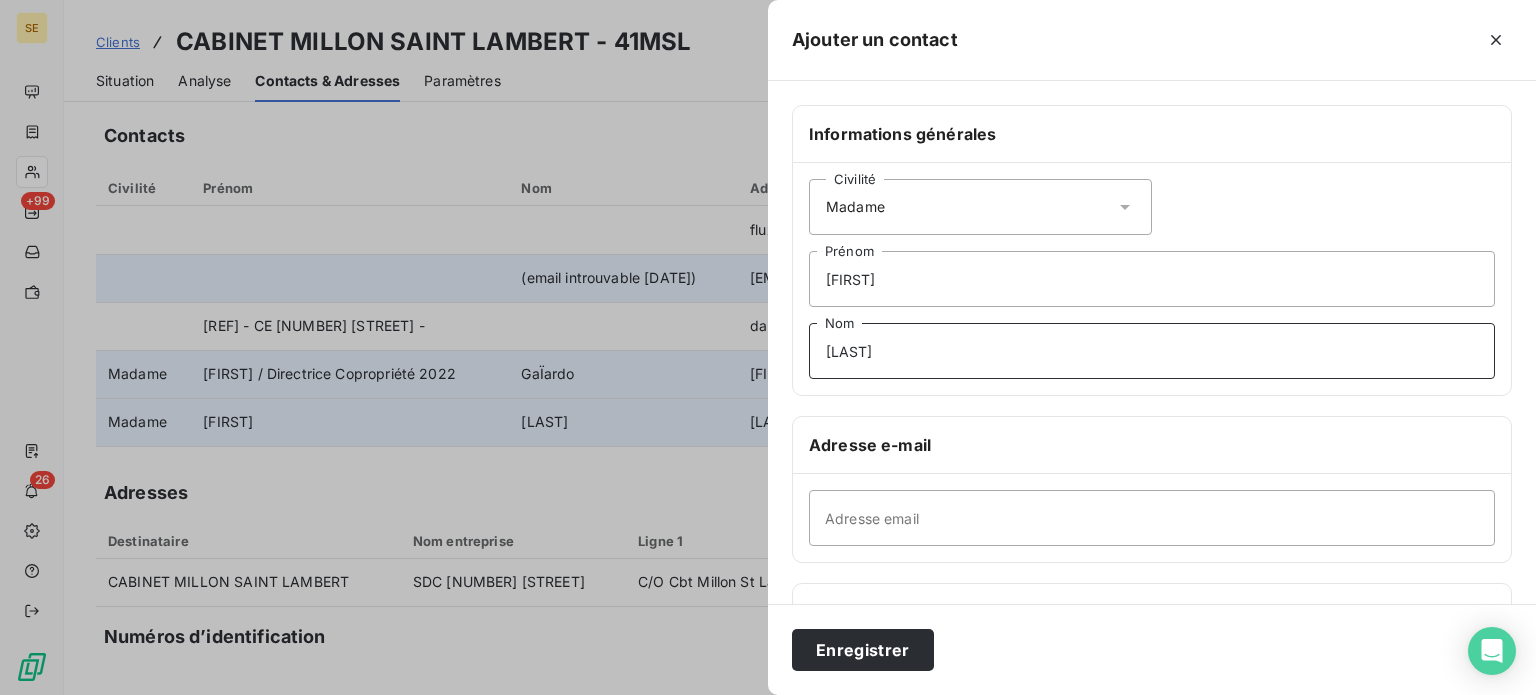 type on "[LAST]" 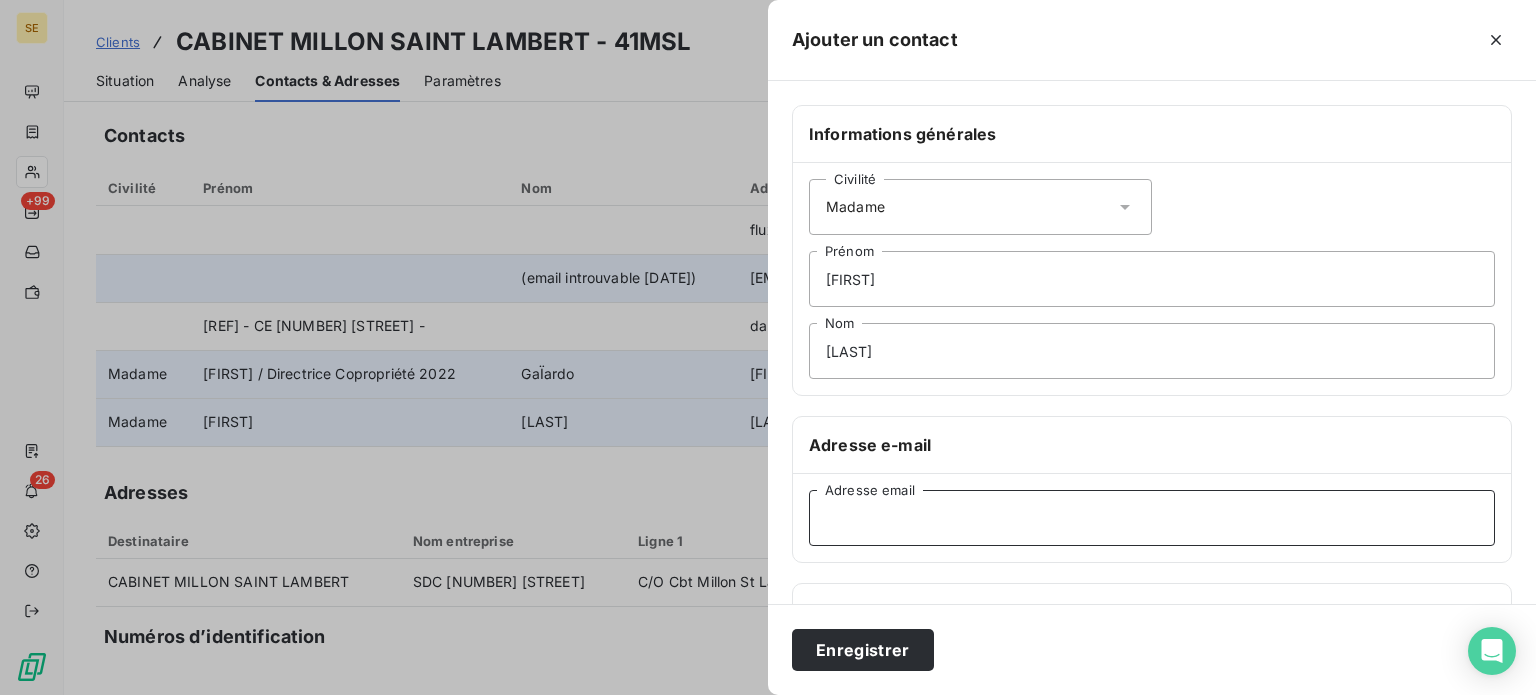 click on "Adresse email" at bounding box center [1152, 518] 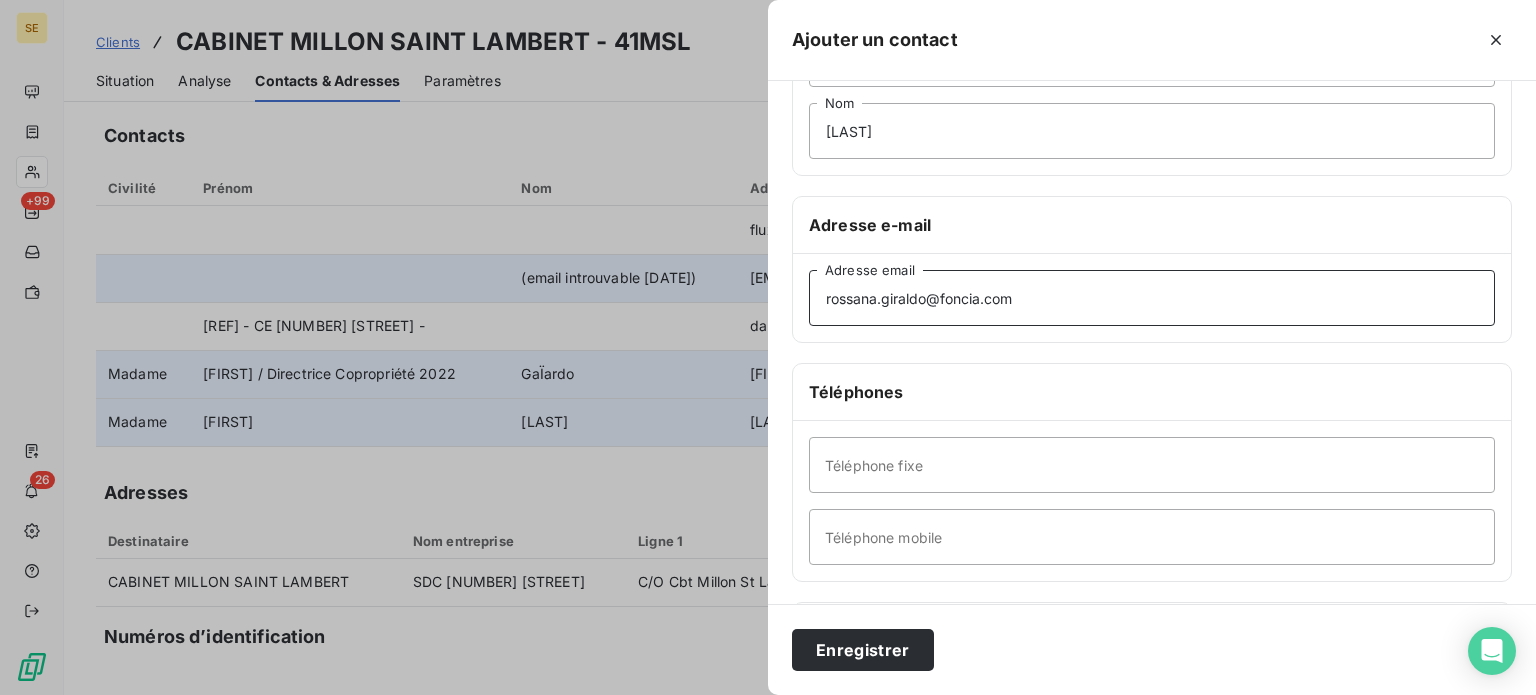 scroll, scrollTop: 300, scrollLeft: 0, axis: vertical 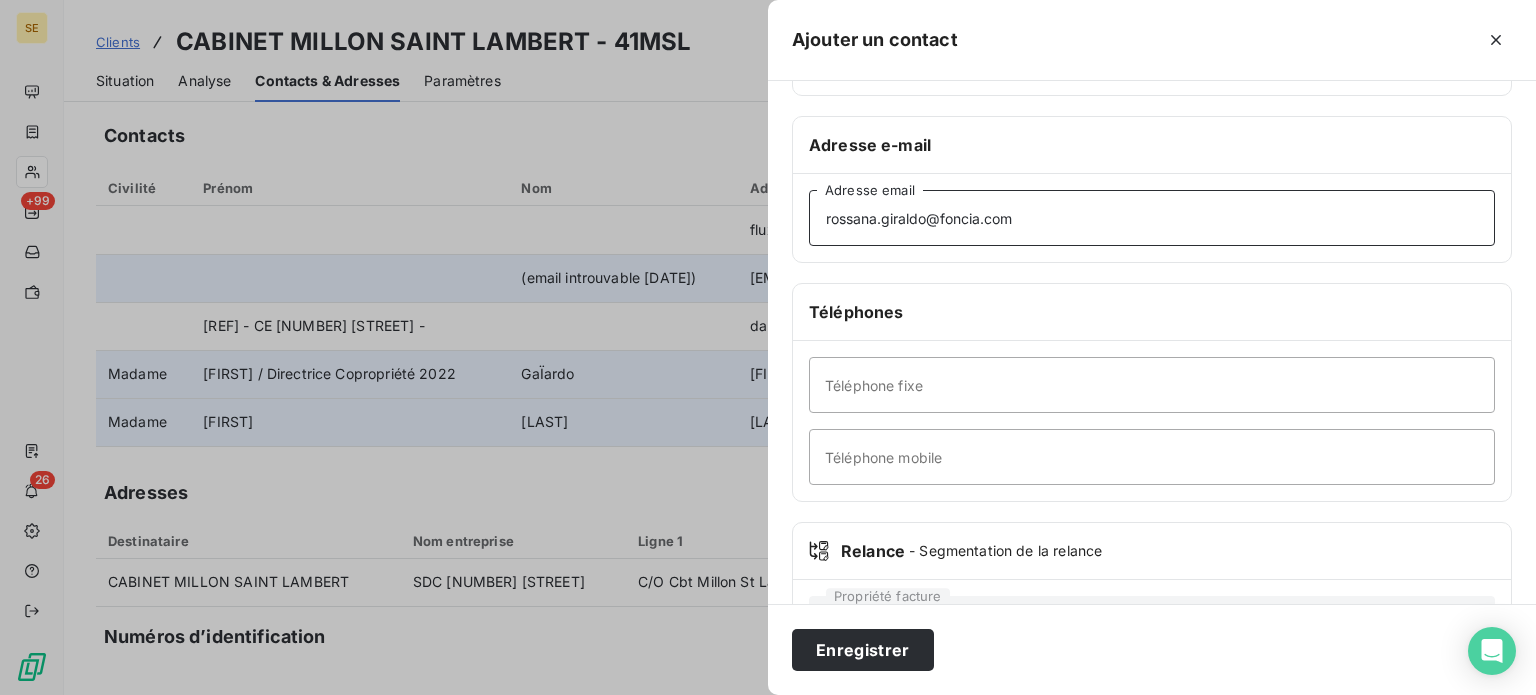 type on "rossana.giraldo@foncia.com" 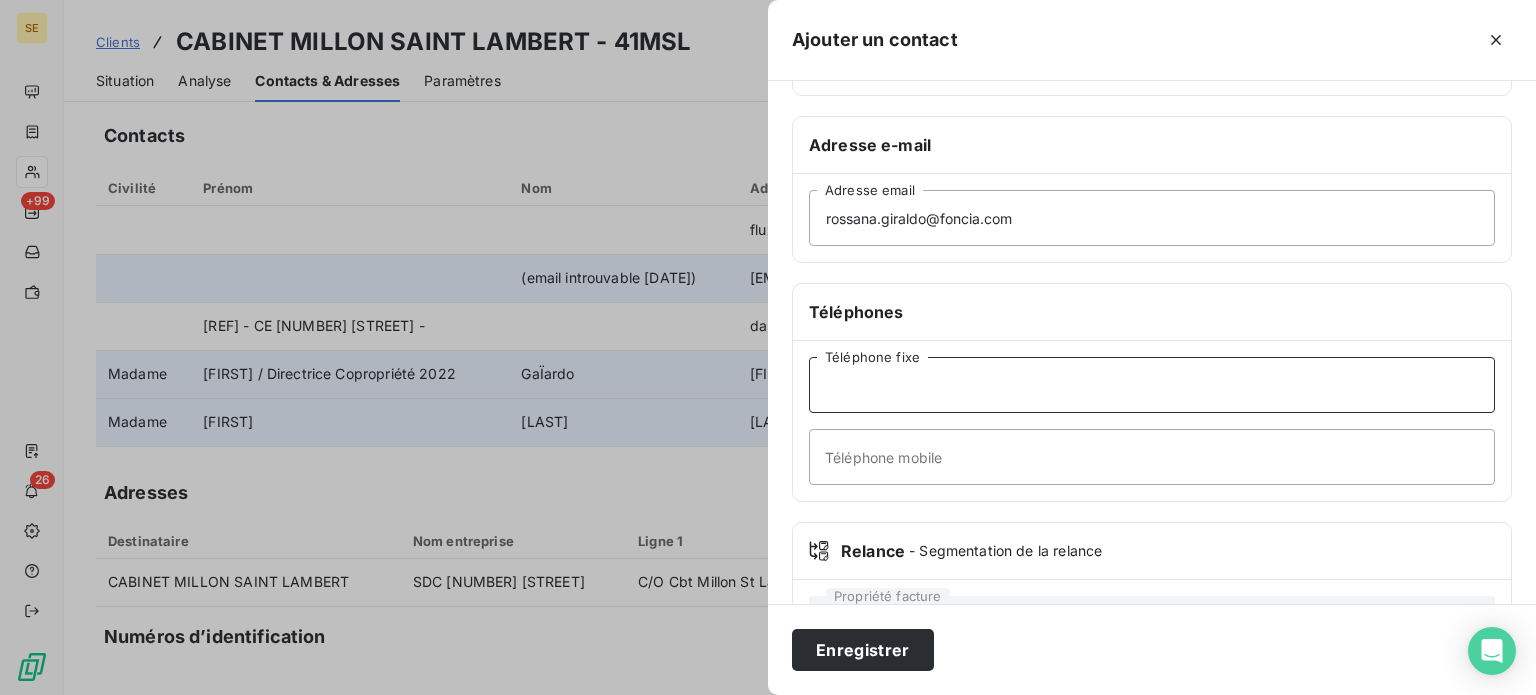 click on "Téléphone fixe" at bounding box center (1152, 385) 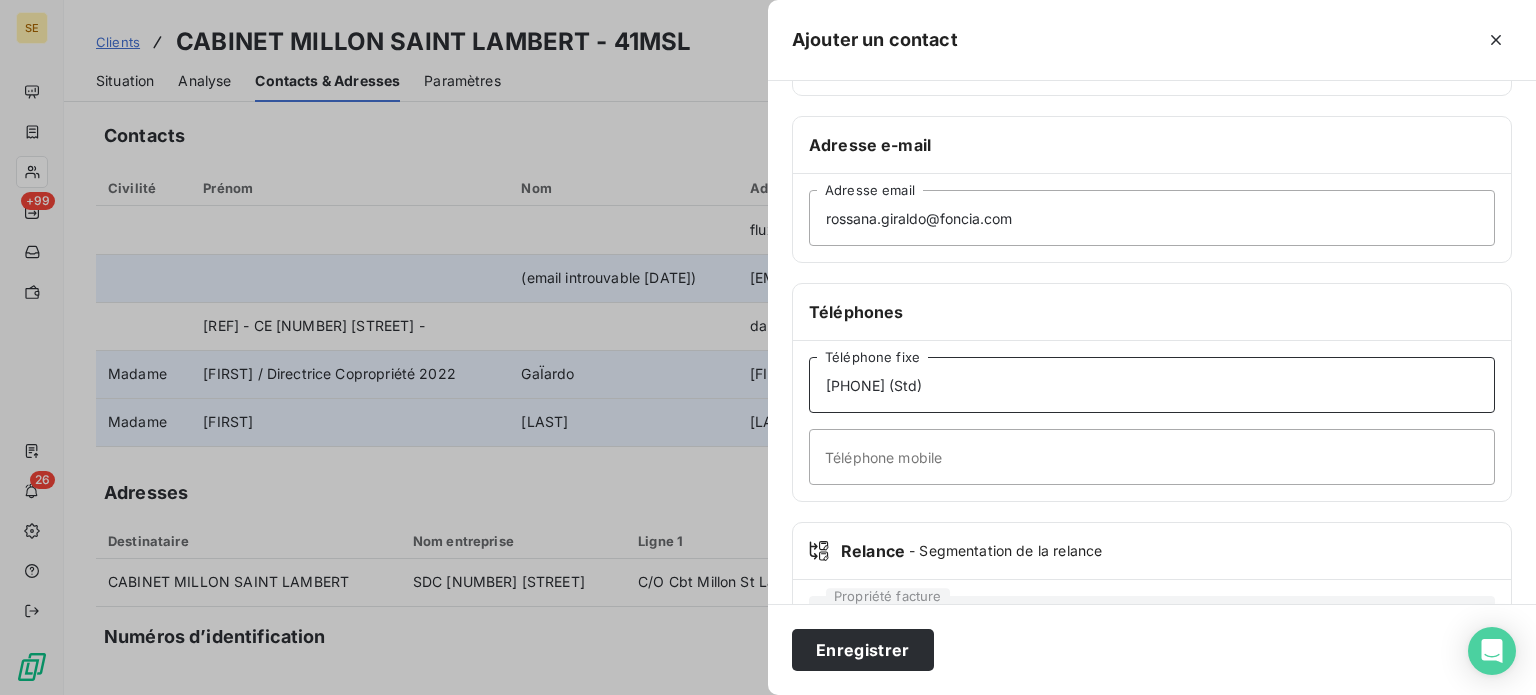type on "[PHONE] (Std)" 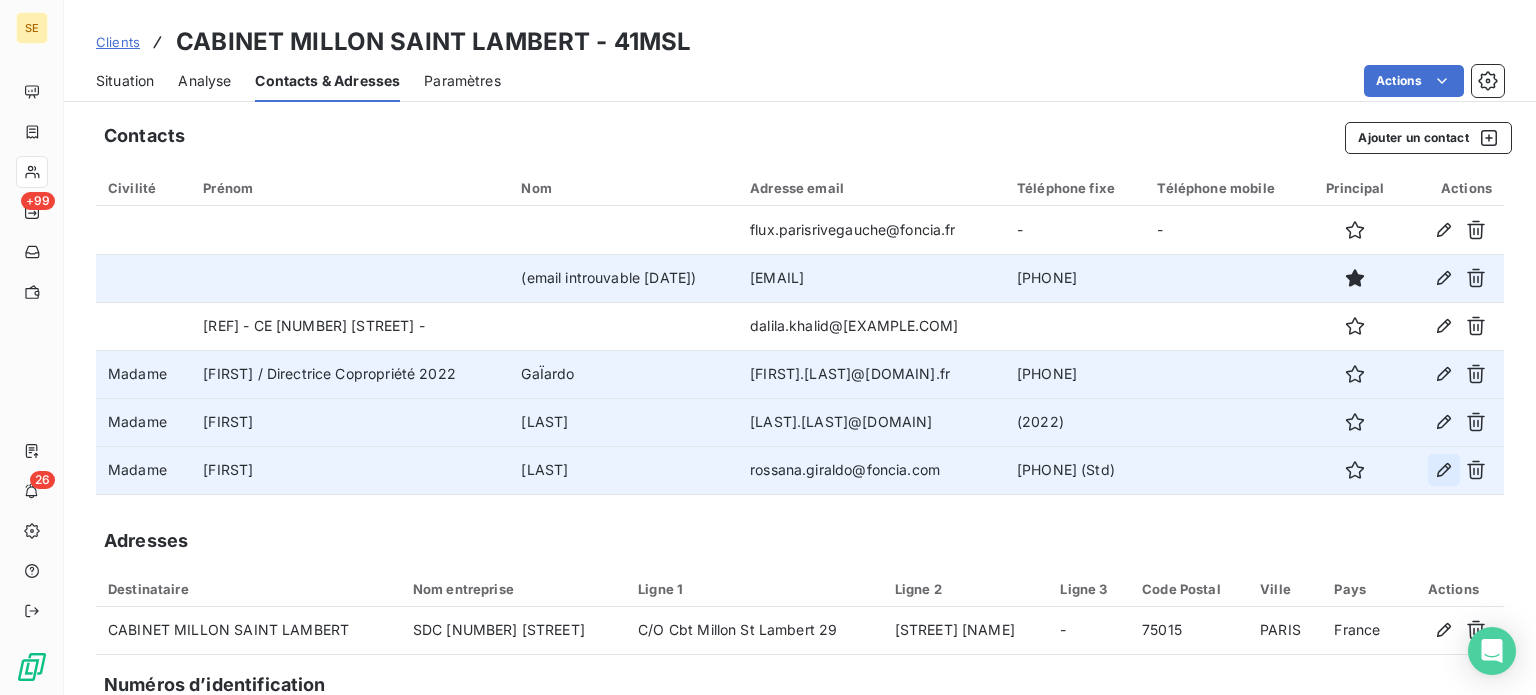 click 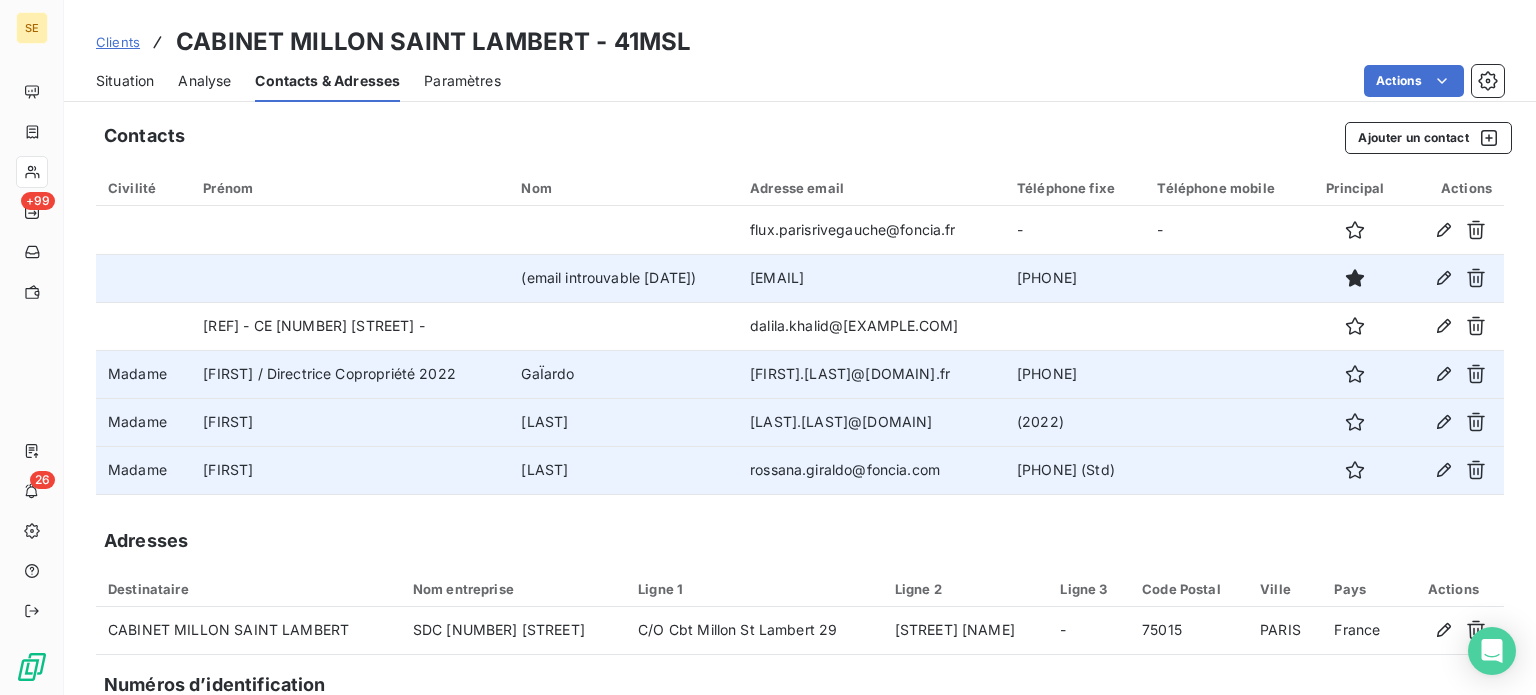 type on "[FIRST]" 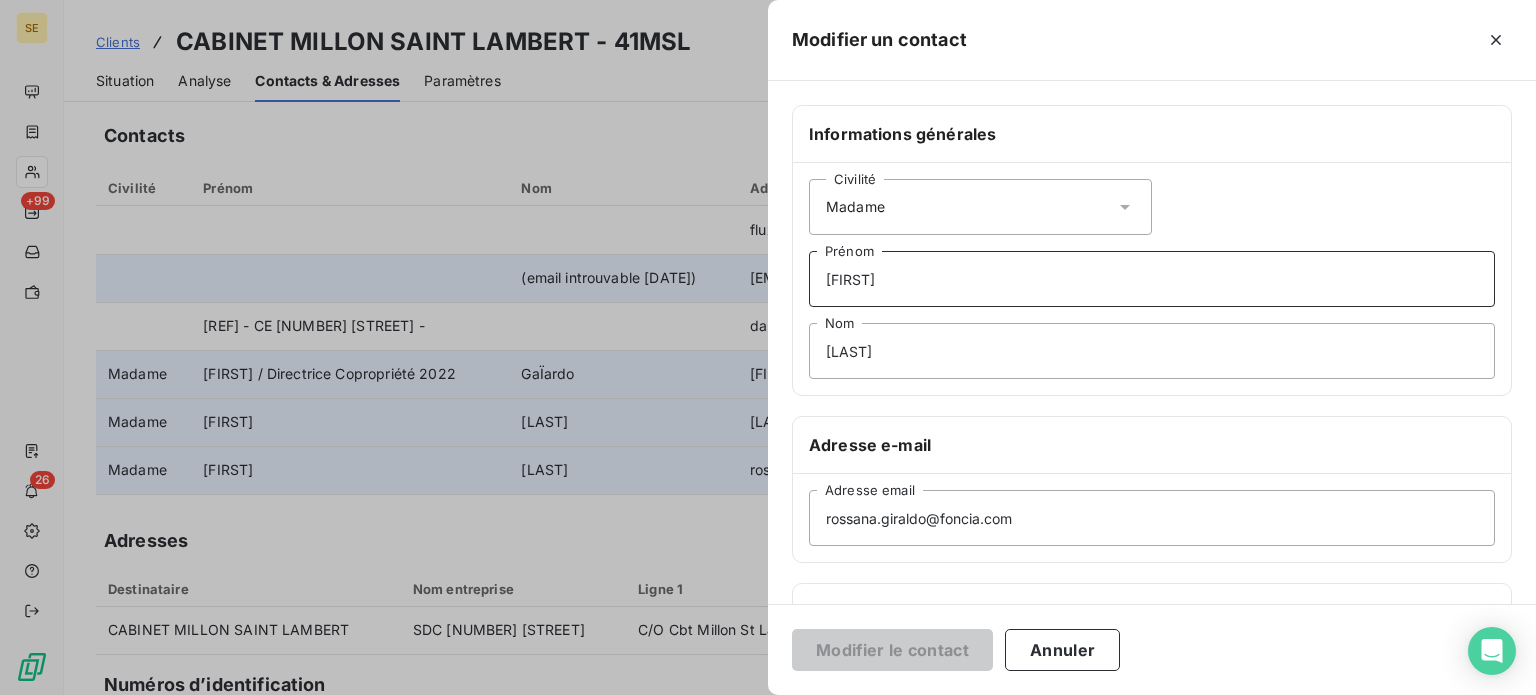 drag, startPoint x: 972, startPoint y: 276, endPoint x: 985, endPoint y: 250, distance: 29.068884 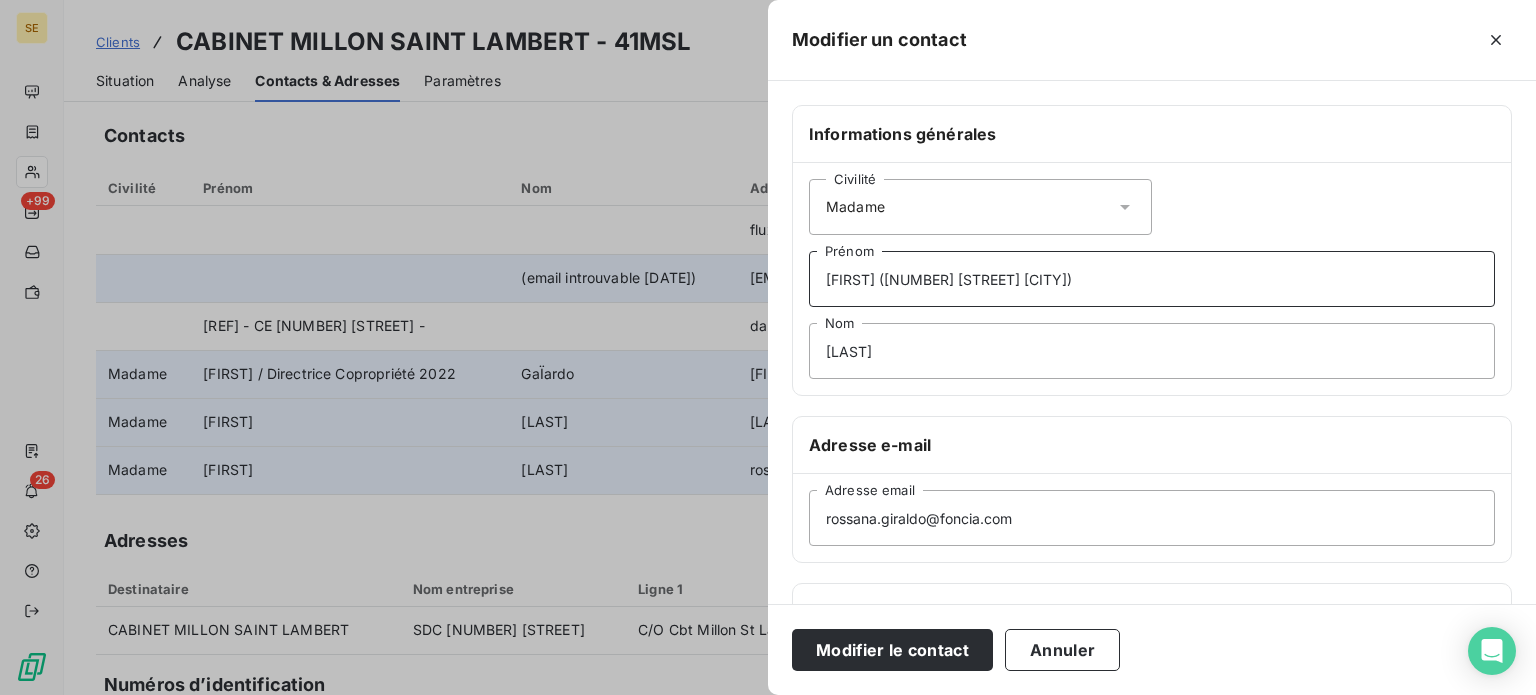 type on "[FIRST] ([NUMBER] [STREET] [CITY])" 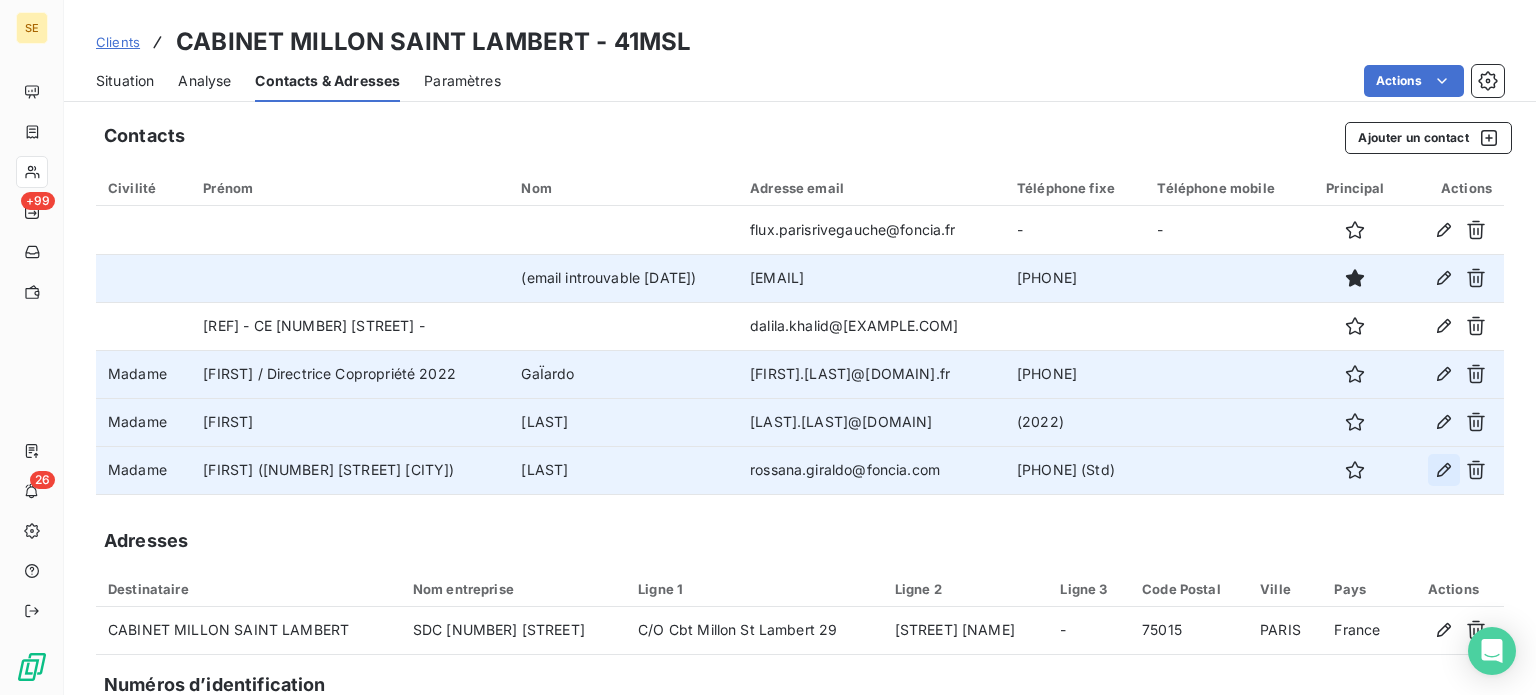 click 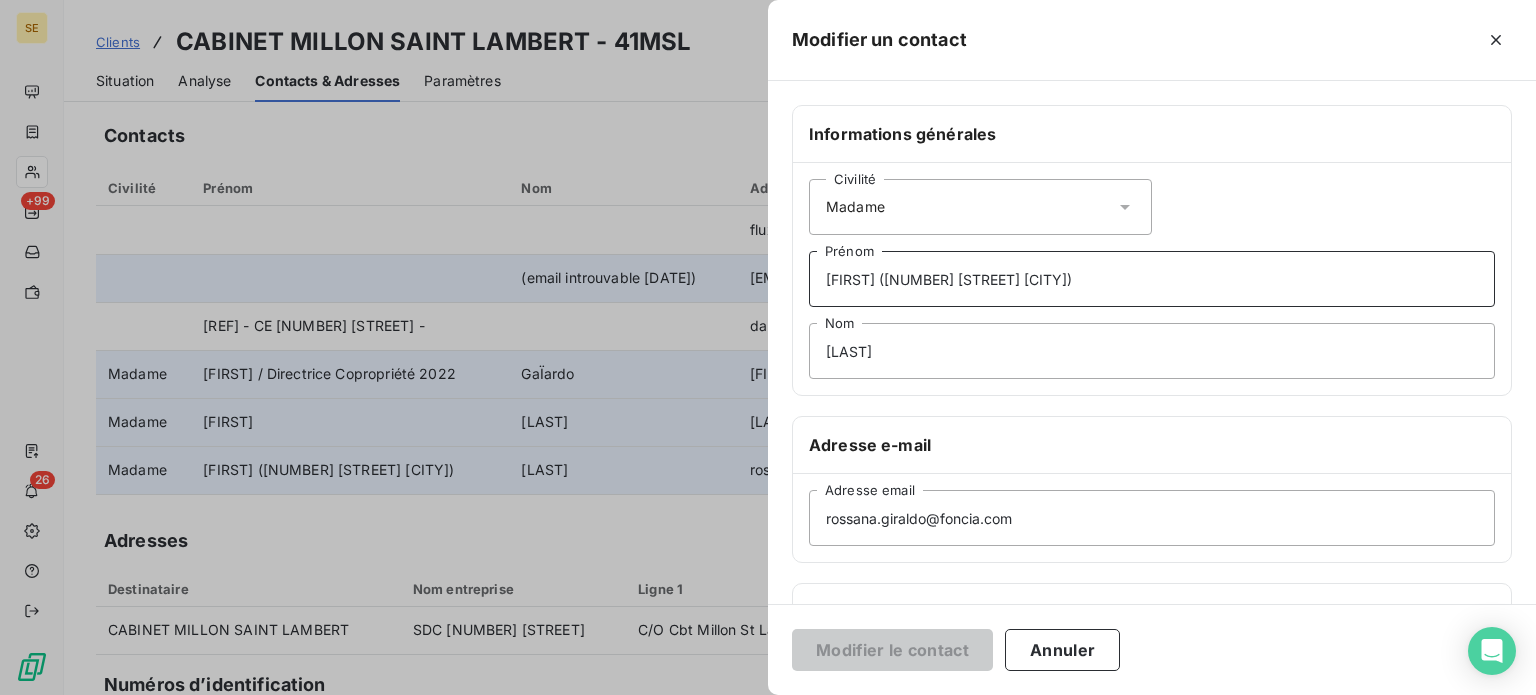 drag, startPoint x: 931, startPoint y: 286, endPoint x: 942, endPoint y: 363, distance: 77.781746 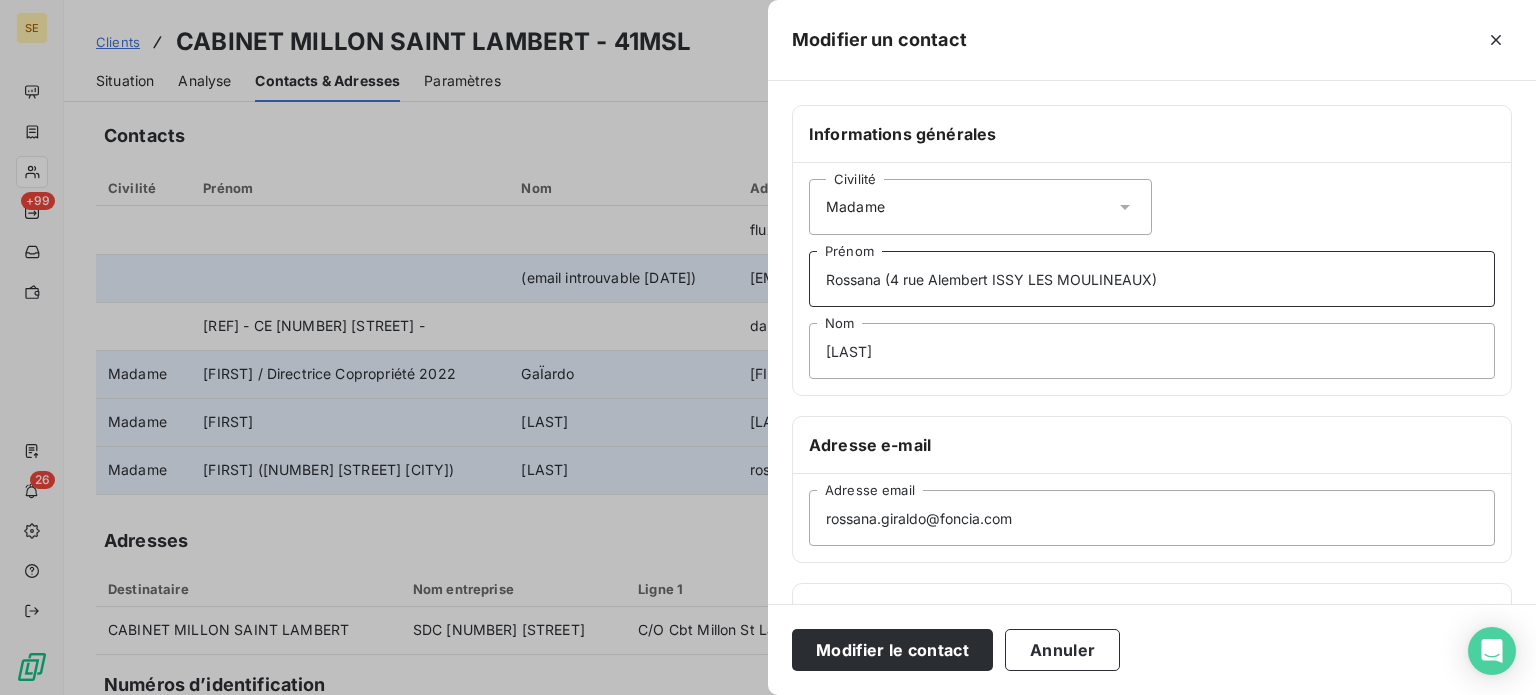 type on "Rossana (4 rue Alembert ISSY LES MOULINEAUX)" 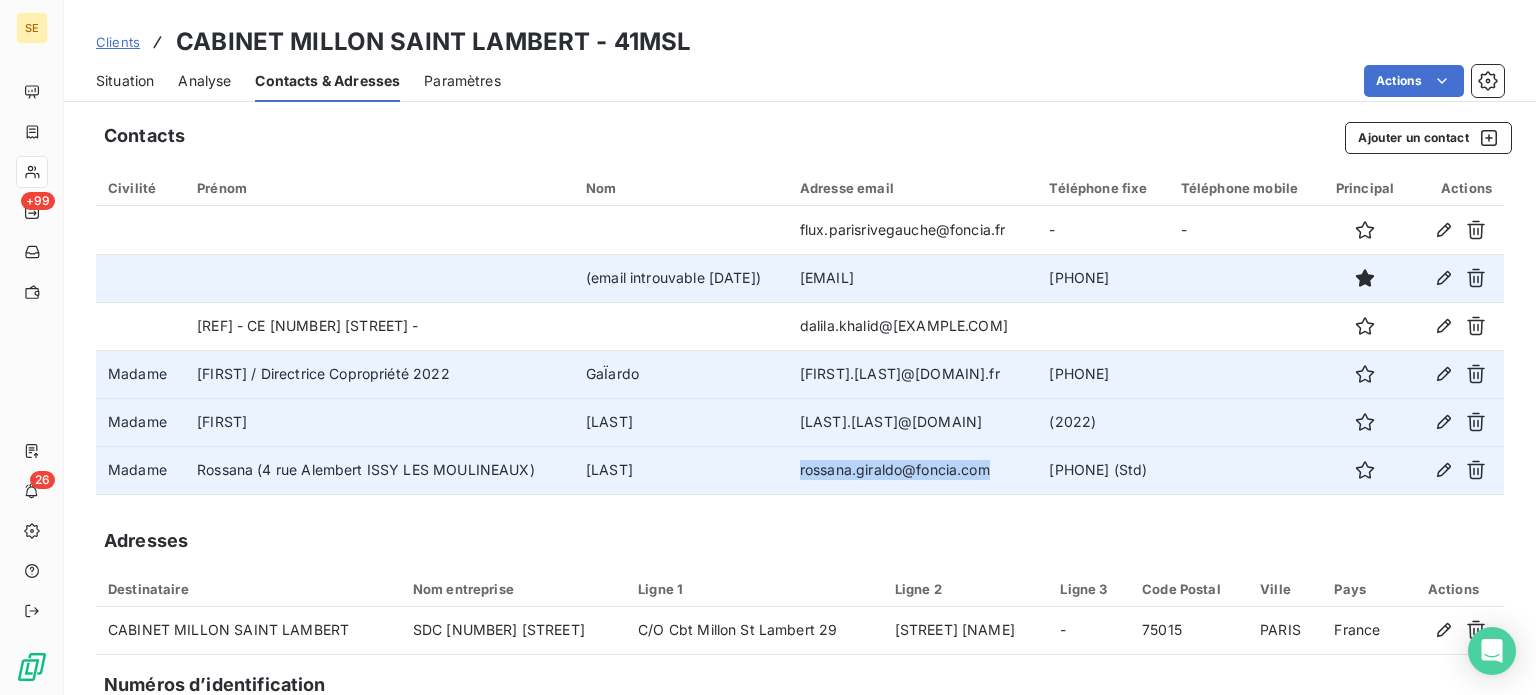 drag, startPoint x: 773, startPoint y: 472, endPoint x: 972, endPoint y: 488, distance: 199.64218 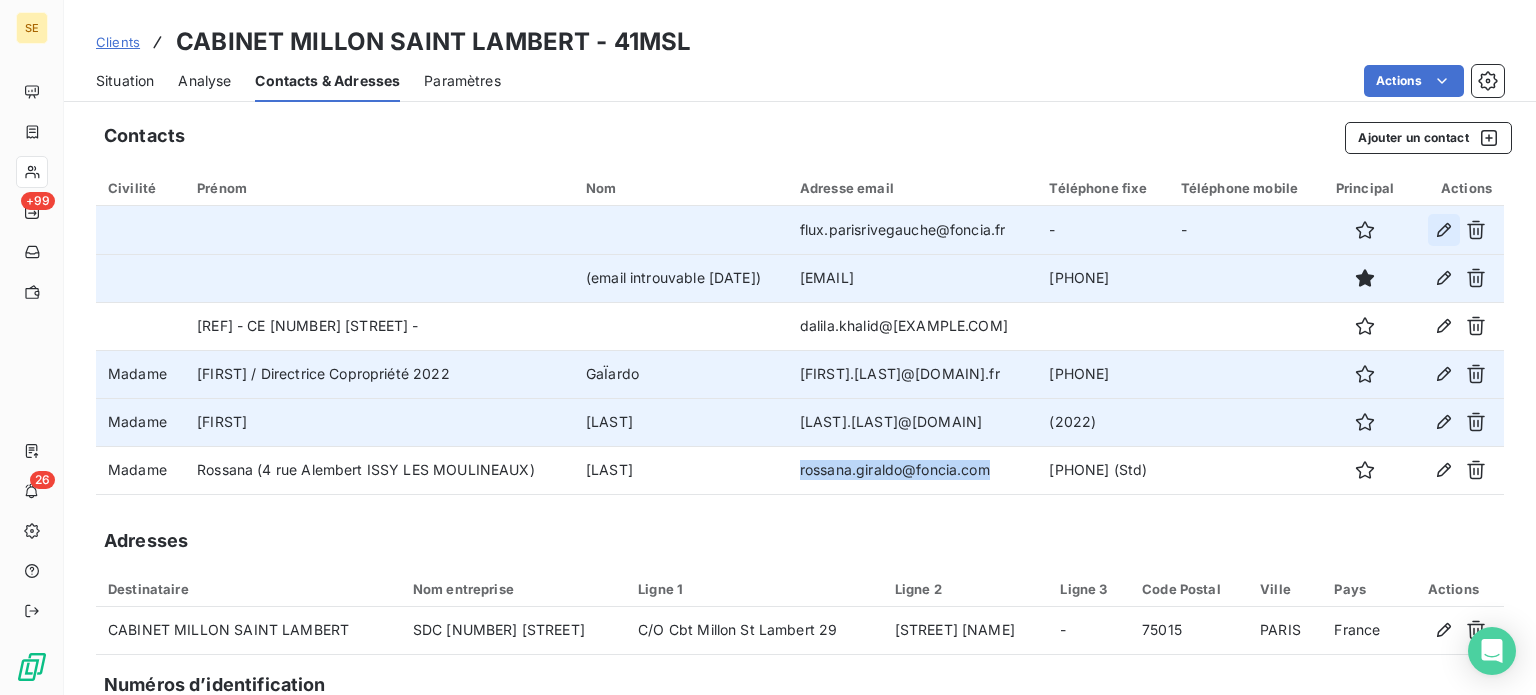 click 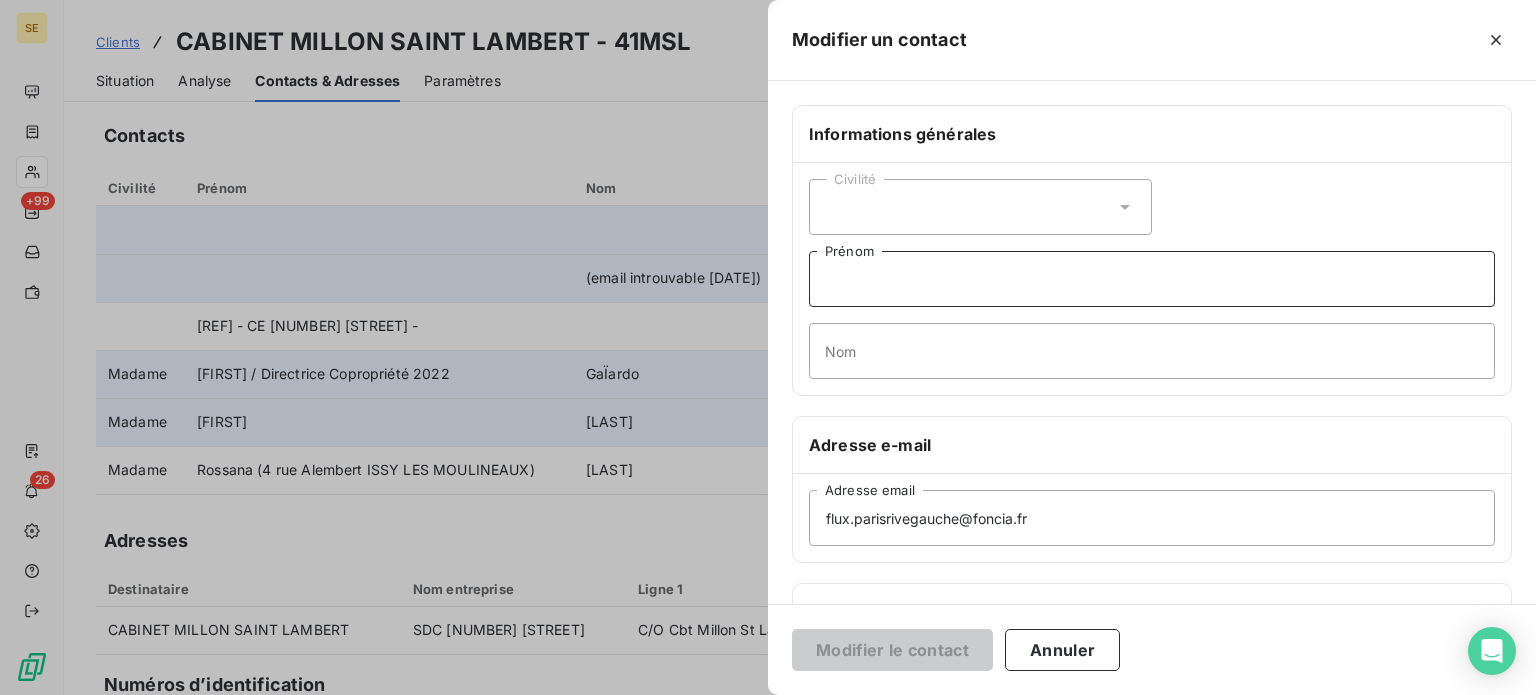 click on "Prénom" at bounding box center (1152, 279) 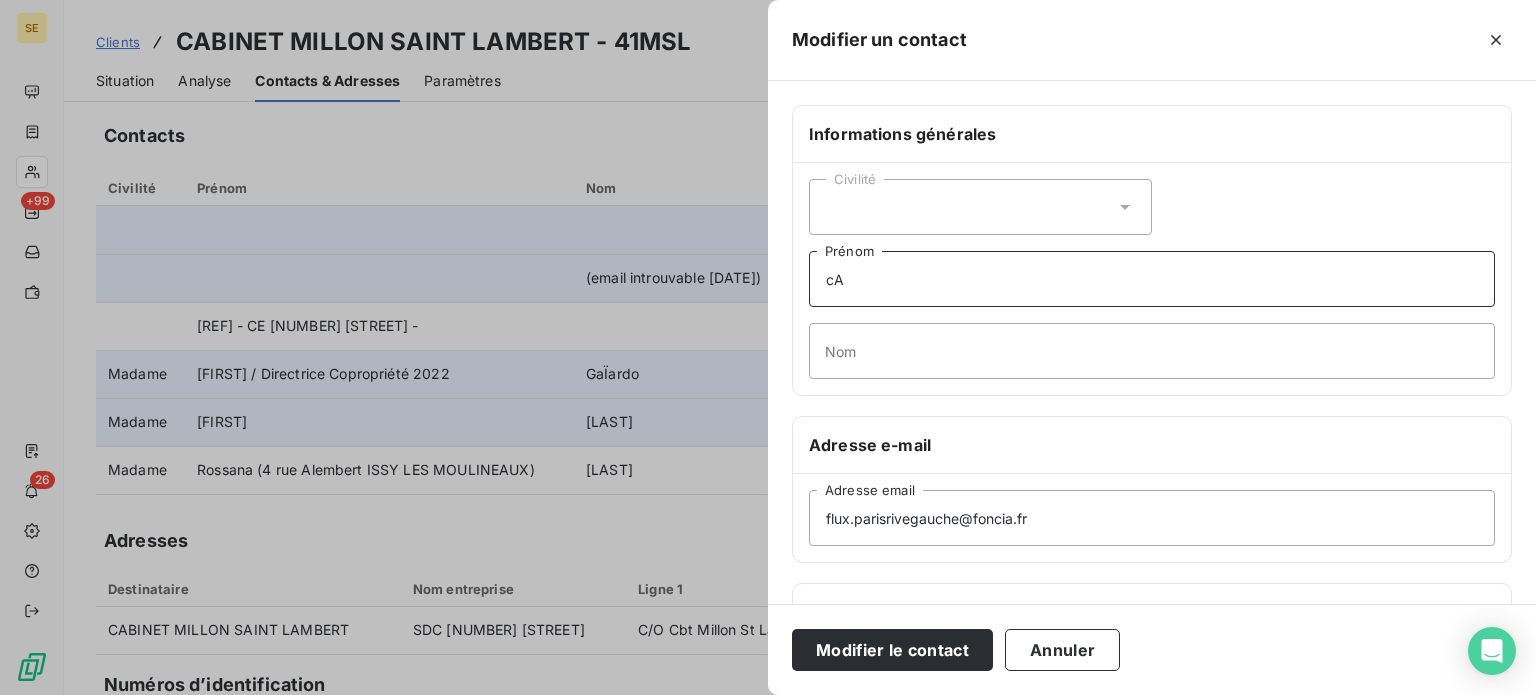 type on "c" 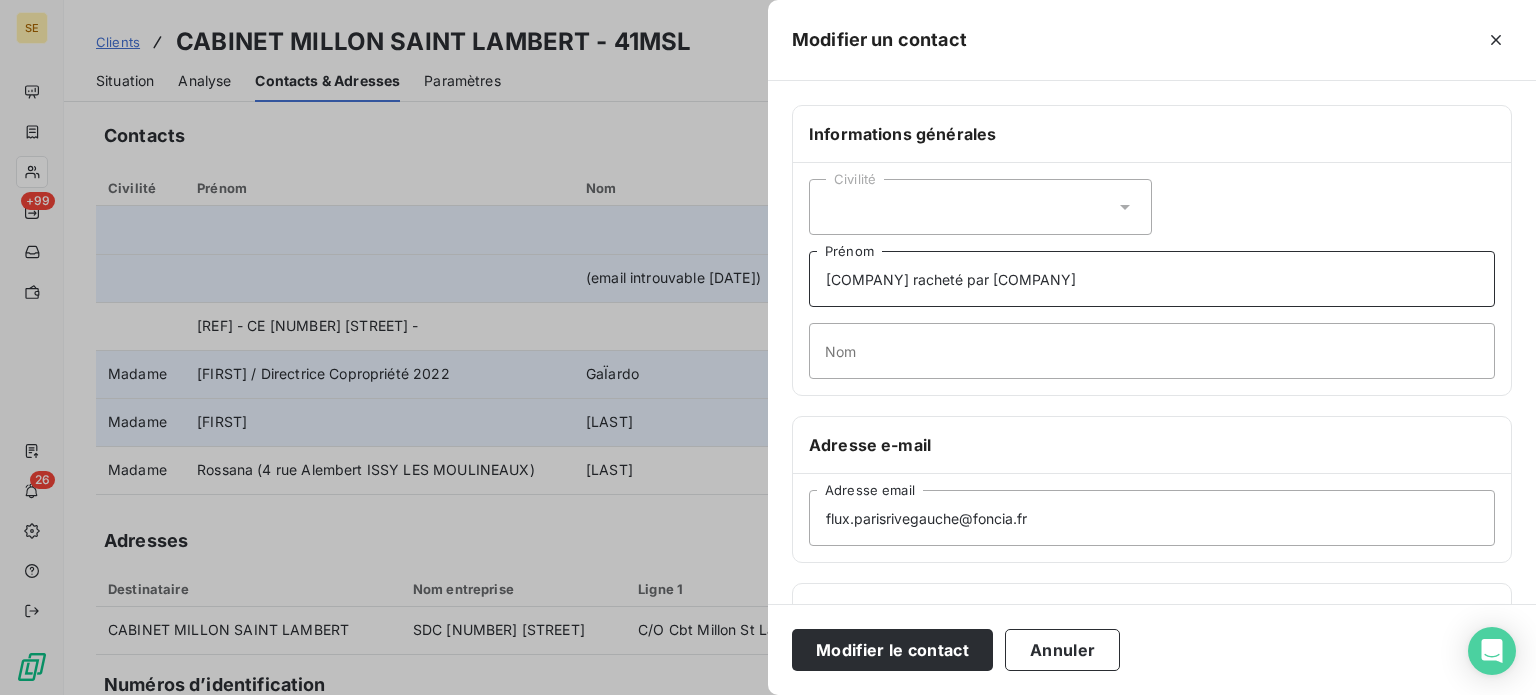 type on "[COMPANY] racheté par [COMPANY]" 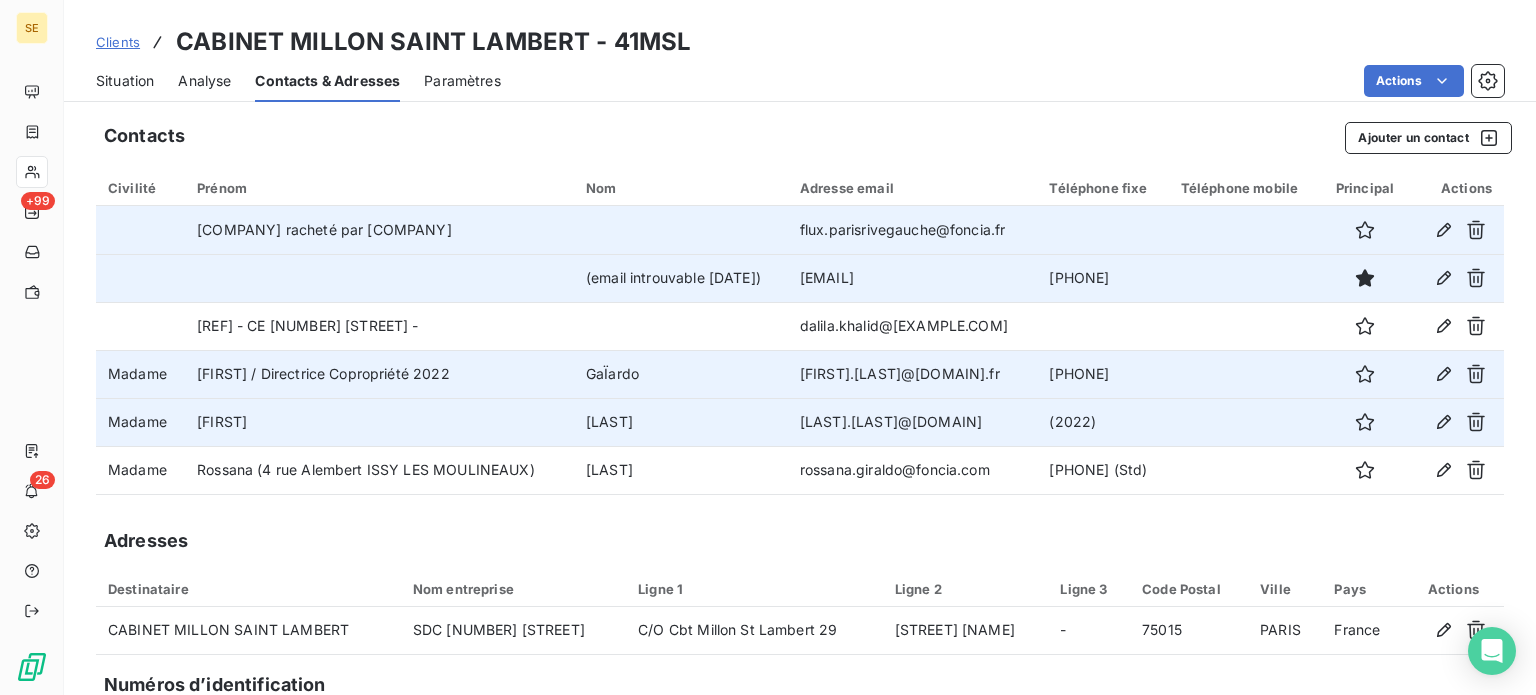 click on "Situation" at bounding box center [125, 81] 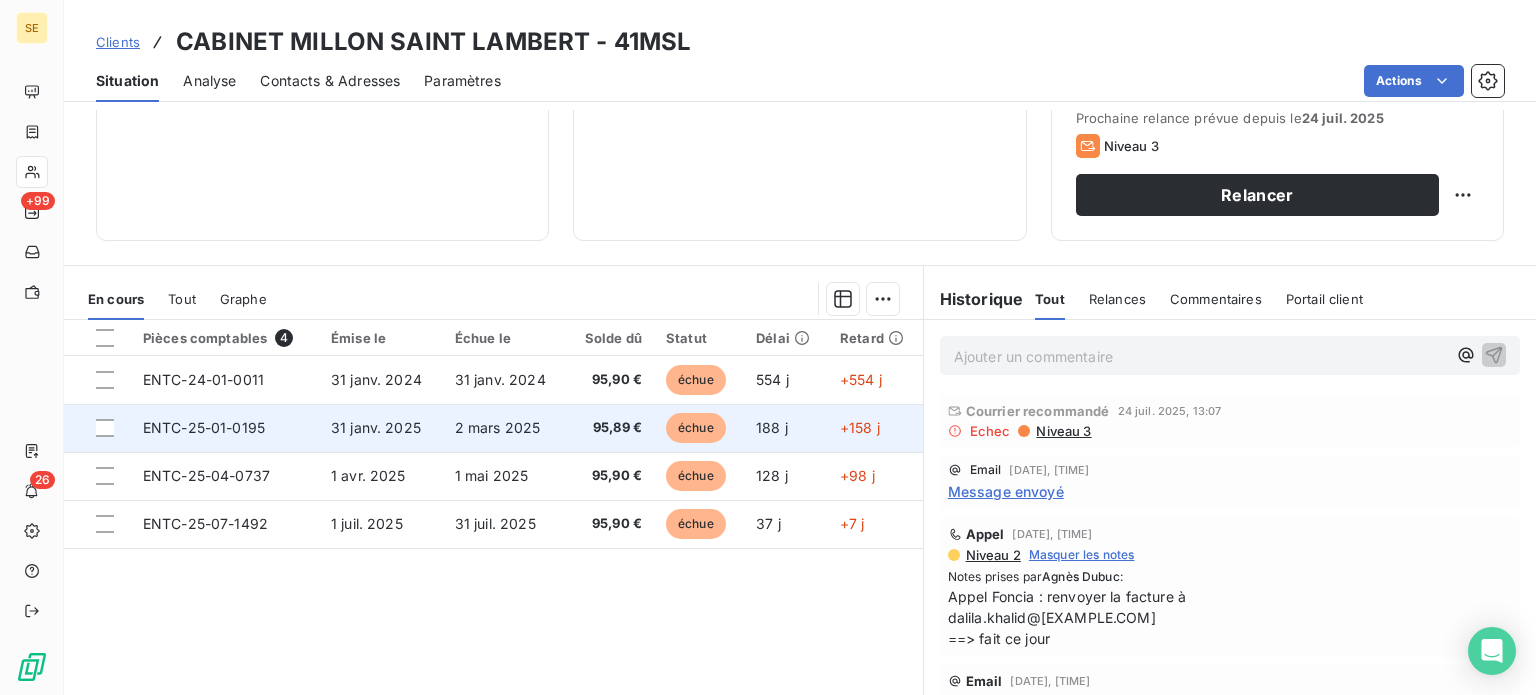 scroll, scrollTop: 360, scrollLeft: 0, axis: vertical 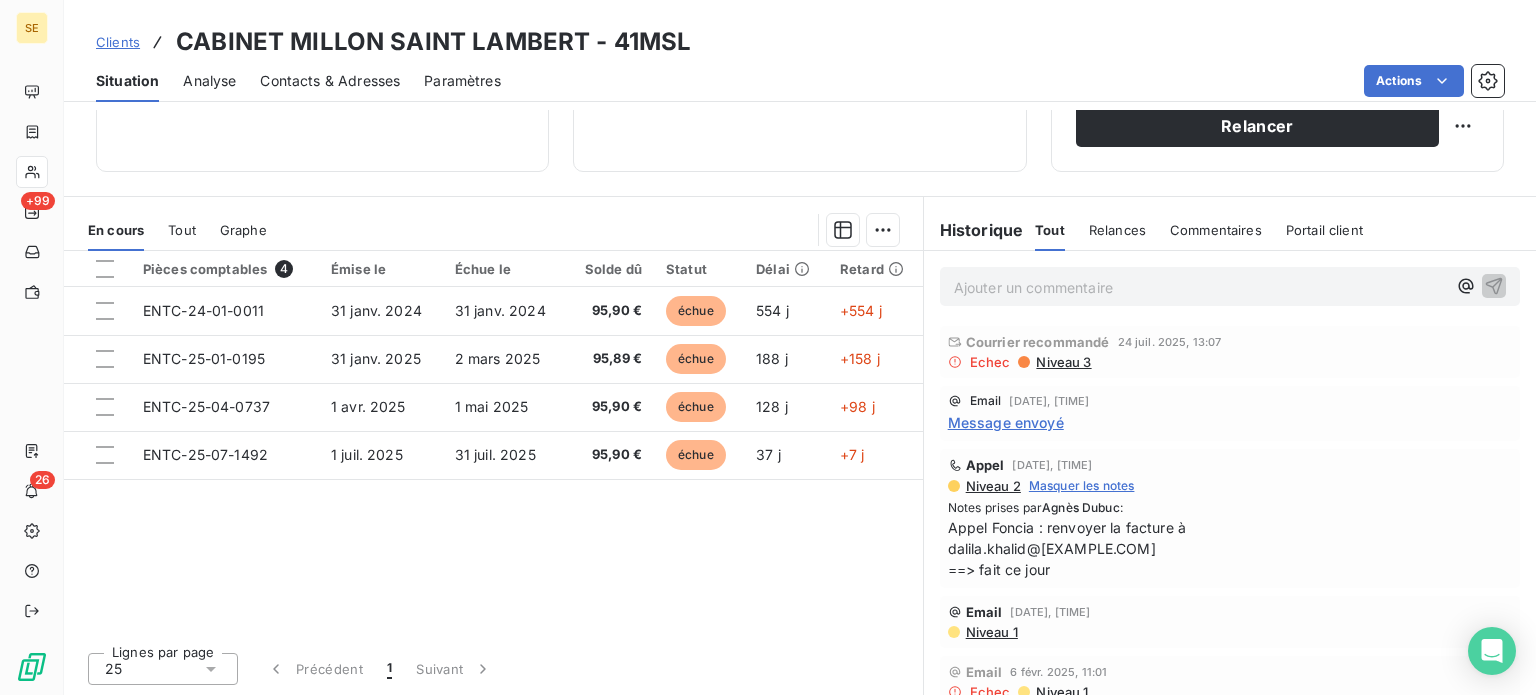 click on "Ajouter un commentaire ﻿" at bounding box center (1230, 286) 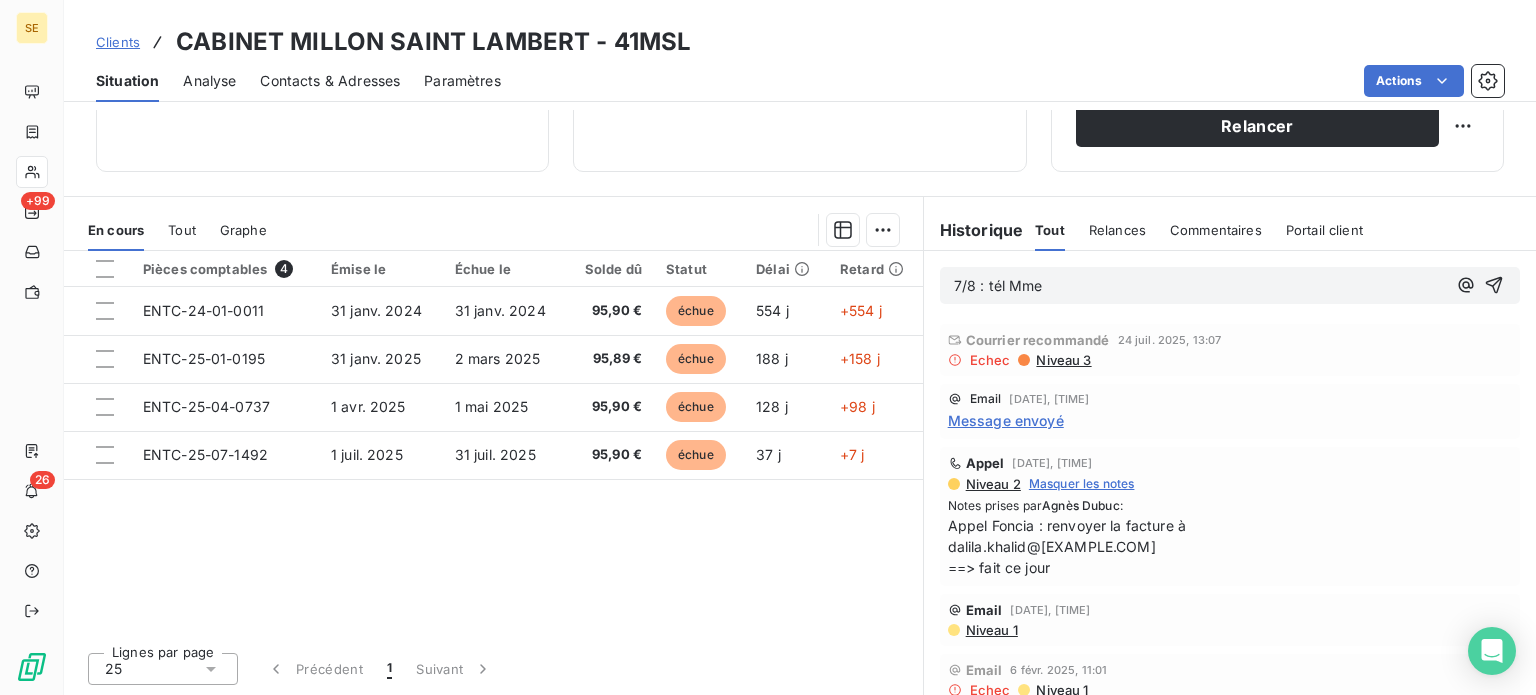 click on "Contacts & Adresses" at bounding box center (330, 81) 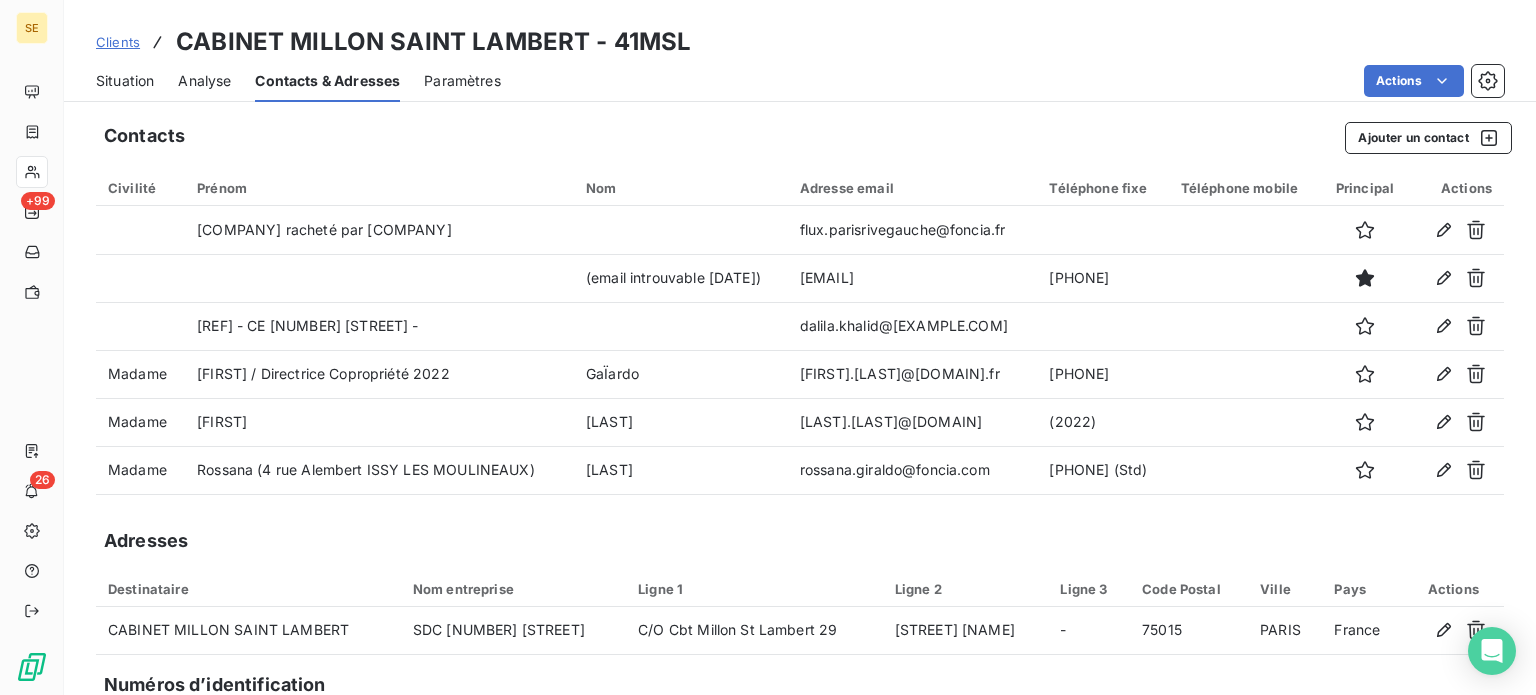 click on "Situation" at bounding box center (125, 81) 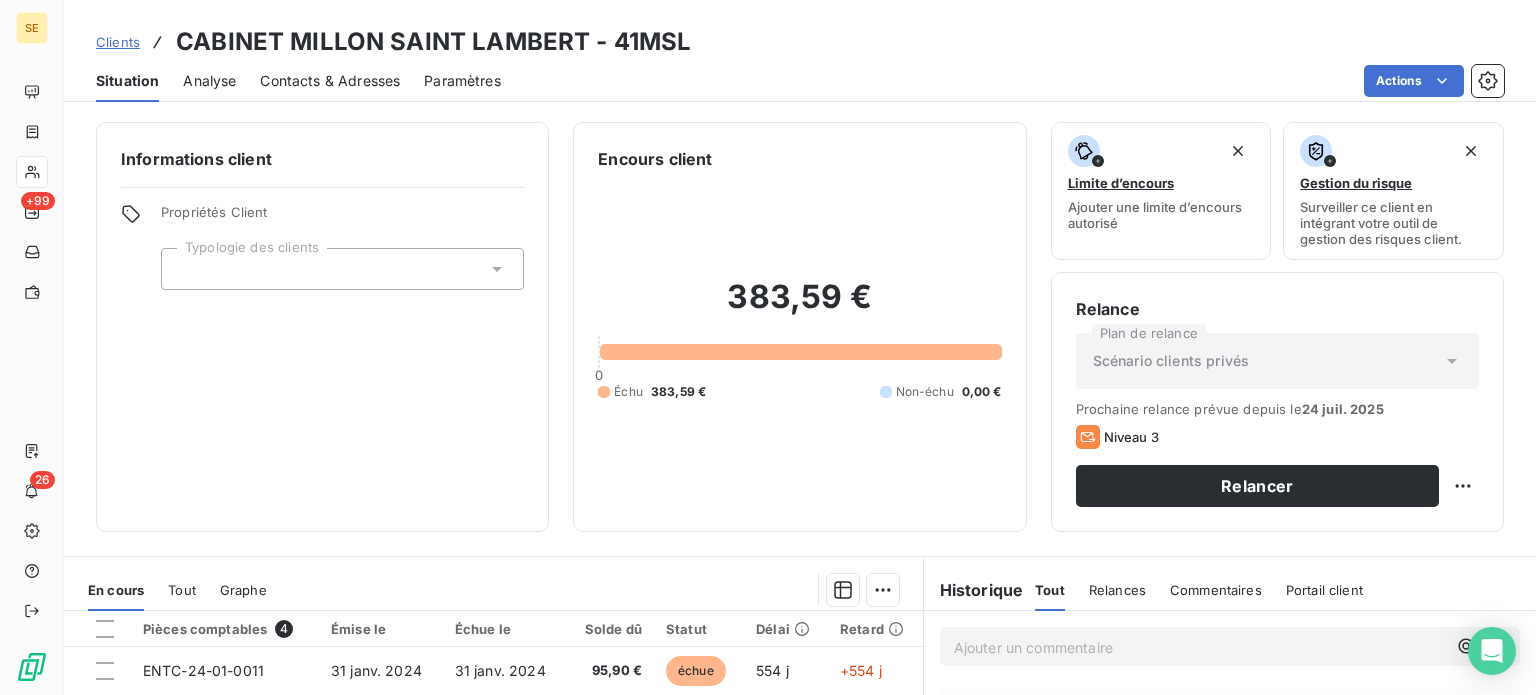 scroll, scrollTop: 360, scrollLeft: 0, axis: vertical 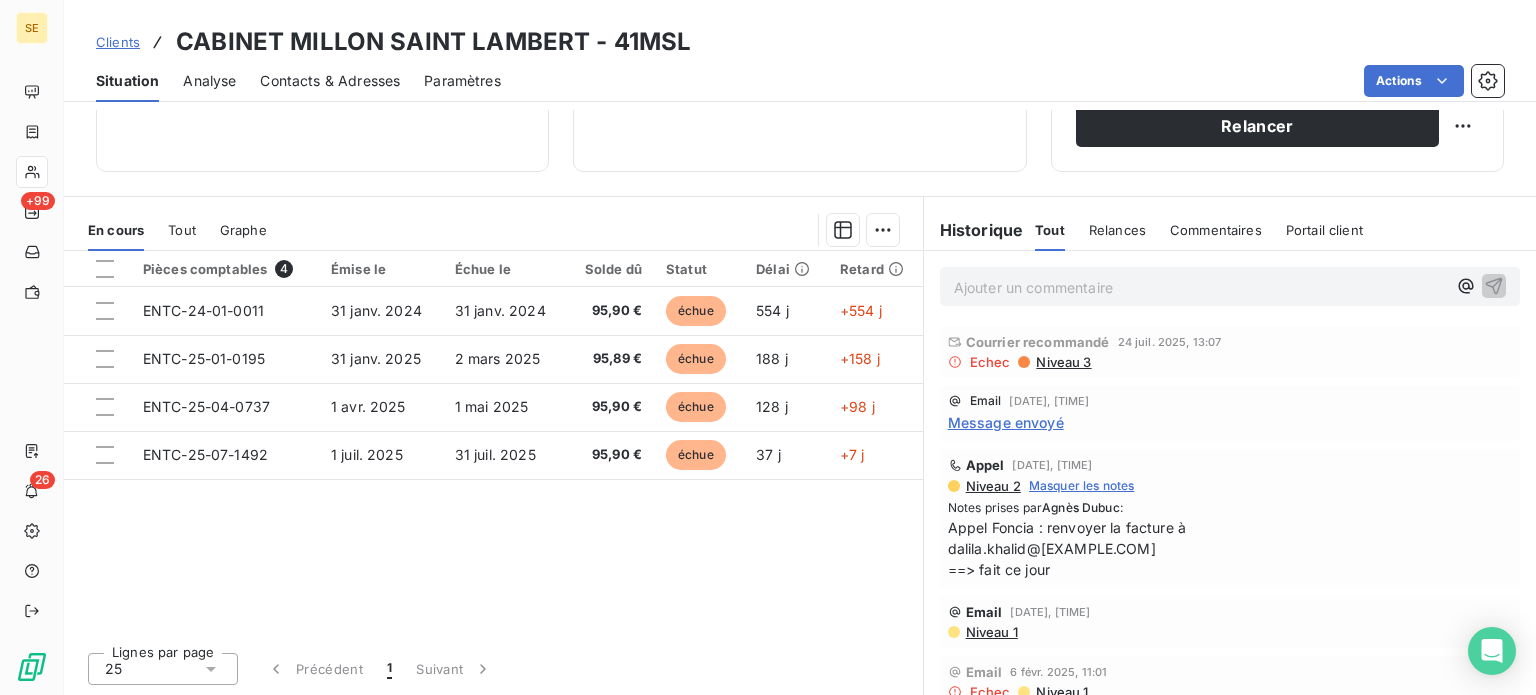 click on "Ajouter un commentaire ﻿" at bounding box center (1230, 286) 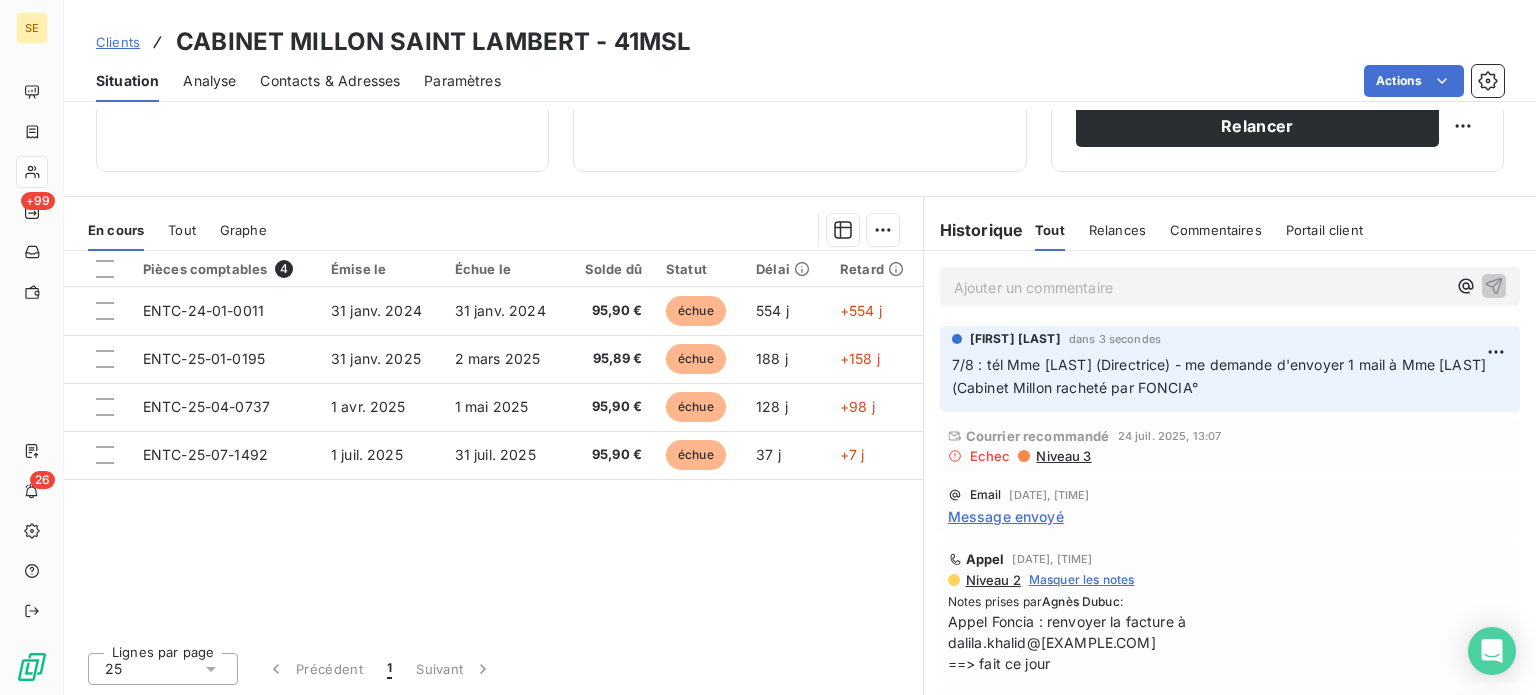 click on "Contacts & Adresses" at bounding box center (330, 81) 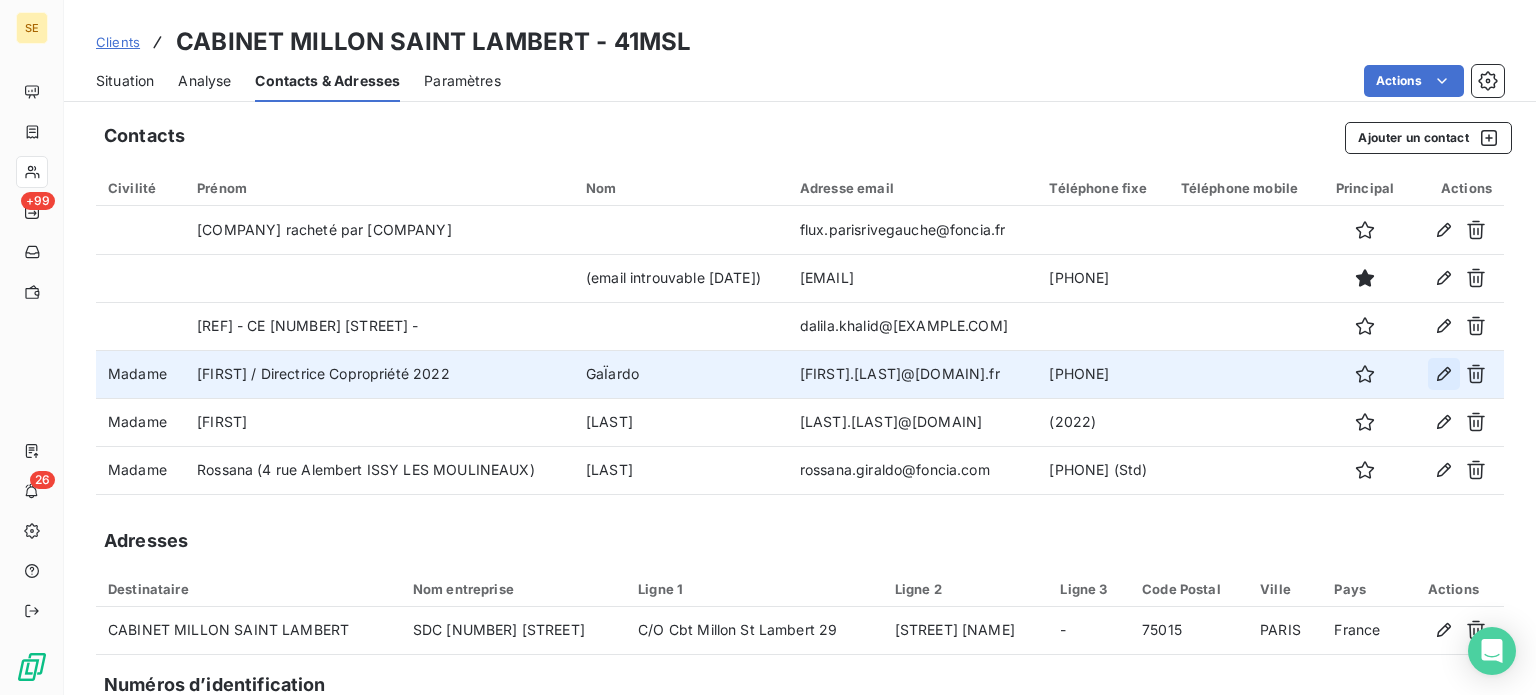 click 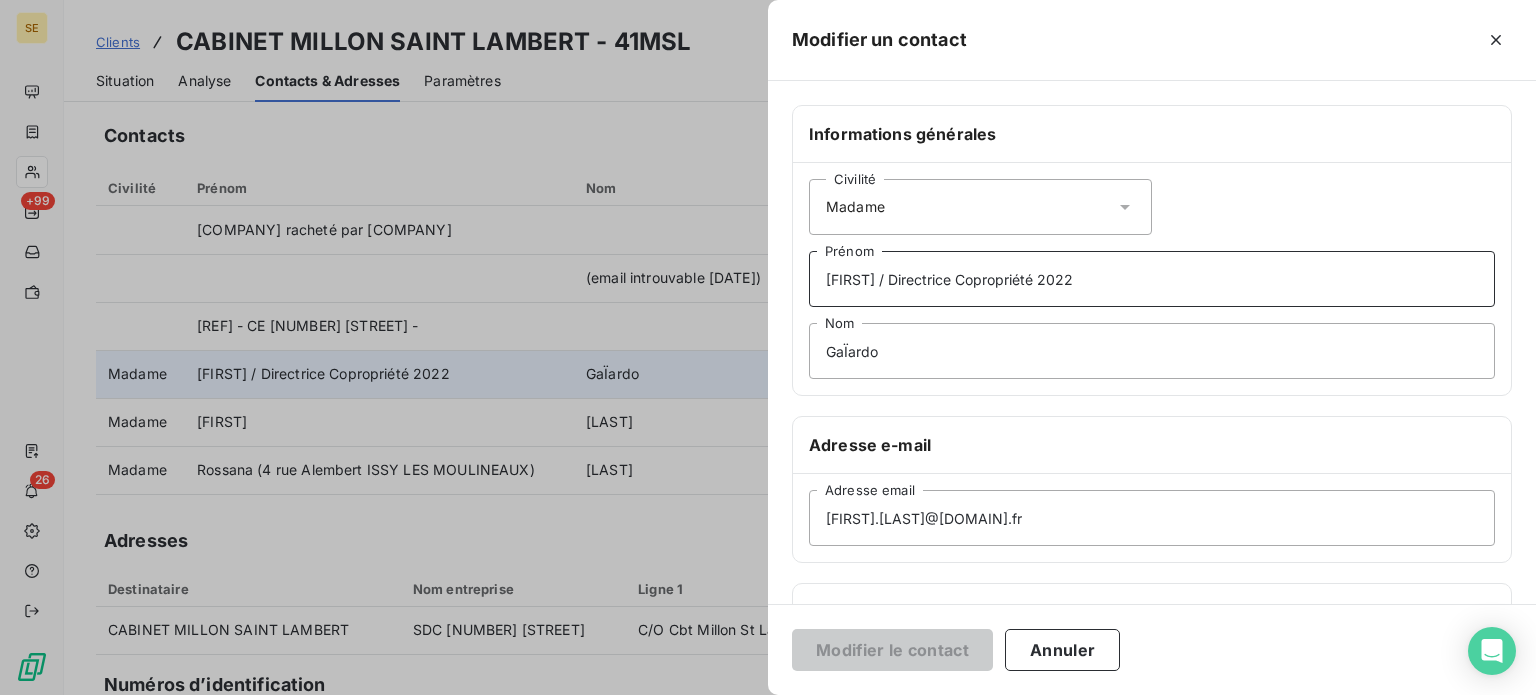 drag, startPoint x: 1114, startPoint y: 282, endPoint x: 1052, endPoint y: 273, distance: 62.649822 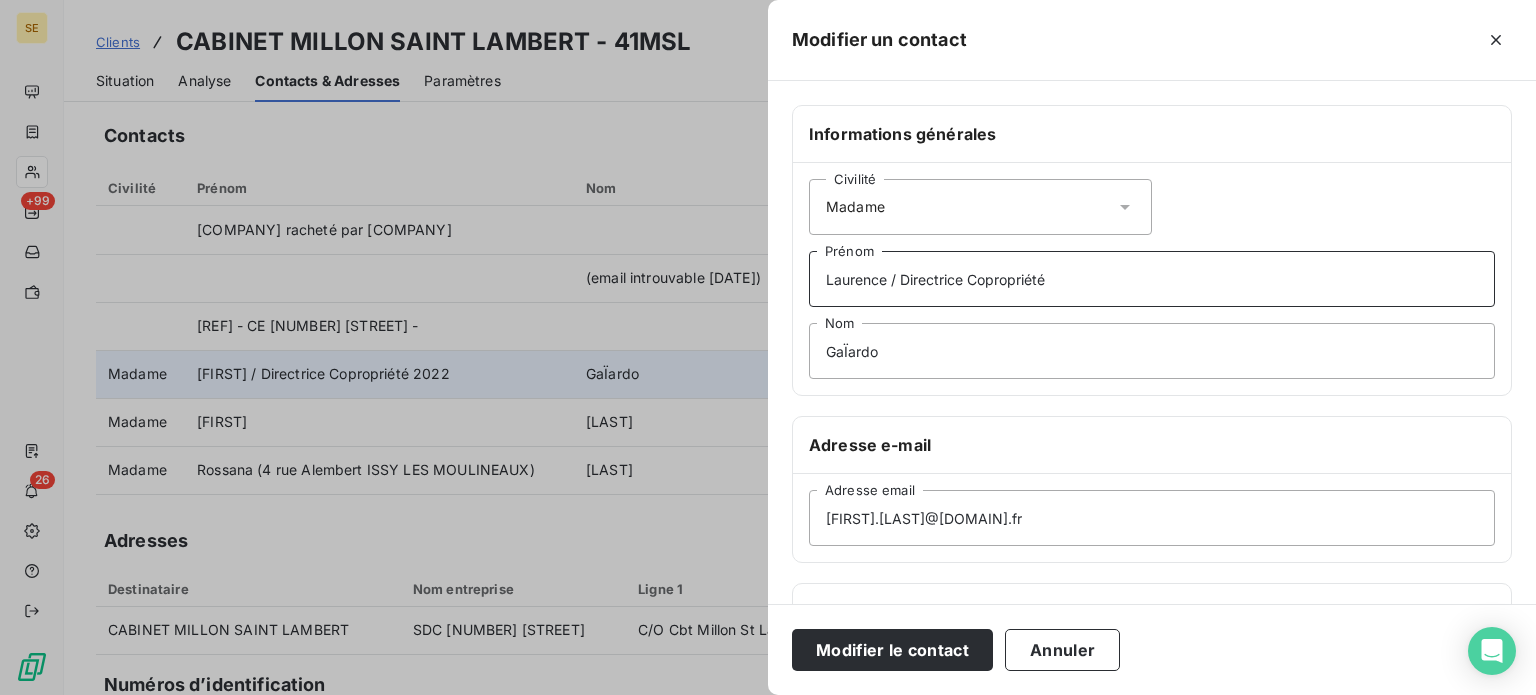 type on "Laurence / Directrice Copropriété" 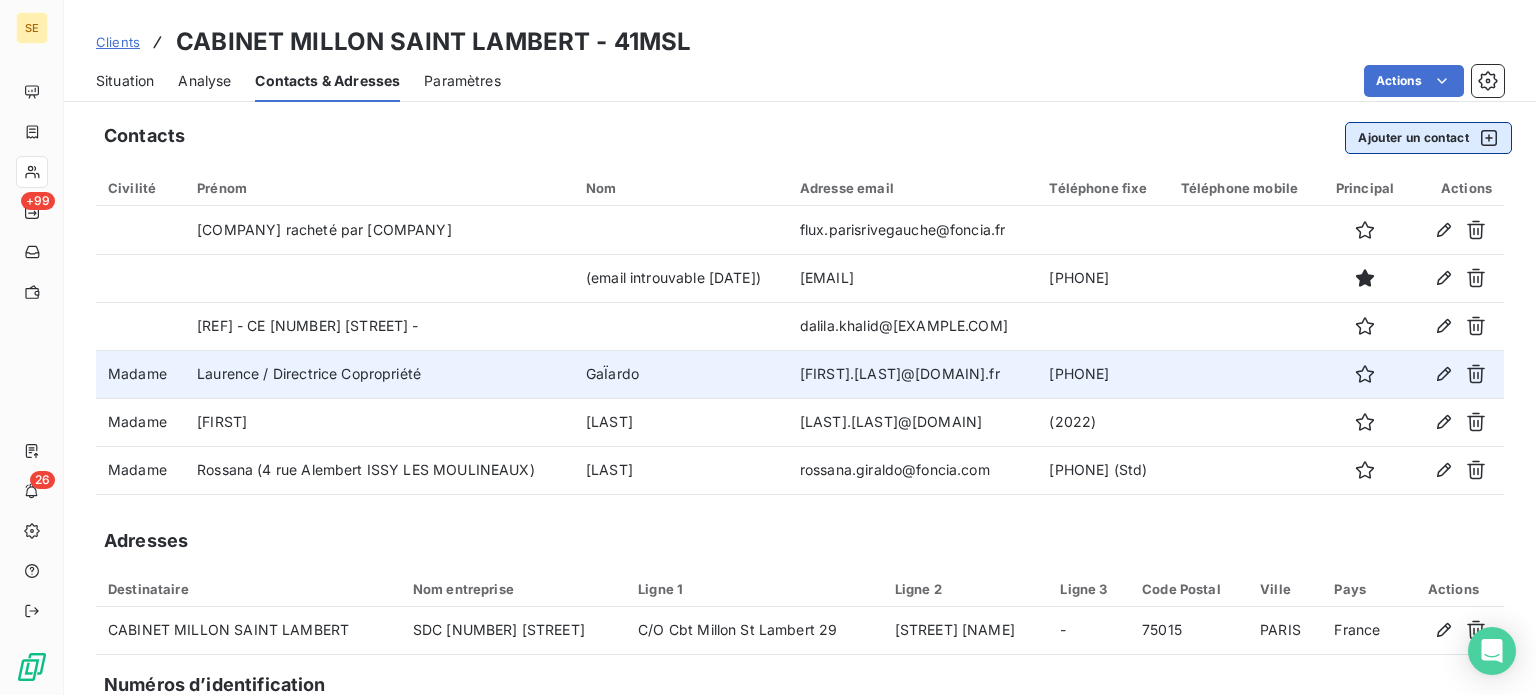 click on "Ajouter un contact" at bounding box center (1428, 138) 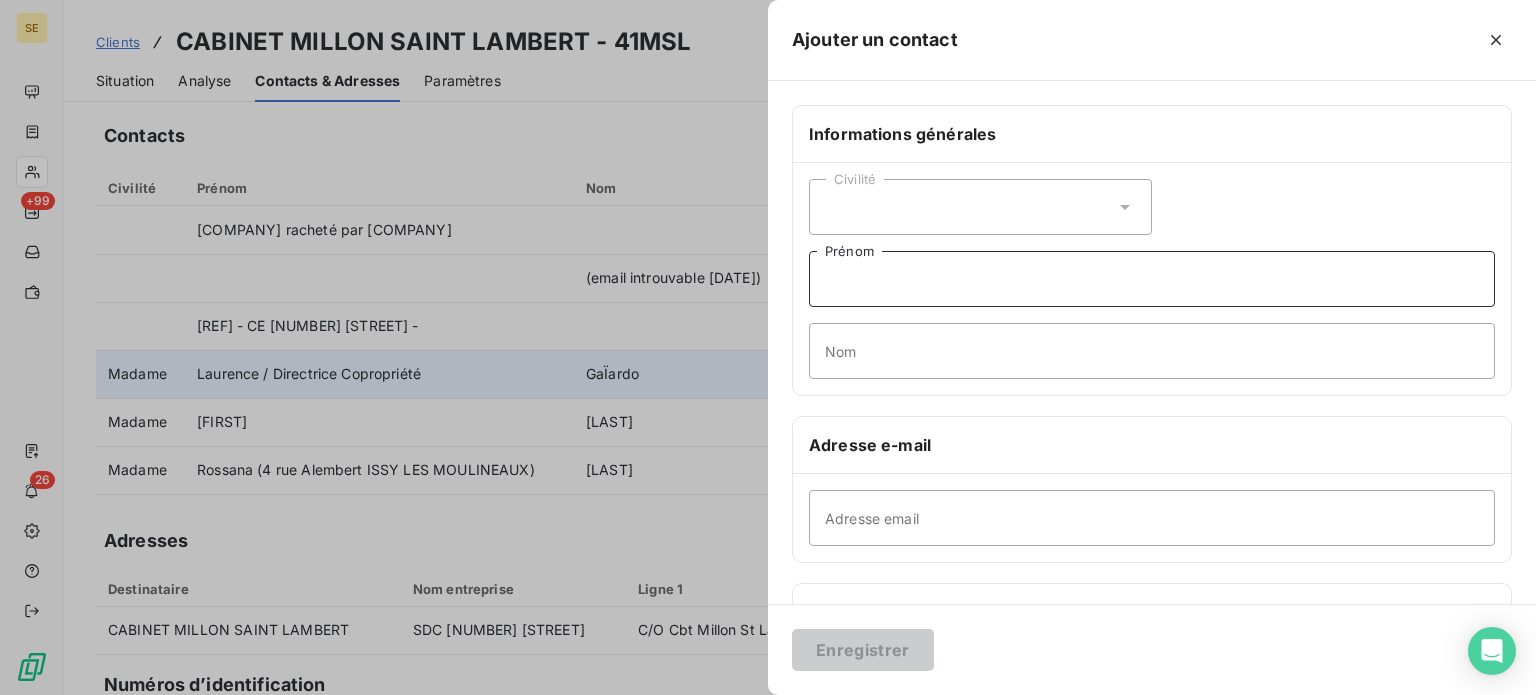 click on "Prénom" at bounding box center [1152, 279] 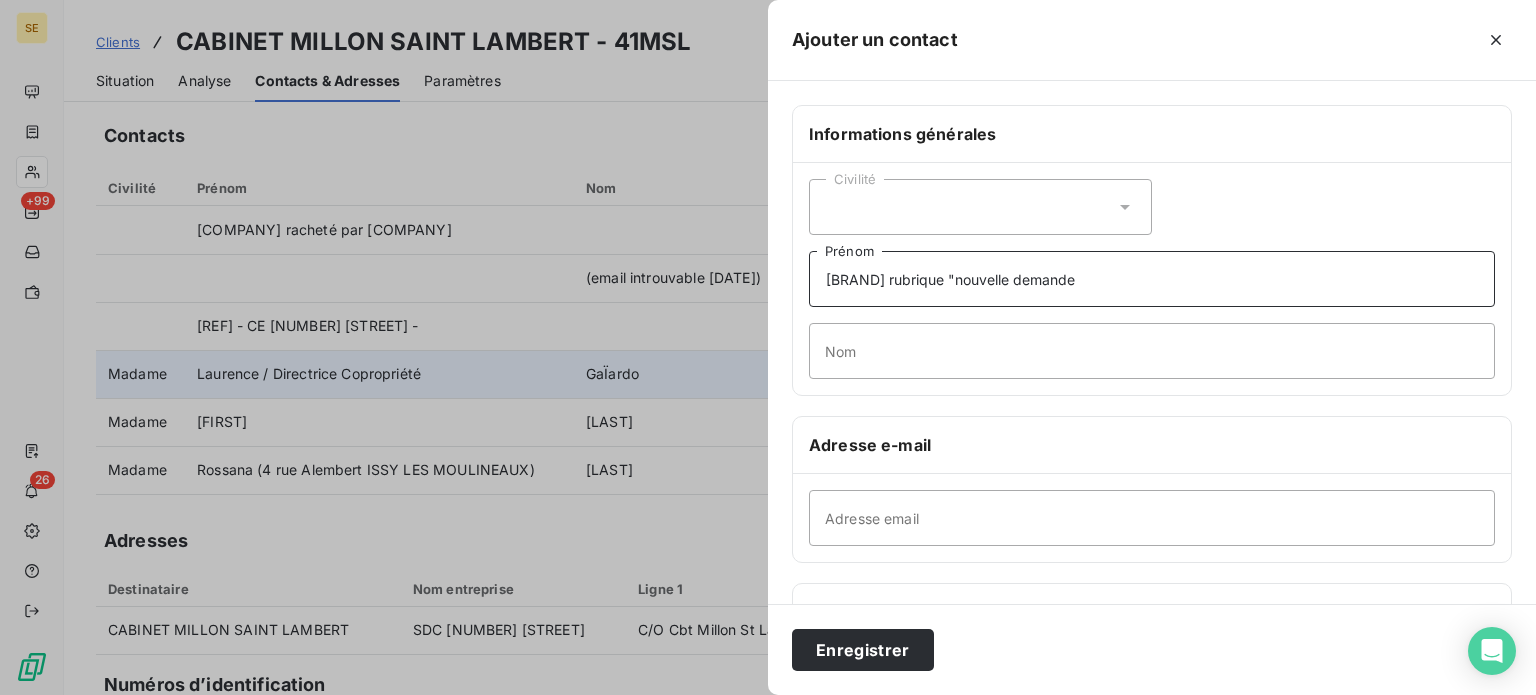 type on "MyFoncia rubrique "nouvelle demande"" 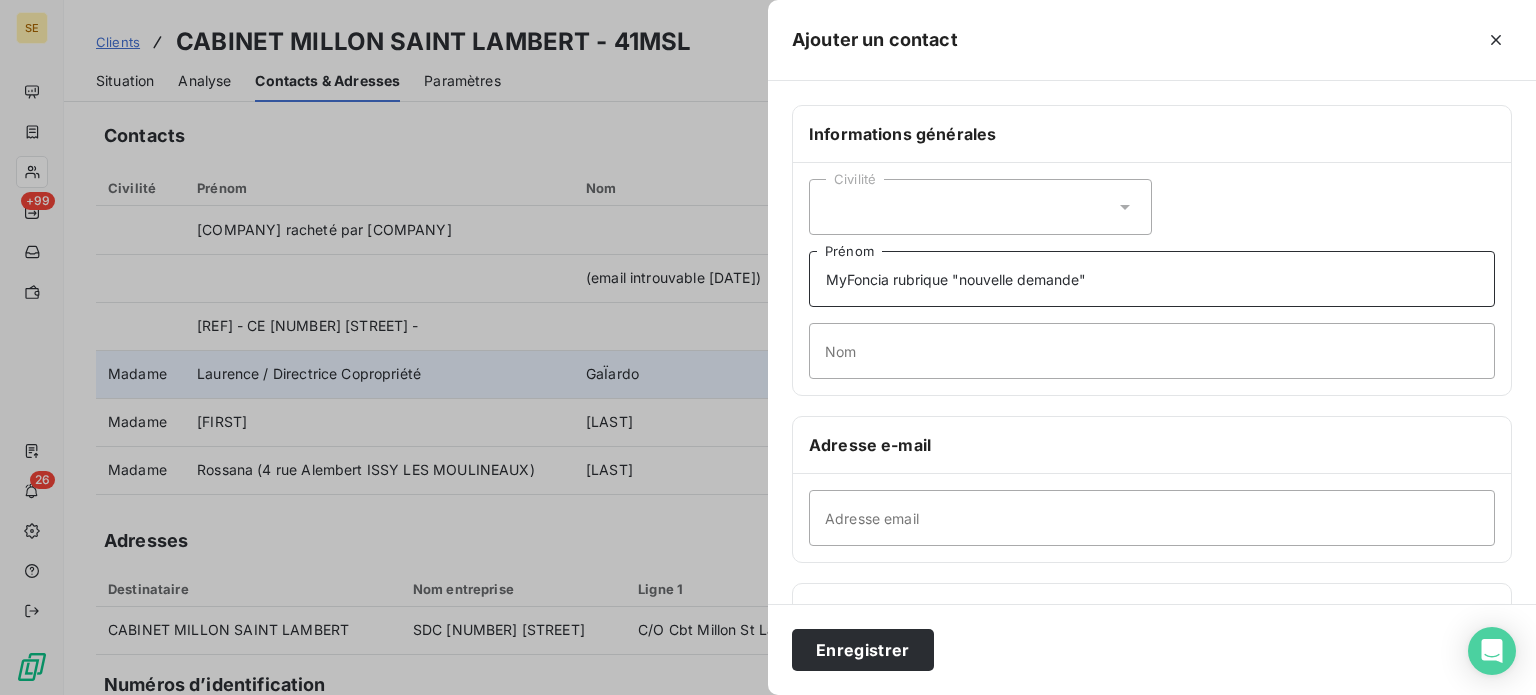 drag, startPoint x: 1020, startPoint y: 267, endPoint x: 581, endPoint y: 281, distance: 439.22318 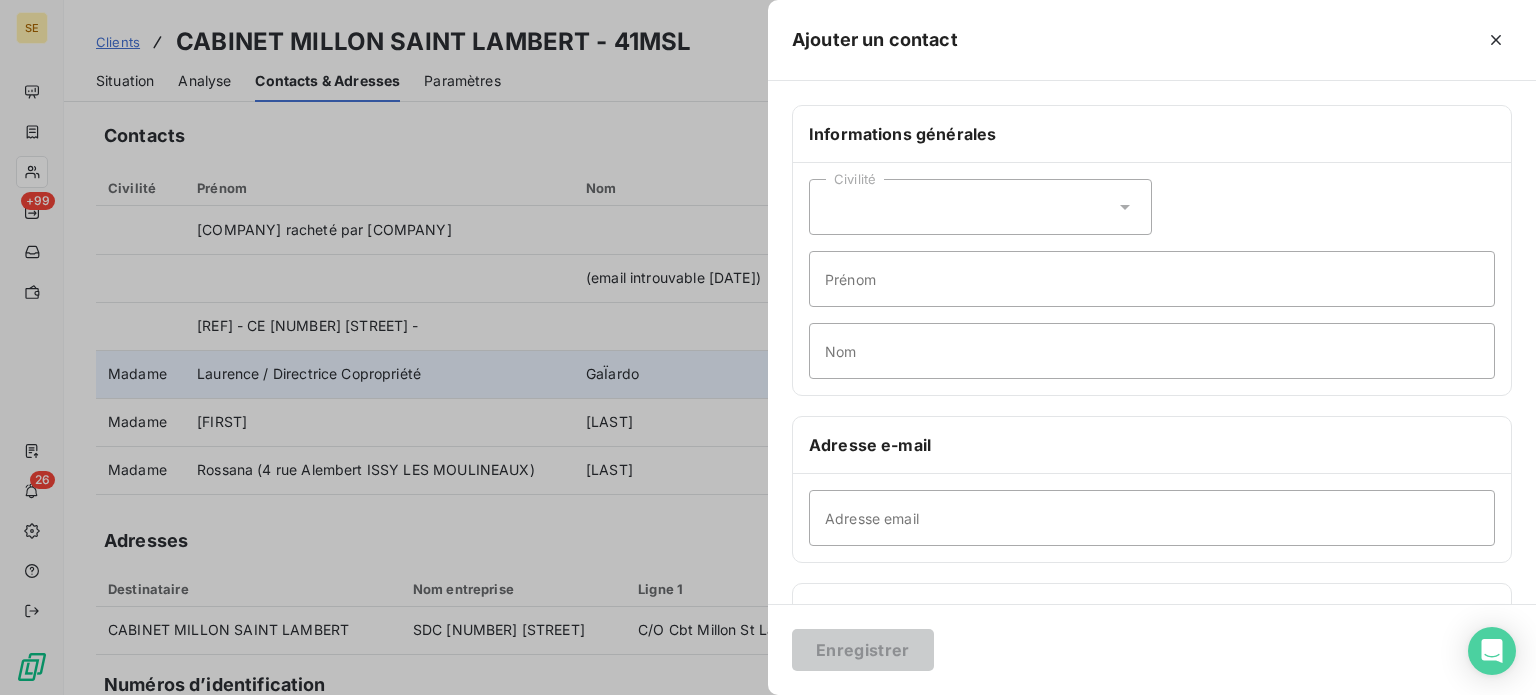 click at bounding box center (1496, 40) 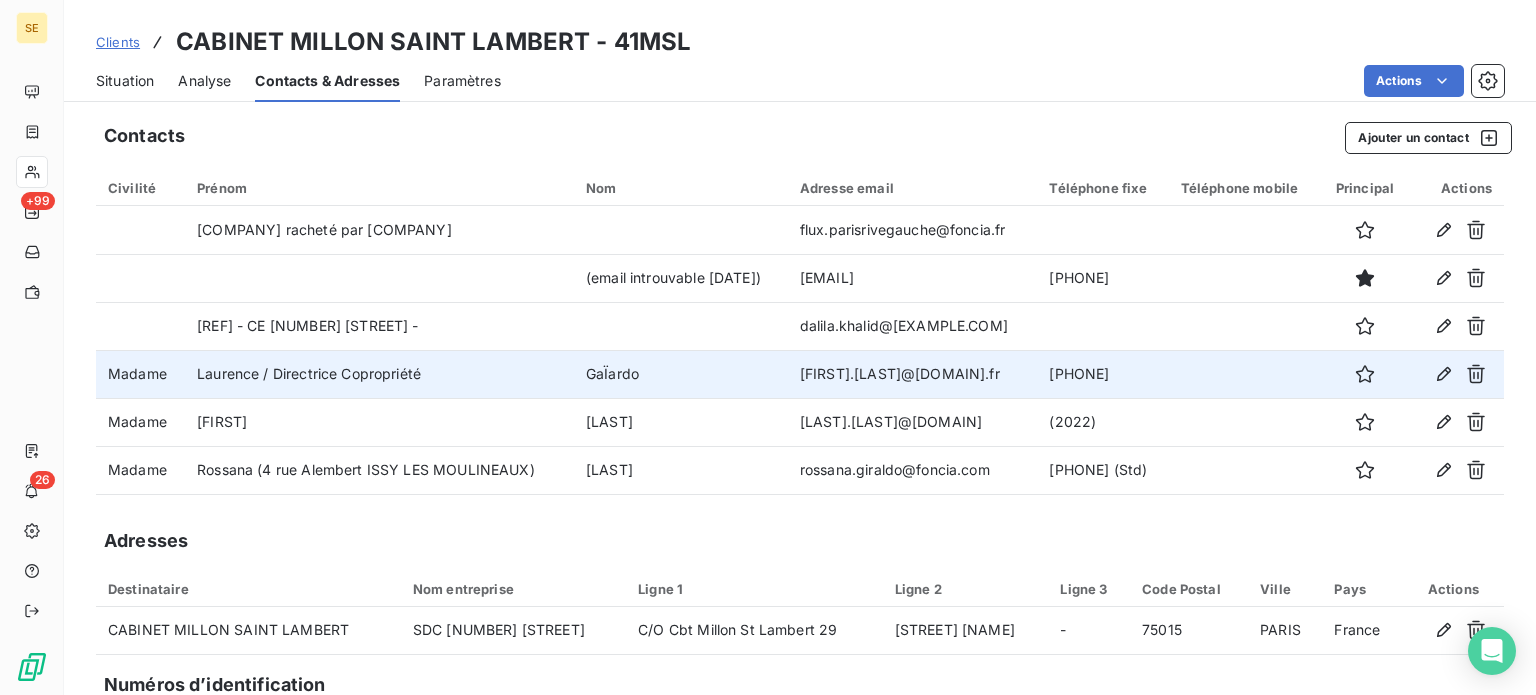 click on "Situation" at bounding box center (125, 81) 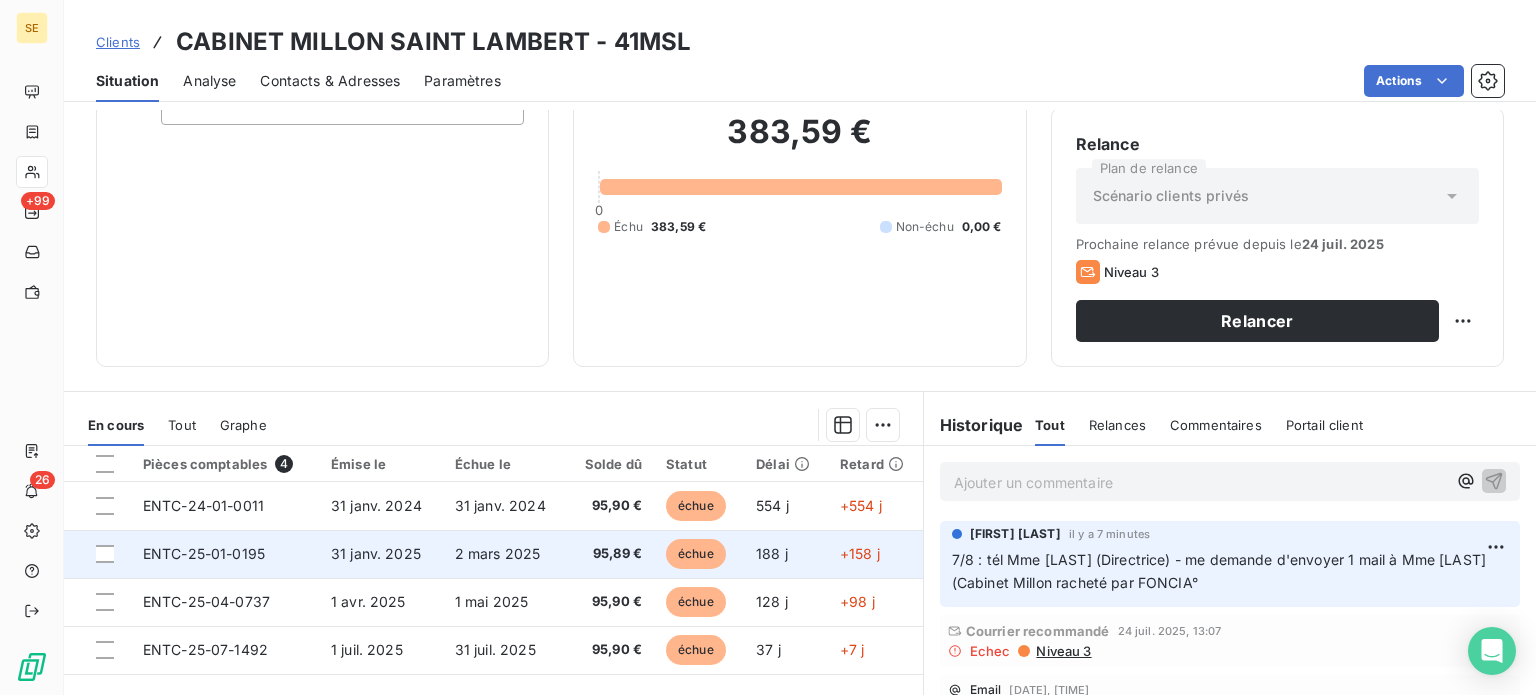 scroll, scrollTop: 360, scrollLeft: 0, axis: vertical 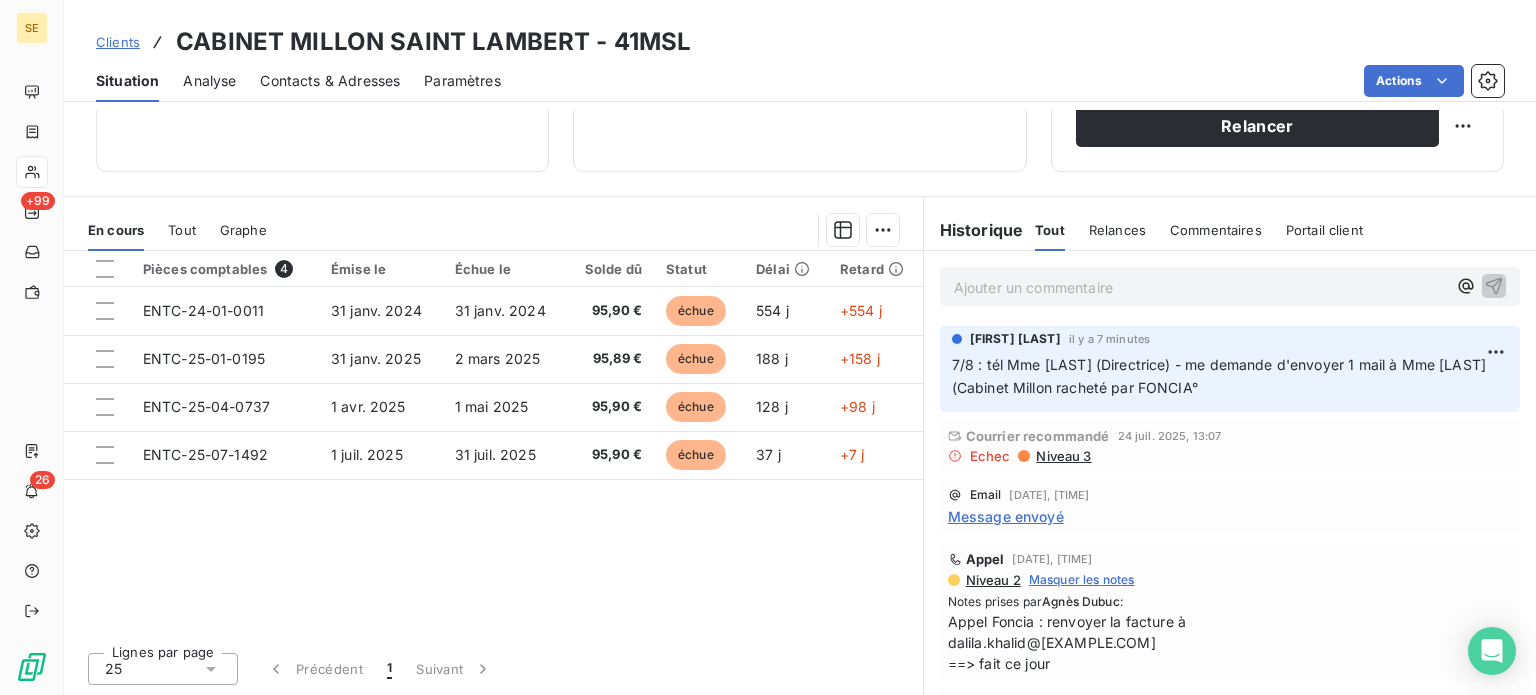click on "Clients" at bounding box center [118, 42] 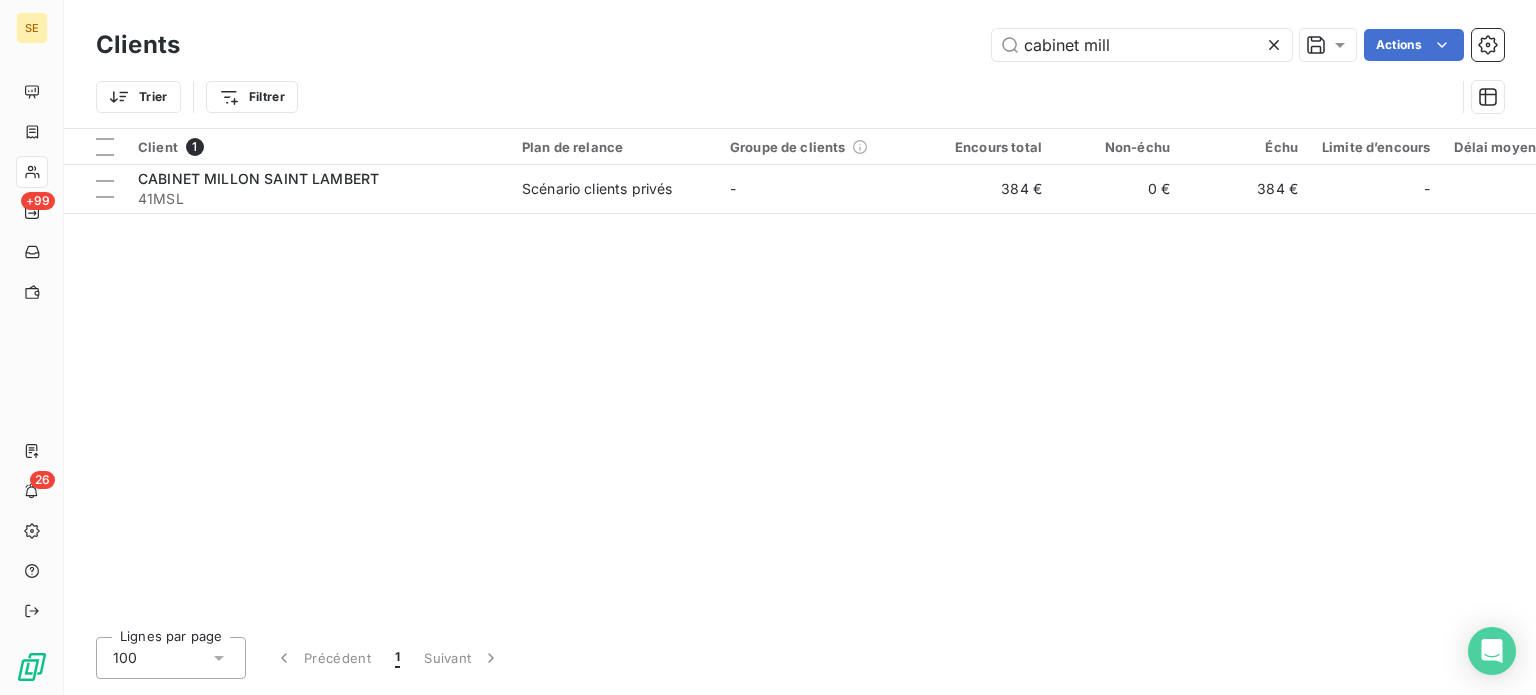 drag, startPoint x: 1156, startPoint y: 43, endPoint x: 891, endPoint y: 51, distance: 265.12073 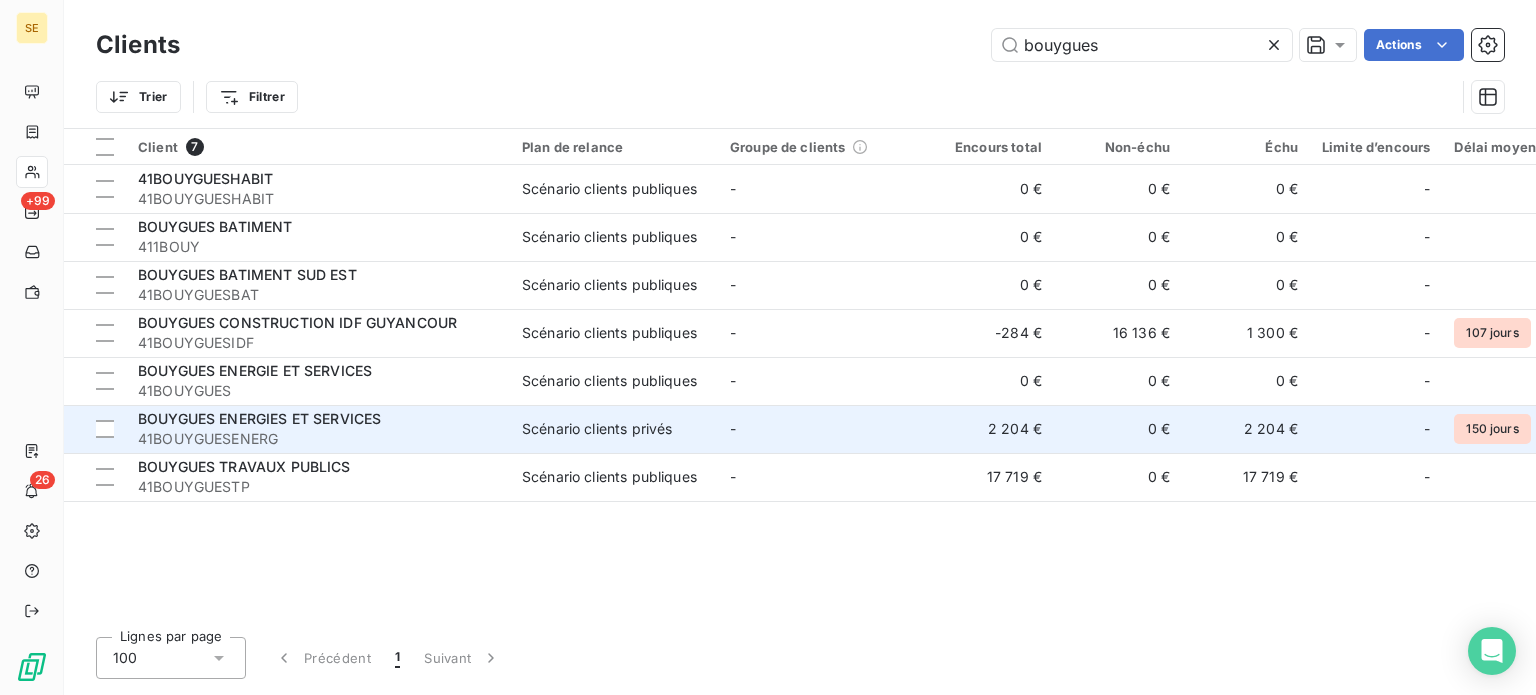 type on "bouygues" 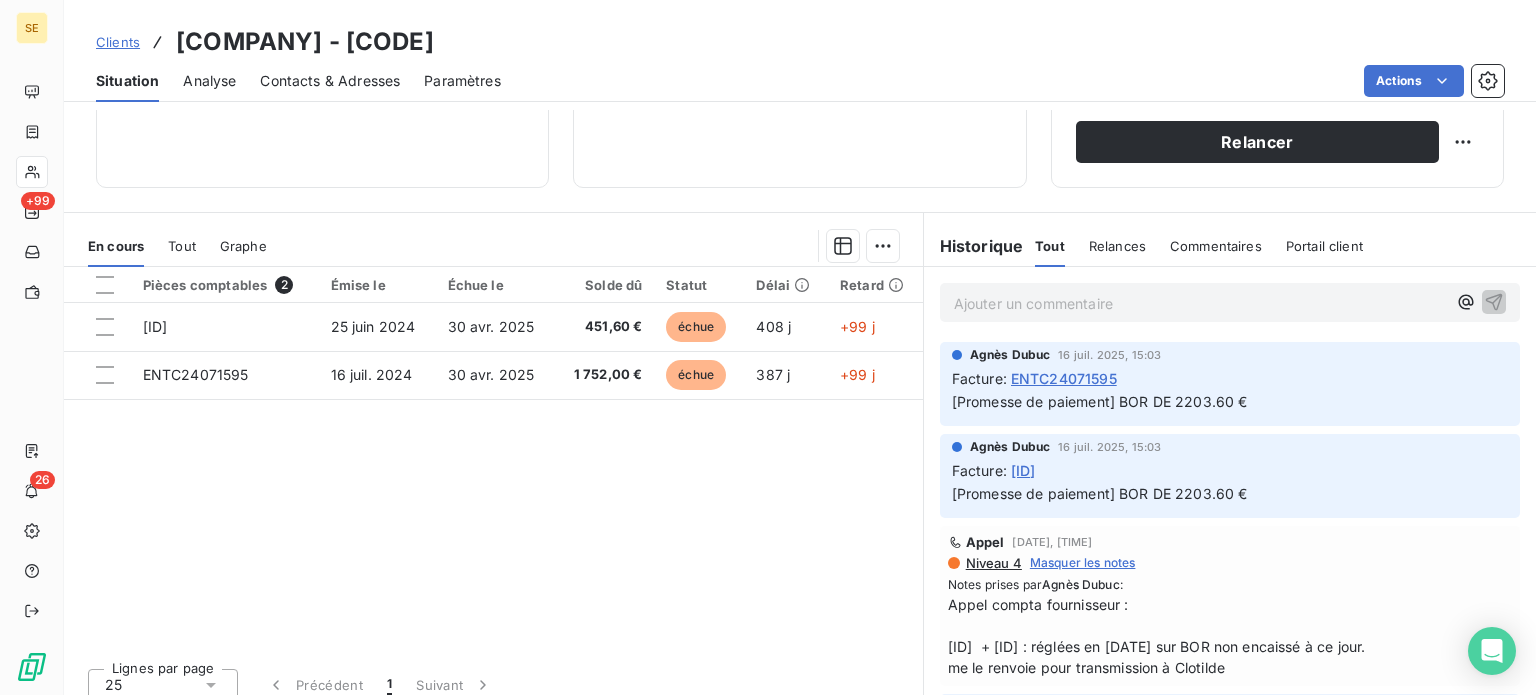 scroll, scrollTop: 360, scrollLeft: 0, axis: vertical 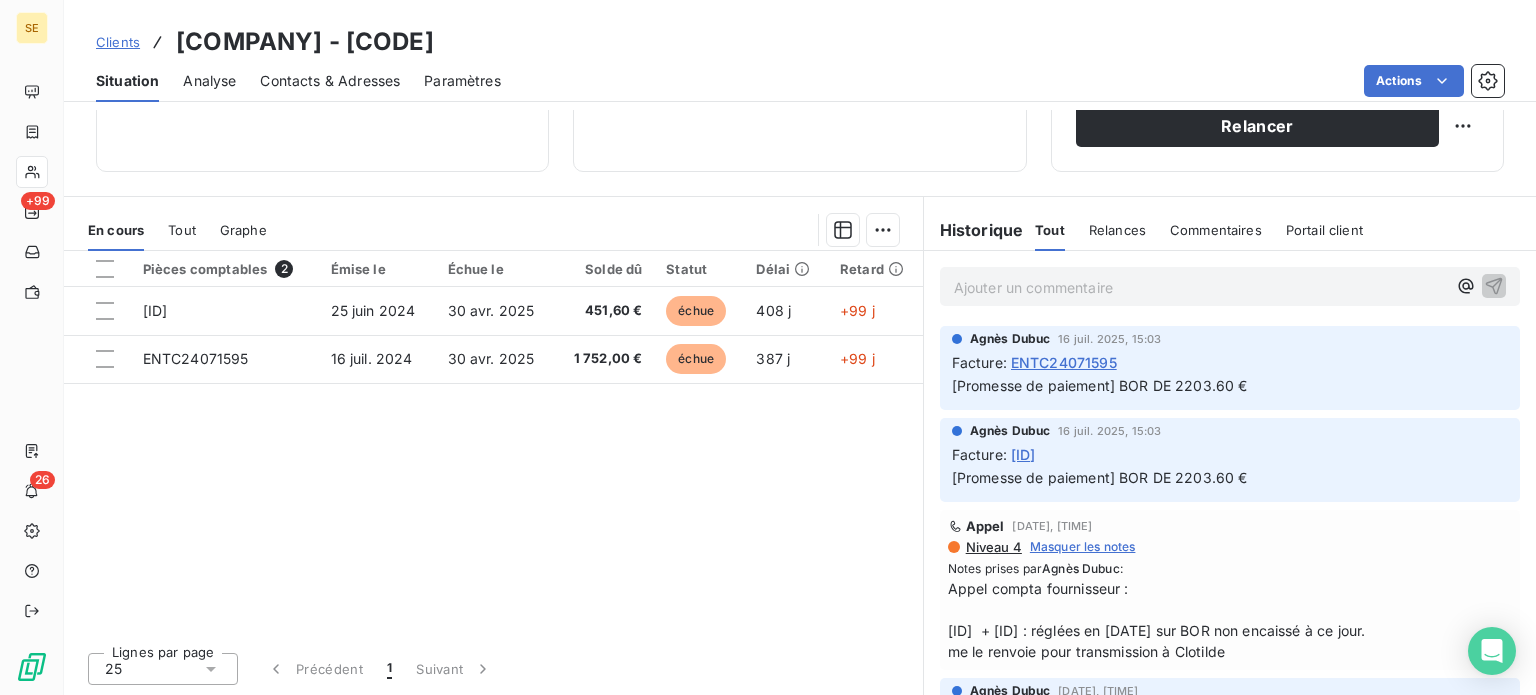 click on "Clients" at bounding box center (118, 42) 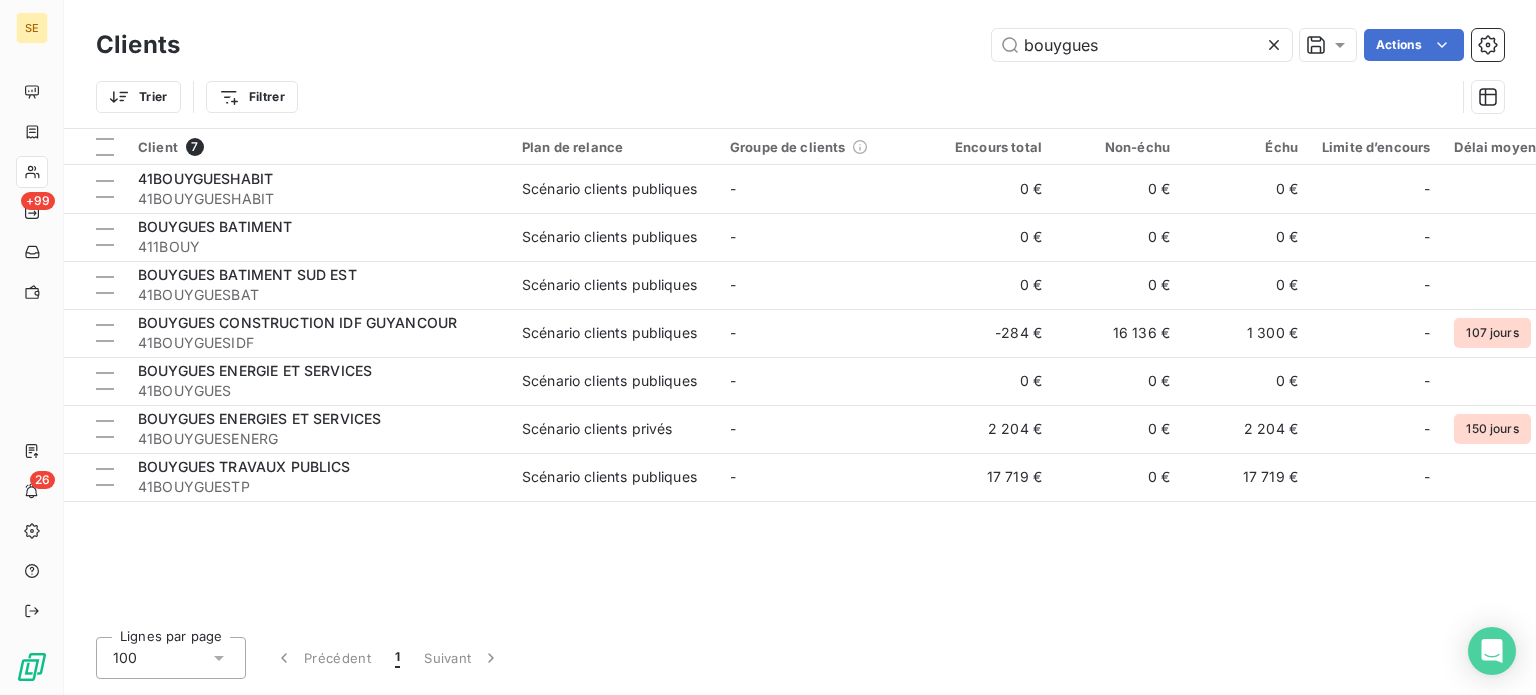 drag, startPoint x: 1112, startPoint y: 35, endPoint x: 824, endPoint y: 45, distance: 288.17355 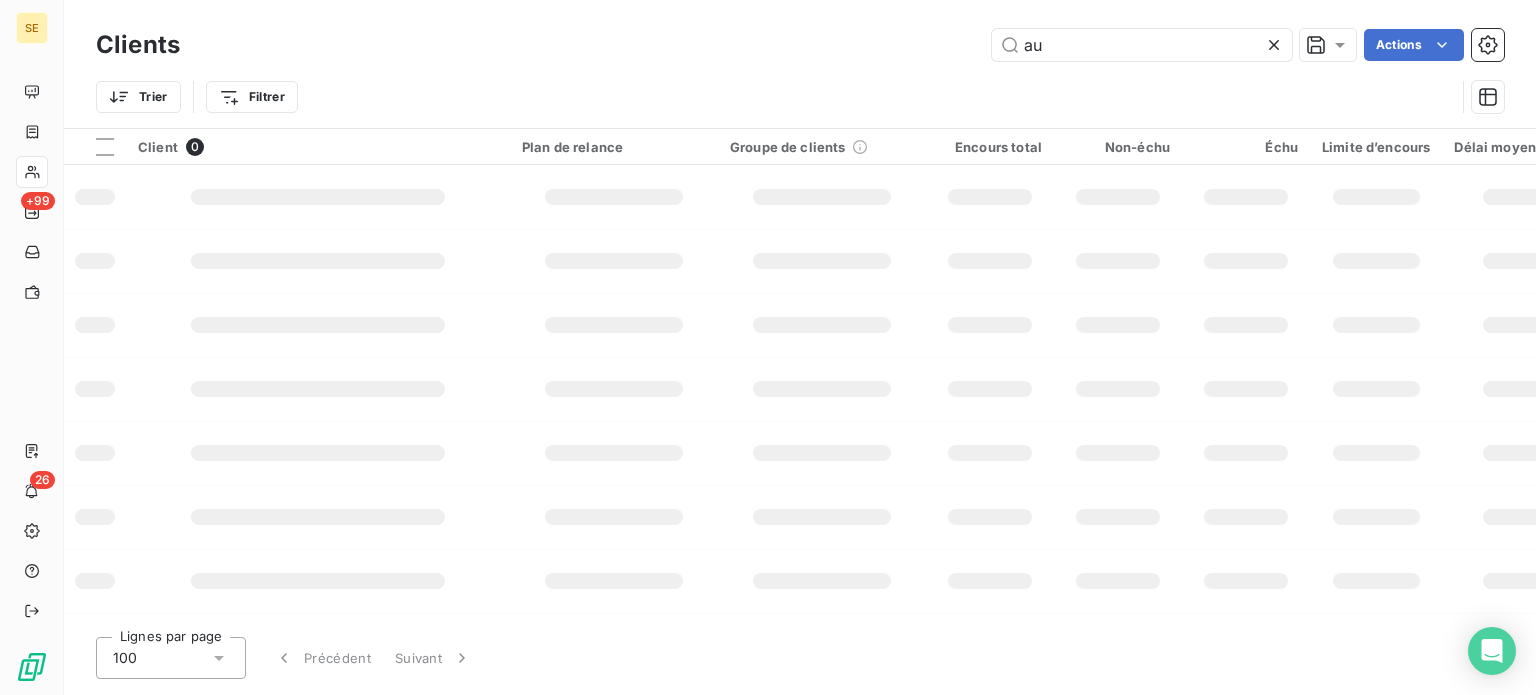 type on "a" 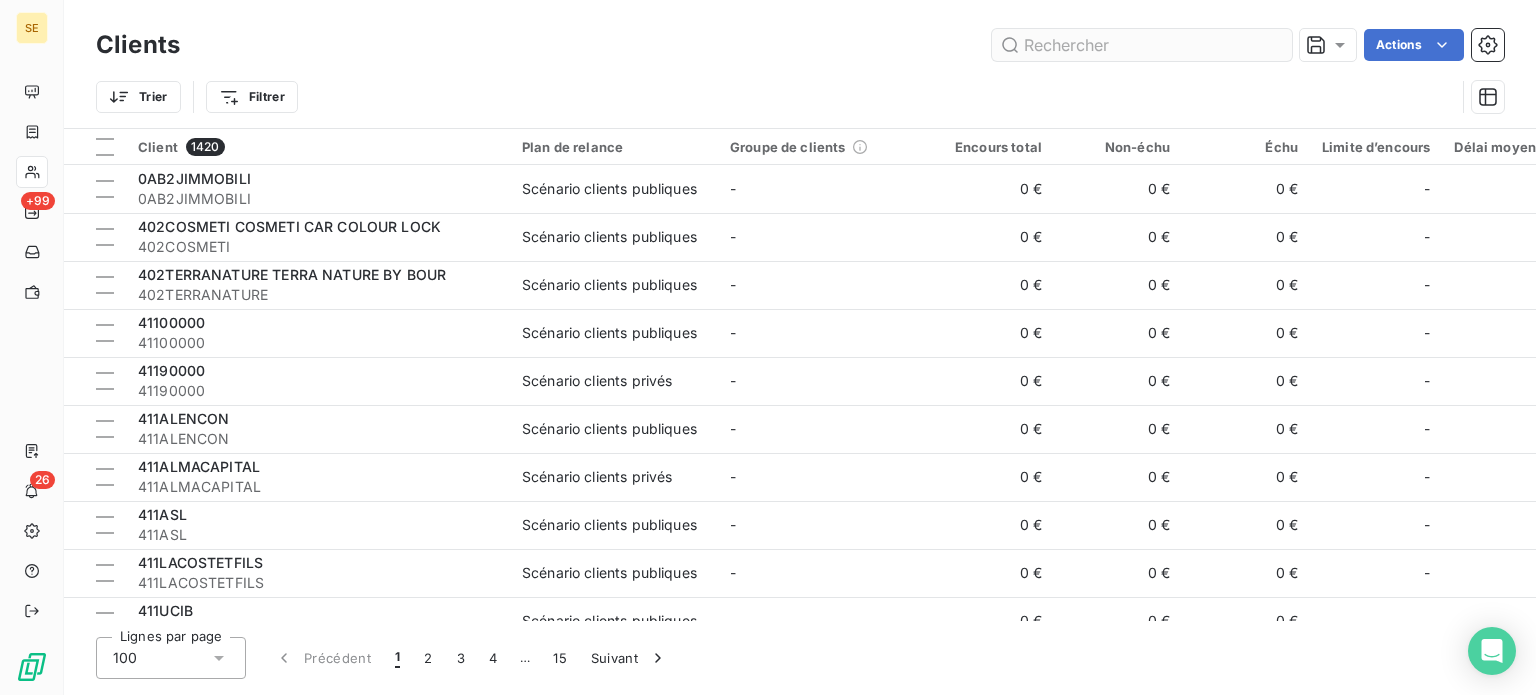 click at bounding box center (1142, 45) 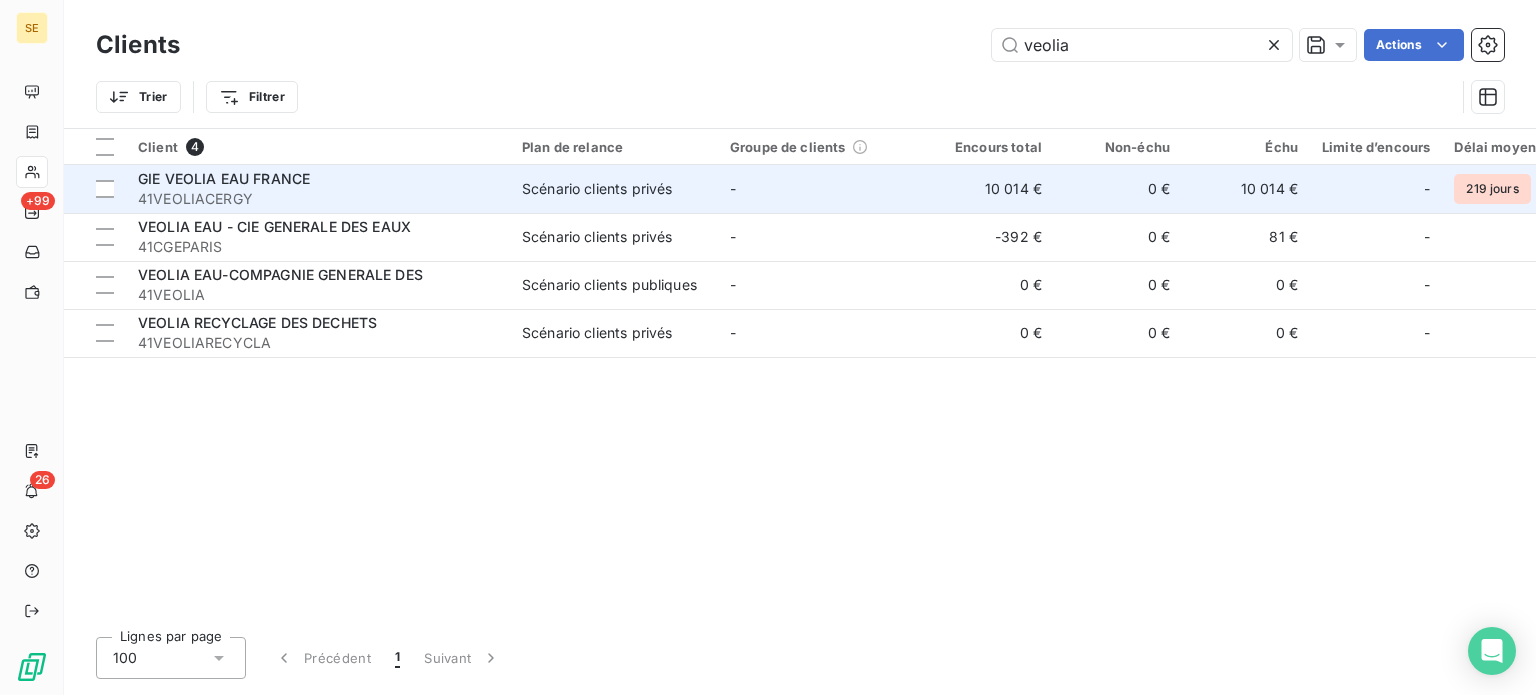type on "veolia" 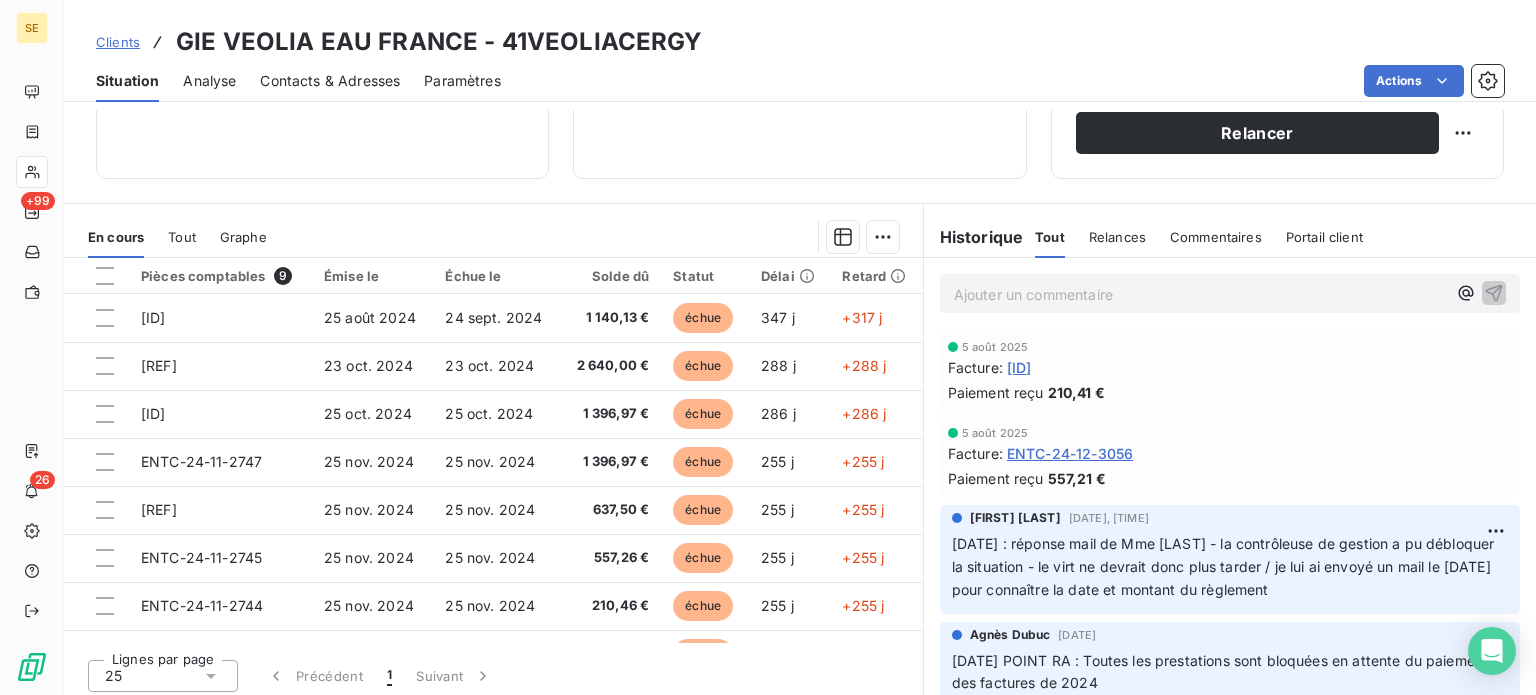 scroll, scrollTop: 360, scrollLeft: 0, axis: vertical 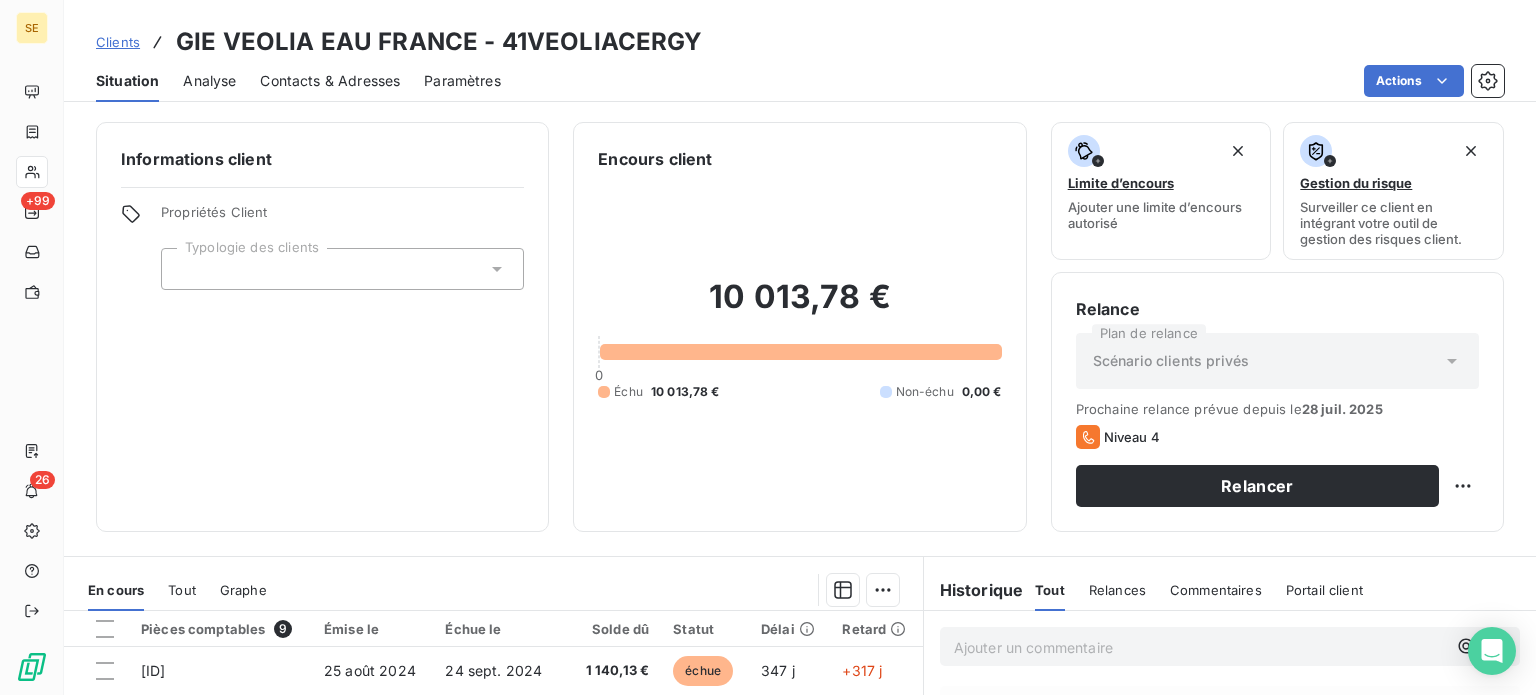 click on "Contacts & Adresses" at bounding box center [330, 81] 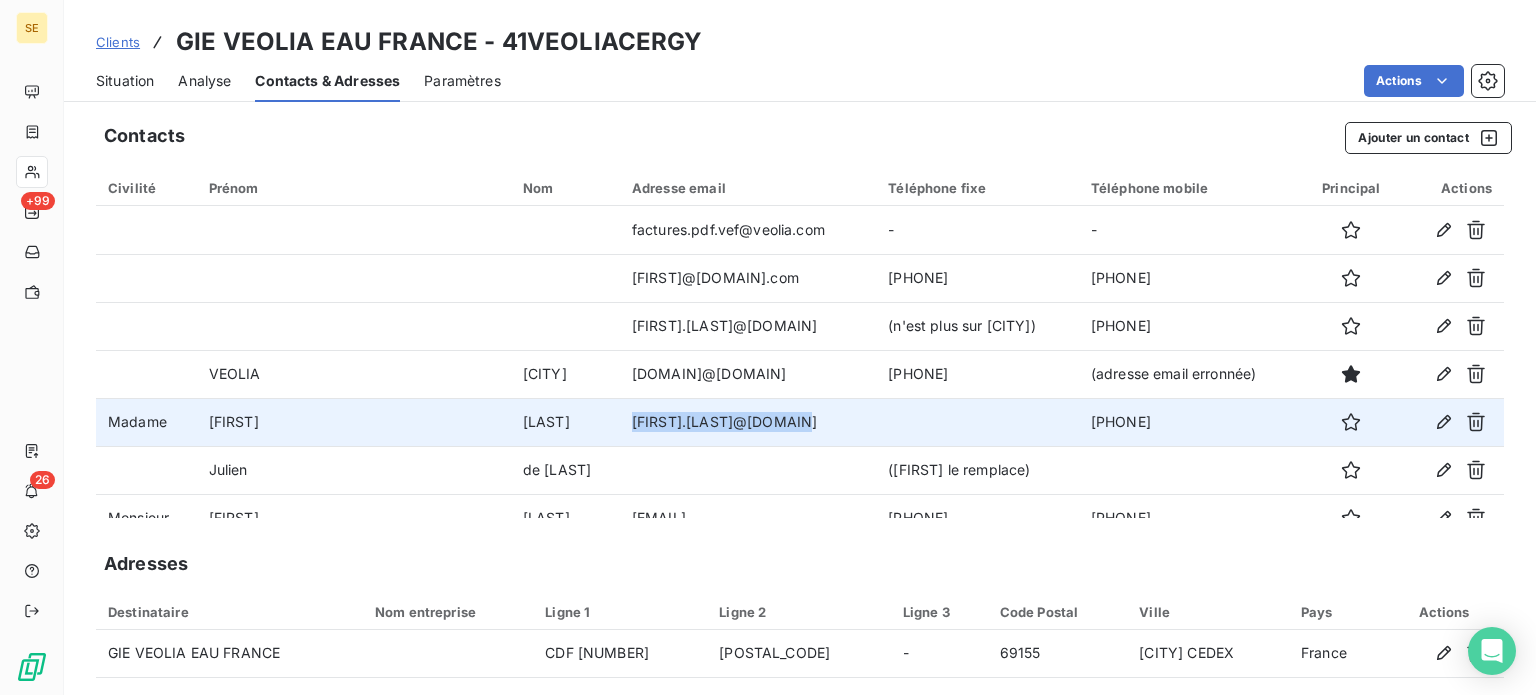 drag, startPoint x: 609, startPoint y: 423, endPoint x: 776, endPoint y: 438, distance: 167.6723 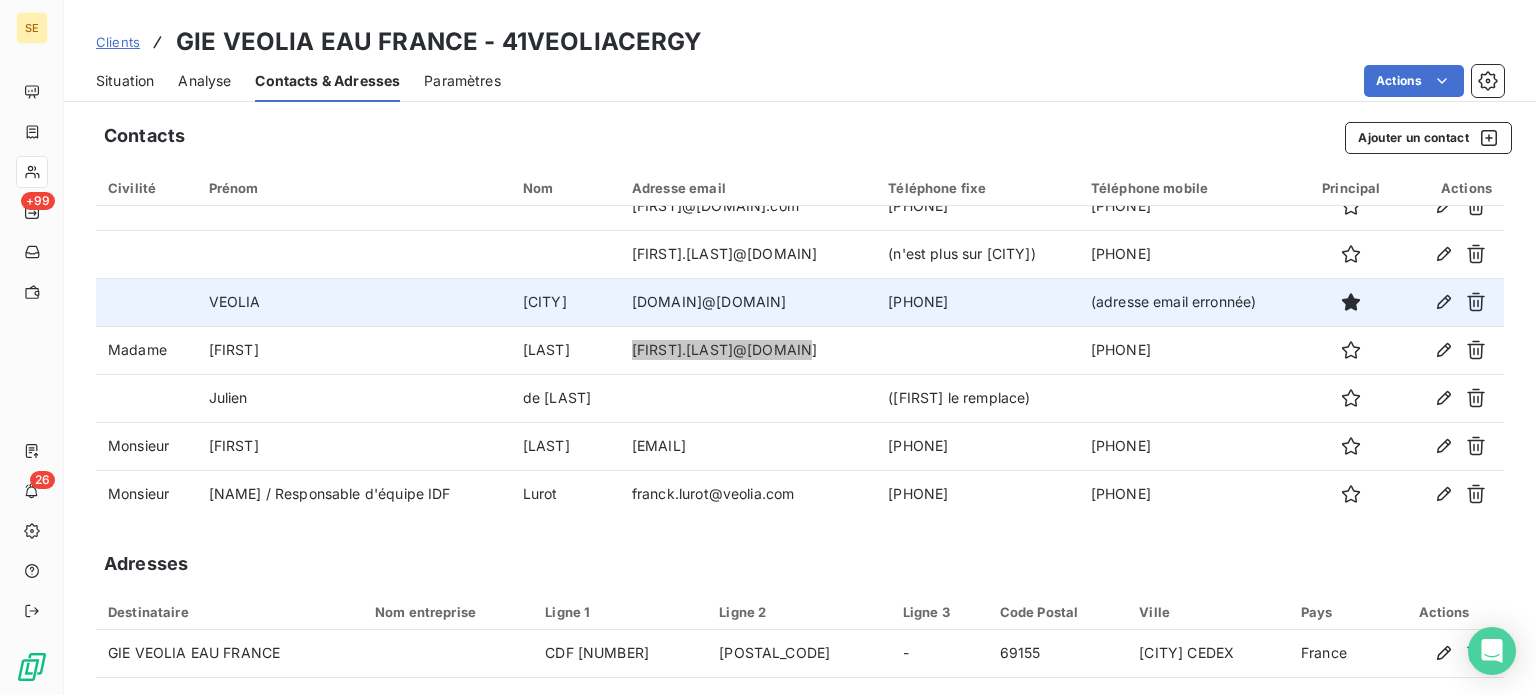 scroll, scrollTop: 72, scrollLeft: 0, axis: vertical 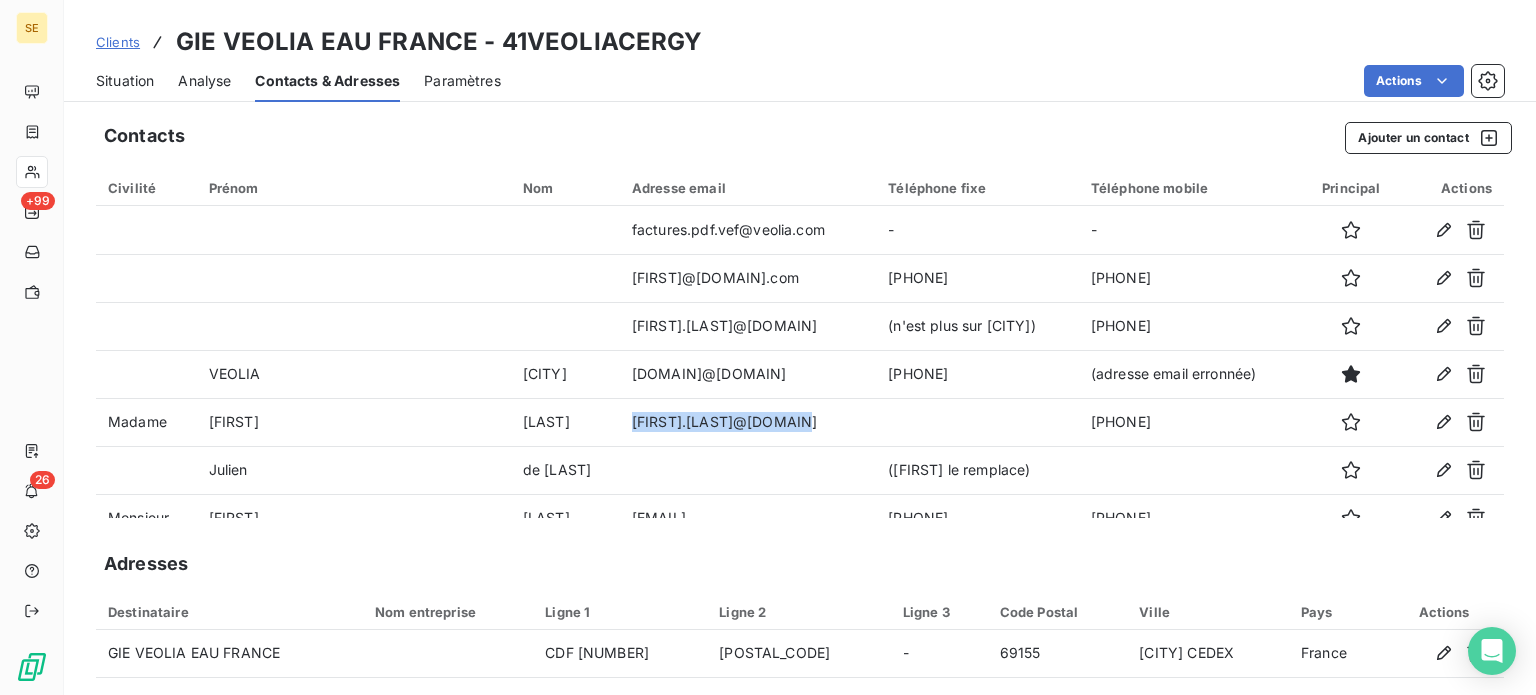 click on "Situation" at bounding box center [125, 81] 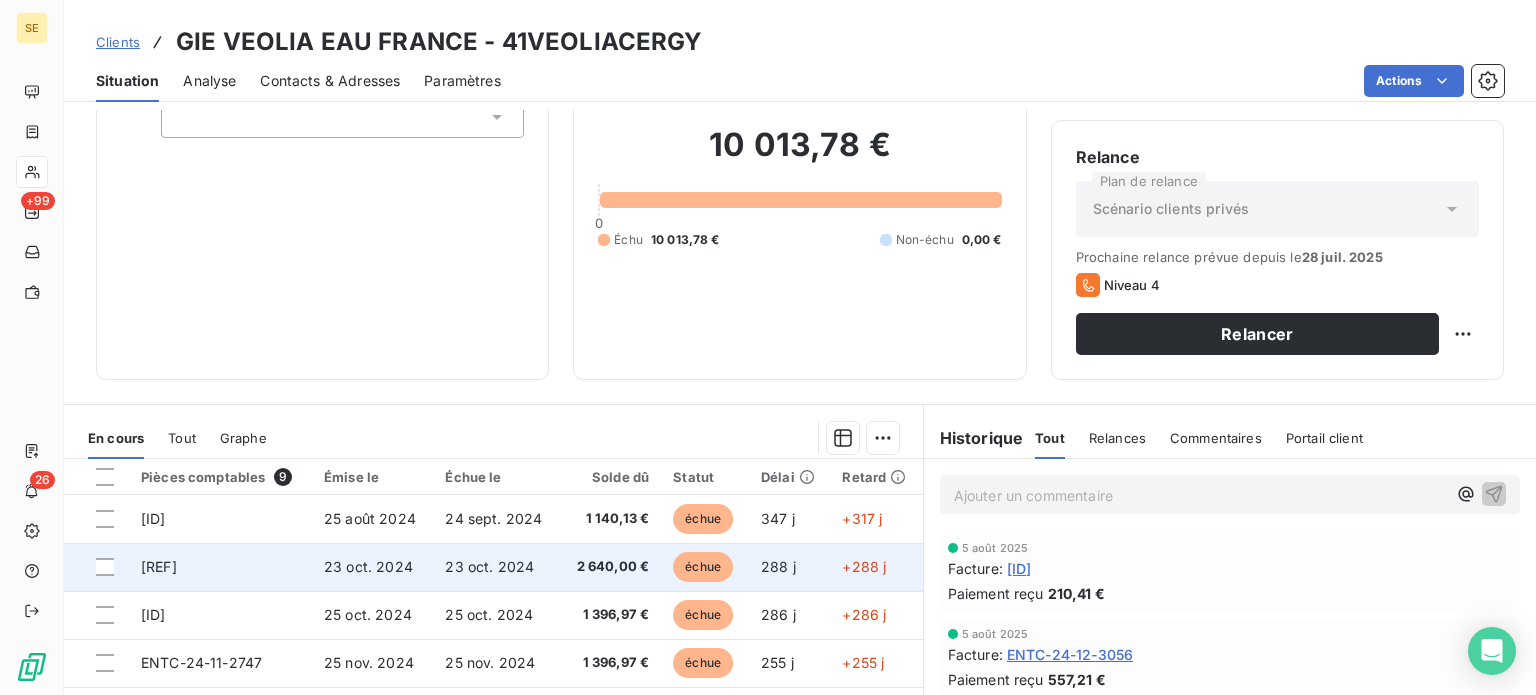 scroll, scrollTop: 360, scrollLeft: 0, axis: vertical 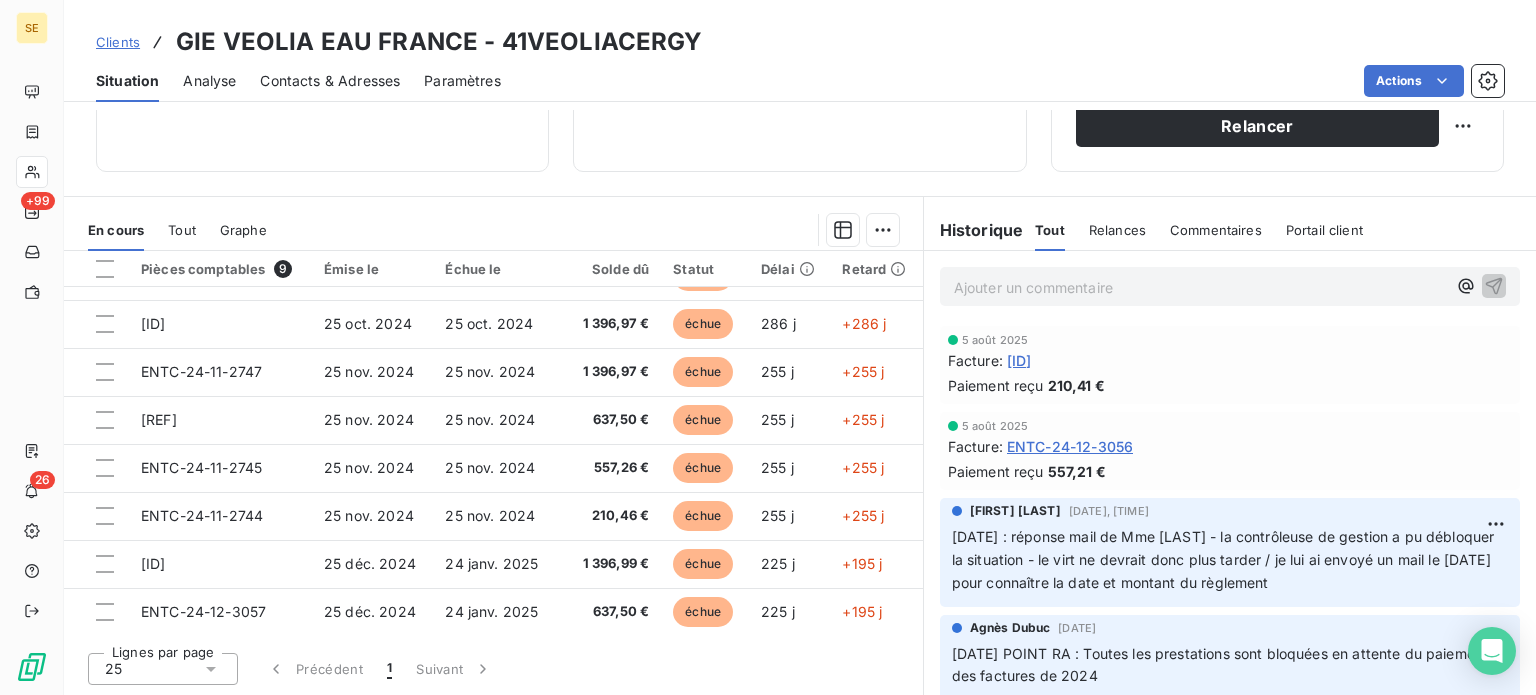 click on "Clients" at bounding box center (118, 42) 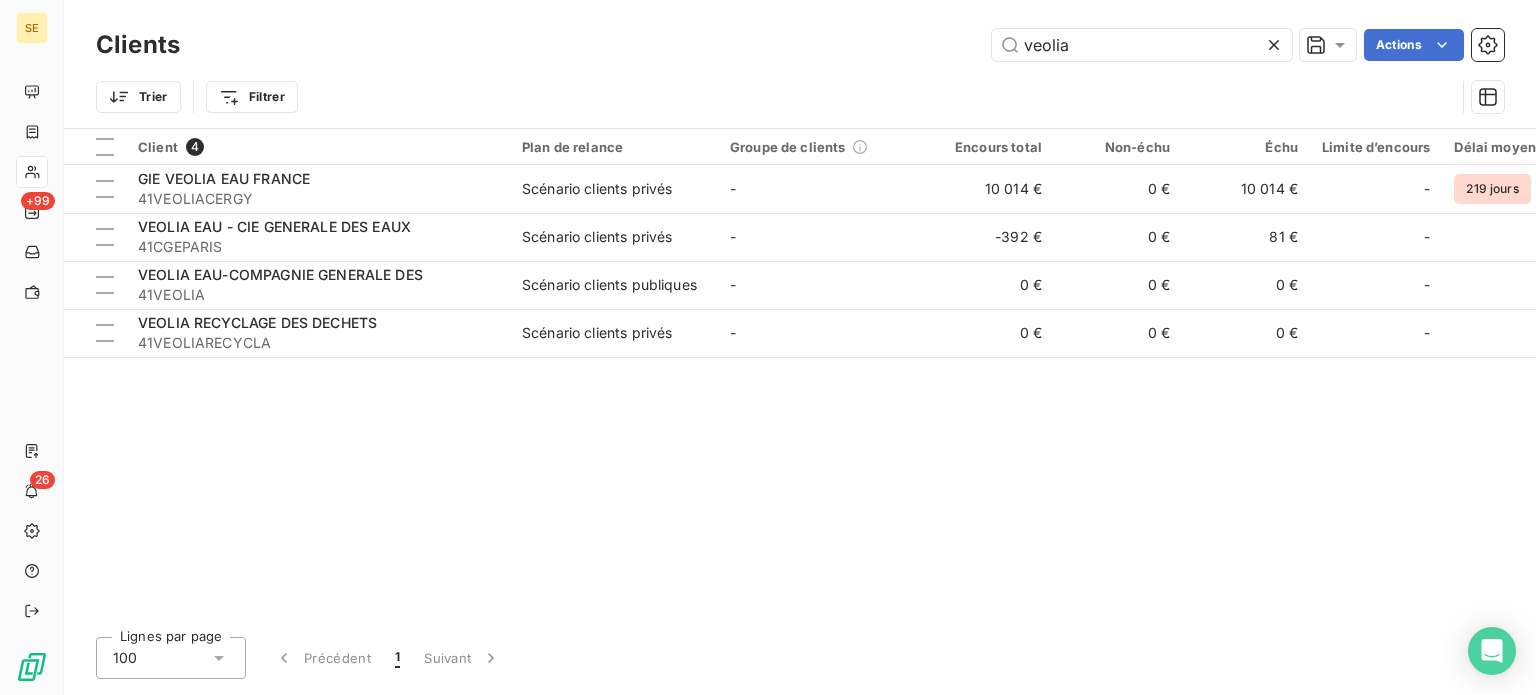 drag, startPoint x: 1126, startPoint y: 45, endPoint x: 796, endPoint y: 42, distance: 330.01364 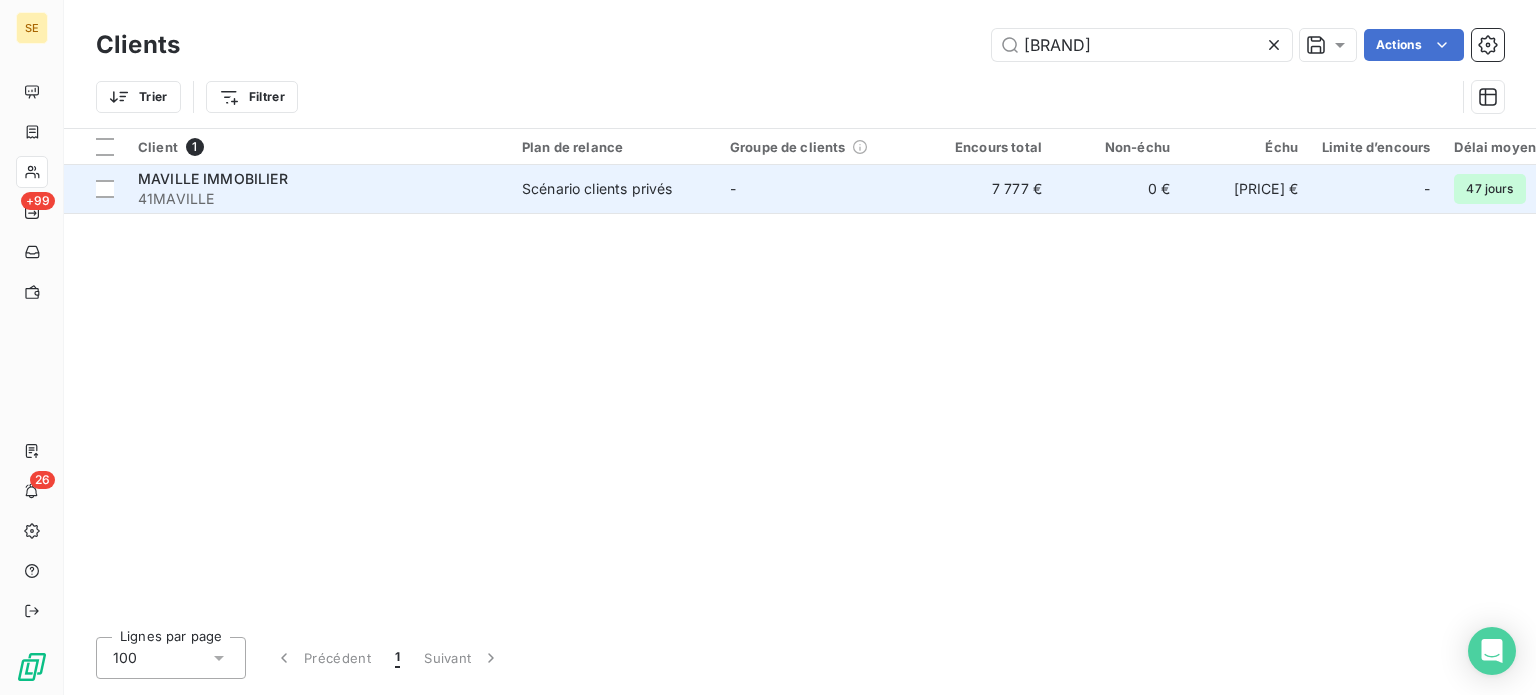 type on "[BRAND]" 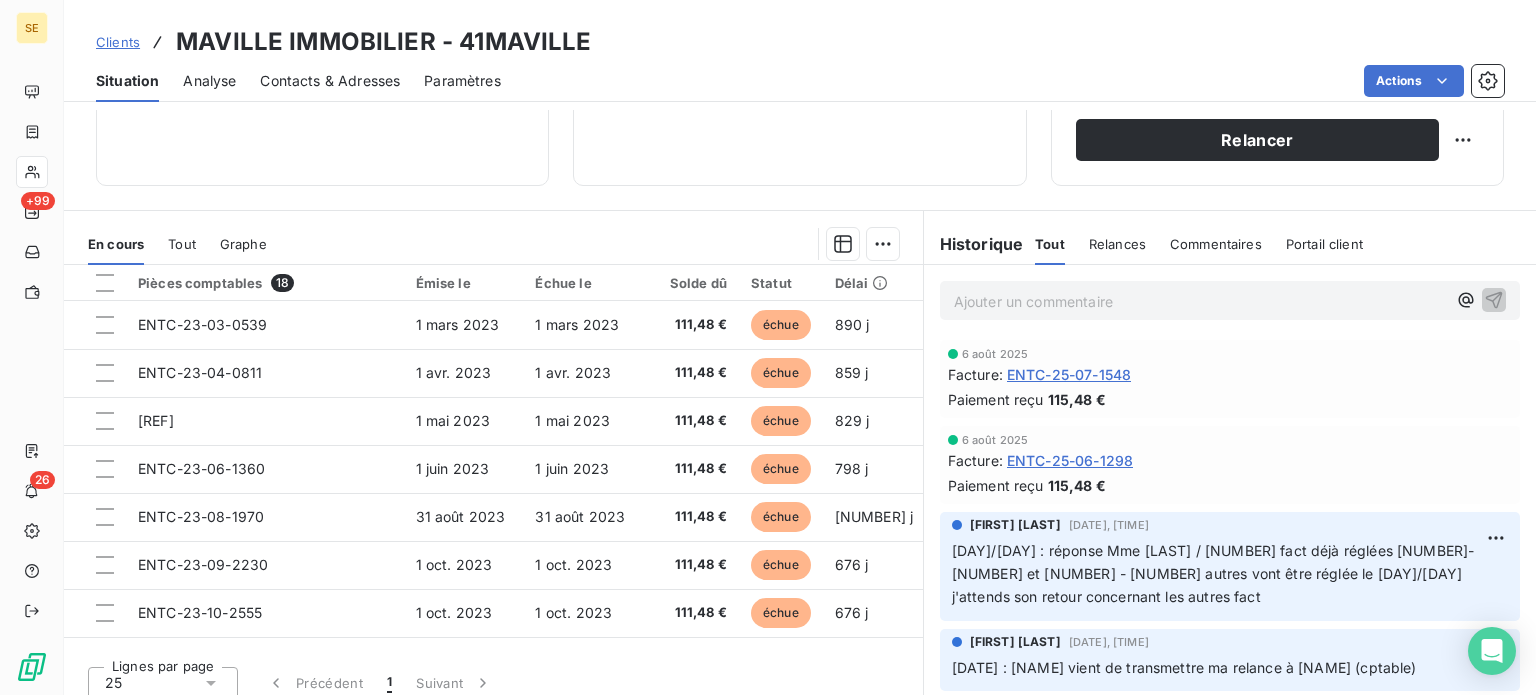 scroll, scrollTop: 360, scrollLeft: 0, axis: vertical 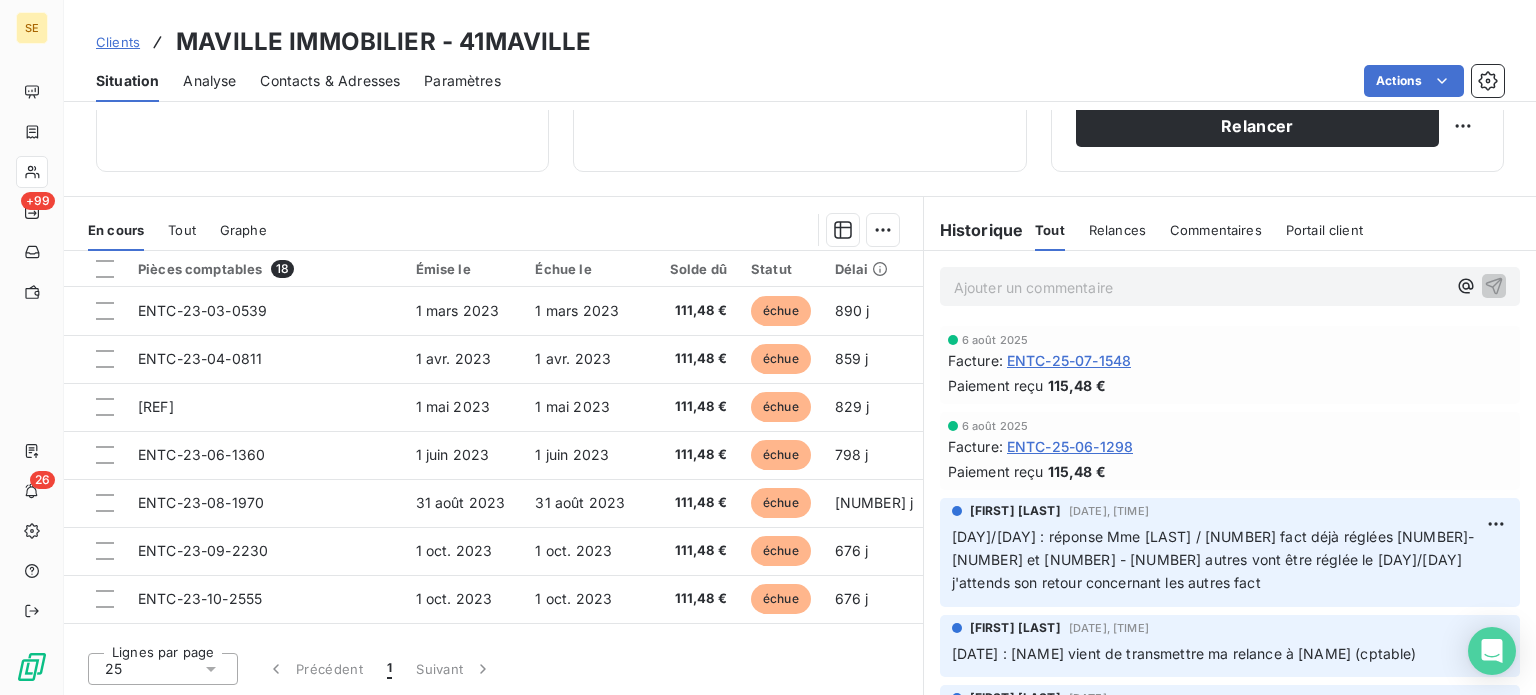 click on "Clients" at bounding box center [118, 42] 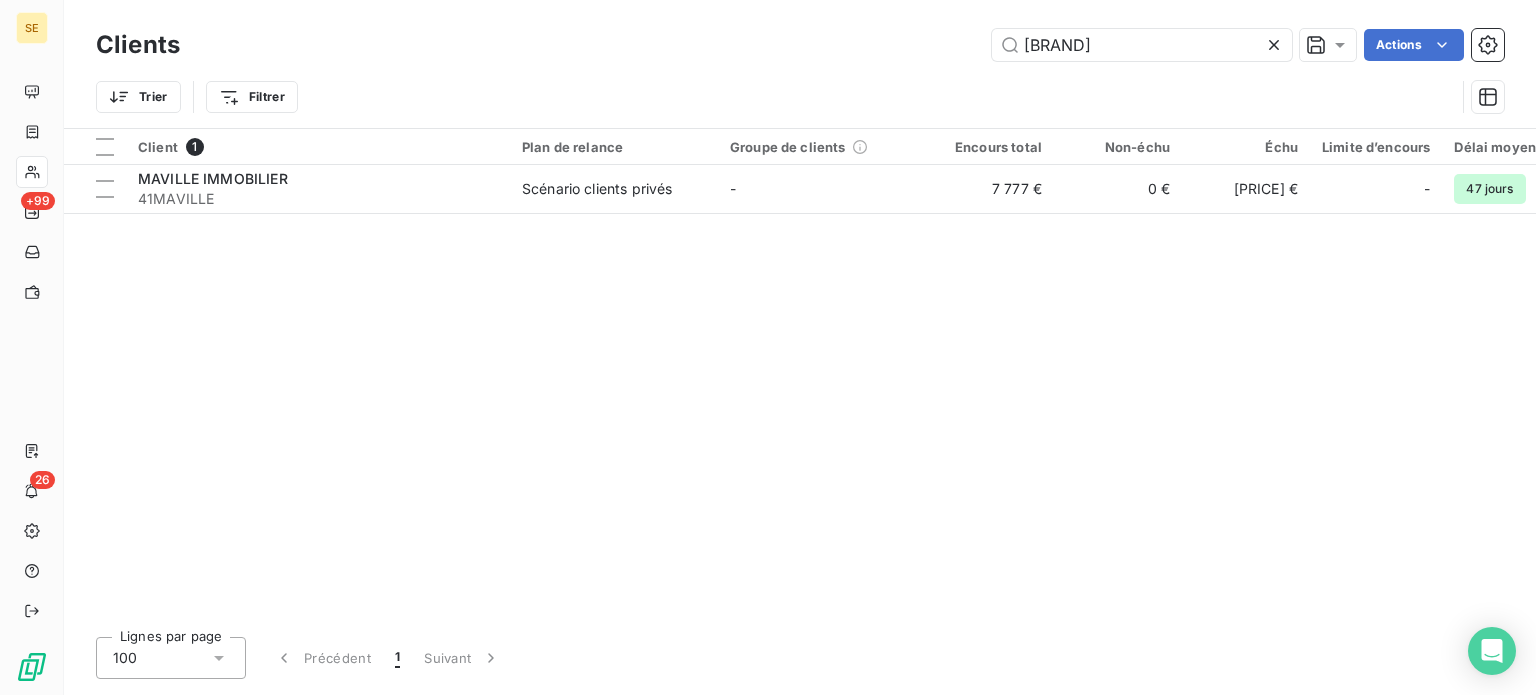 drag, startPoint x: 1115, startPoint y: 55, endPoint x: 916, endPoint y: 61, distance: 199.09044 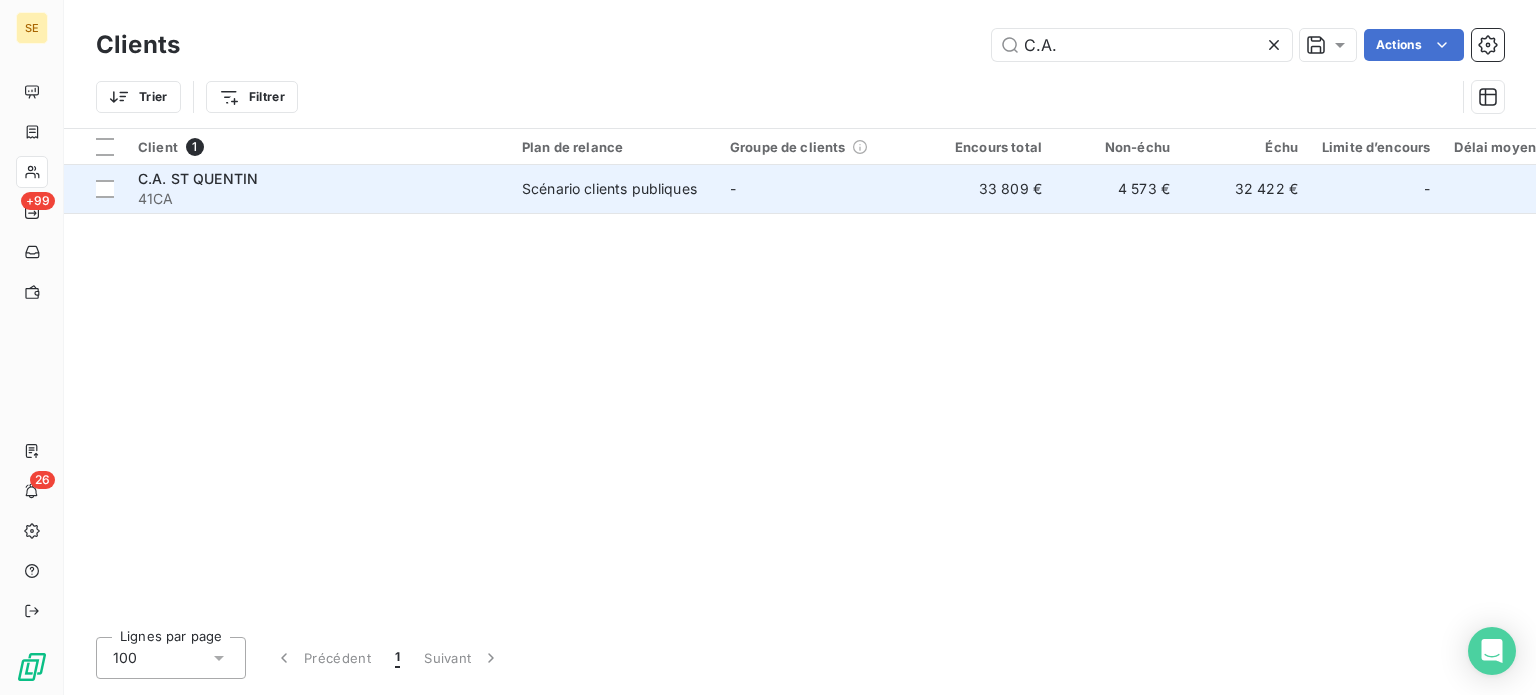 type on "C.A." 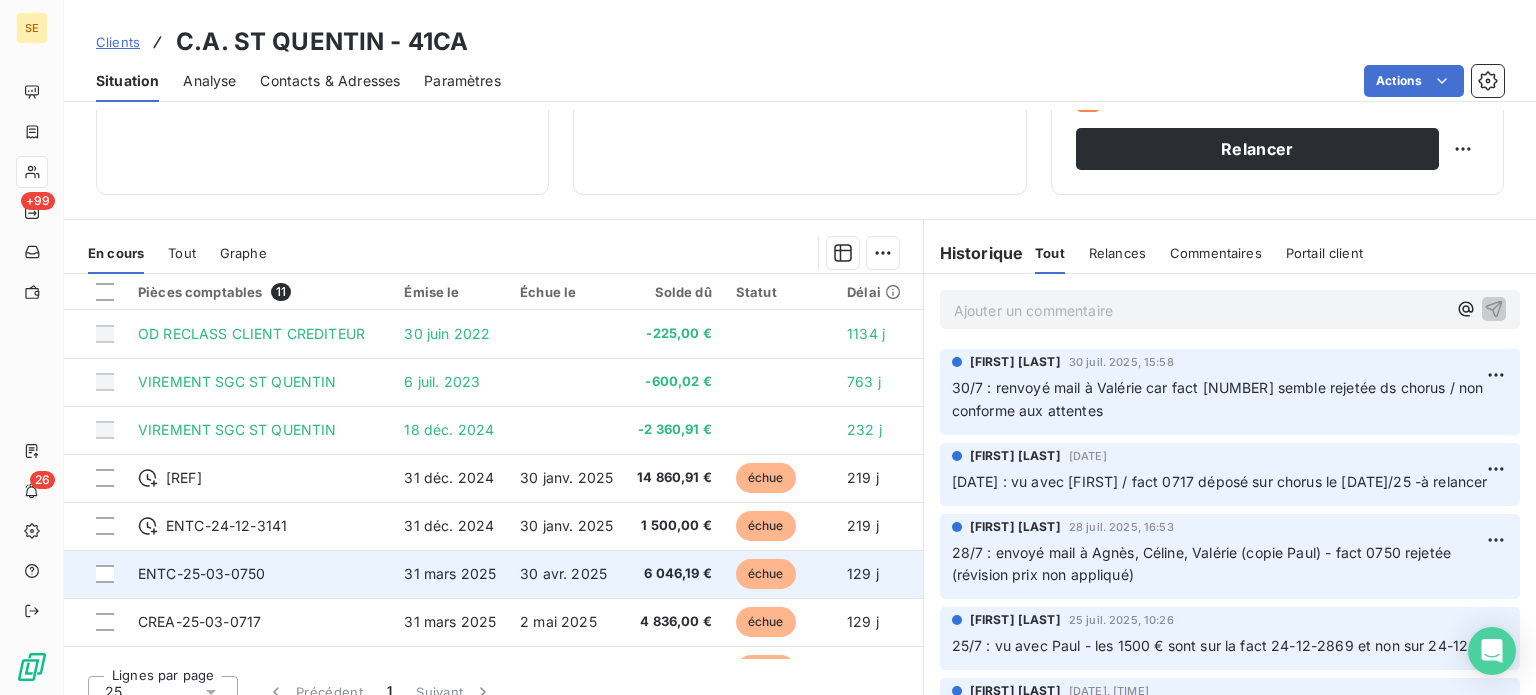 scroll, scrollTop: 360, scrollLeft: 0, axis: vertical 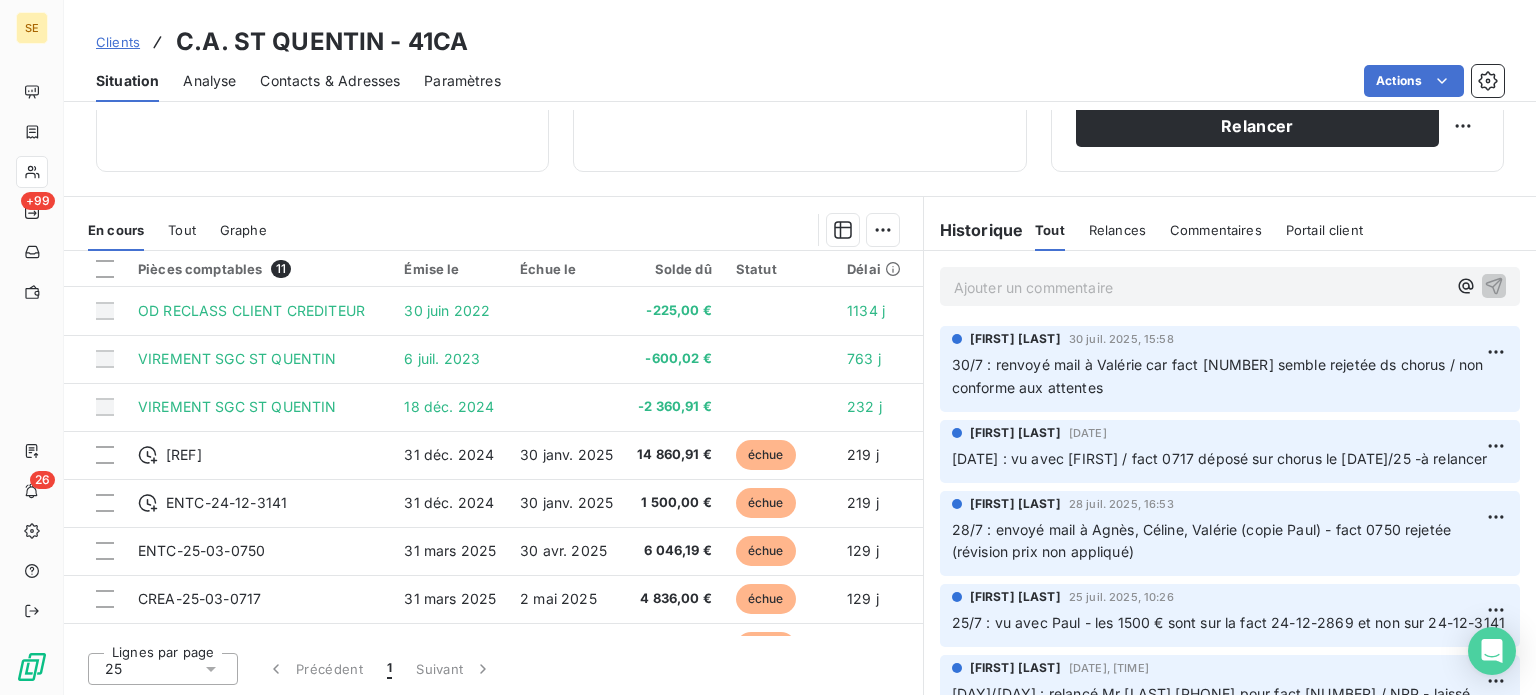 click on "Clients" at bounding box center [118, 42] 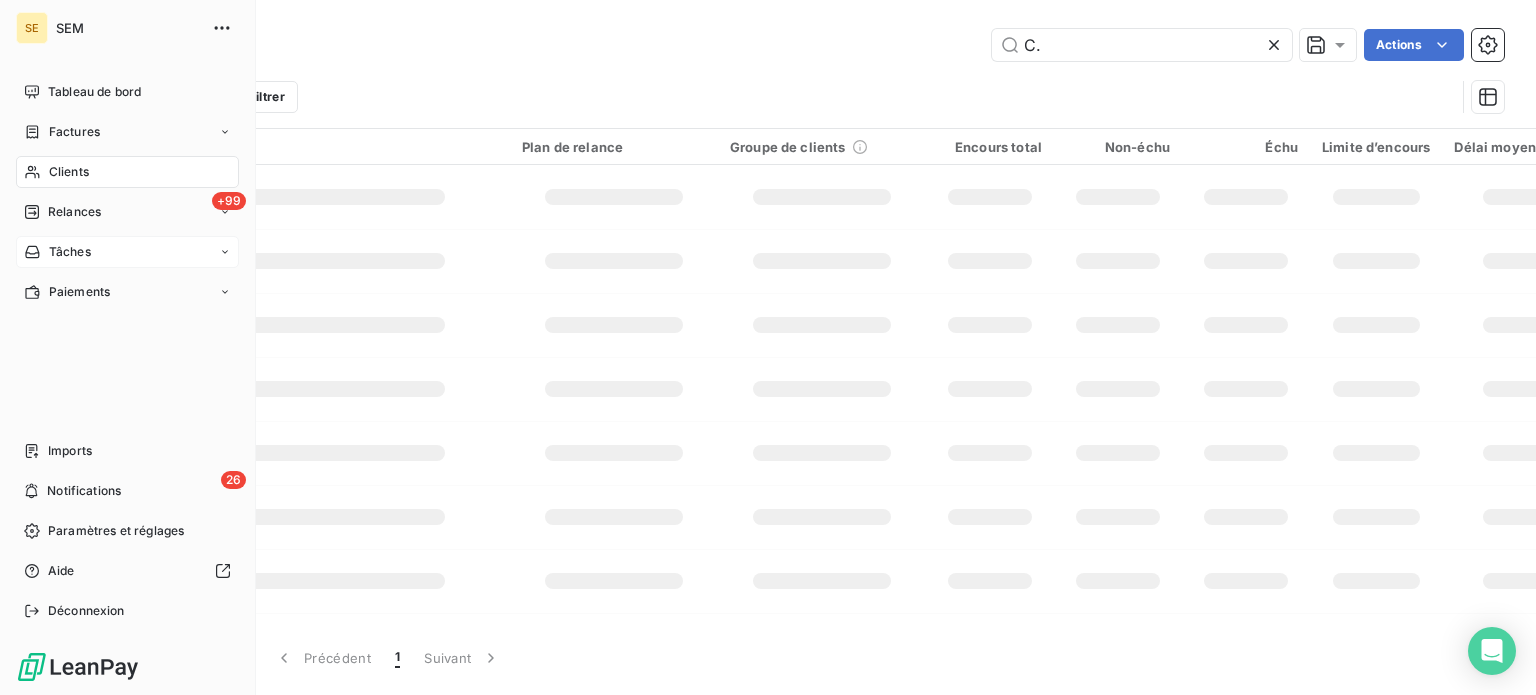 type on "C" 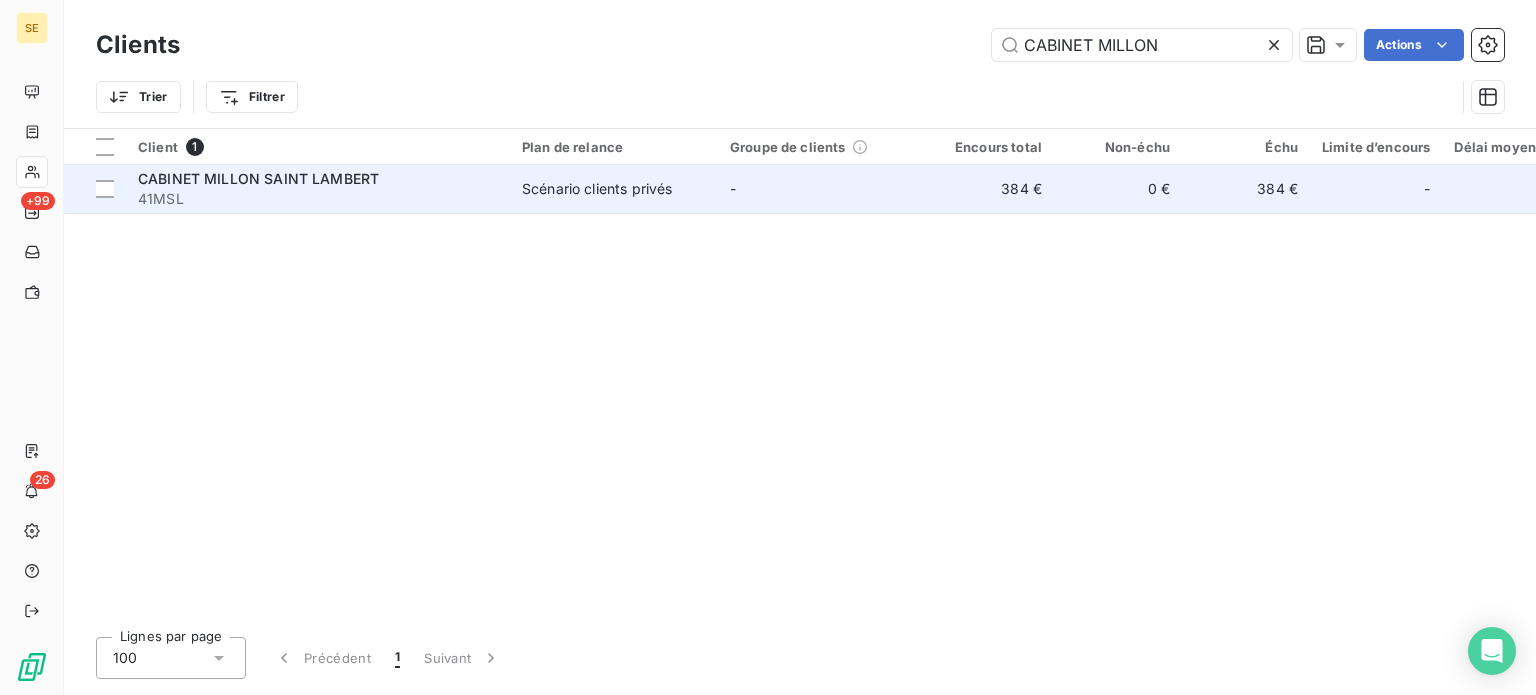 type on "CABINET MILLON" 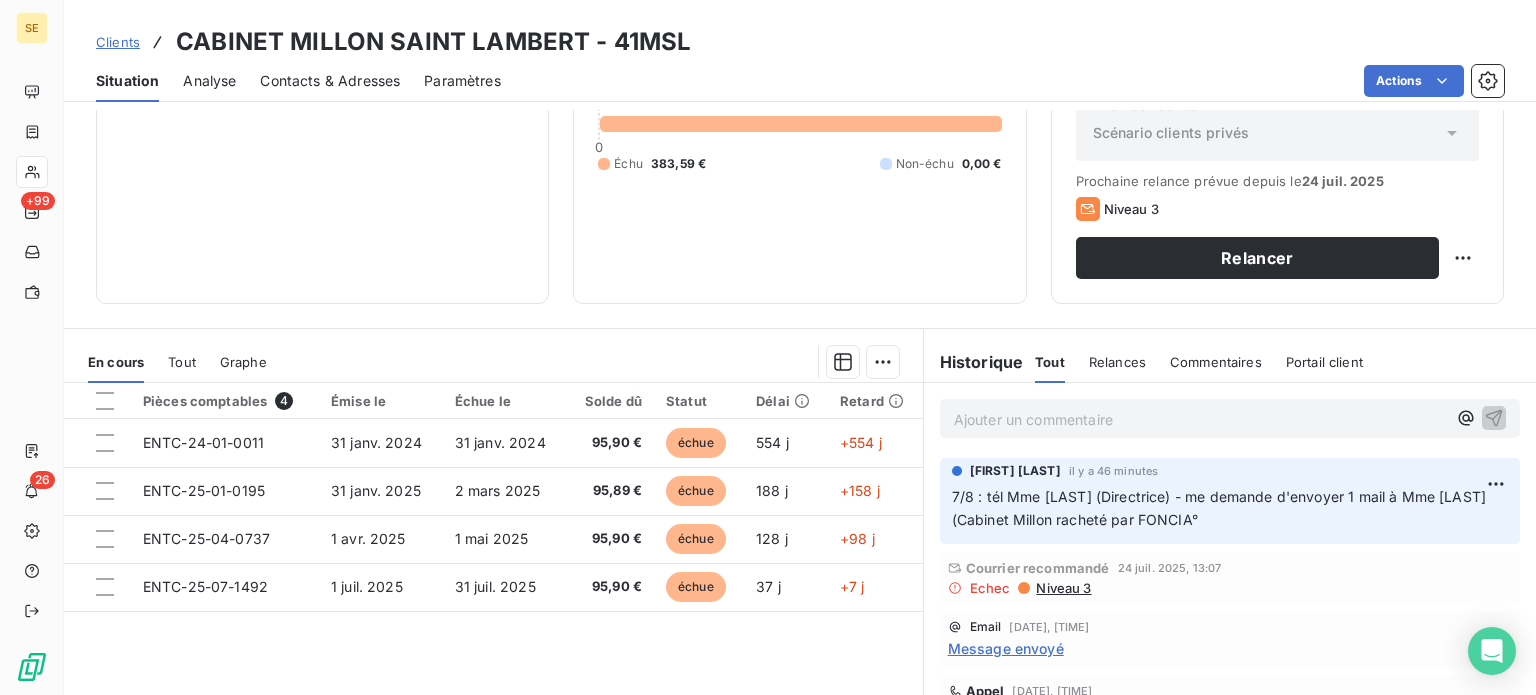 scroll, scrollTop: 360, scrollLeft: 0, axis: vertical 